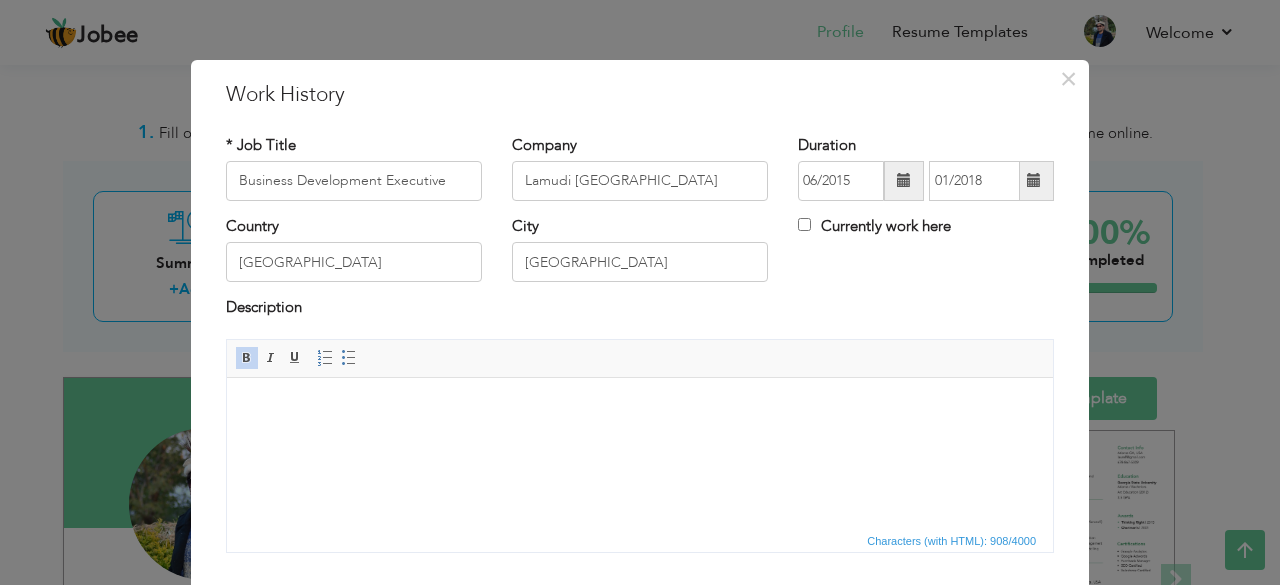 scroll, scrollTop: 3547, scrollLeft: 0, axis: vertical 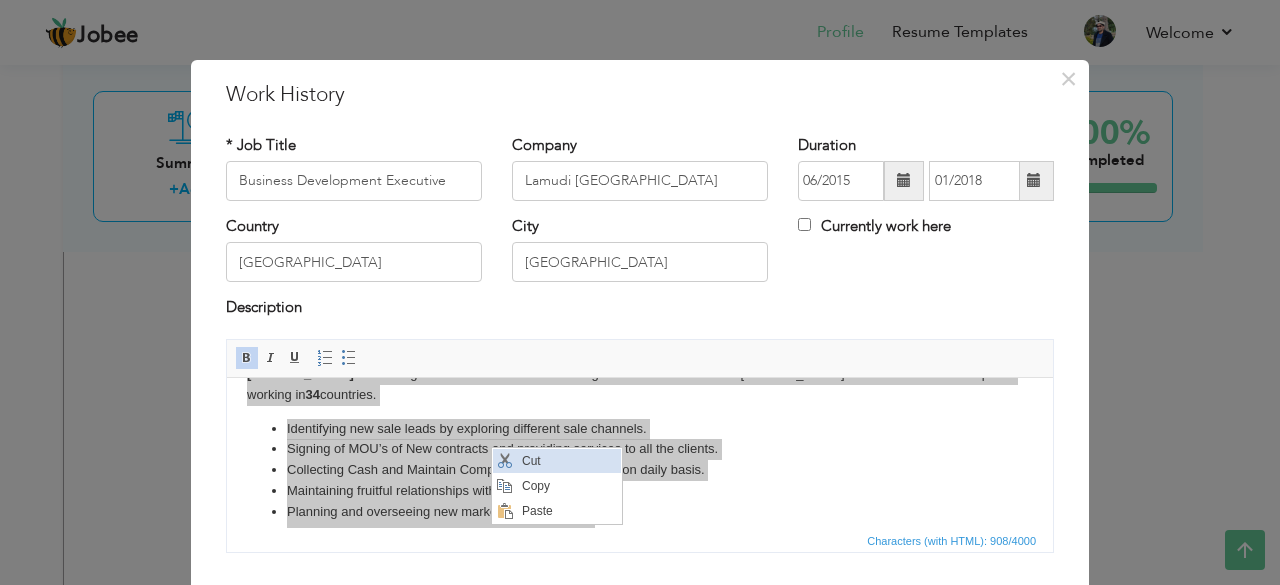 click on "Cut" at bounding box center [568, 461] 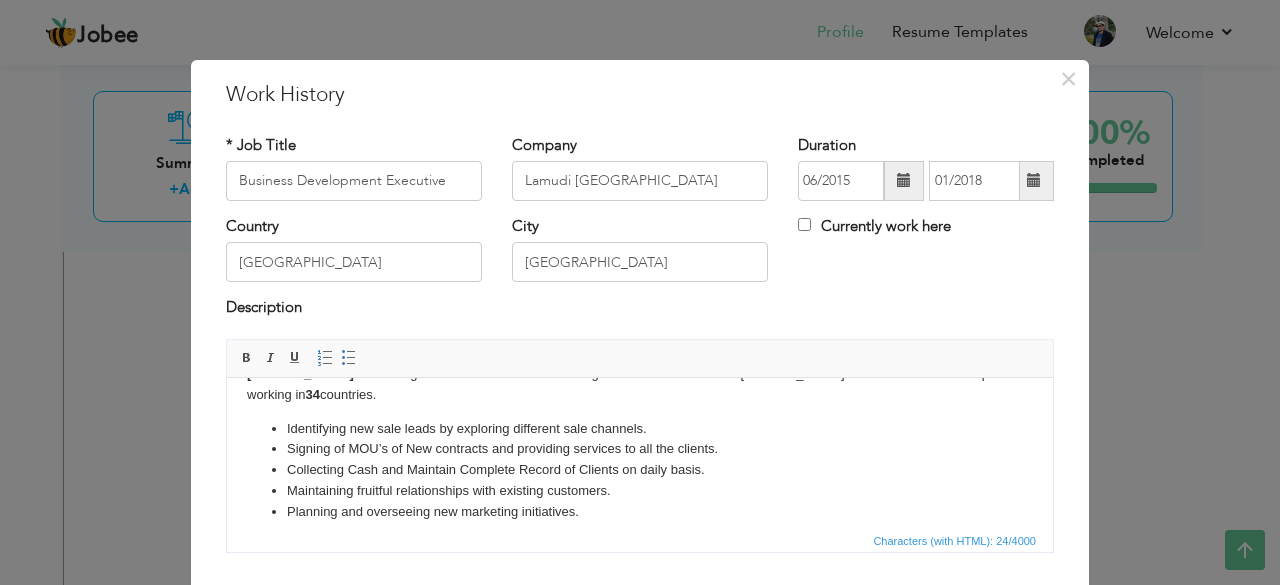 scroll, scrollTop: 0, scrollLeft: 0, axis: both 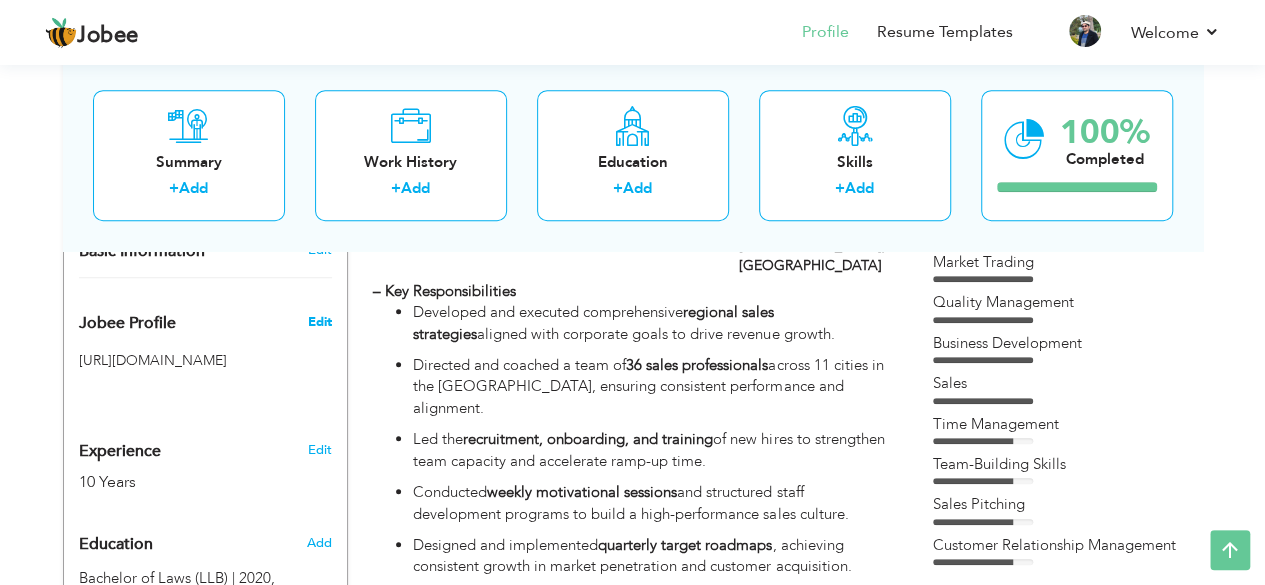click on "Edit" at bounding box center (319, 322) 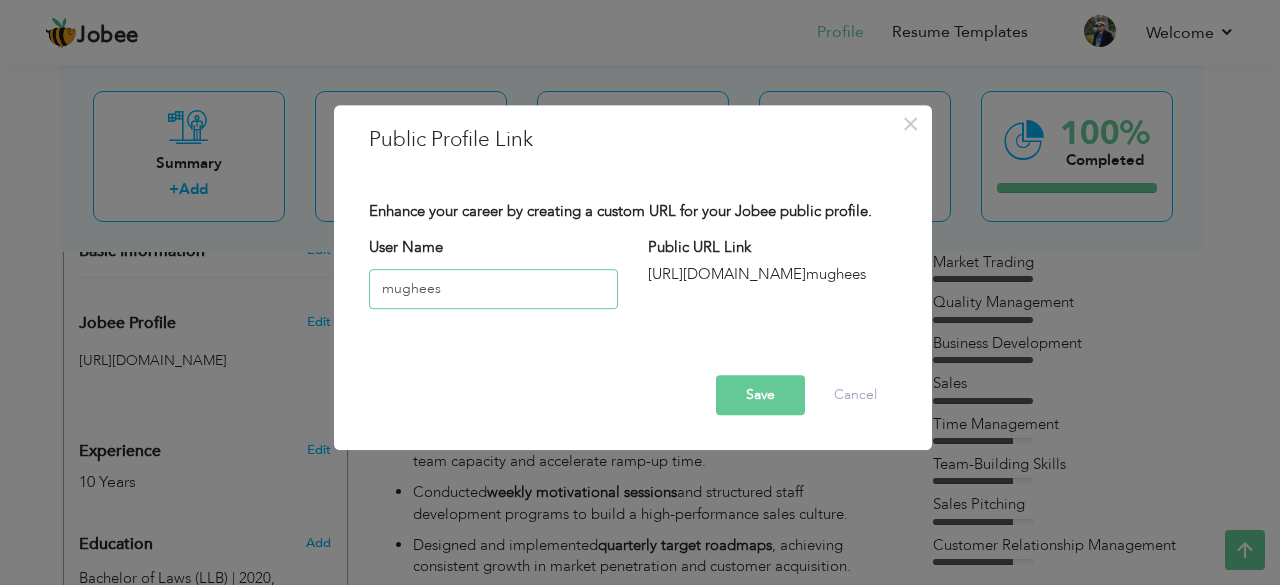 click on "mughees" at bounding box center (493, 289) 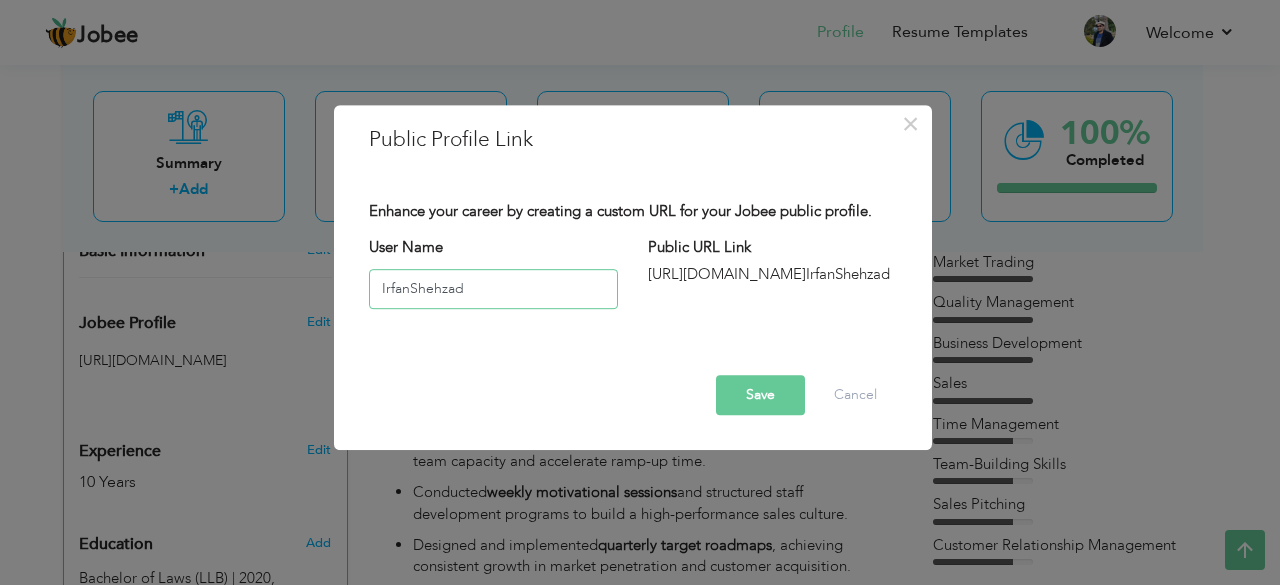 type on "IrfanShehzad" 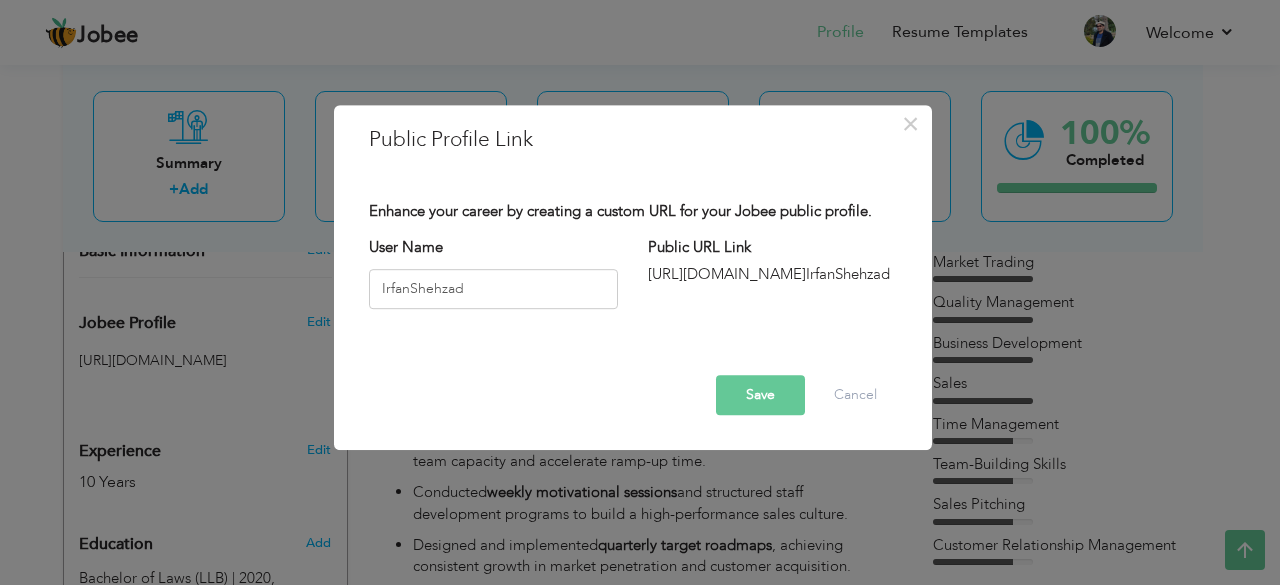 click on "Save" at bounding box center (760, 395) 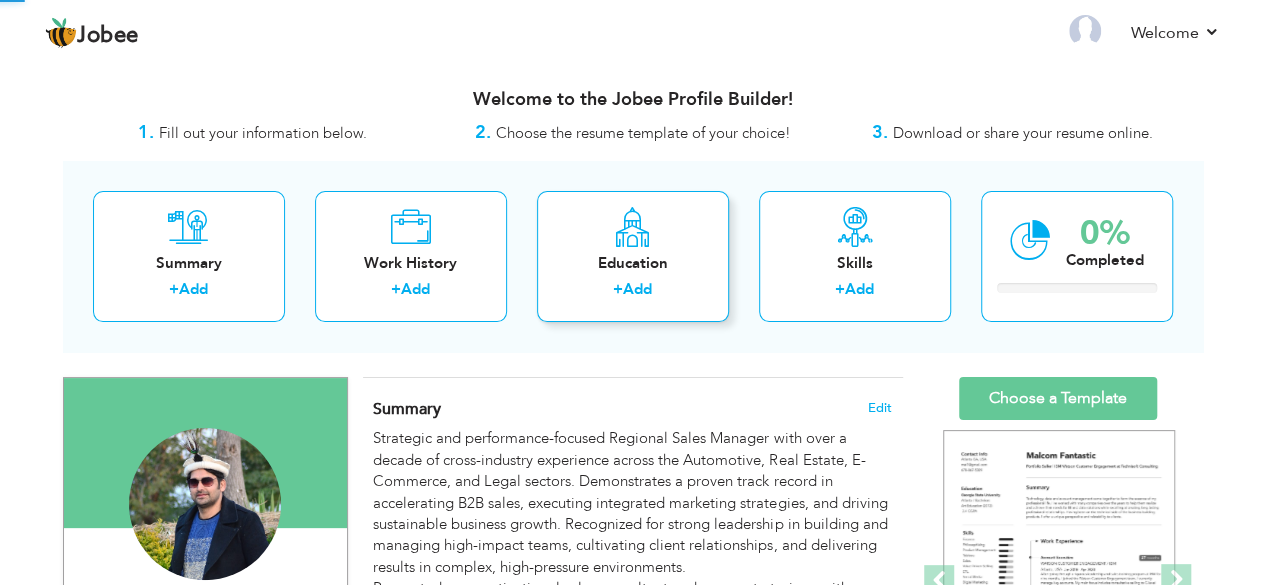 scroll, scrollTop: 0, scrollLeft: 0, axis: both 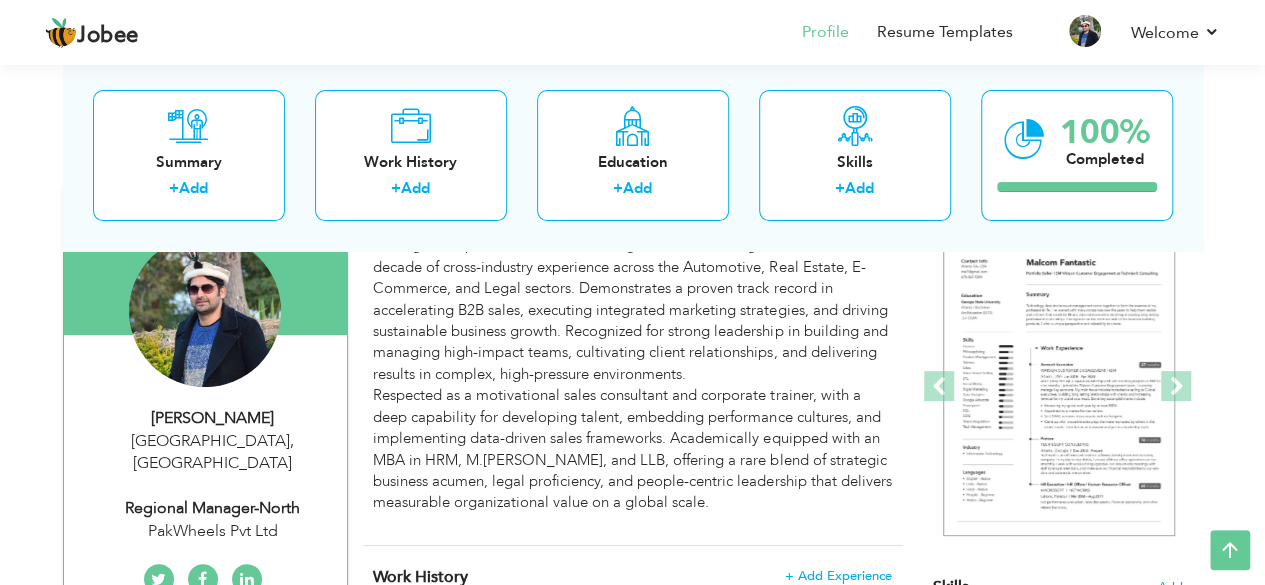 click on "Irfan Shehzad" at bounding box center [213, 418] 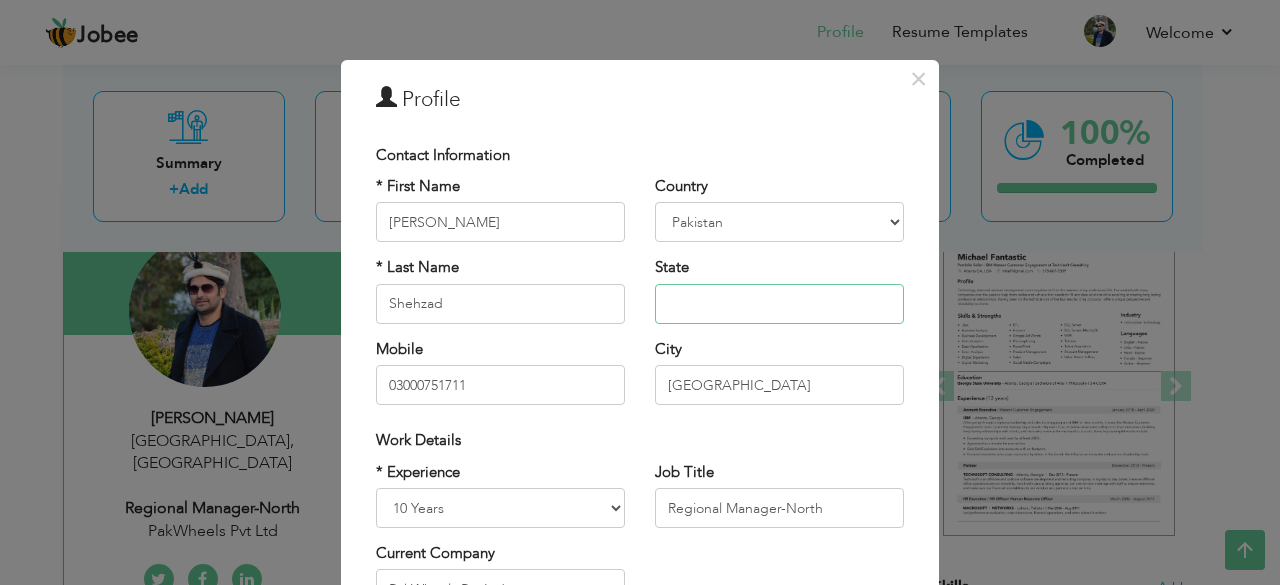 click at bounding box center [779, 304] 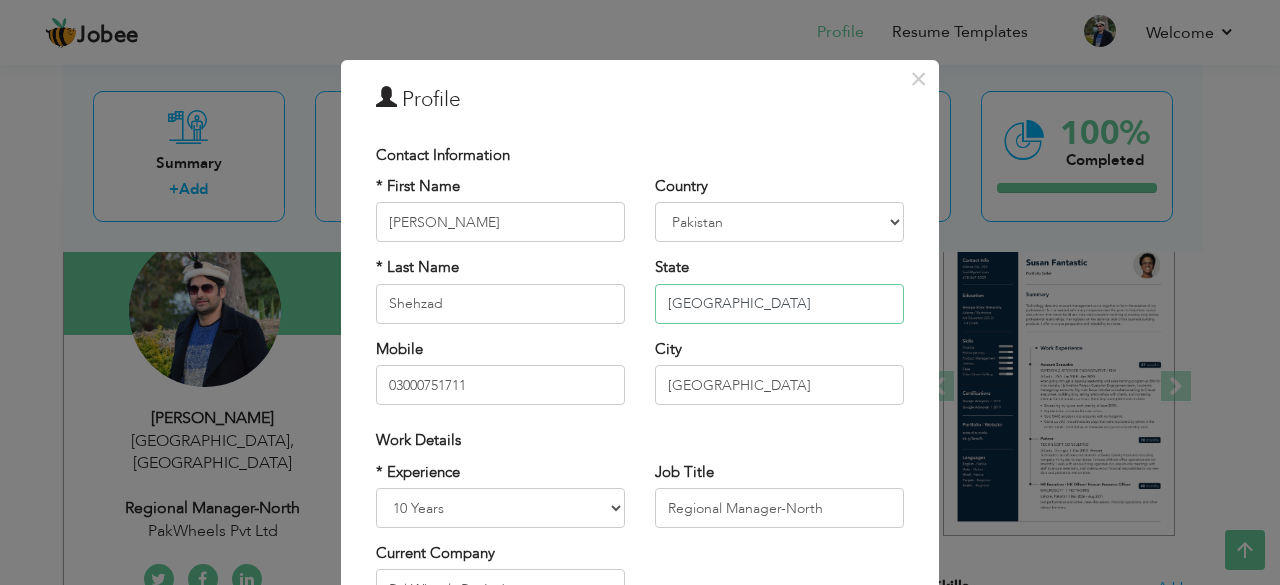 type on "[GEOGRAPHIC_DATA]" 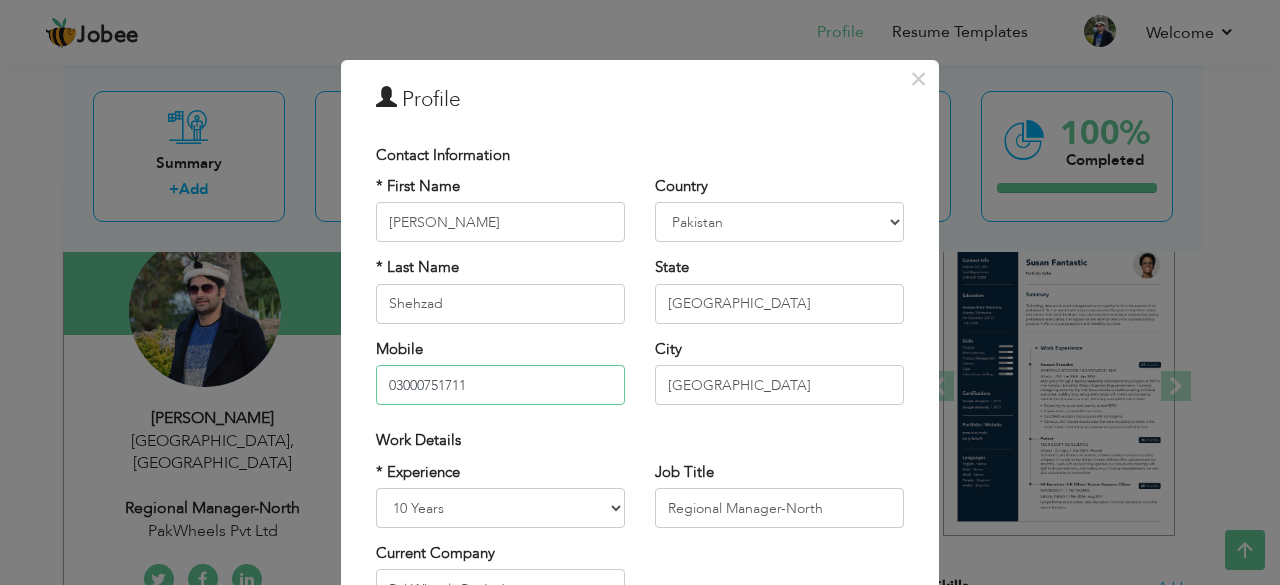 click on "03000751711" at bounding box center [500, 385] 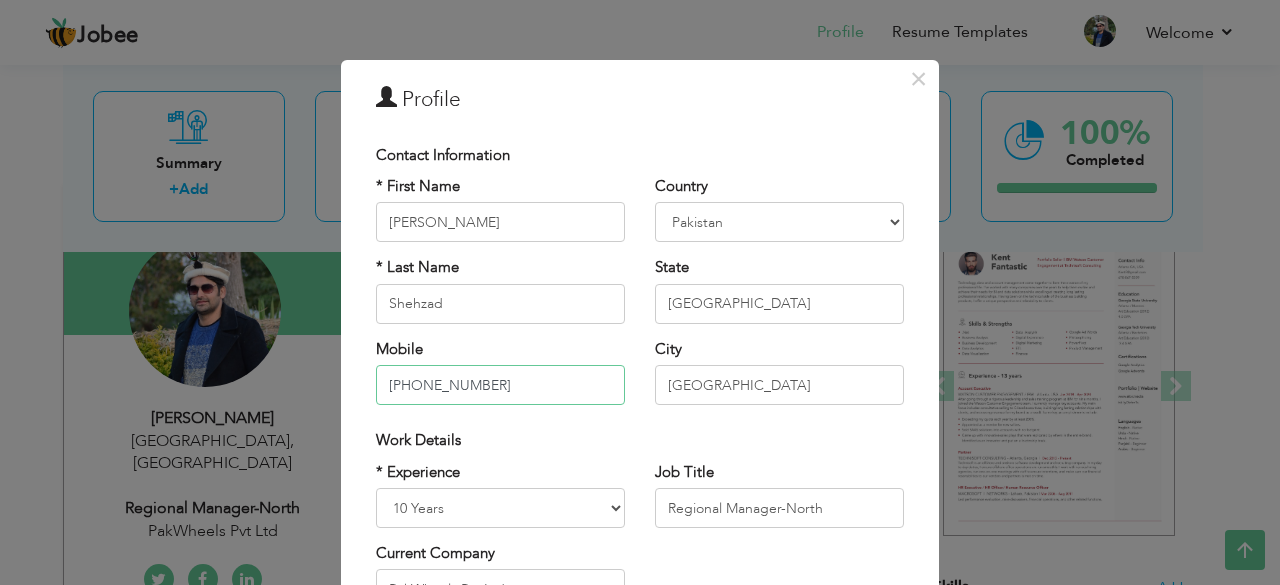 type on "[PHONE_NUMBER]" 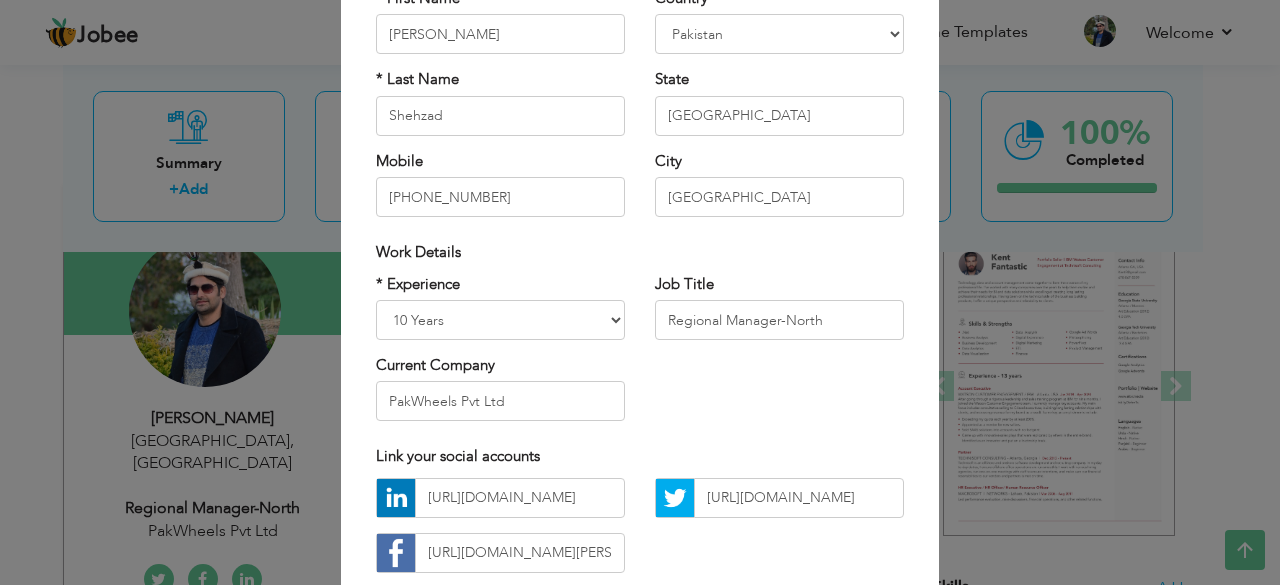 scroll, scrollTop: 193, scrollLeft: 0, axis: vertical 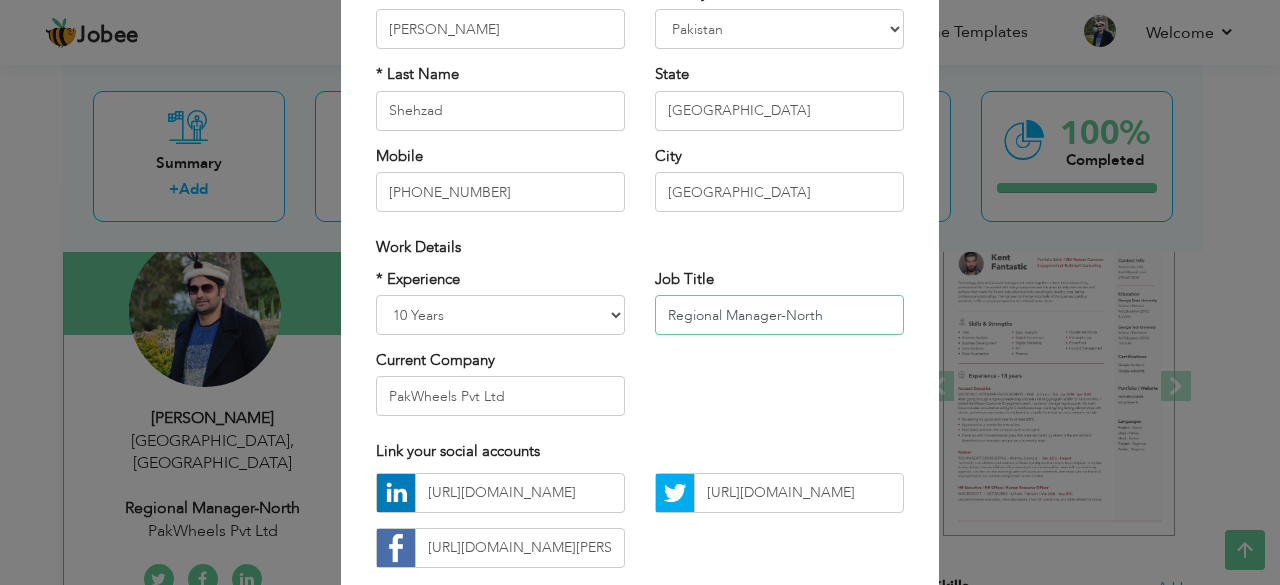 click on "Regional Manager-North" at bounding box center [779, 315] 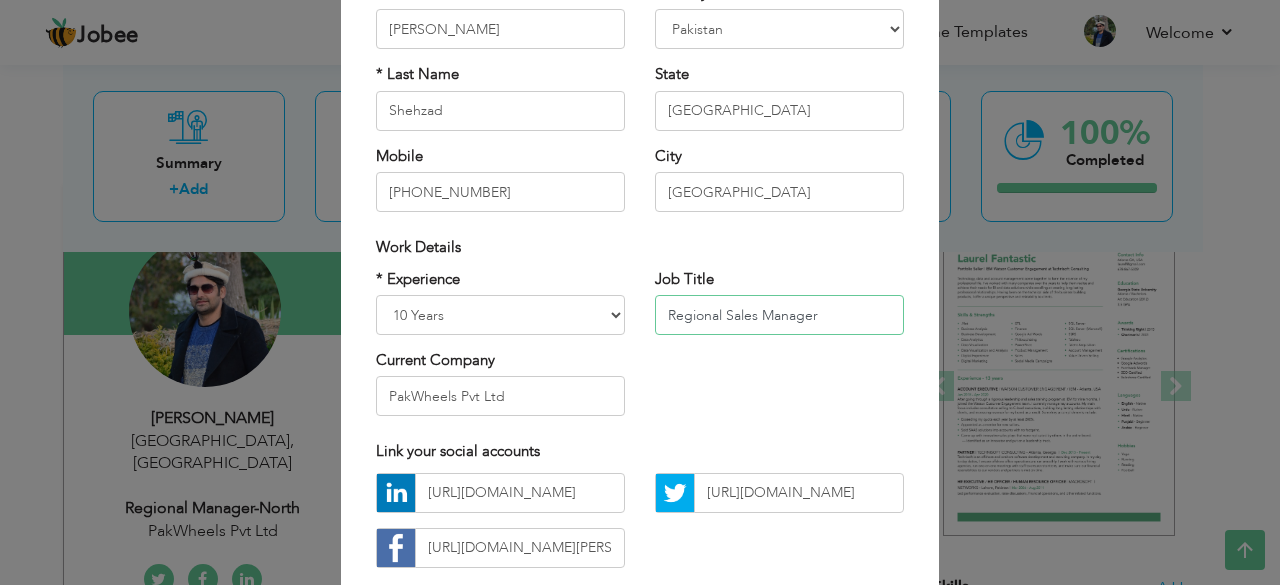 type on "Regional Sales Manager" 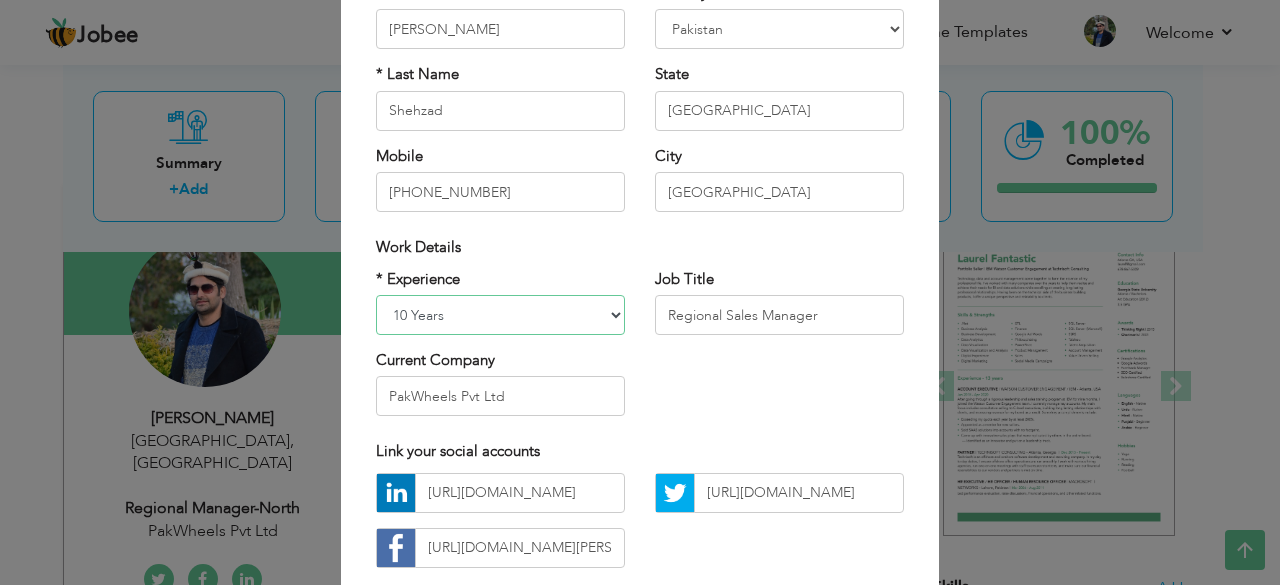 click on "Entry Level Less than 1 Year 1 Year 2 Years 3 Years 4 Years 5 Years 6 Years 7 Years 8 Years 9 Years 10 Years 11 Years 12 Years 13 Years 14 Years 15 Years 16 Years 17 Years 18 Years 19 Years 20 Years 21 Years 22 Years 23 Years 24 Years 25 Years 26 Years 27 Years 28 Years 29 Years 30 Years 31 Years 32 Years 33 Years 34 Years 35 Years More than 35 Years" at bounding box center [500, 315] 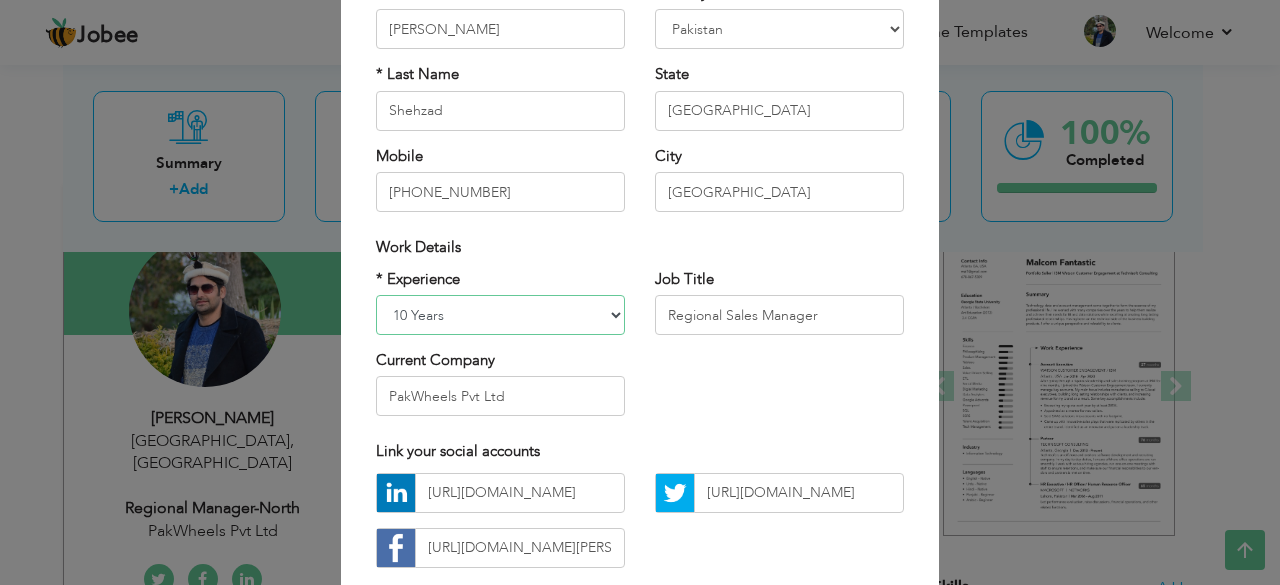 select on "number:13" 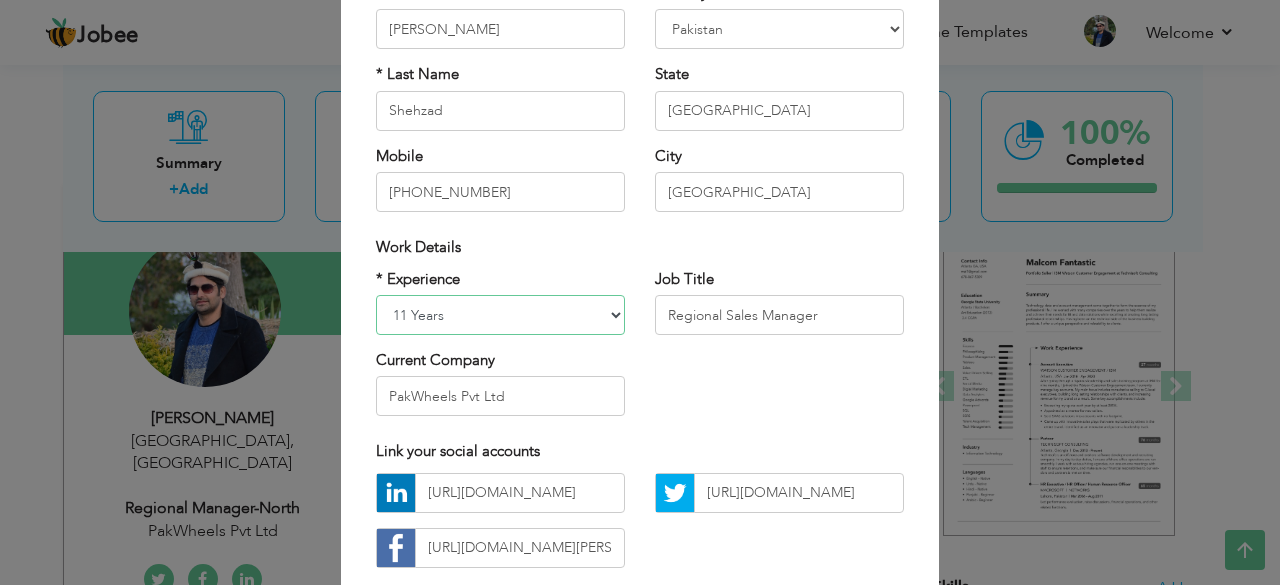 click on "Entry Level Less than 1 Year 1 Year 2 Years 3 Years 4 Years 5 Years 6 Years 7 Years 8 Years 9 Years 10 Years 11 Years 12 Years 13 Years 14 Years 15 Years 16 Years 17 Years 18 Years 19 Years 20 Years 21 Years 22 Years 23 Years 24 Years 25 Years 26 Years 27 Years 28 Years 29 Years 30 Years 31 Years 32 Years 33 Years 34 Years 35 Years More than 35 Years" at bounding box center [500, 315] 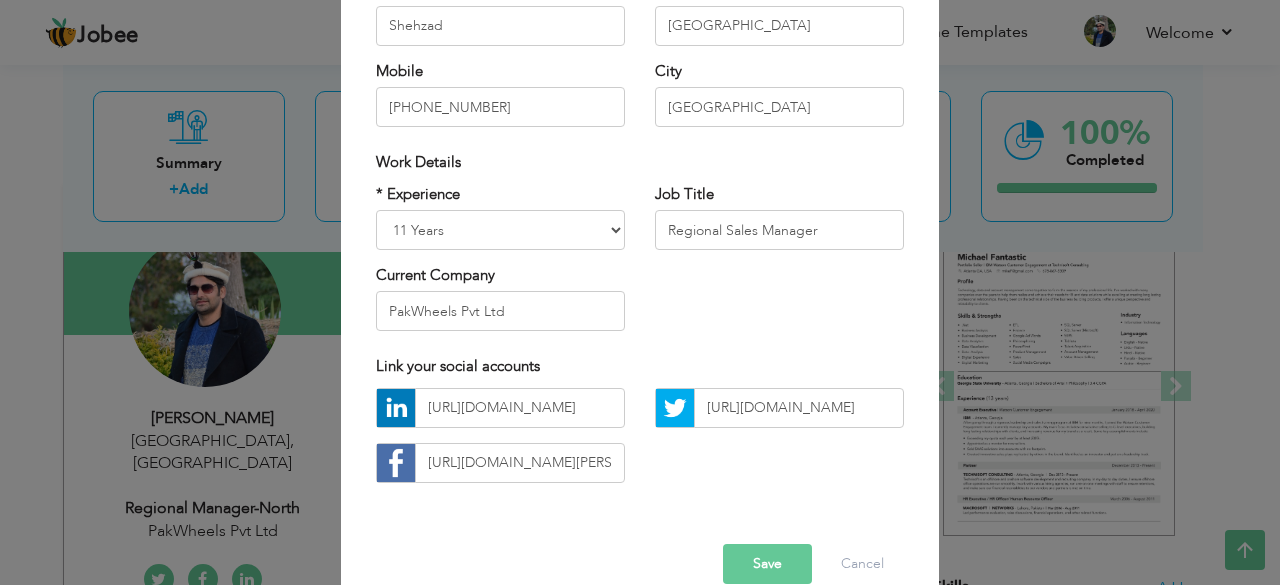 scroll, scrollTop: 276, scrollLeft: 0, axis: vertical 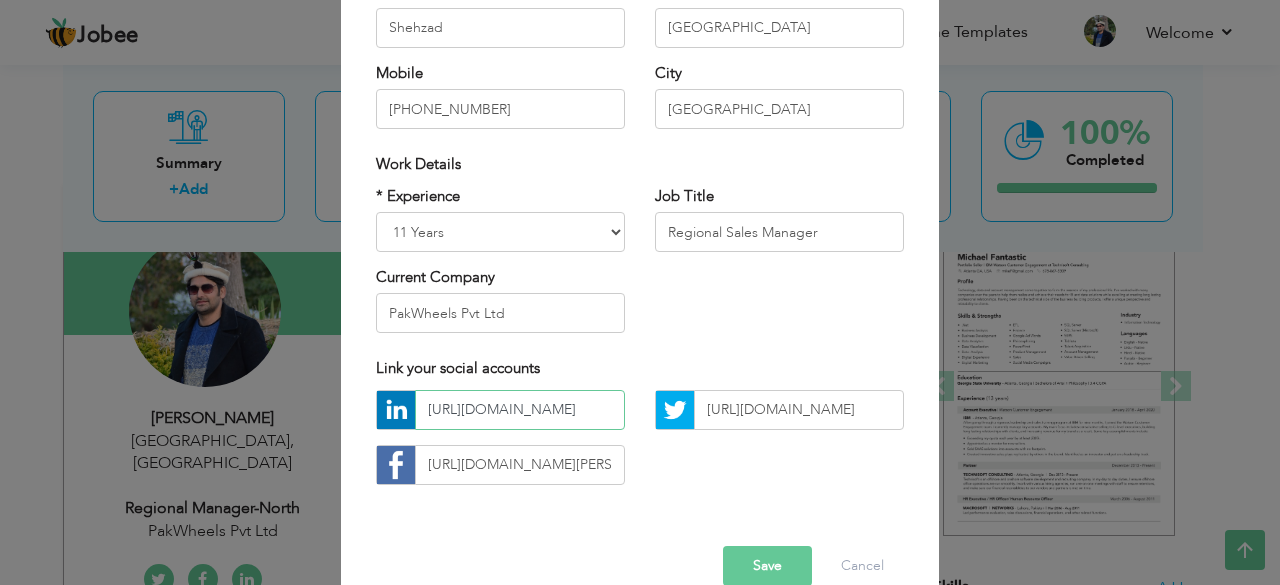click on "[URL][DOMAIN_NAME]" at bounding box center (520, 410) 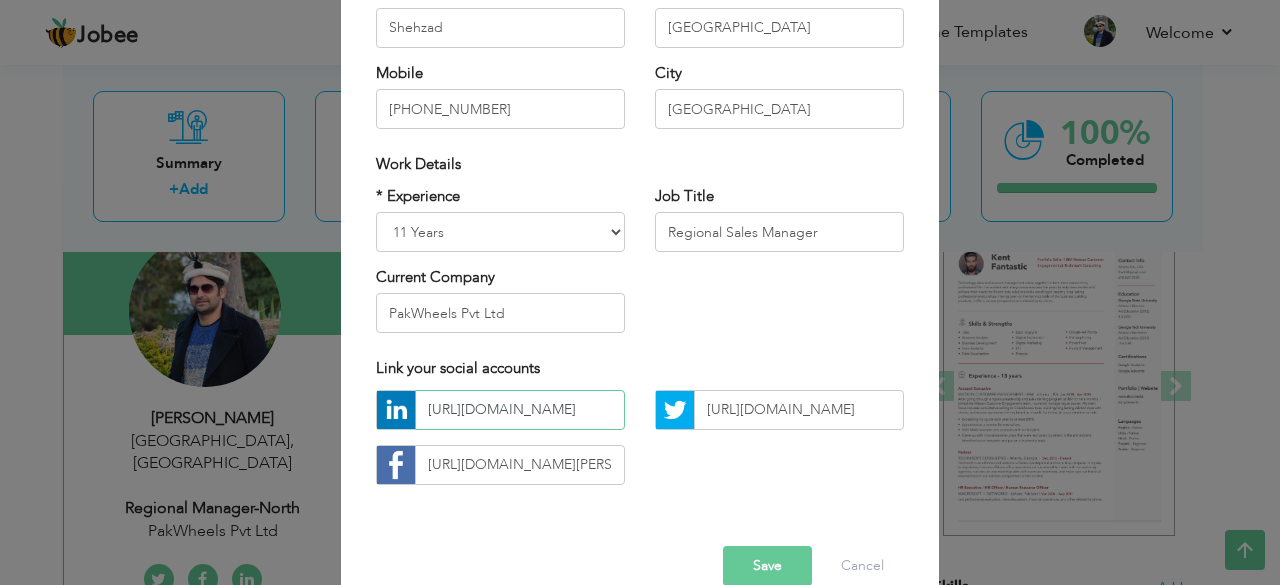 paste 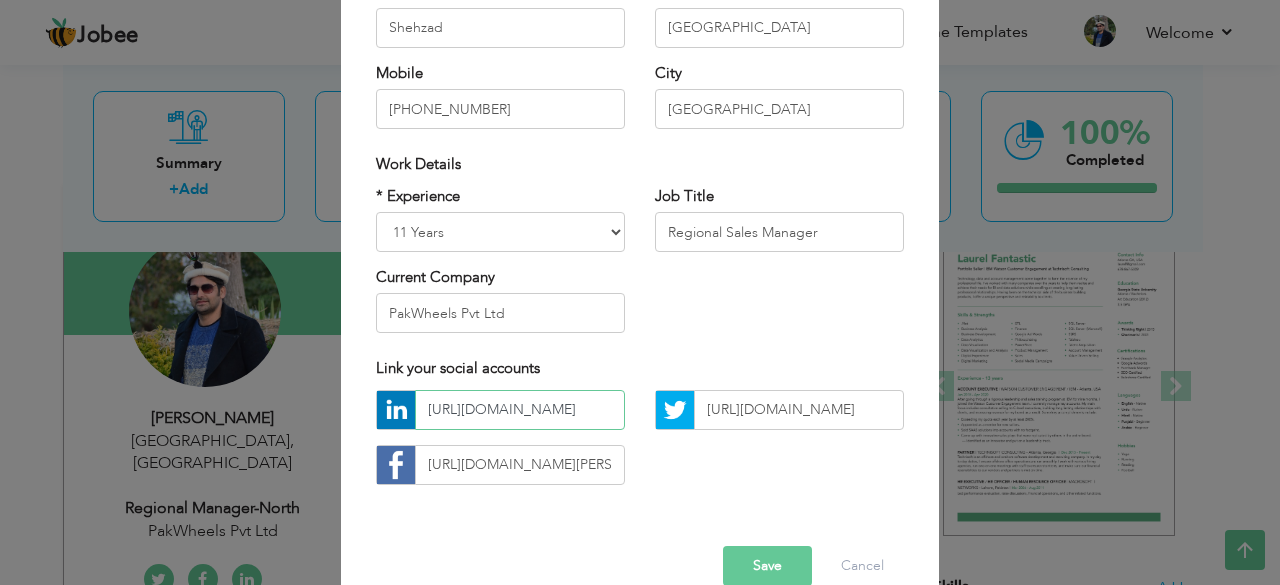 type on "[URL][DOMAIN_NAME]" 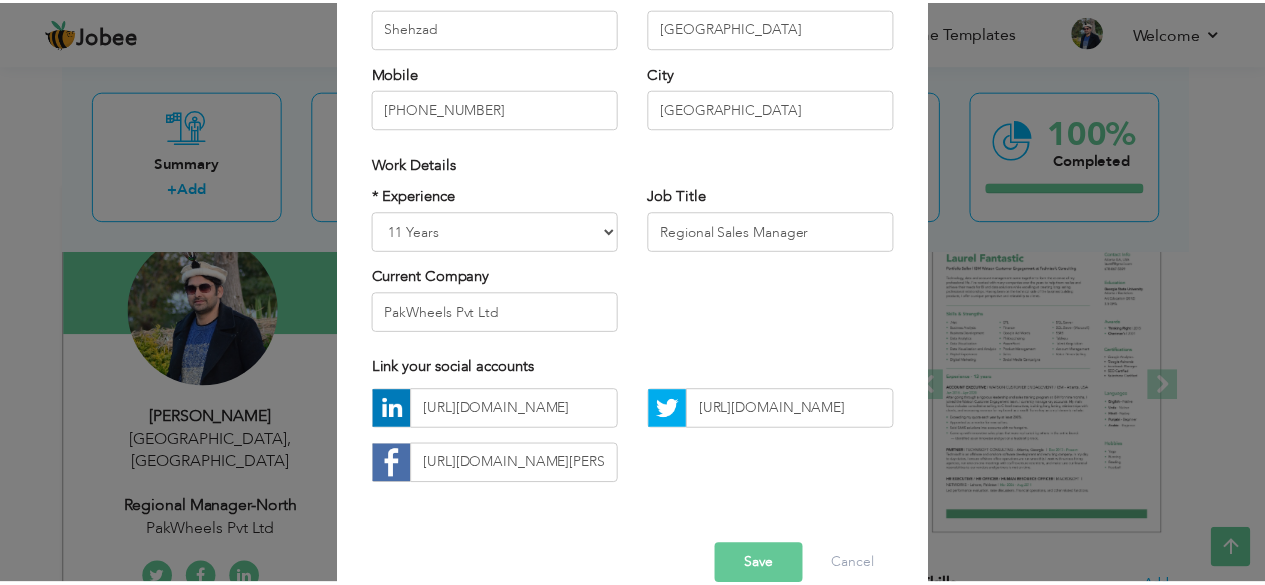scroll, scrollTop: 0, scrollLeft: 0, axis: both 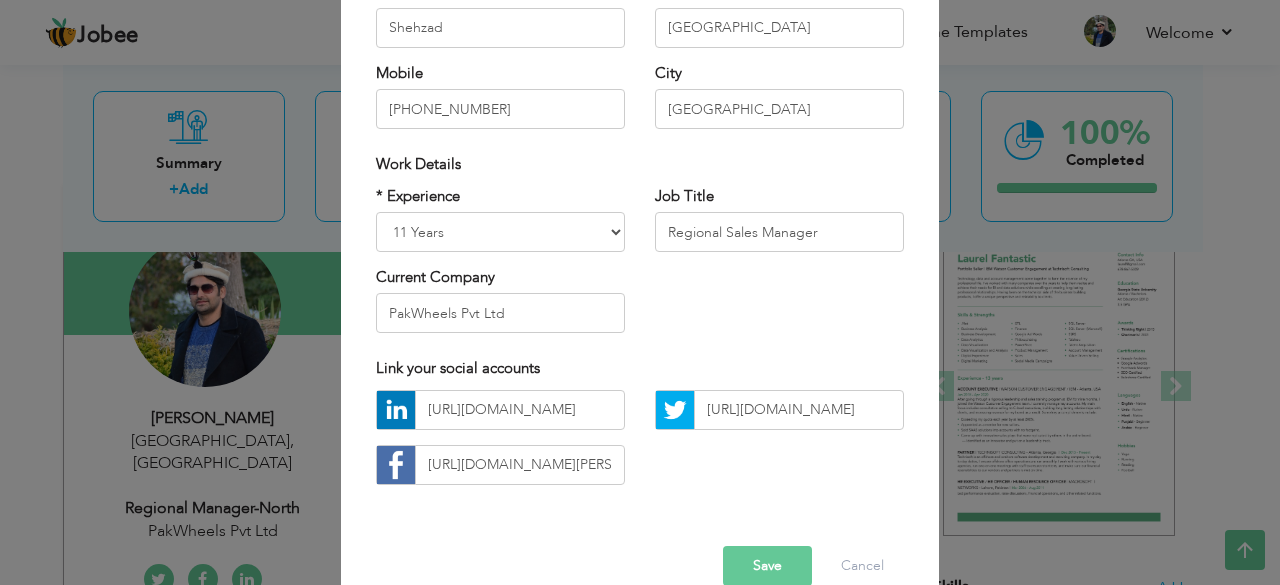 click on "Save" at bounding box center (767, 566) 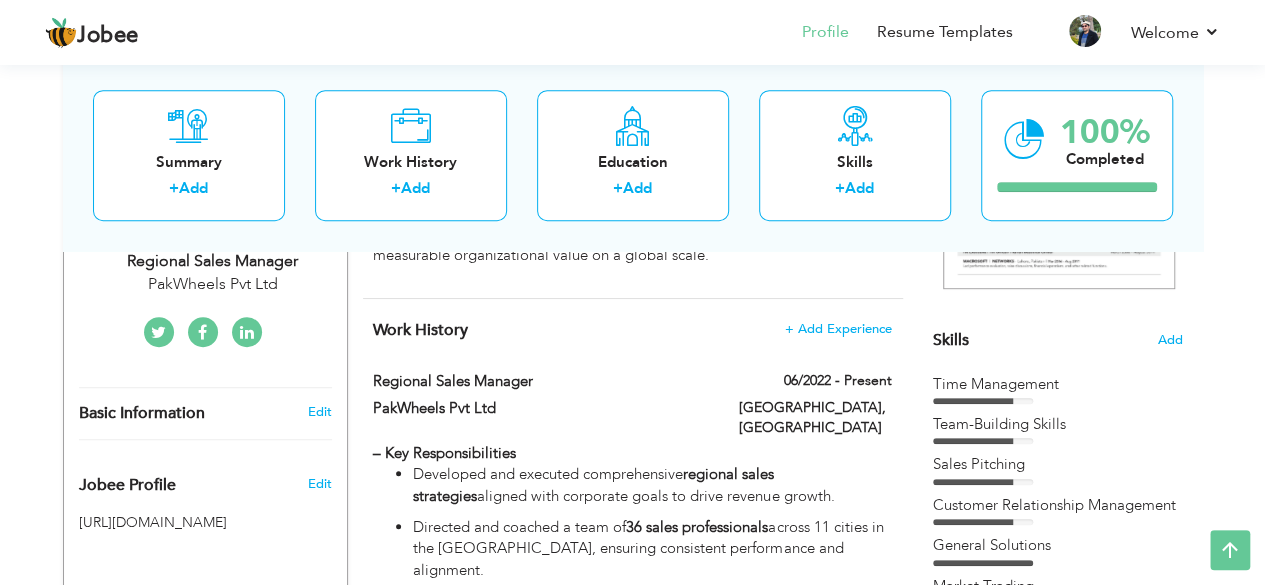 scroll, scrollTop: 432, scrollLeft: 0, axis: vertical 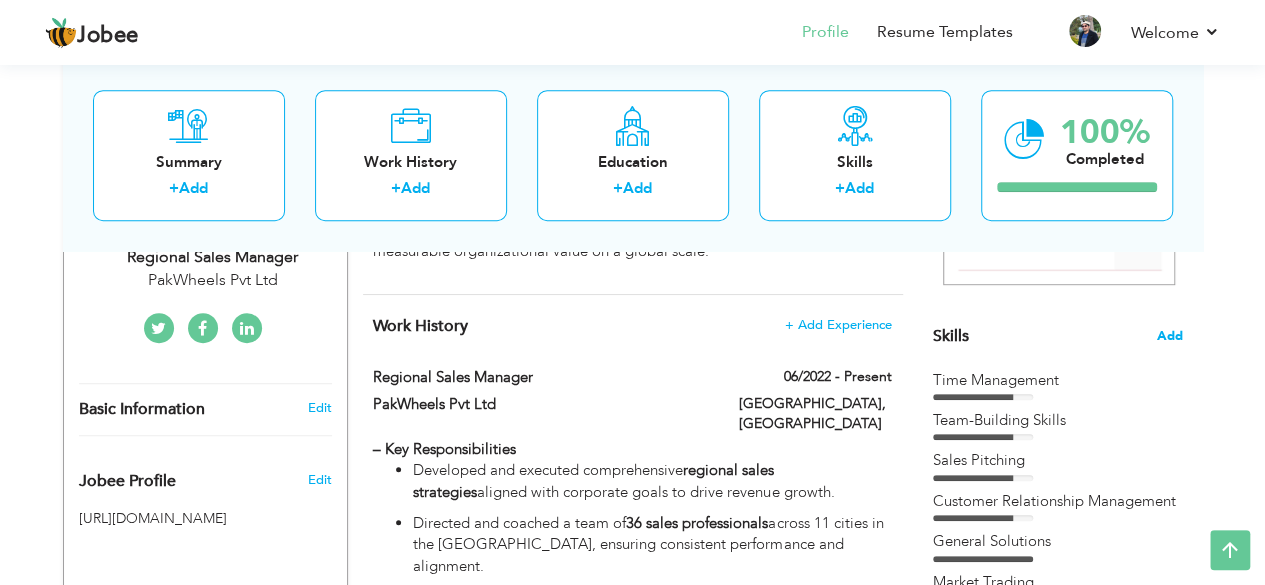 click on "Add" at bounding box center (1170, 336) 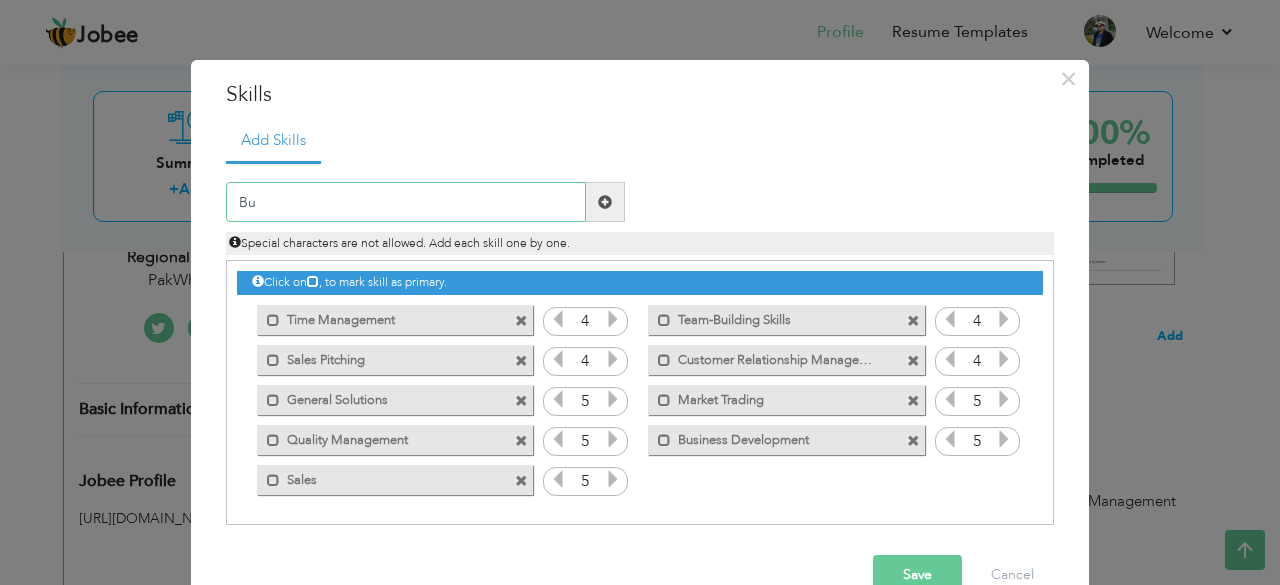 type on "B" 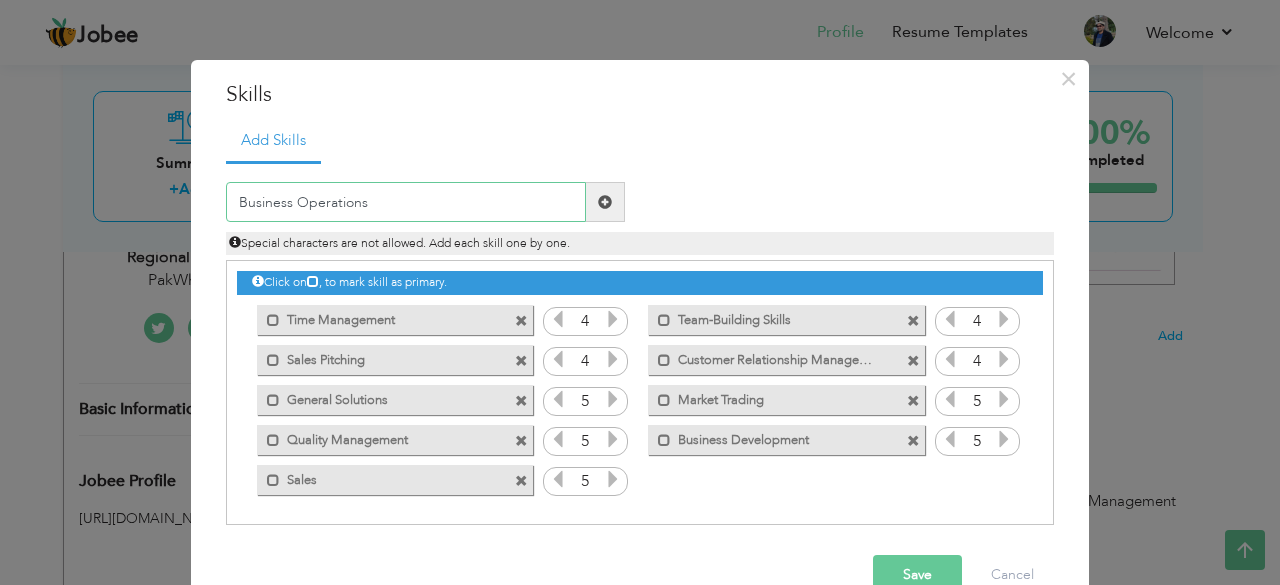 click on "Business Operations" at bounding box center (406, 202) 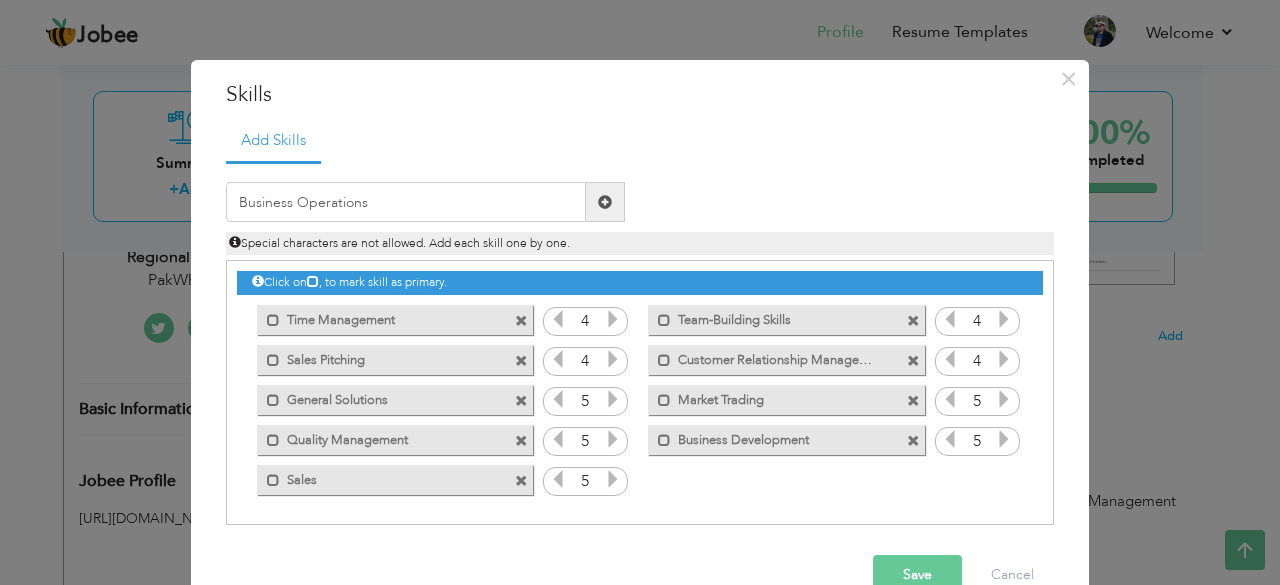 click at bounding box center (913, 401) 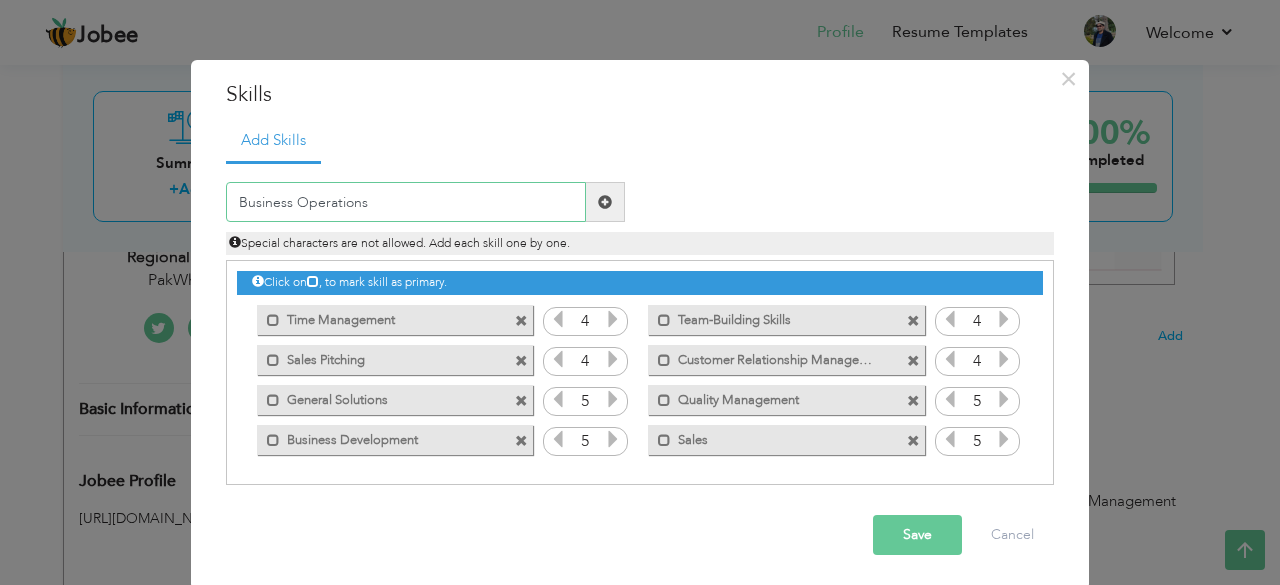 click on "Business Operations" at bounding box center [406, 202] 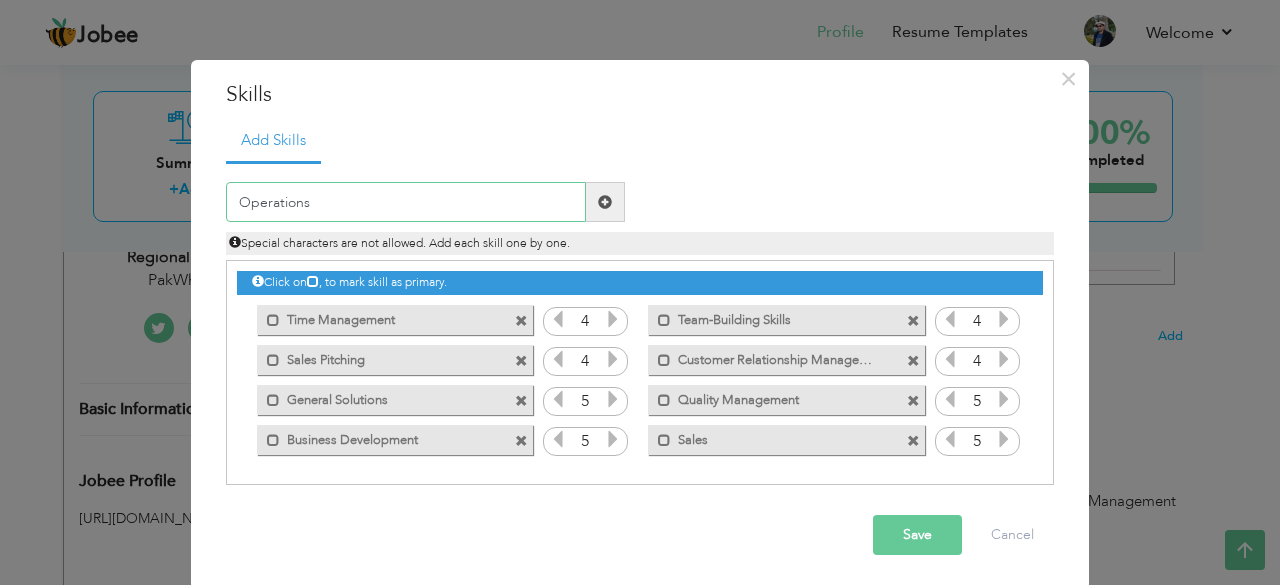 type on "Operations" 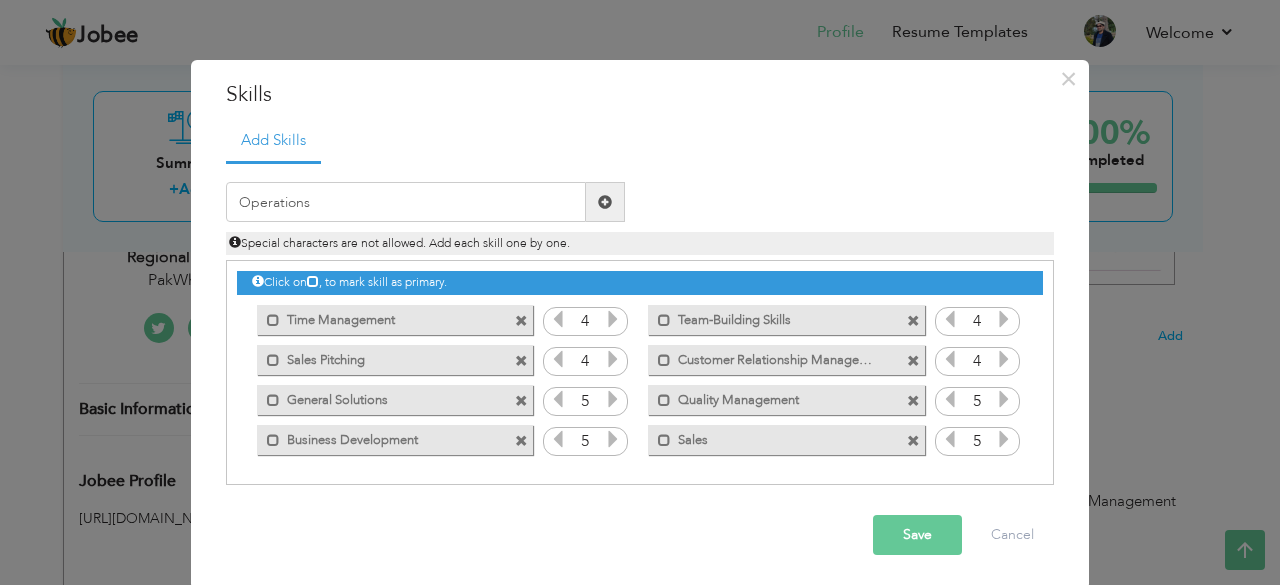 click on "Special characters are not allowed. Add each skill one by one." at bounding box center [399, 243] 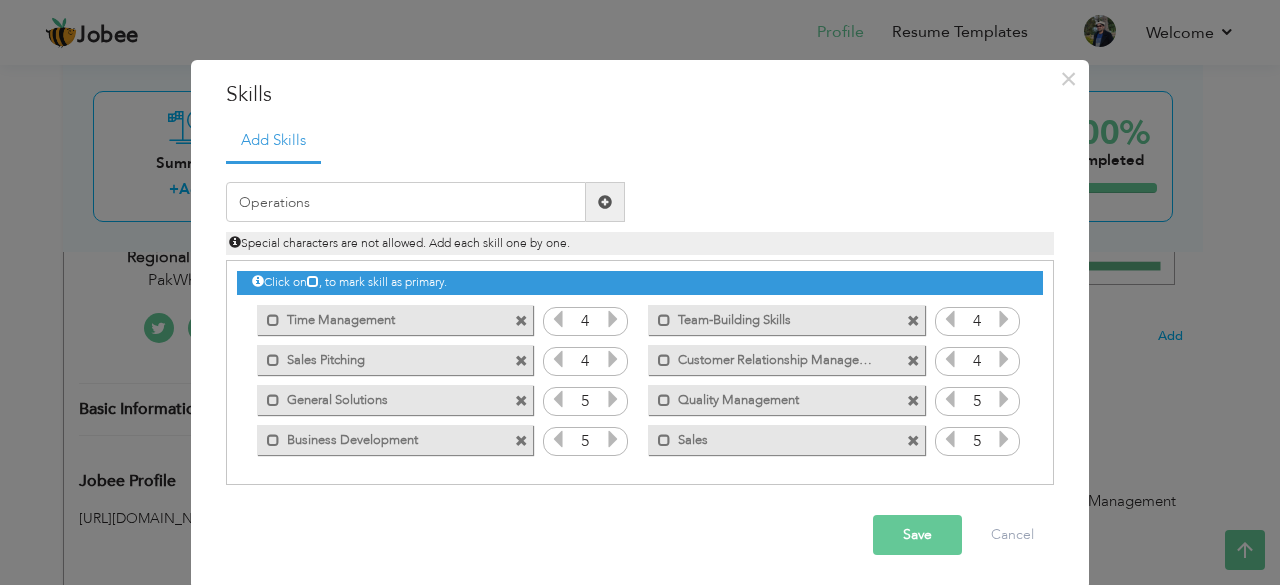 click at bounding box center [605, 202] 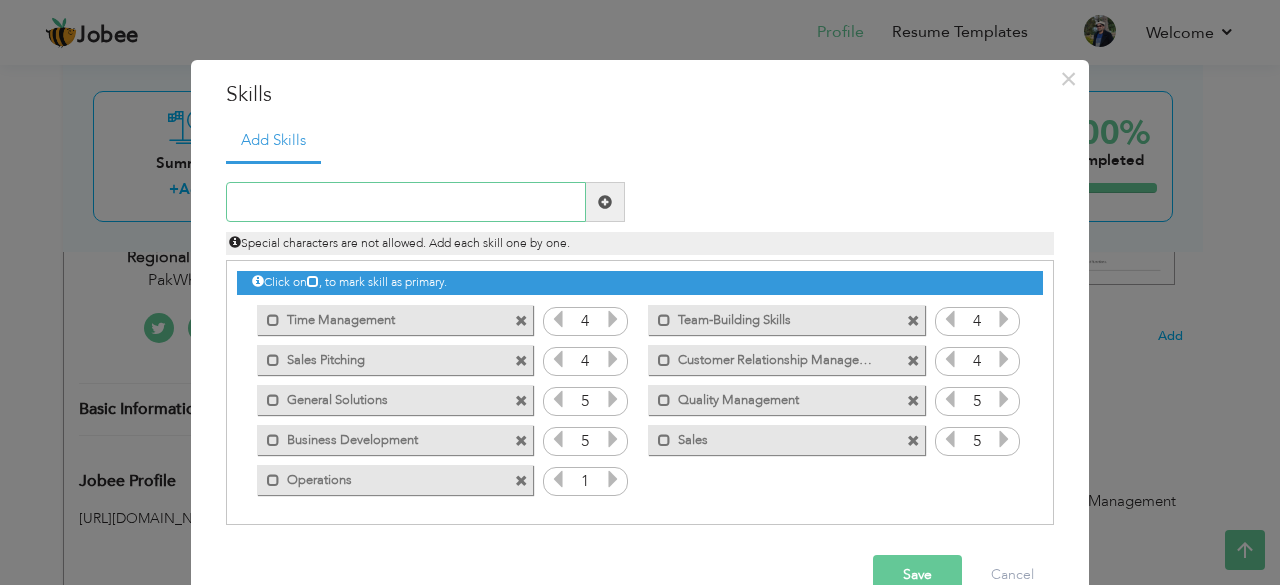 click at bounding box center (406, 202) 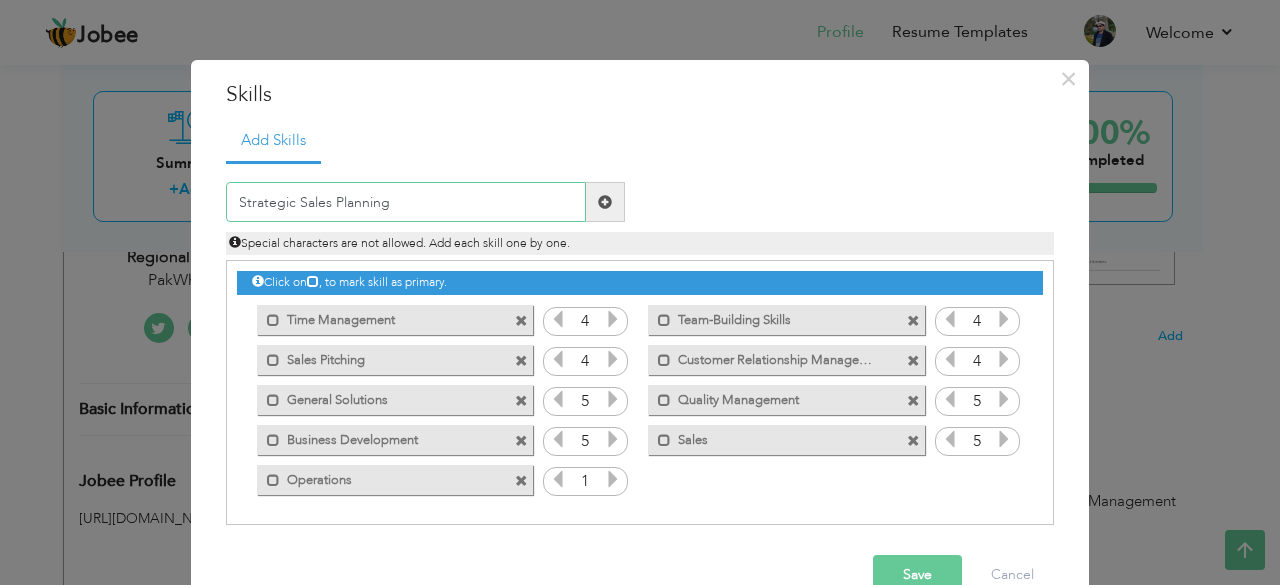 type on "Strategic Sales Planning" 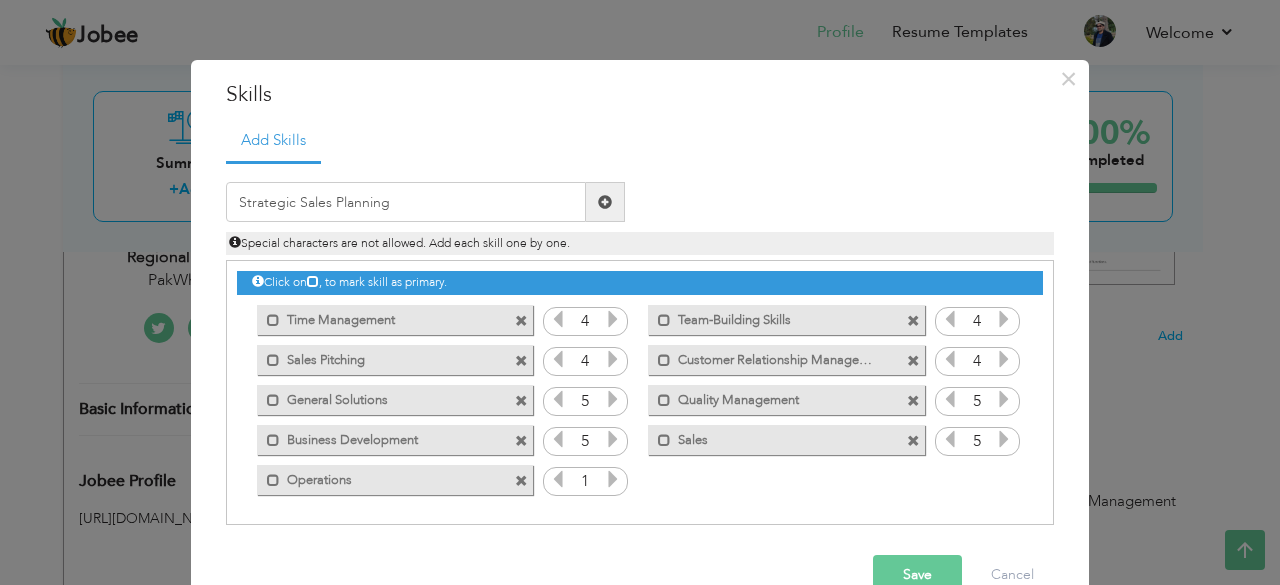 click at bounding box center [605, 202] 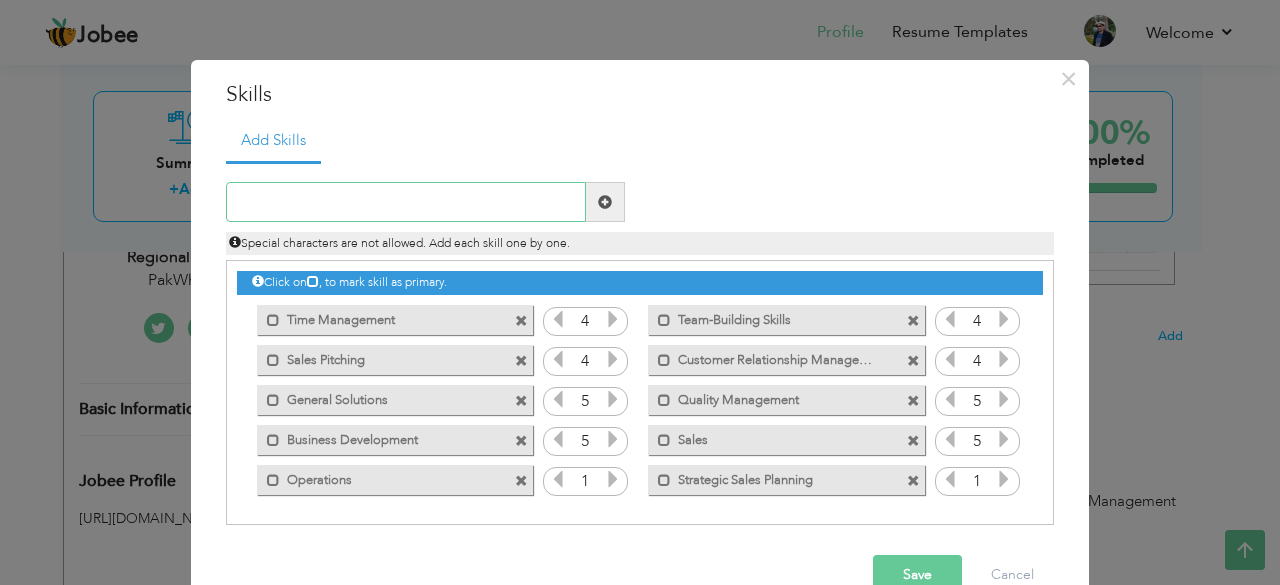 click at bounding box center [406, 202] 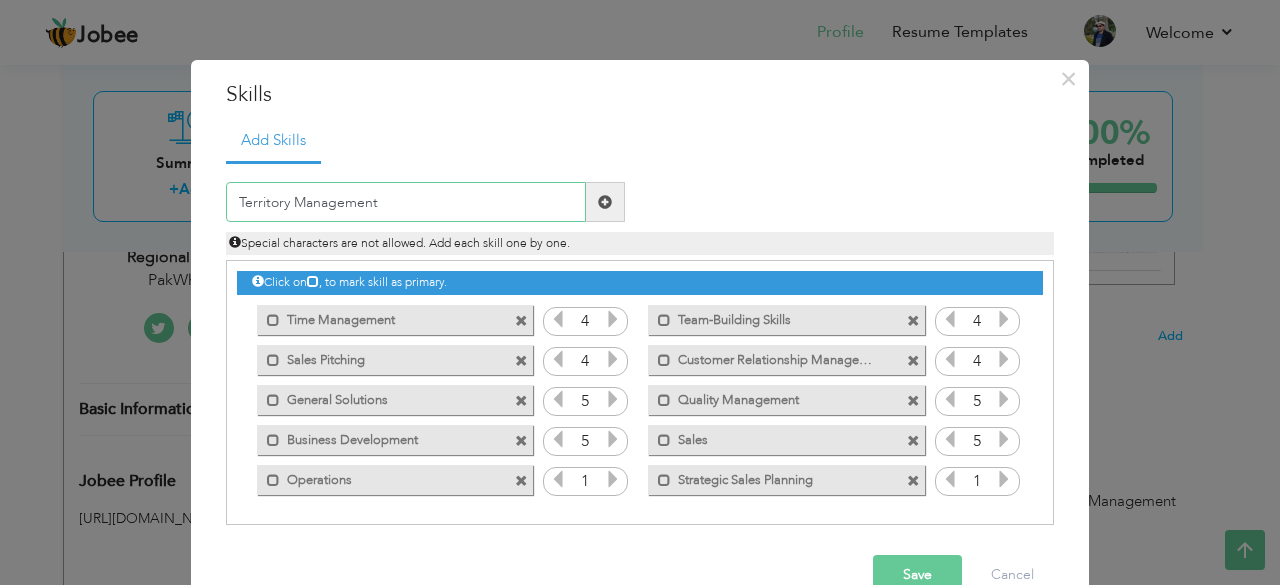 type on "Territory Management" 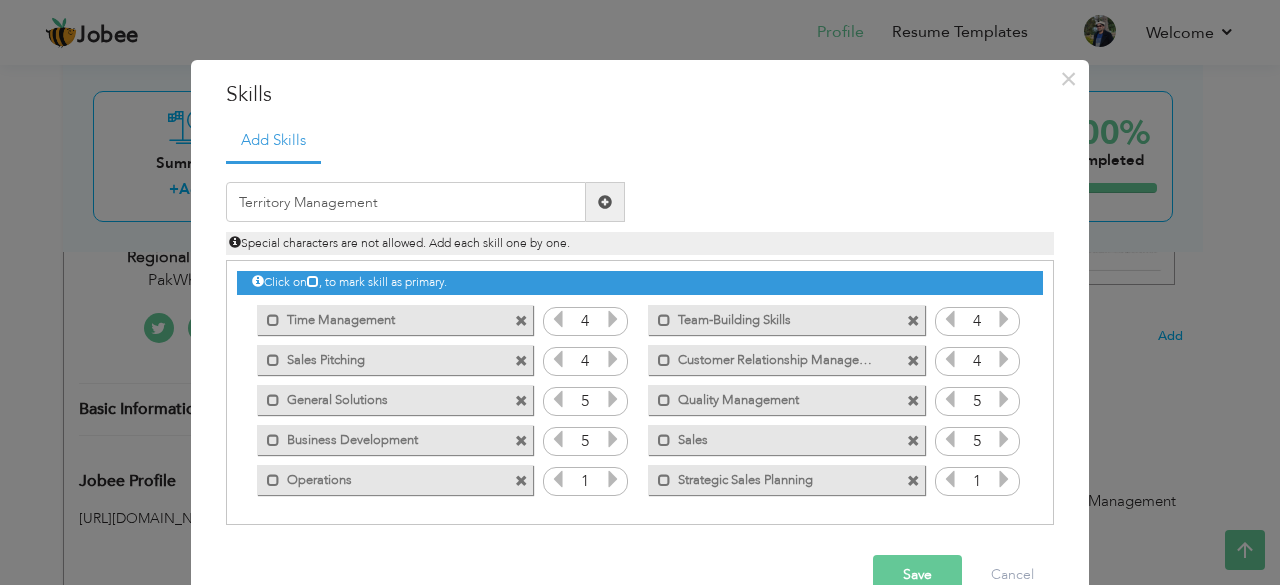 click at bounding box center [605, 202] 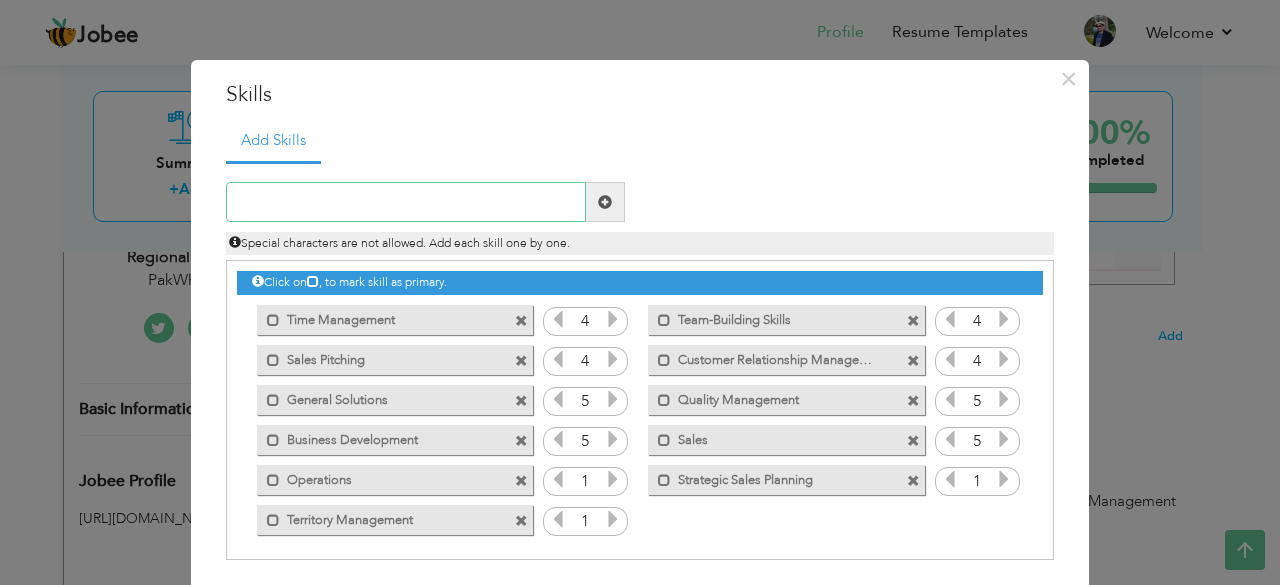 click at bounding box center [406, 202] 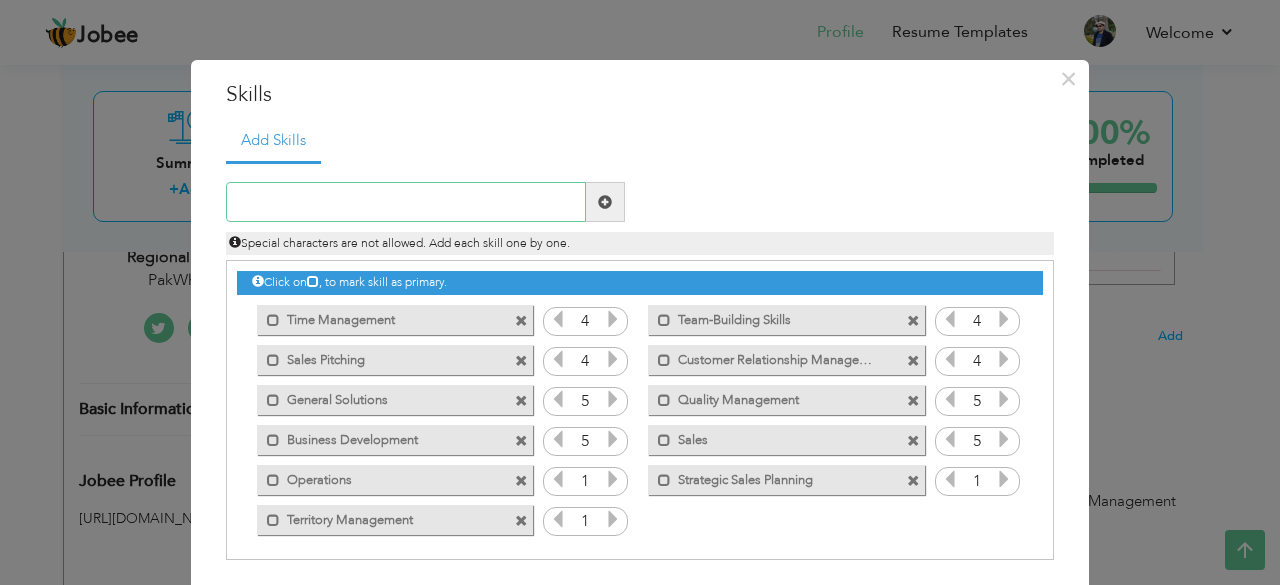 paste on "B2B & B2C Sales Operations" 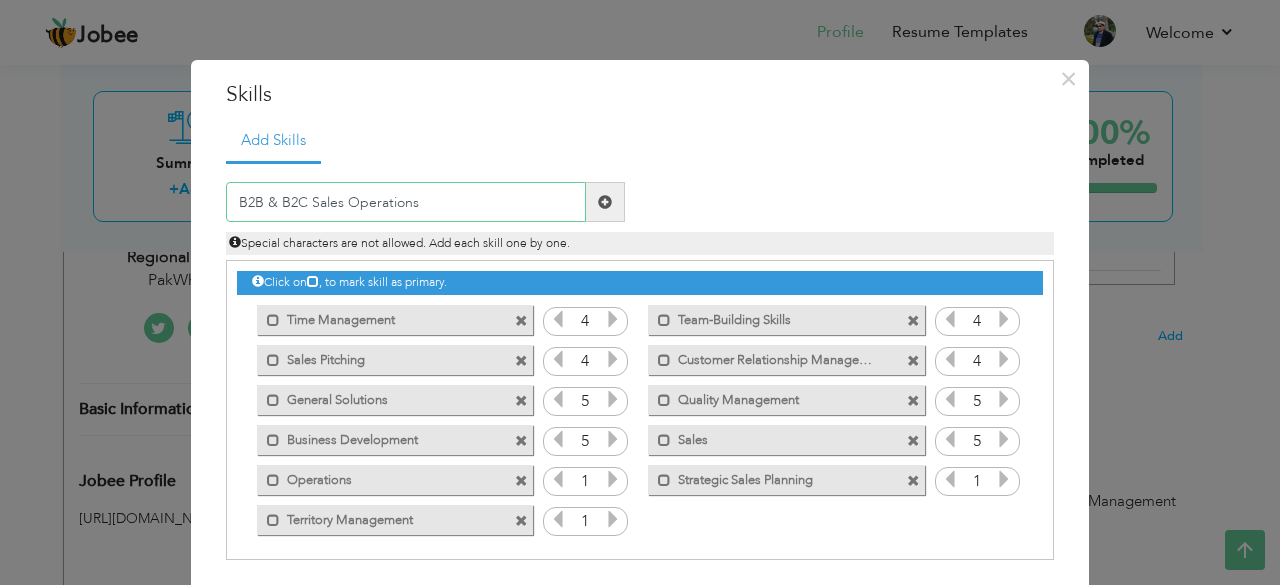 type on "B2B & B2C Sales Operations" 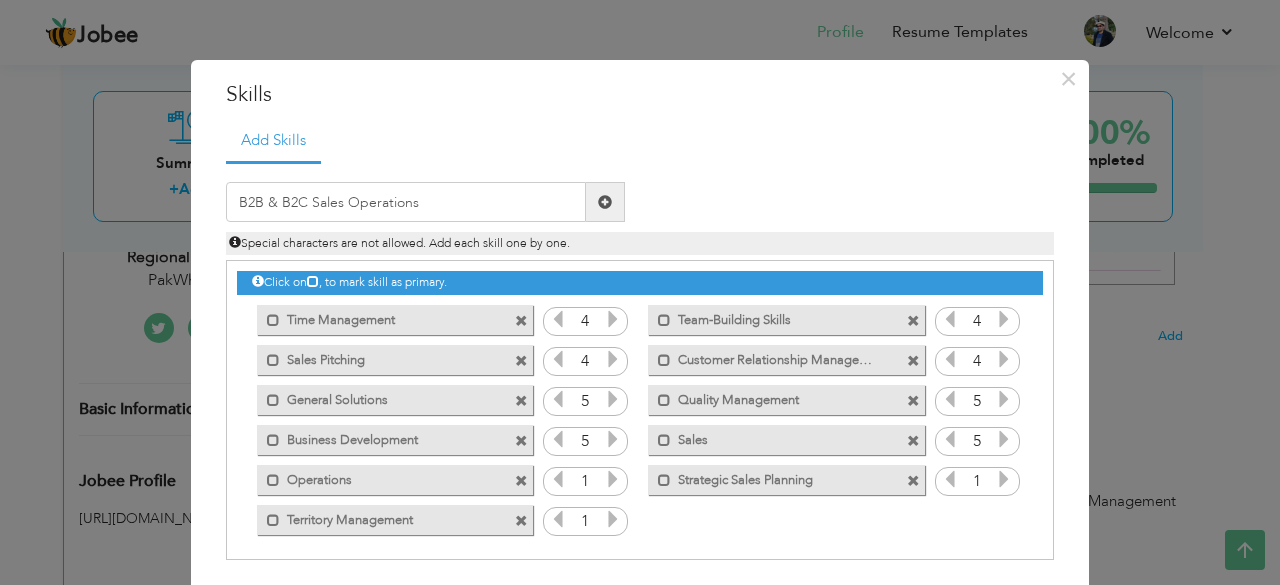 click at bounding box center (605, 202) 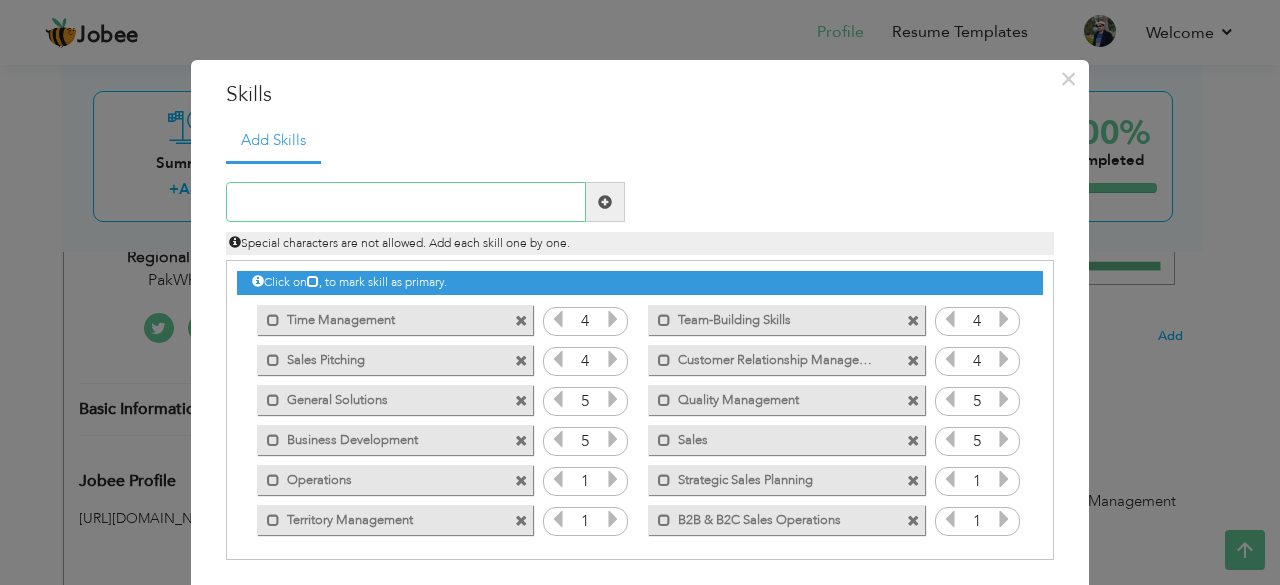 click at bounding box center (406, 202) 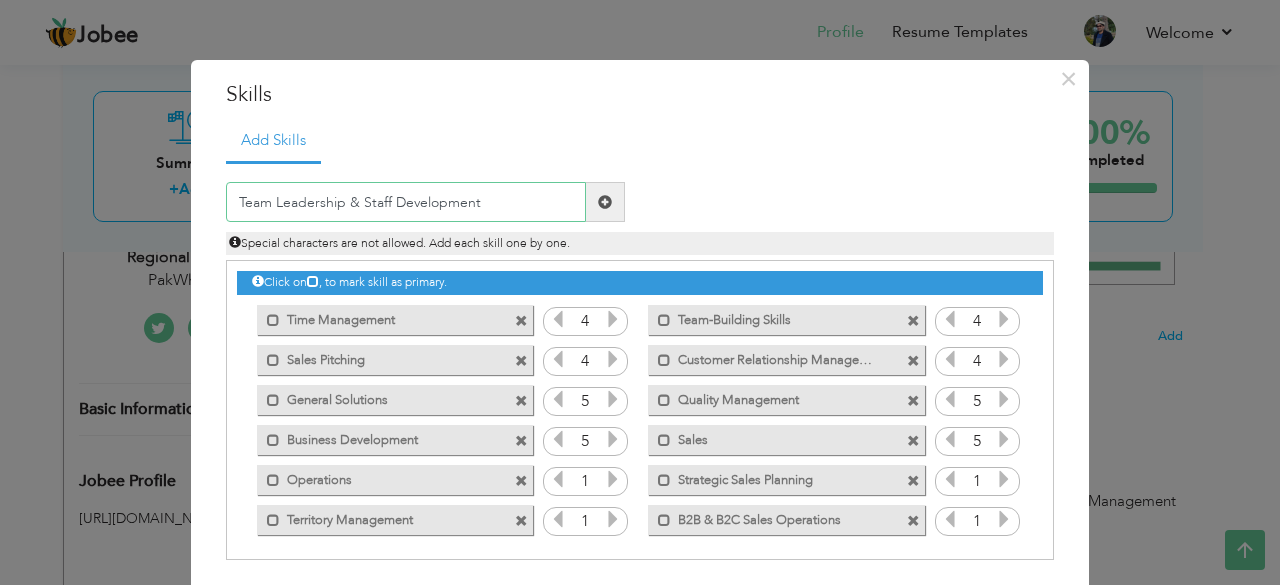 type on "Team Leadership & Staff Development" 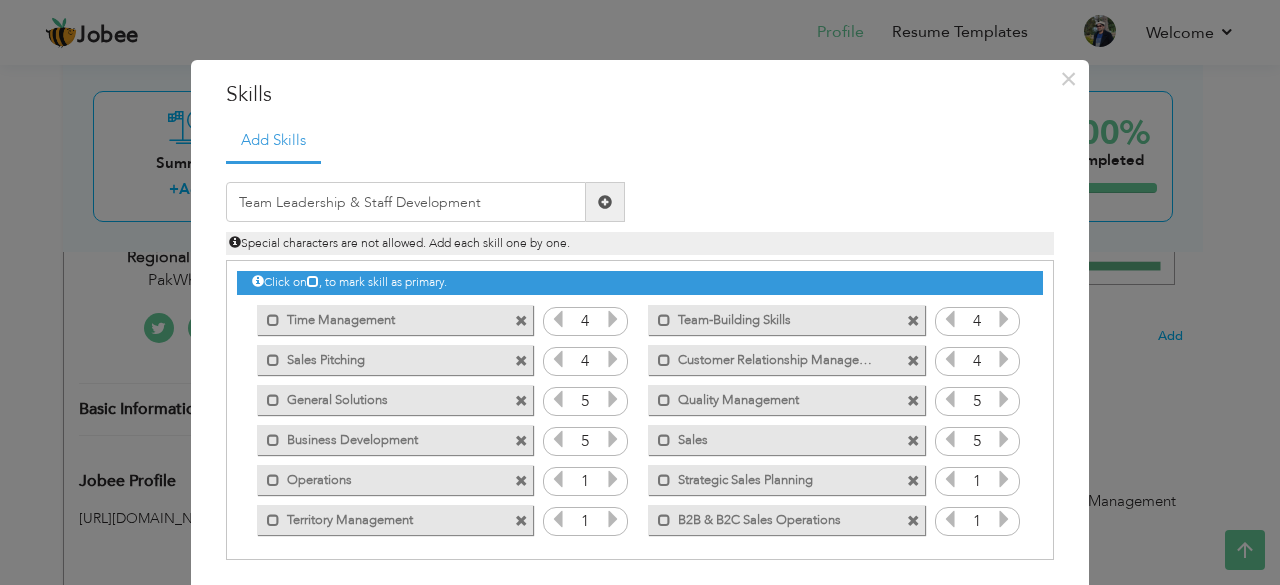 click at bounding box center [605, 202] 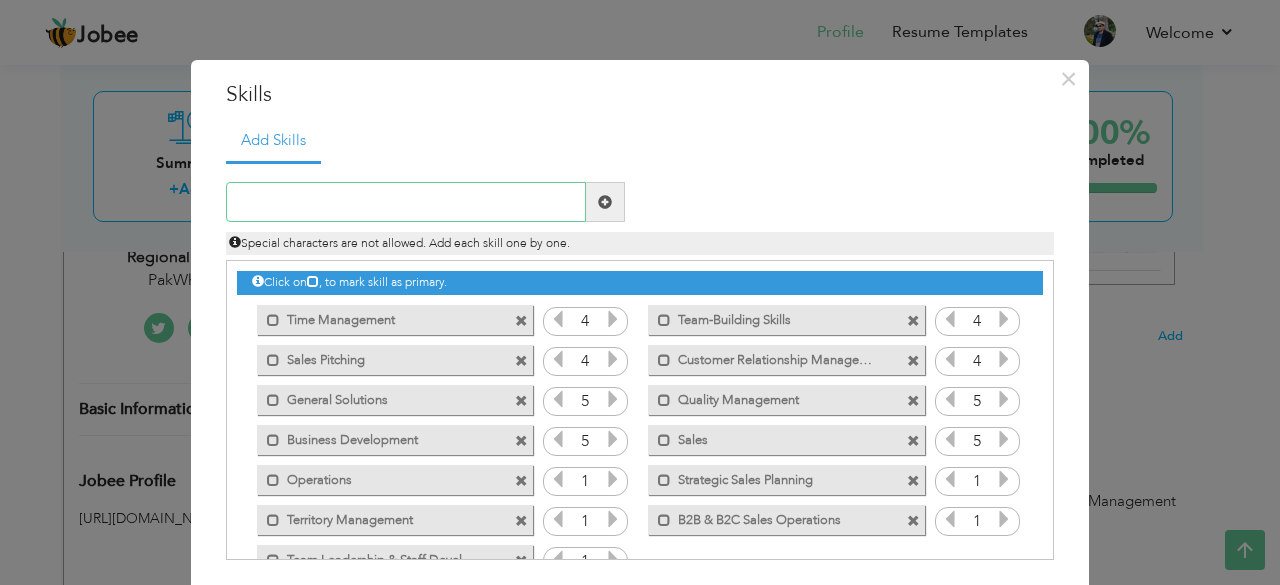 click at bounding box center (406, 202) 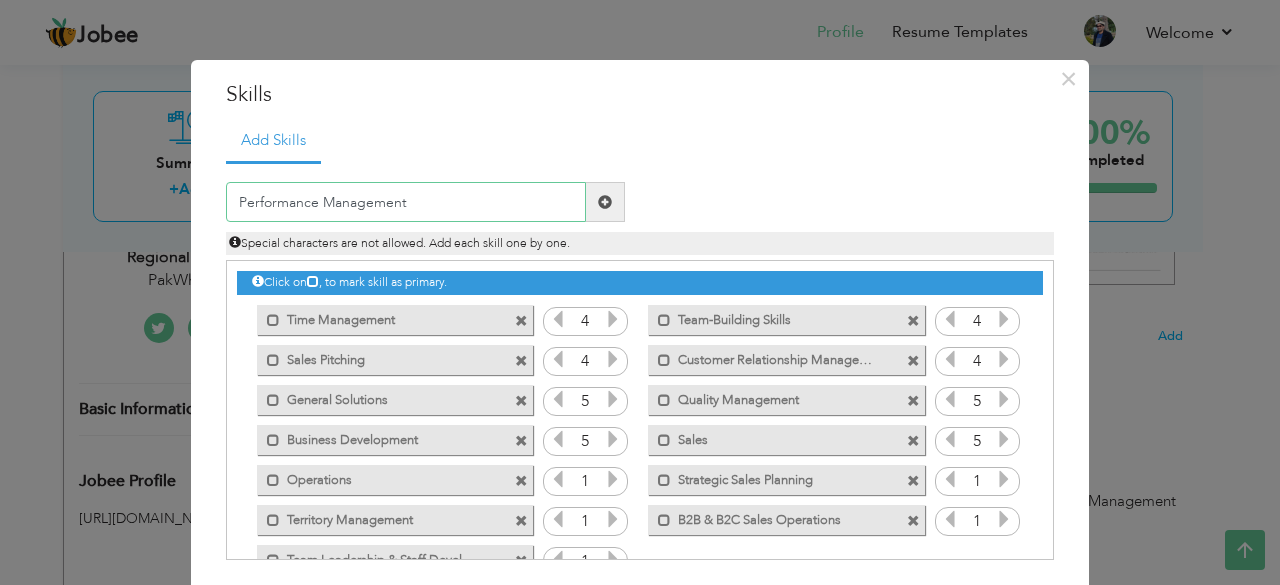 type on "Performance Management" 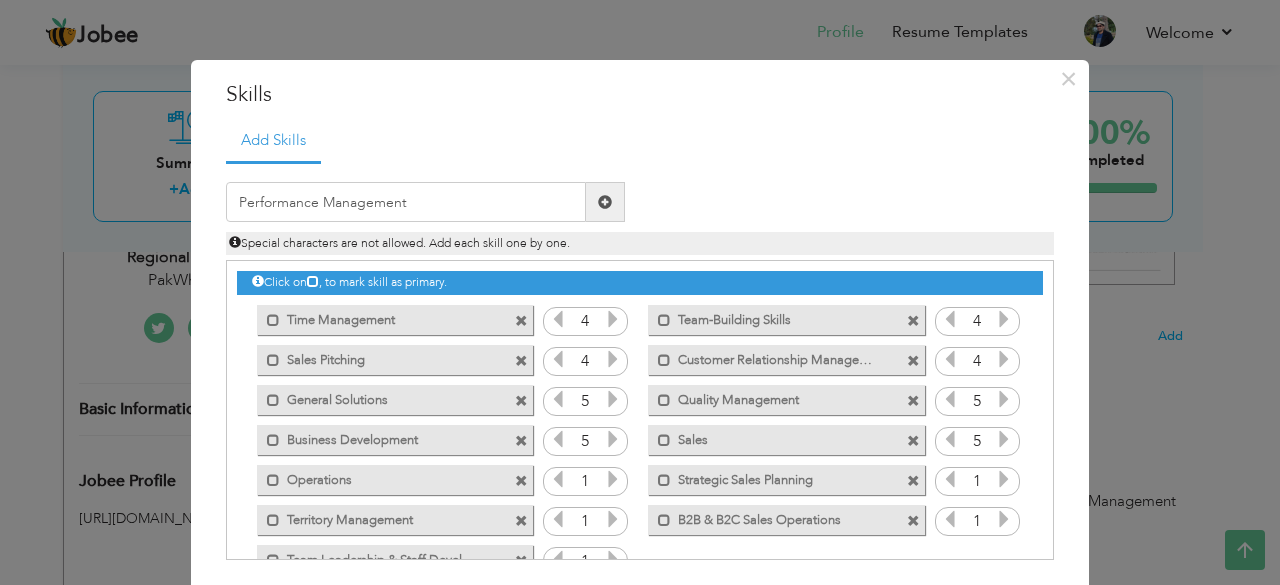 click at bounding box center (605, 202) 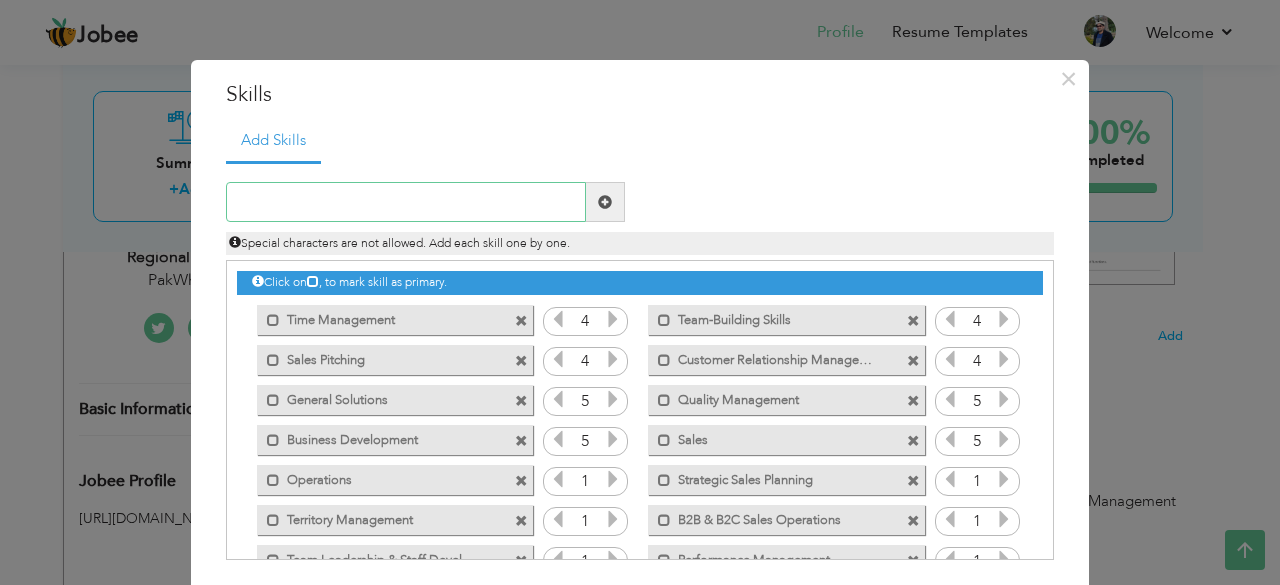 click at bounding box center [406, 202] 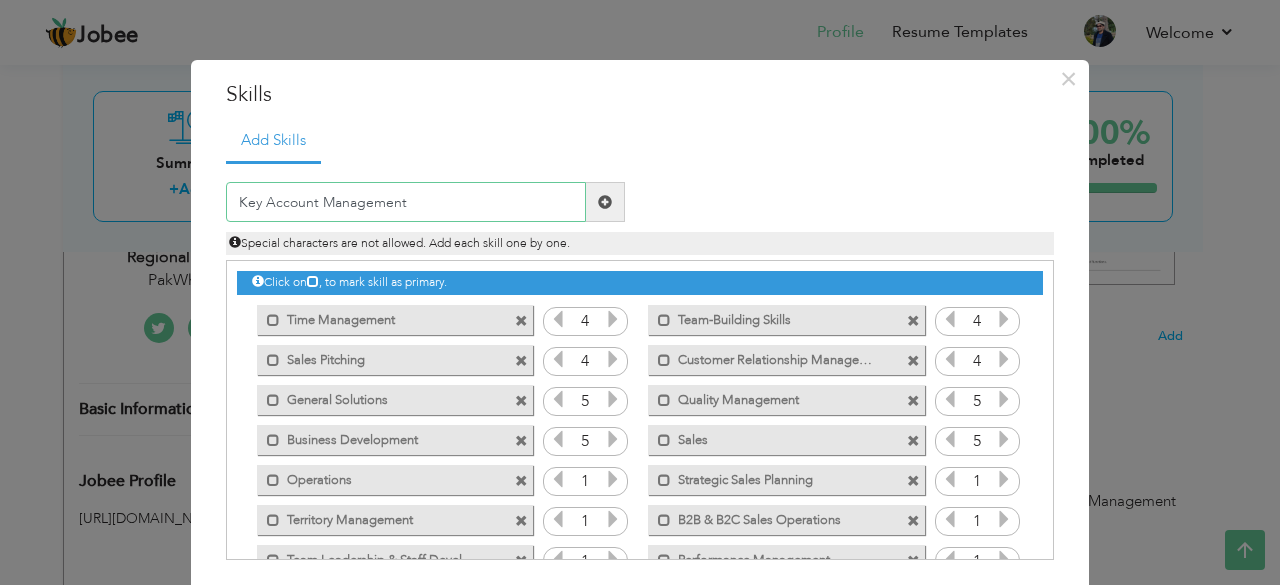 type on "Key Account Management" 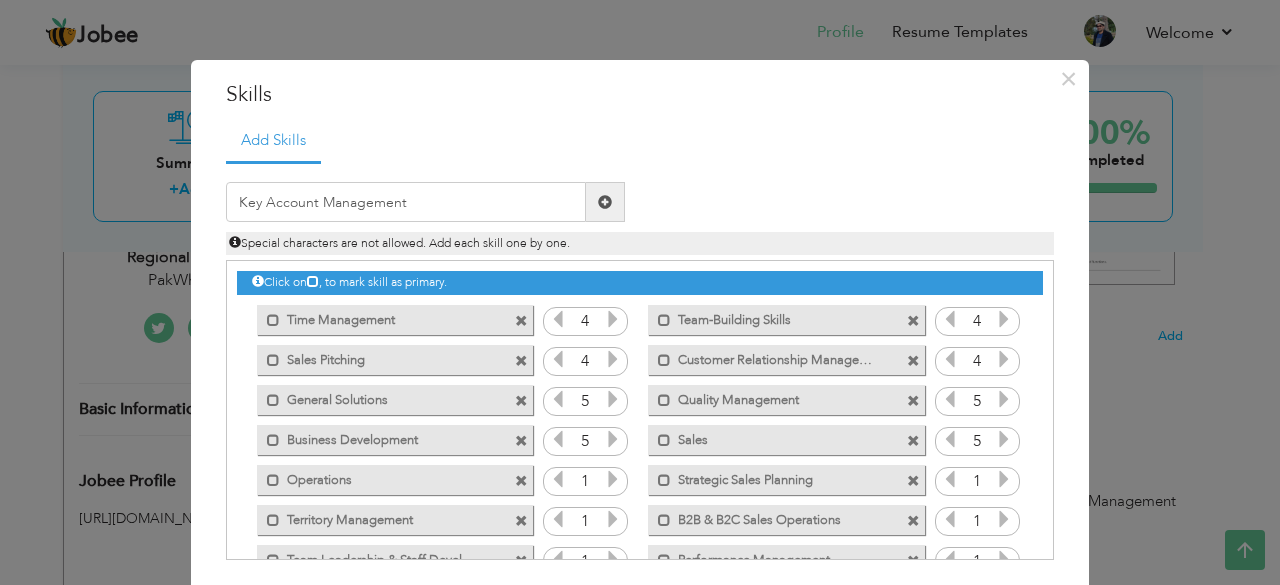 click at bounding box center [605, 202] 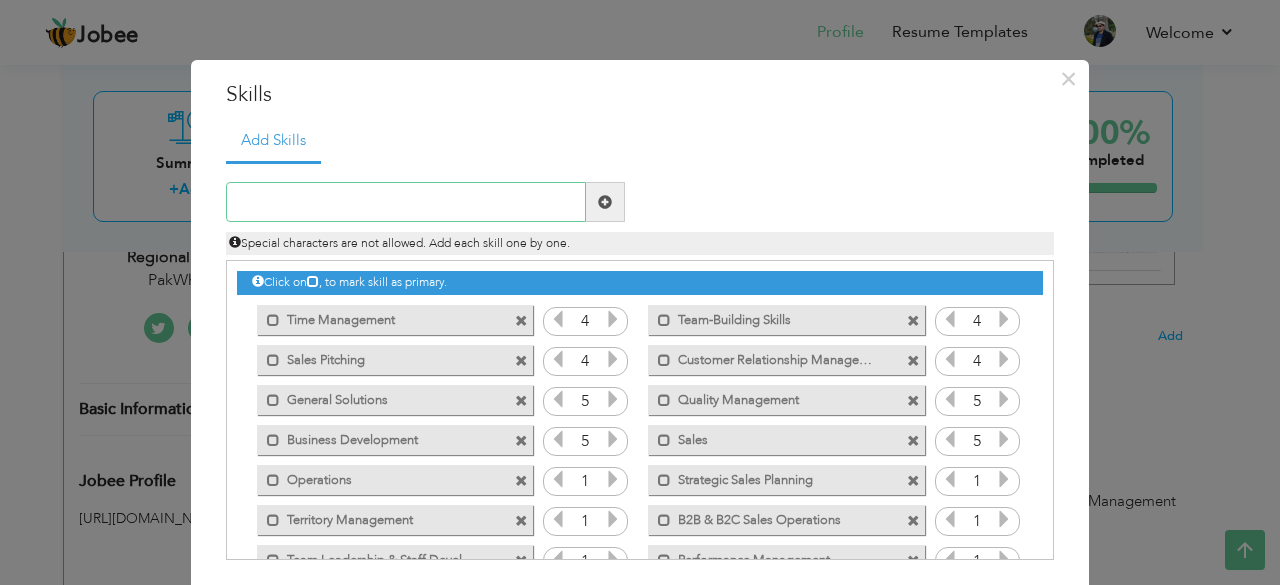 click at bounding box center (406, 202) 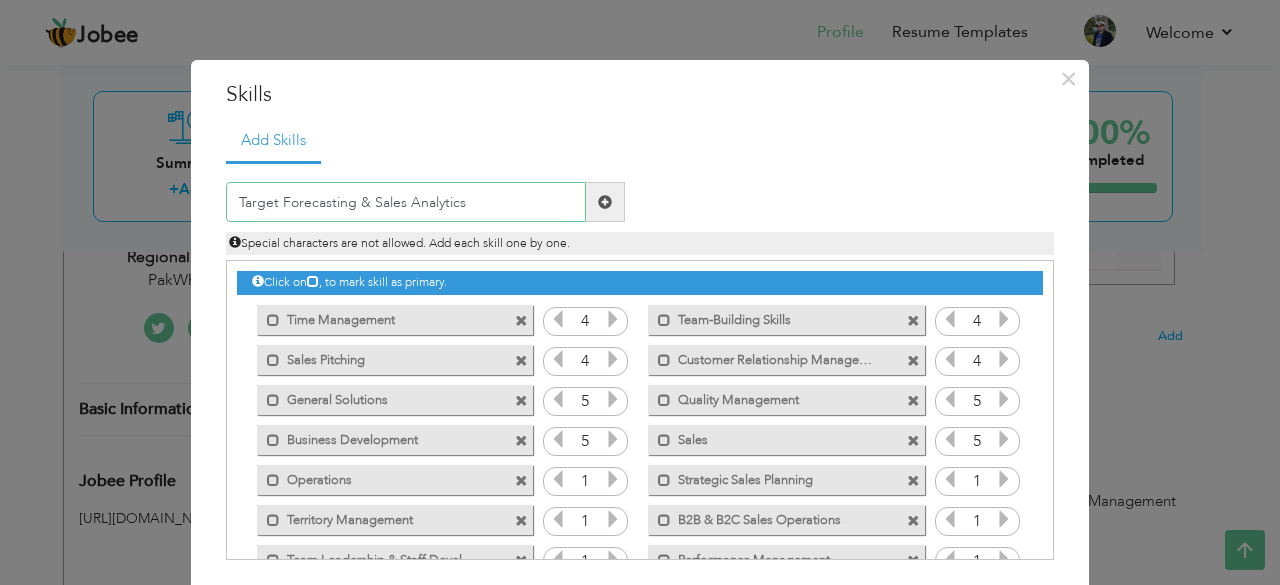 type on "Target Forecasting & Sales Analytics" 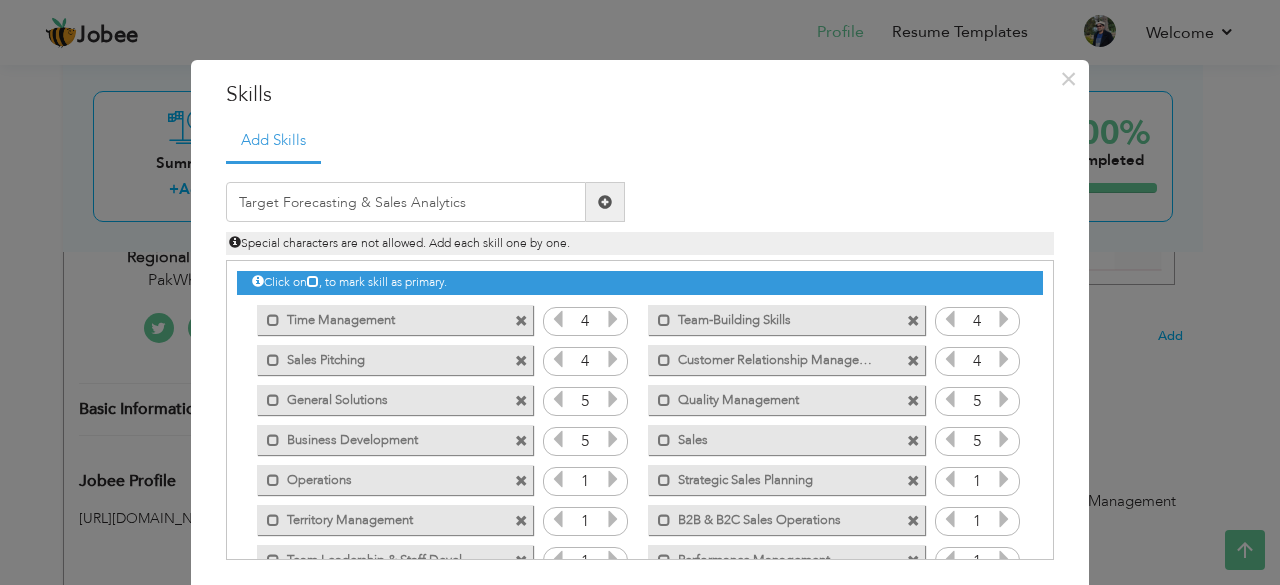 click at bounding box center [605, 202] 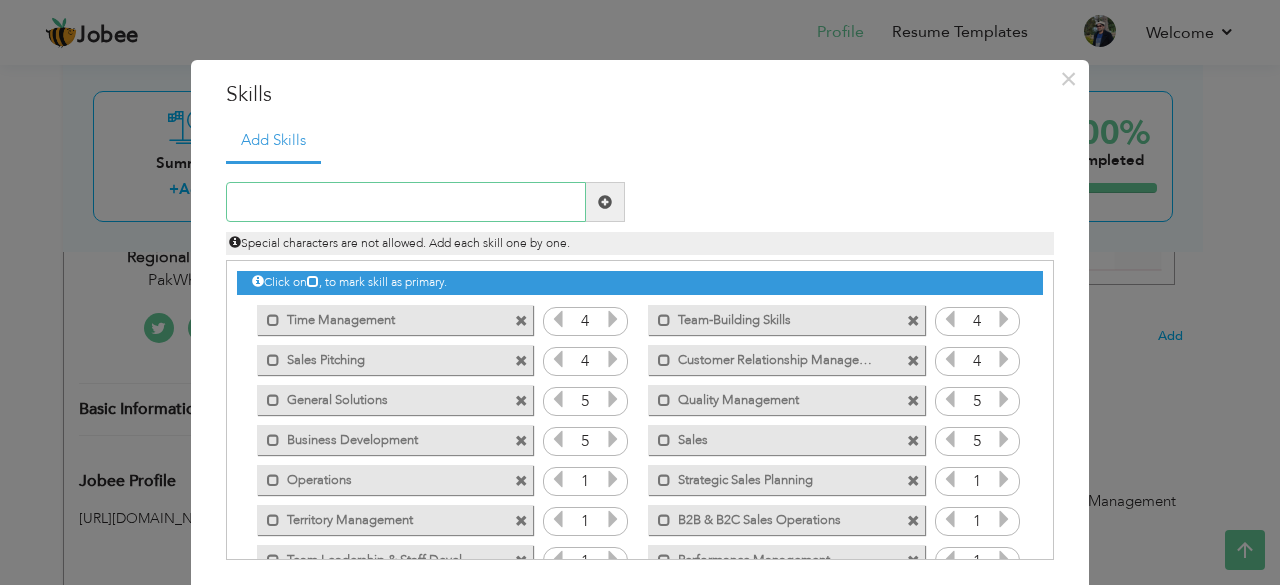 click at bounding box center (406, 202) 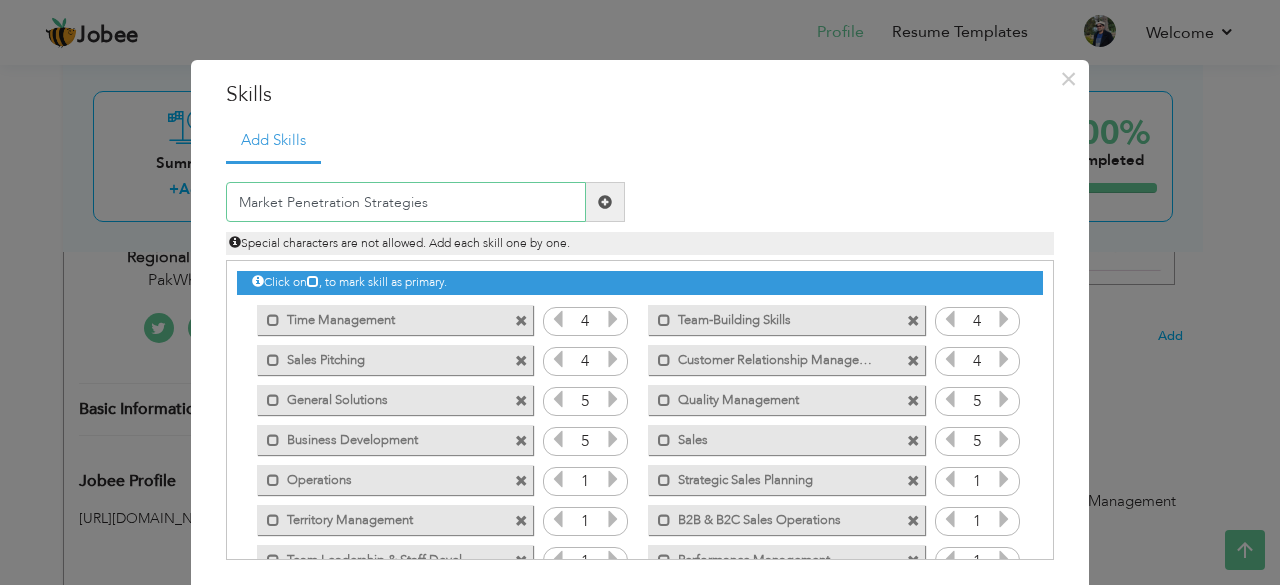 type on "Market Penetration Strategies" 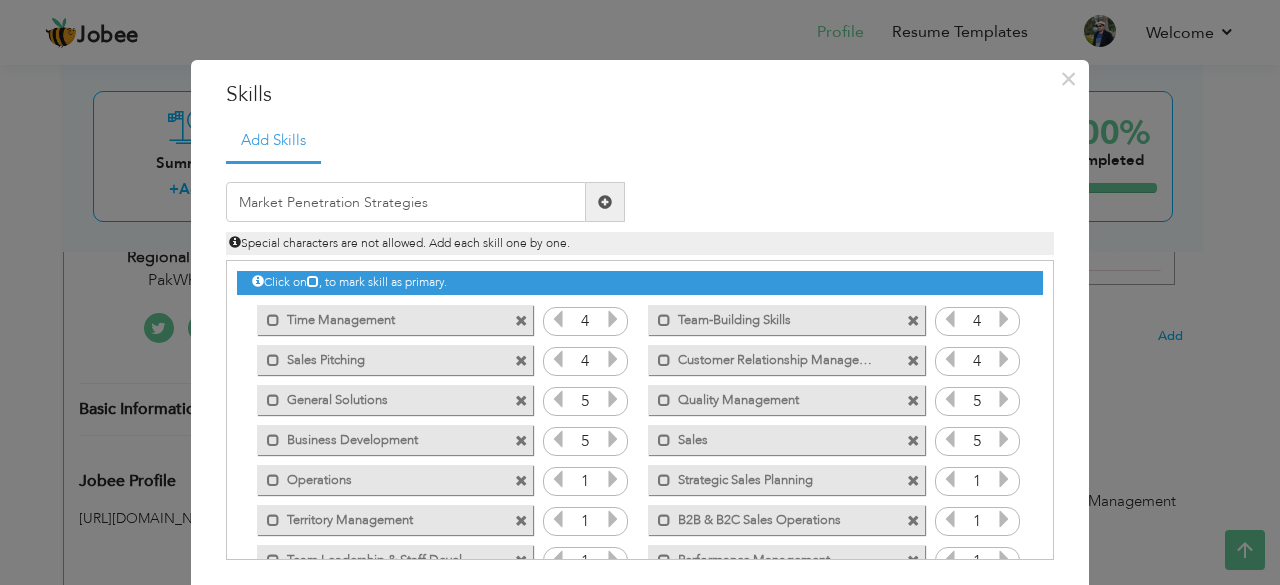 click at bounding box center (605, 202) 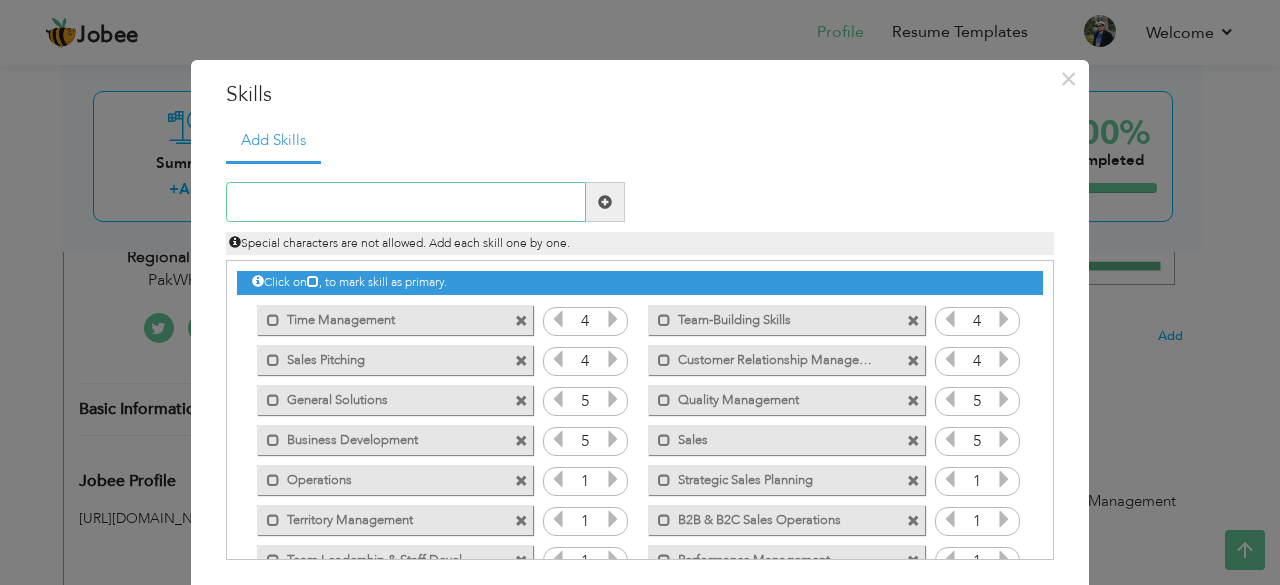 click at bounding box center (406, 202) 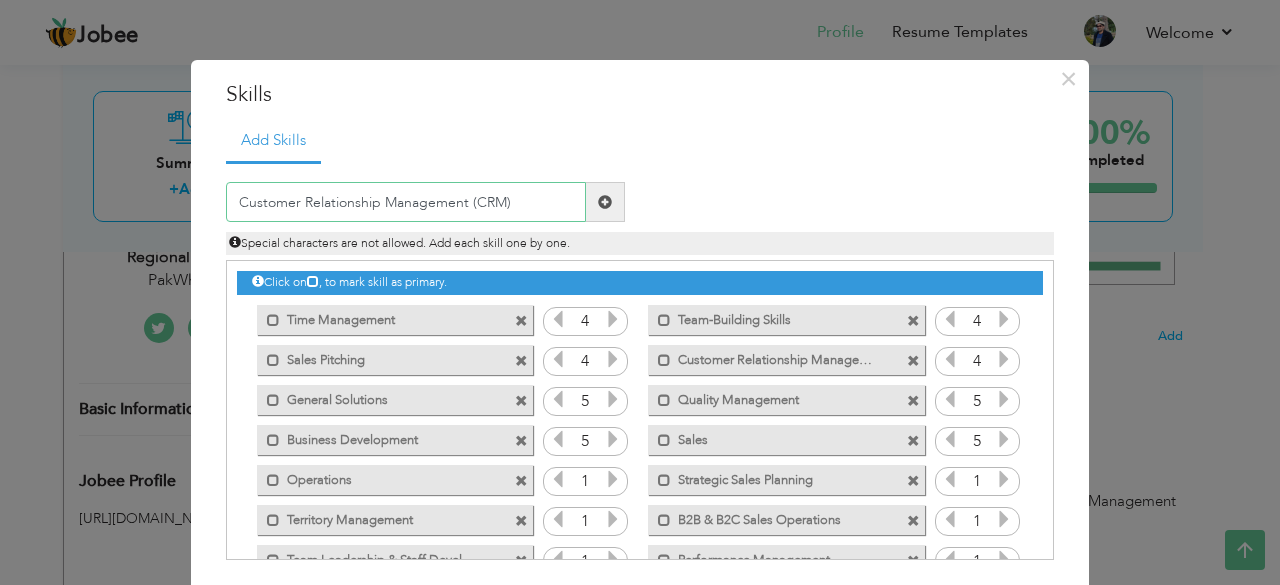 type on "Customer Relationship Management (CRM)" 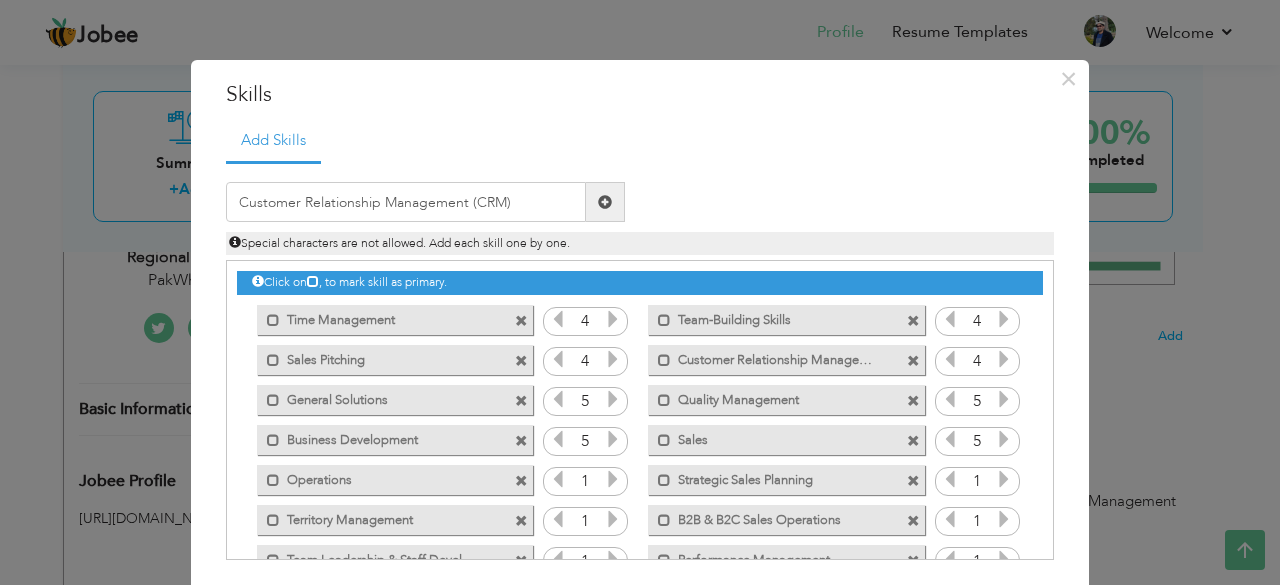 click at bounding box center [605, 202] 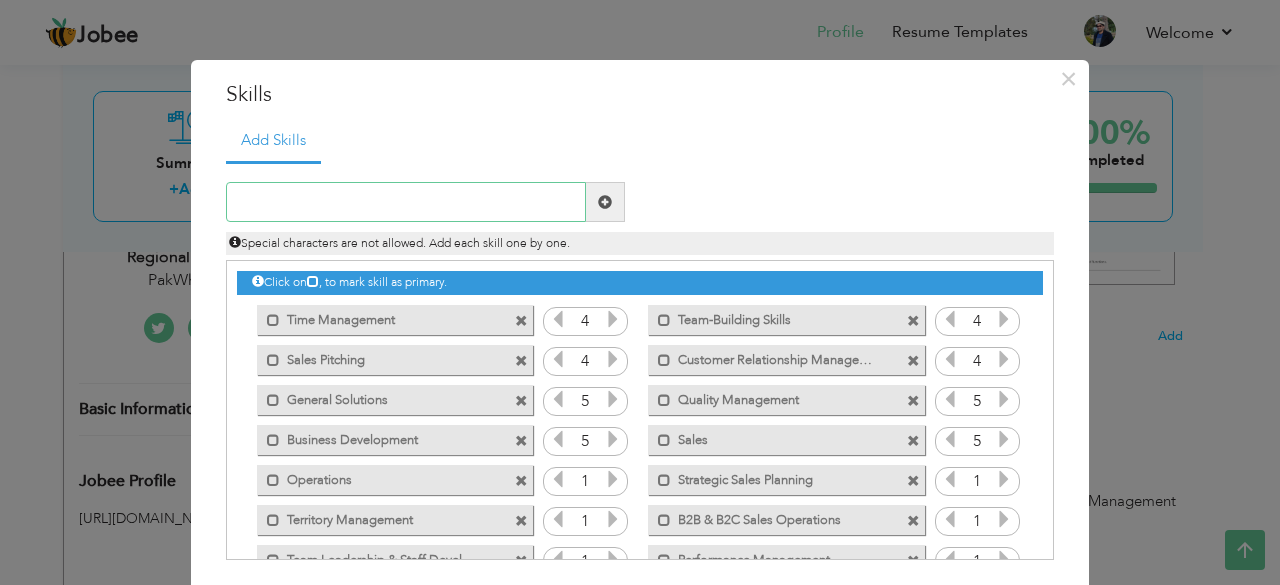 click at bounding box center (406, 202) 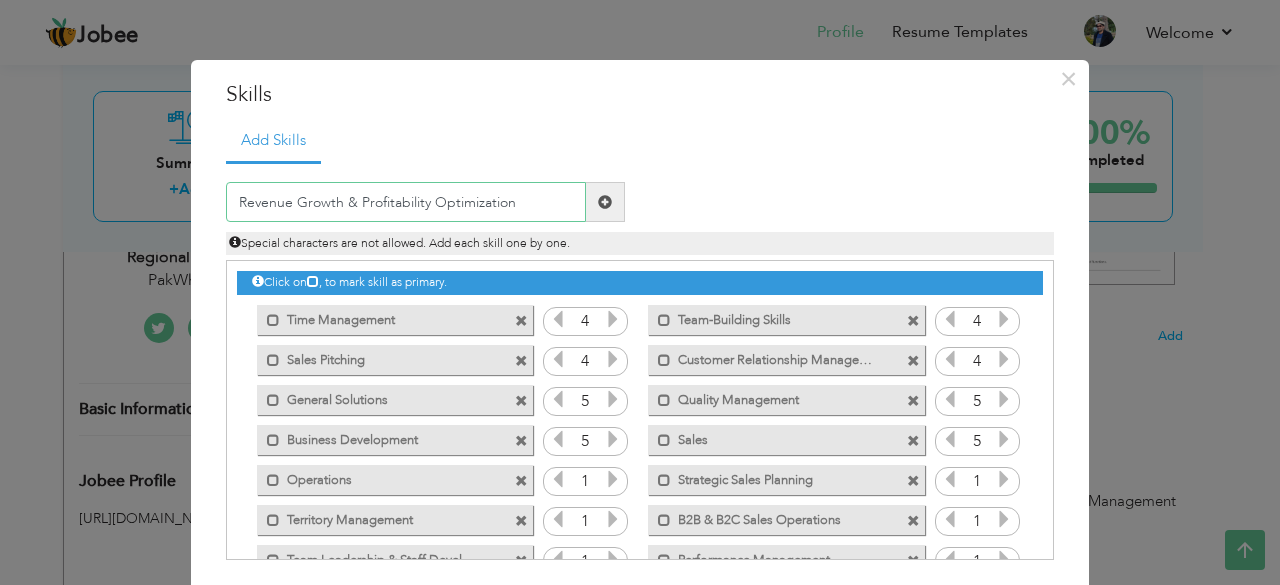 type on "Revenue Growth & Profitability Optimization" 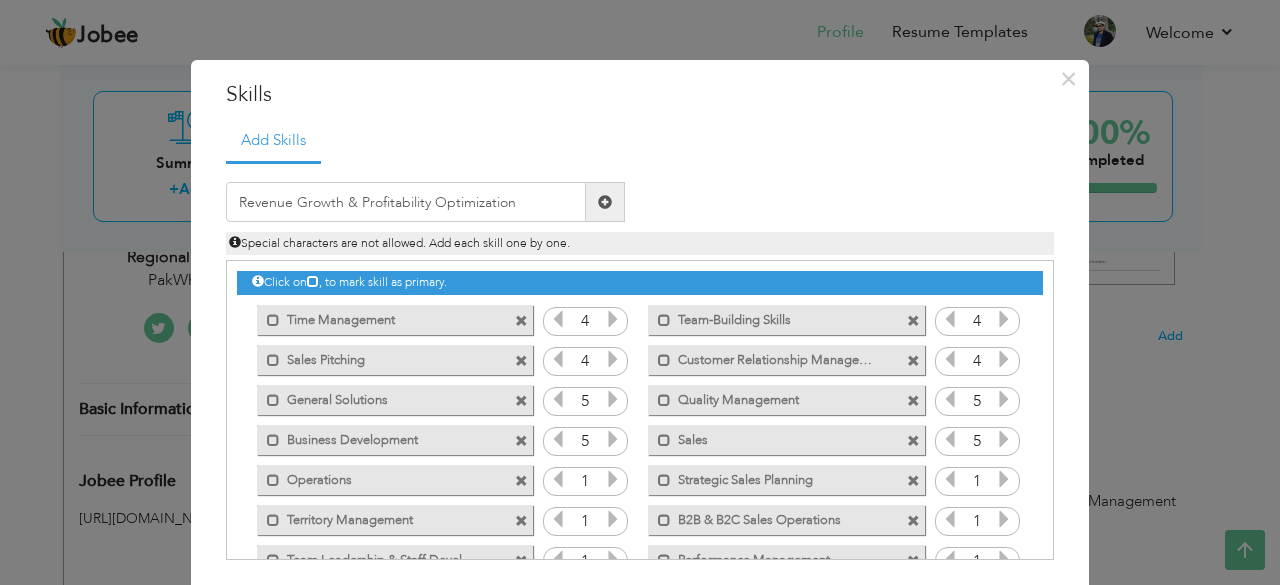 click at bounding box center (605, 202) 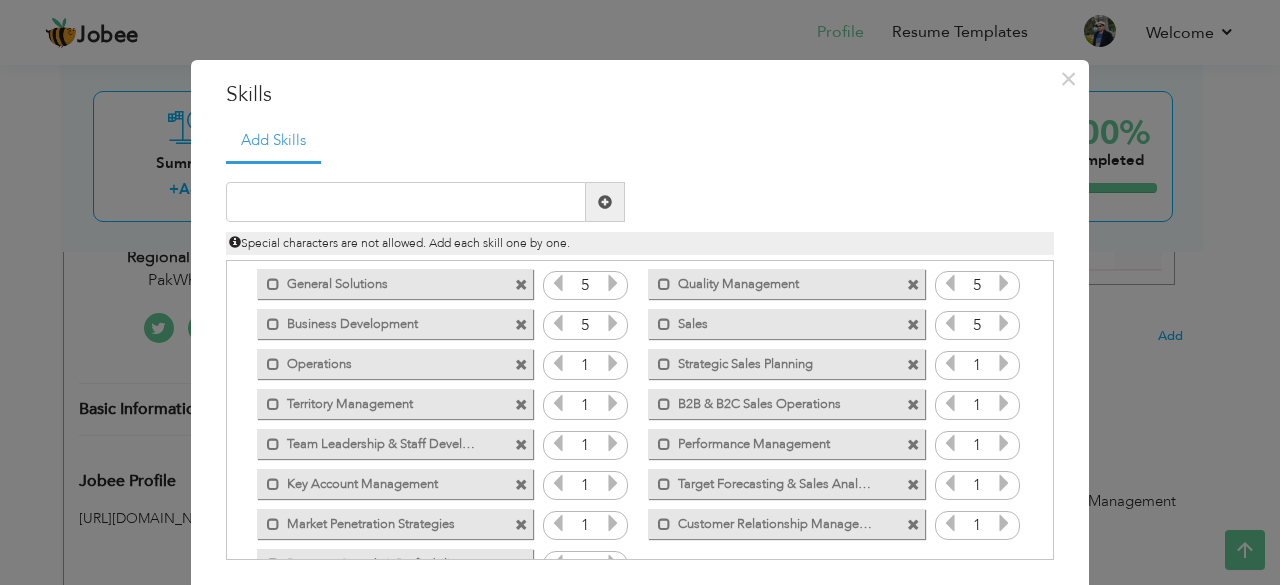 scroll, scrollTop: 103, scrollLeft: 0, axis: vertical 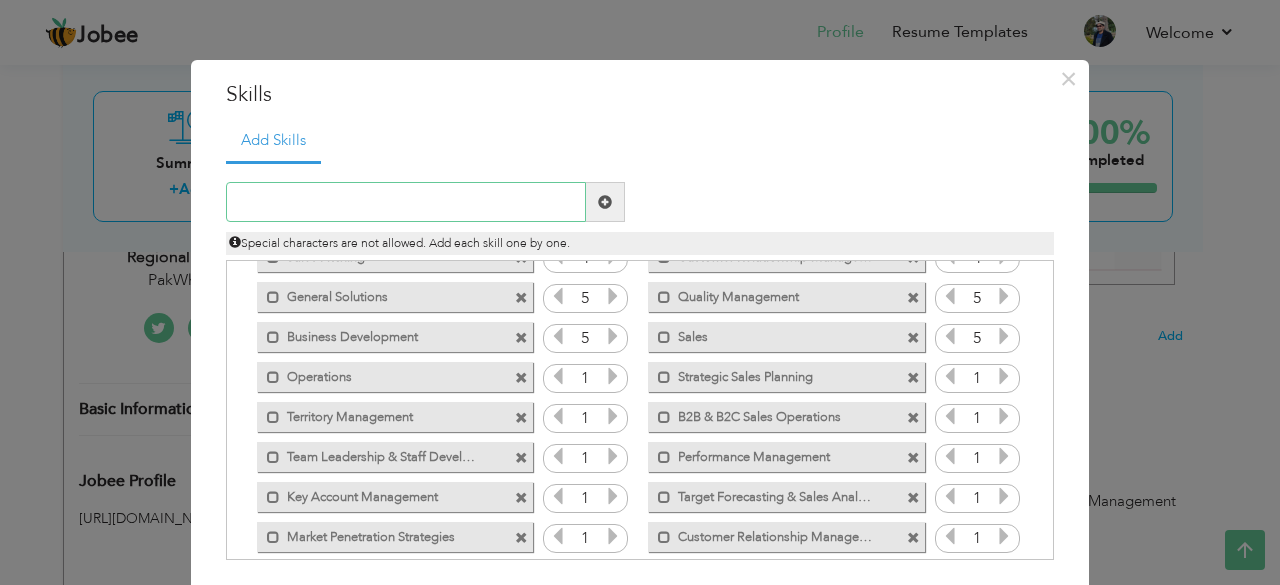 click at bounding box center (406, 202) 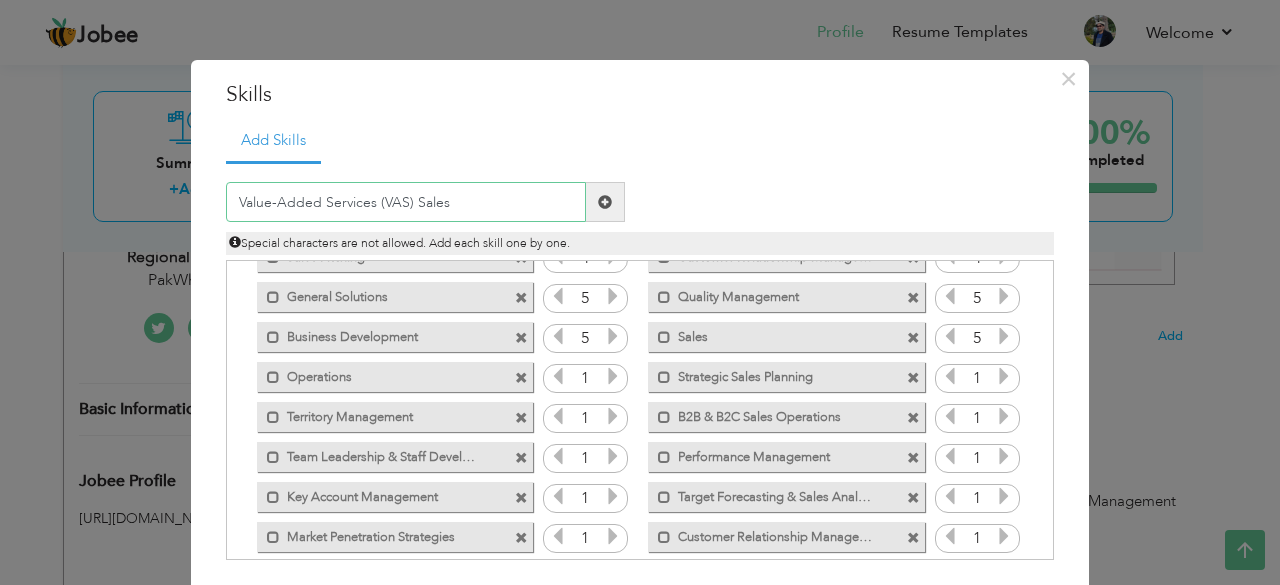 type on "Value-Added Services (VAS) Sales" 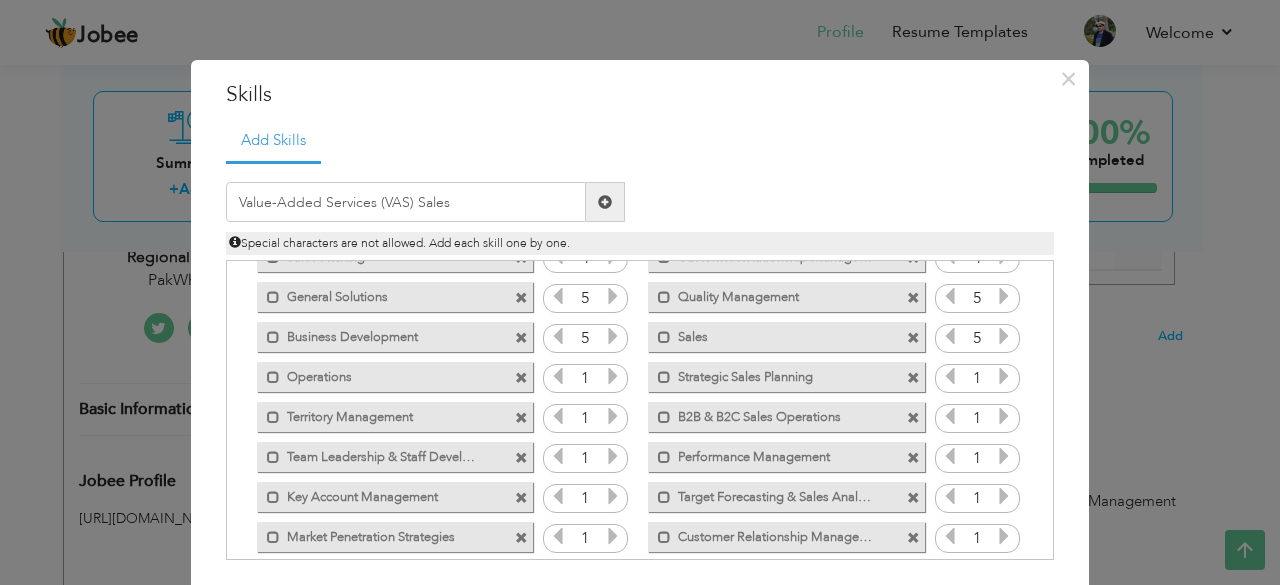 click at bounding box center [605, 202] 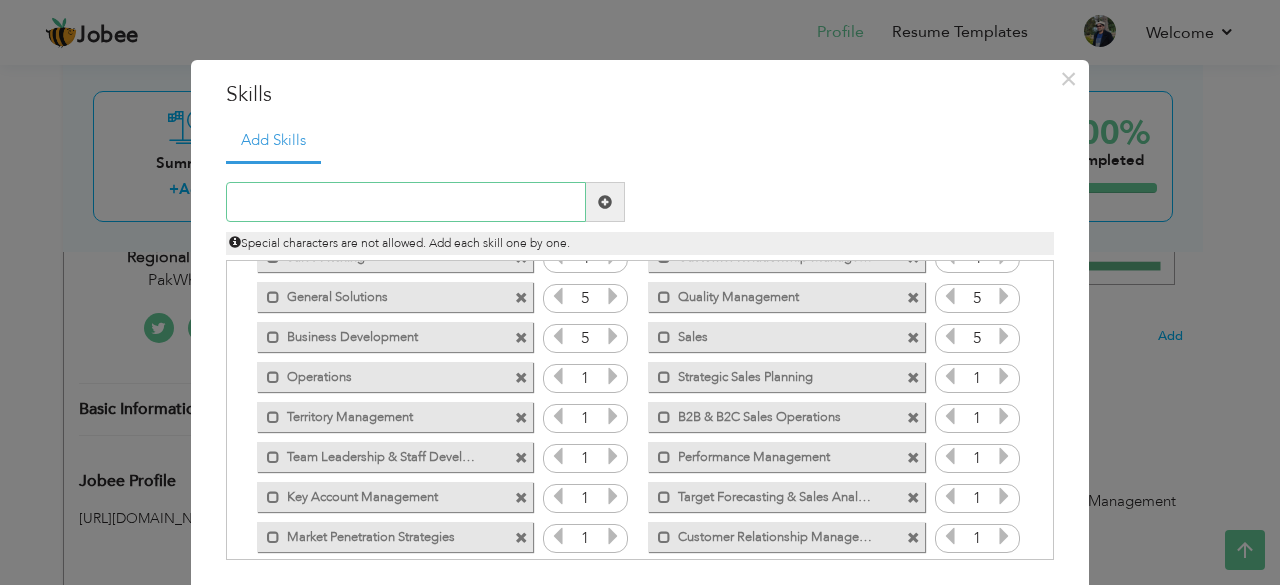 click at bounding box center (406, 202) 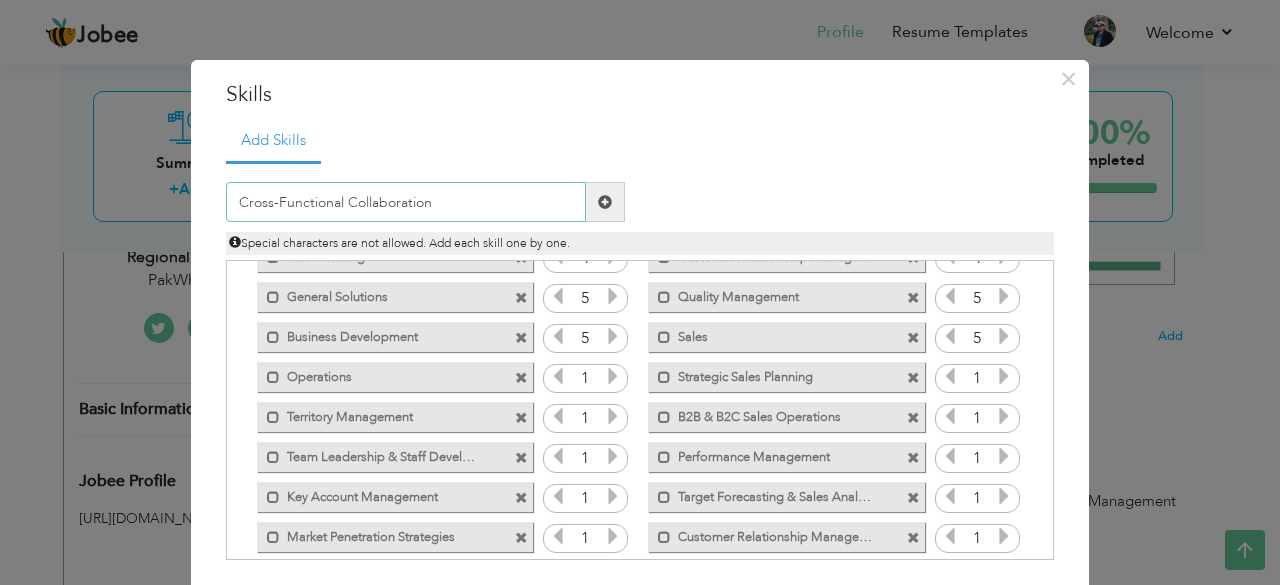 type on "Cross-Functional Collaboration" 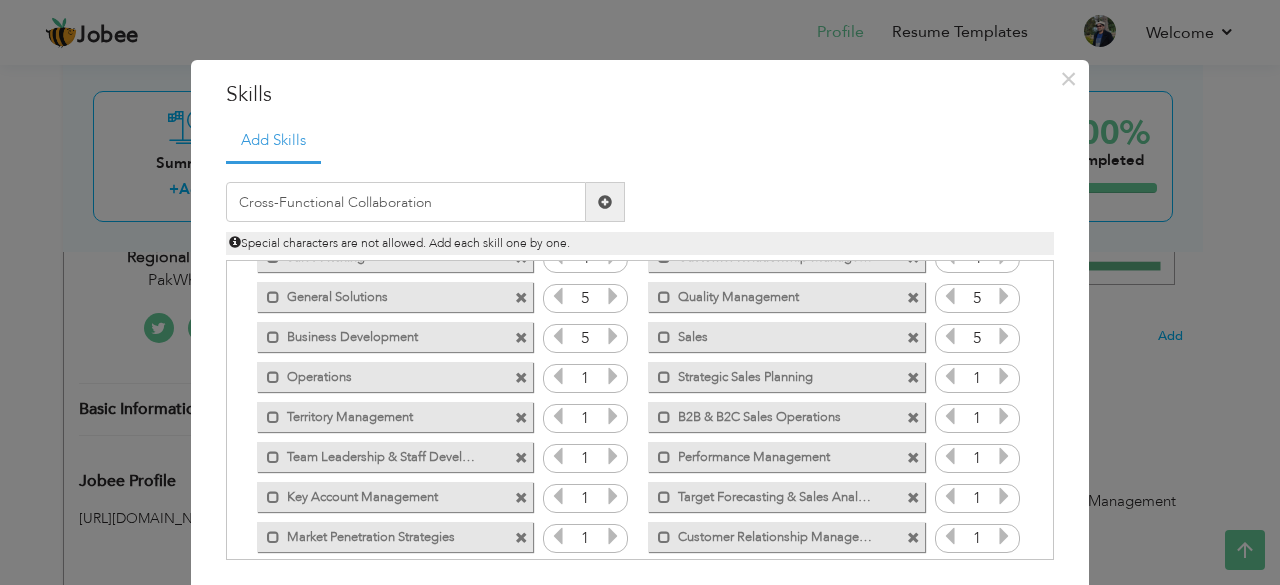 click at bounding box center [605, 202] 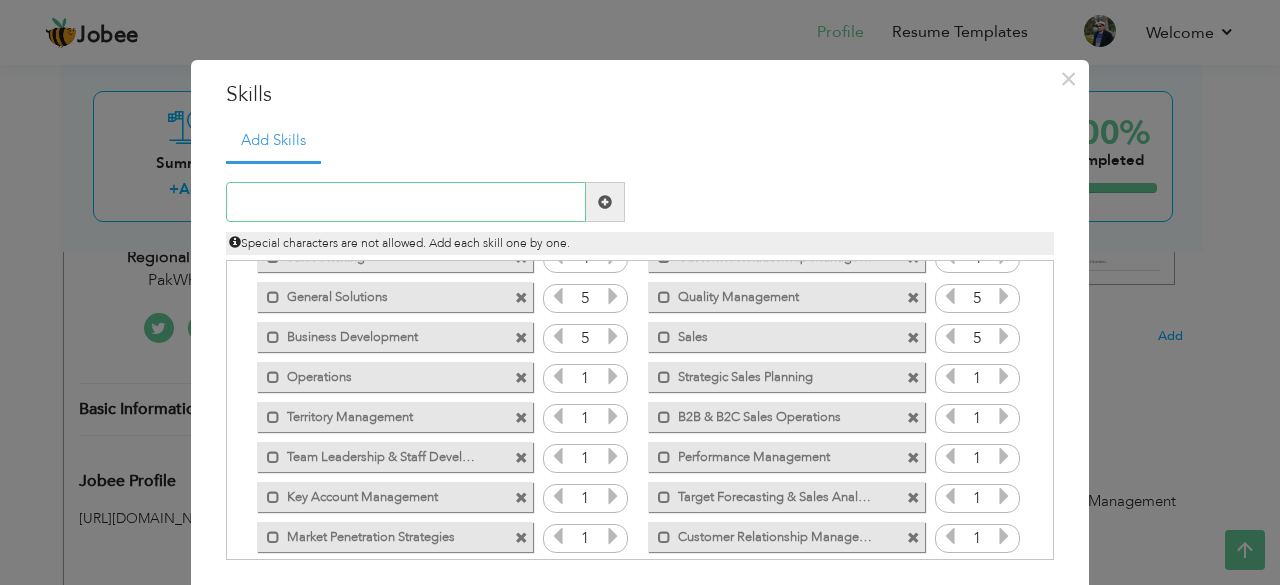 click at bounding box center [406, 202] 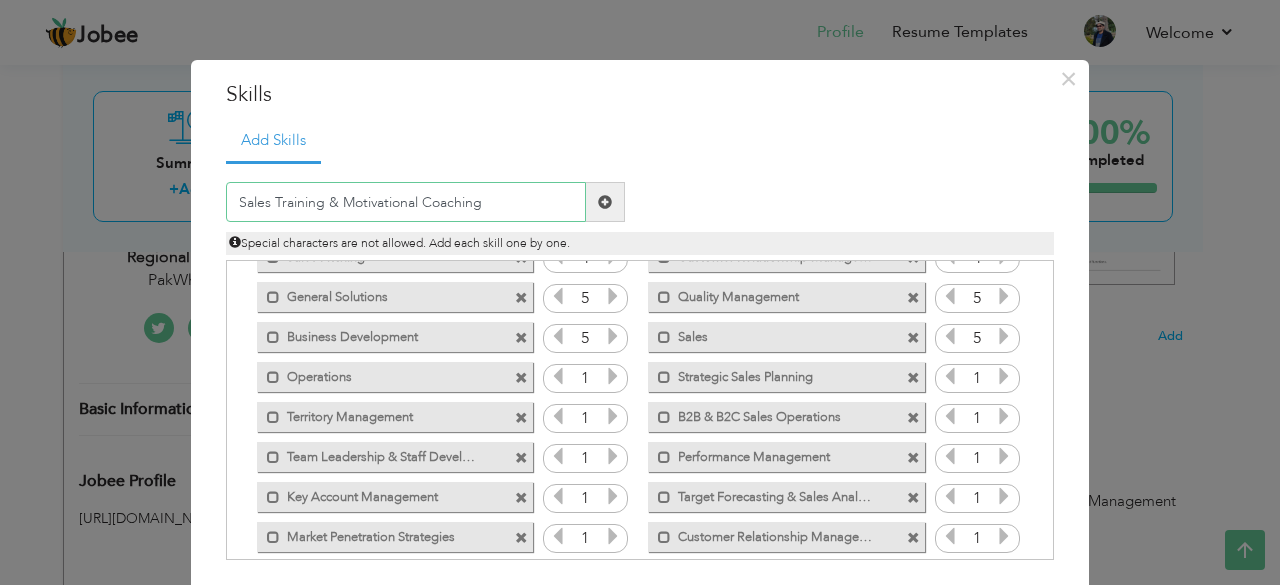 type on "Sales Training & Motivational Coaching" 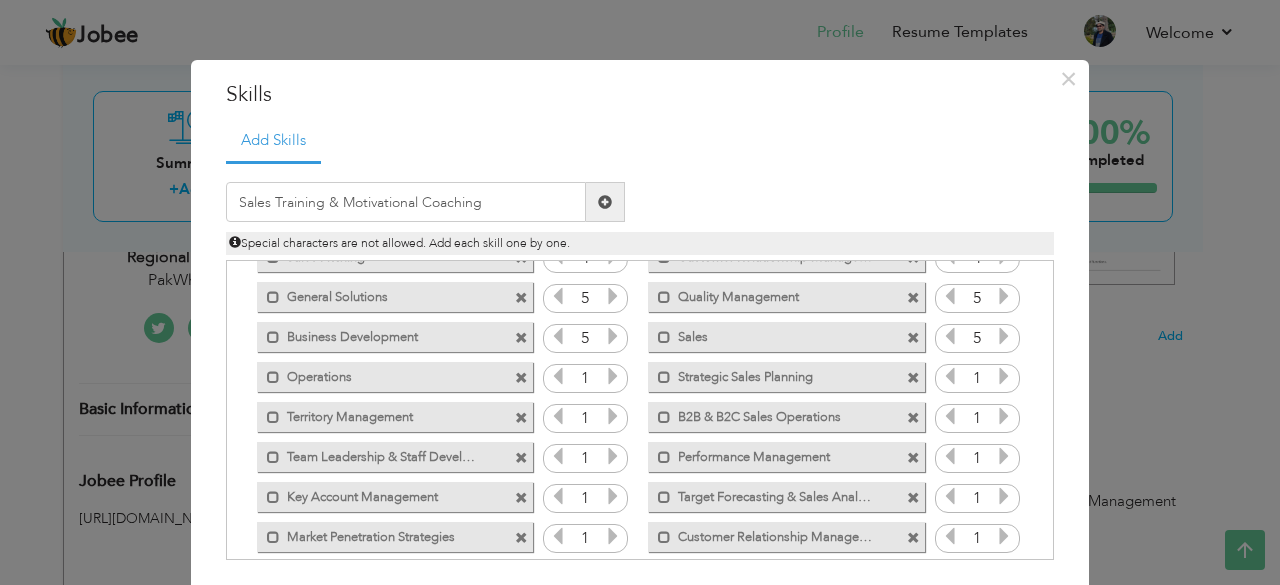 click at bounding box center (605, 202) 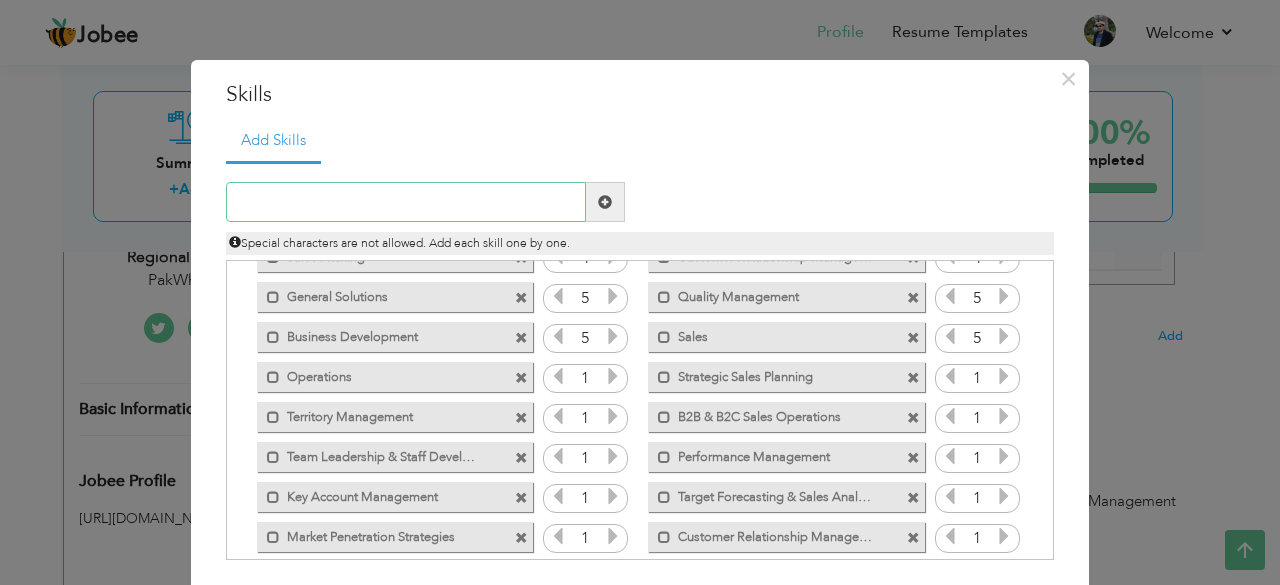 click at bounding box center (406, 202) 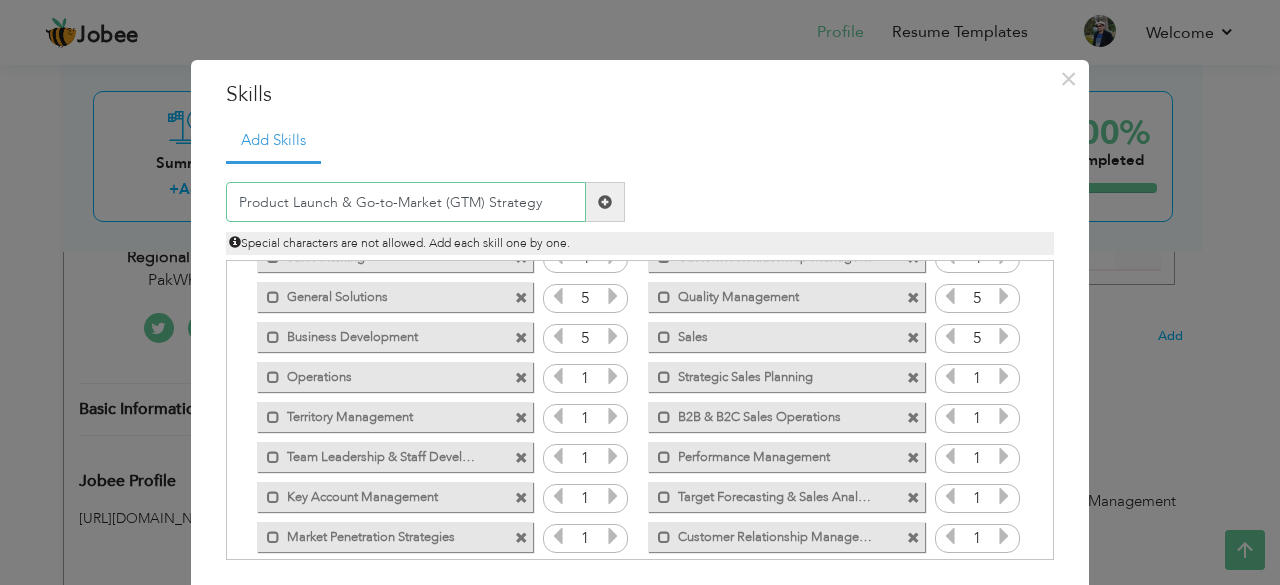type on "Product Launch & Go-to-Market (GTM) Strategy" 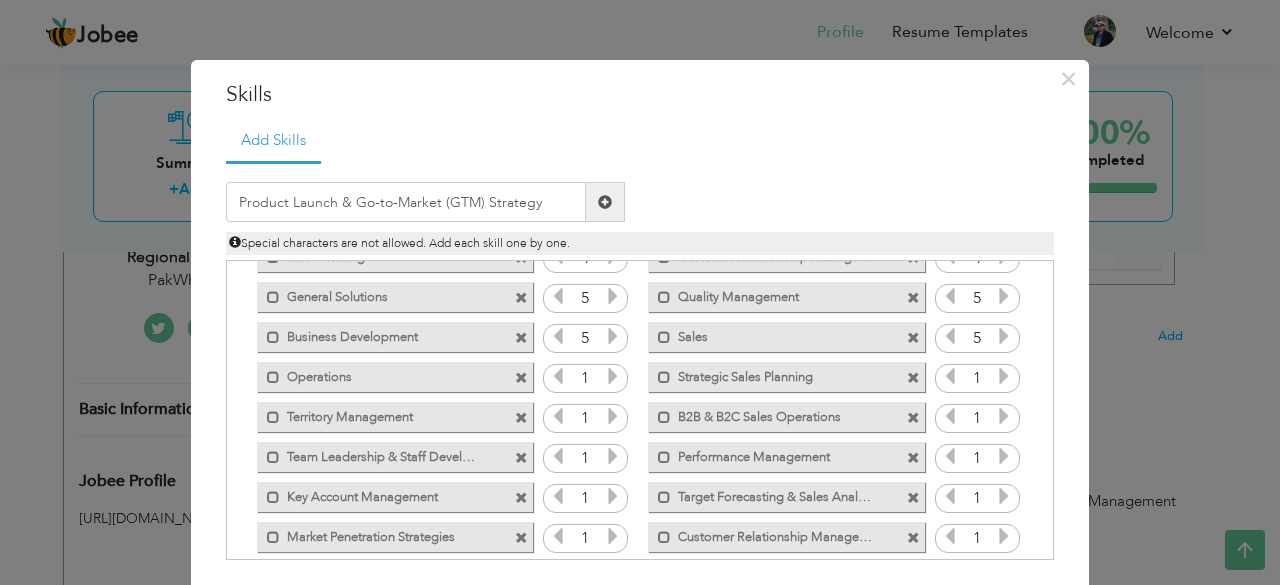 click at bounding box center (605, 202) 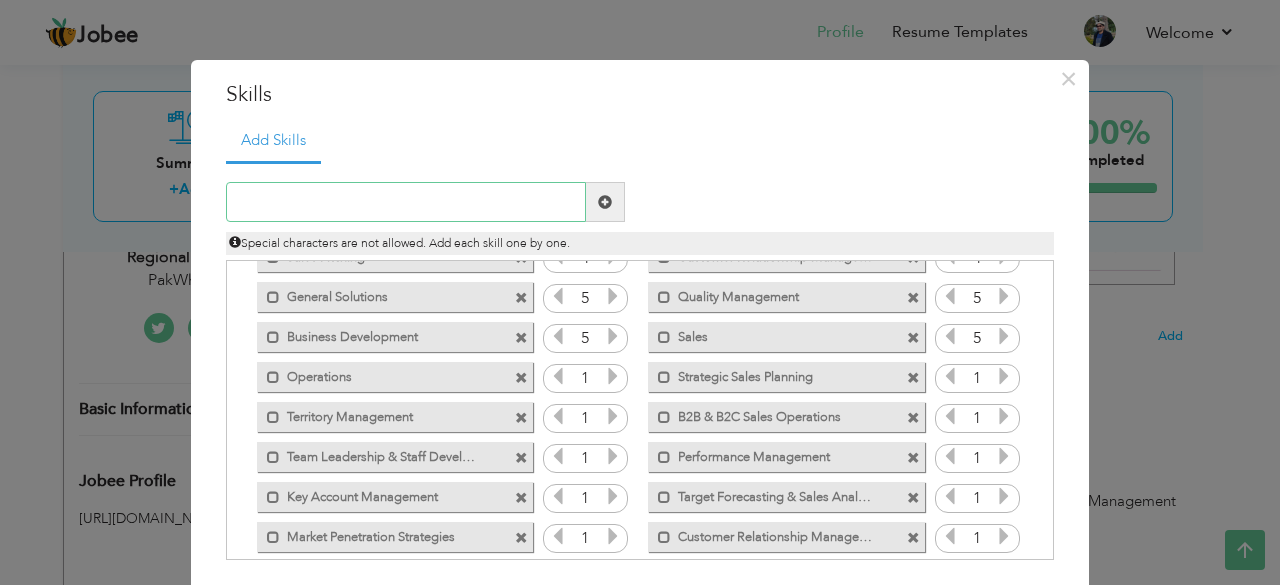 click at bounding box center (406, 202) 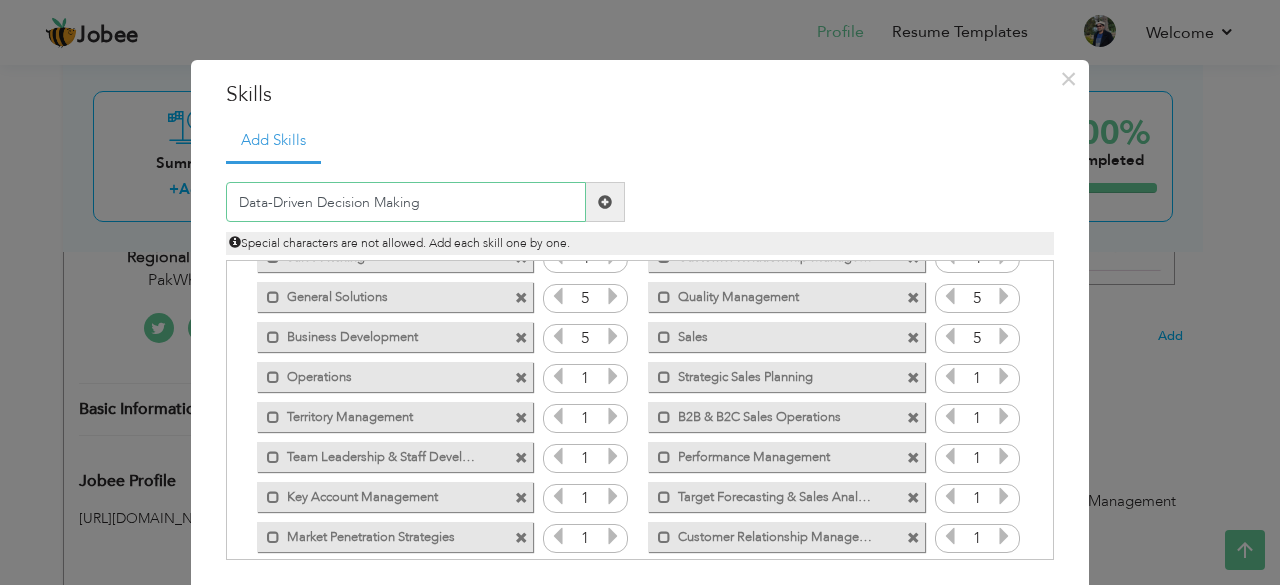 type on "Data-Driven Decision Making" 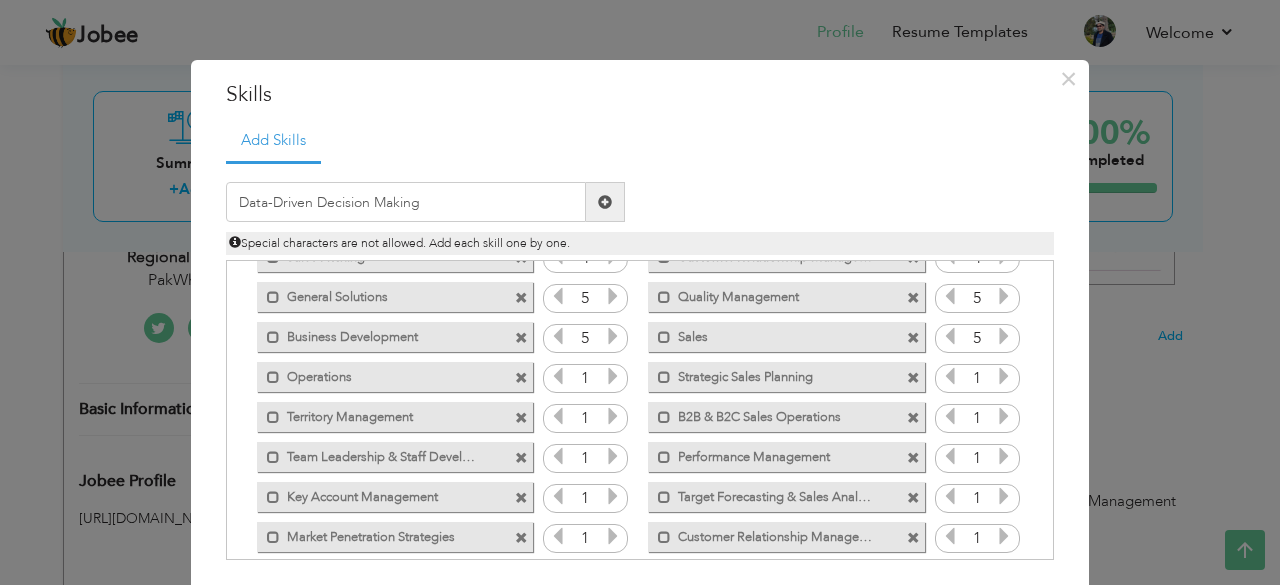 click at bounding box center (605, 202) 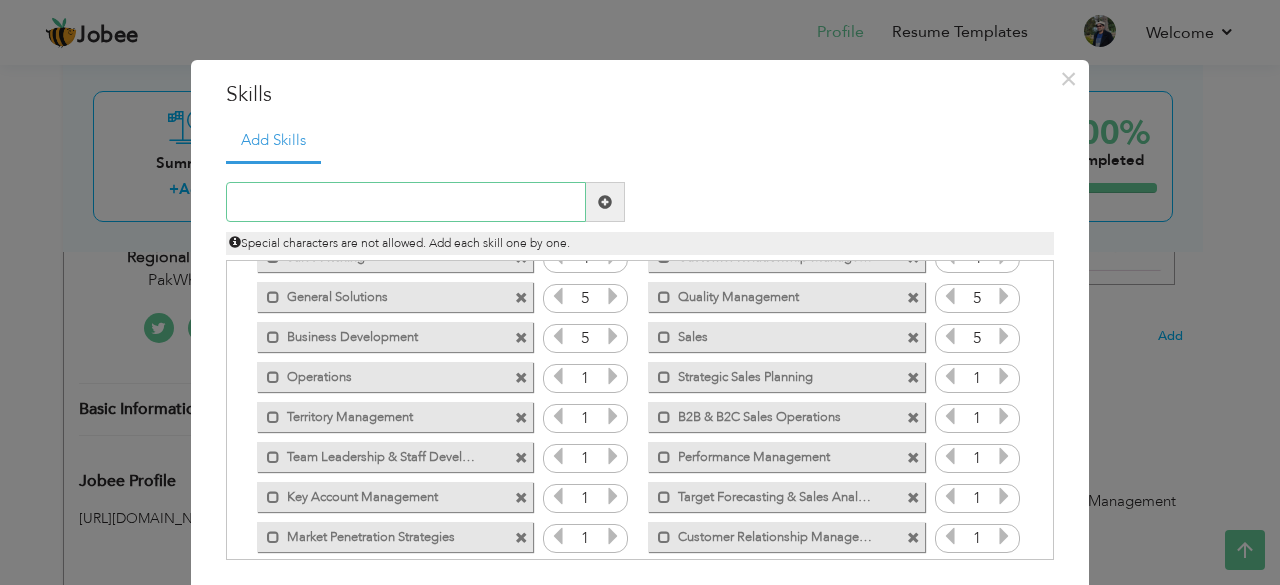 click at bounding box center (406, 202) 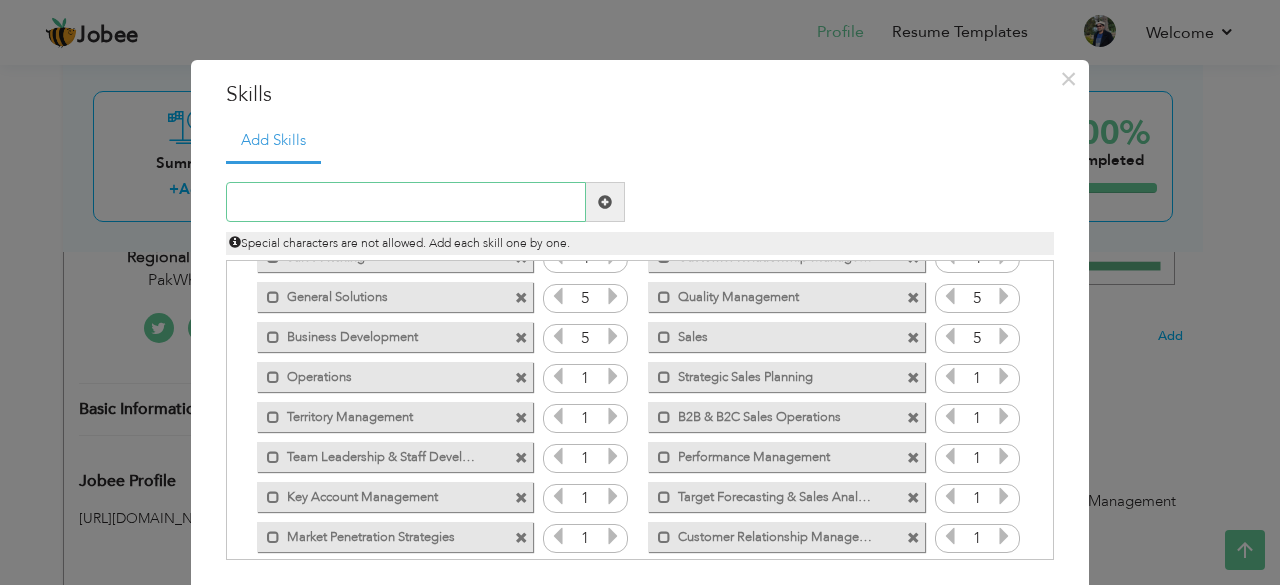 paste on "Event Management (e.g., Car Melas, Roadshows)" 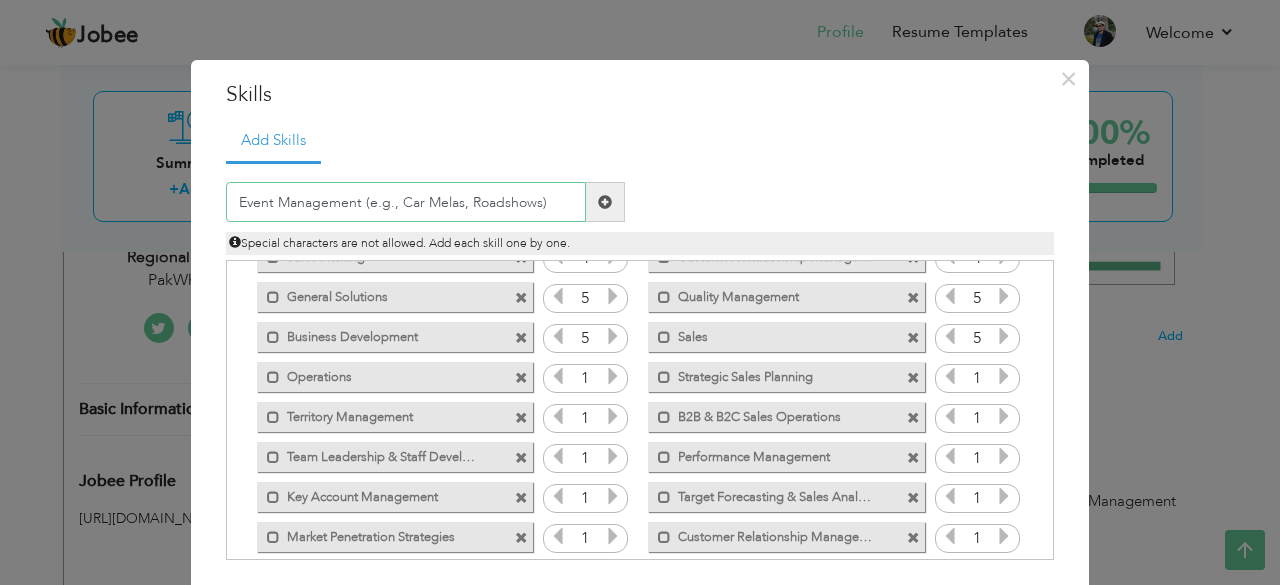 type on "Event Management (e.g., Car Melas, Roadshows)" 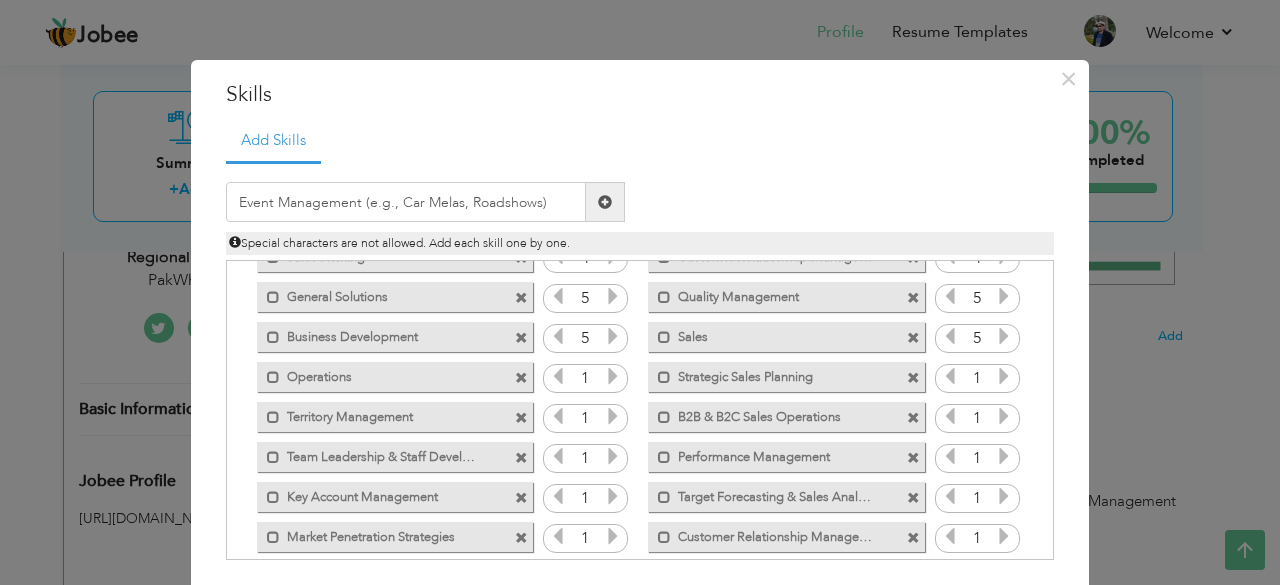 click at bounding box center (605, 202) 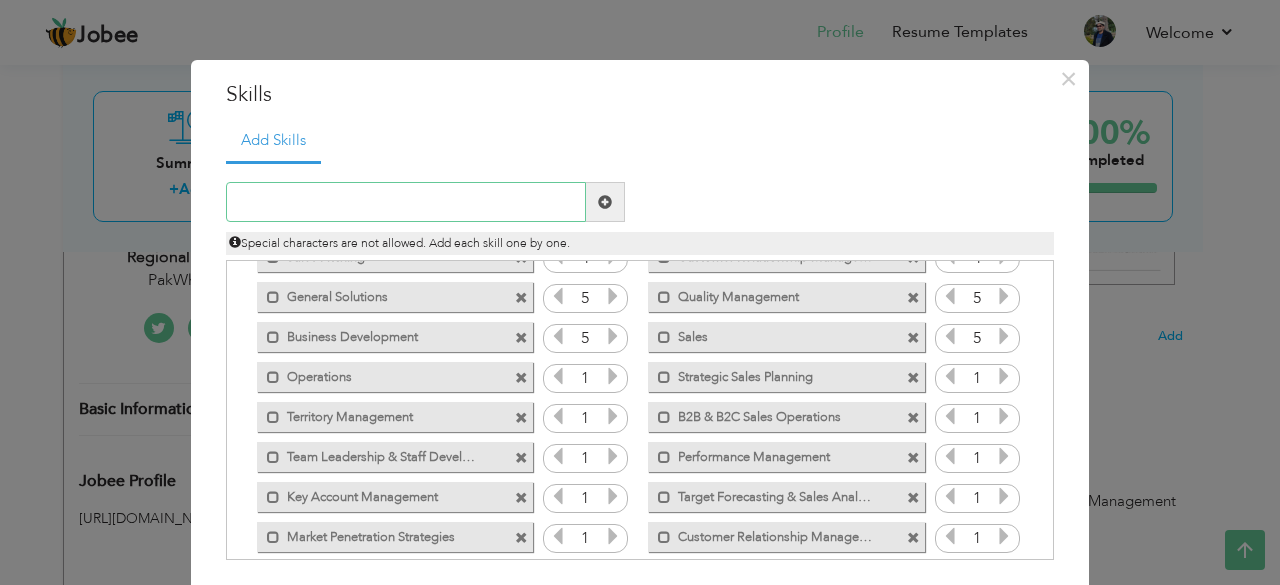 click at bounding box center [406, 202] 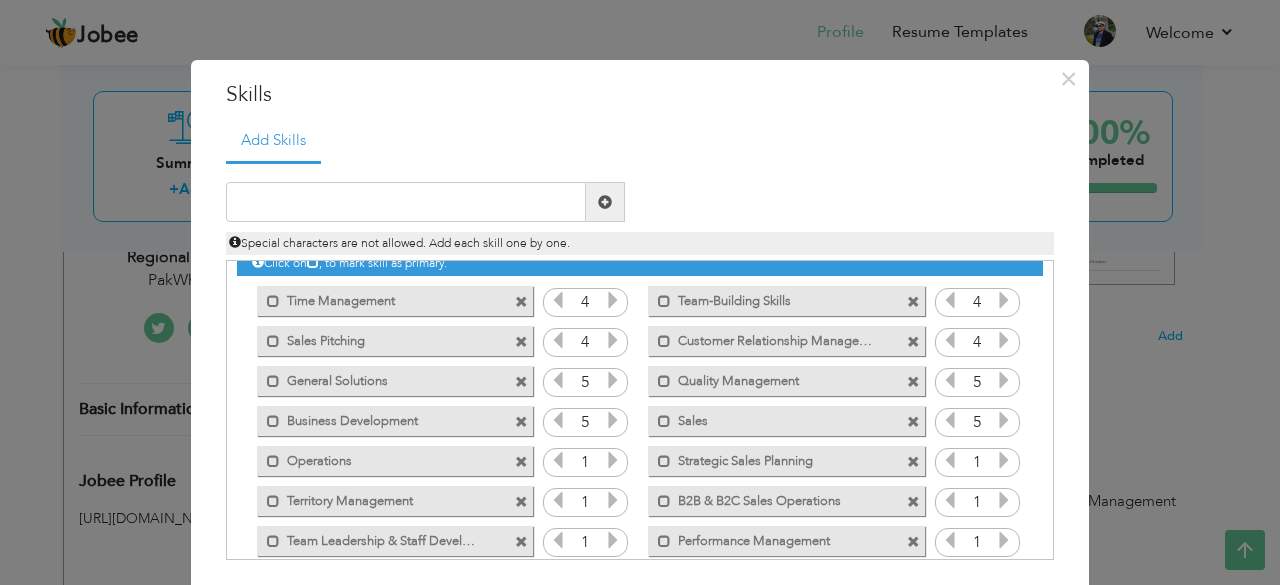 scroll, scrollTop: 0, scrollLeft: 0, axis: both 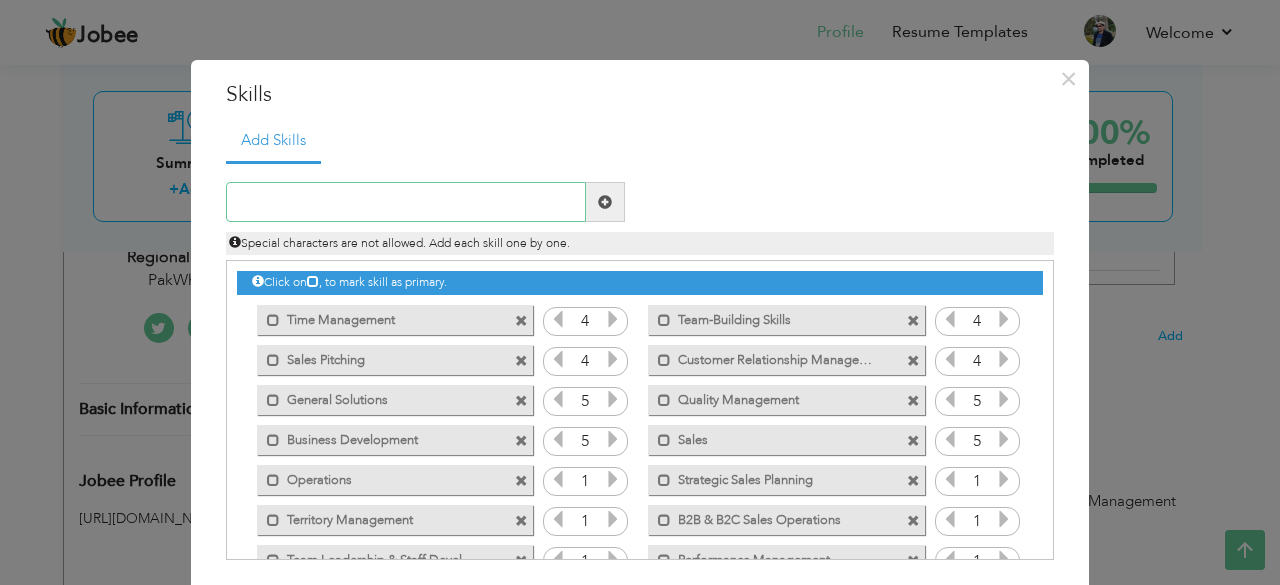 click at bounding box center (406, 202) 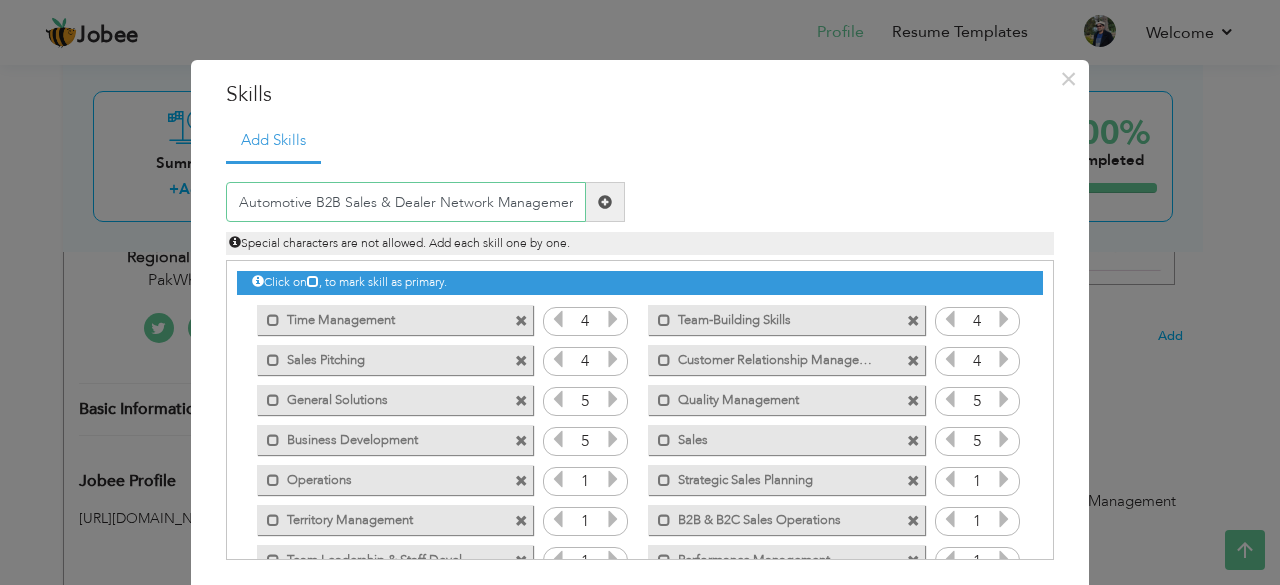 scroll, scrollTop: 0, scrollLeft: 4, axis: horizontal 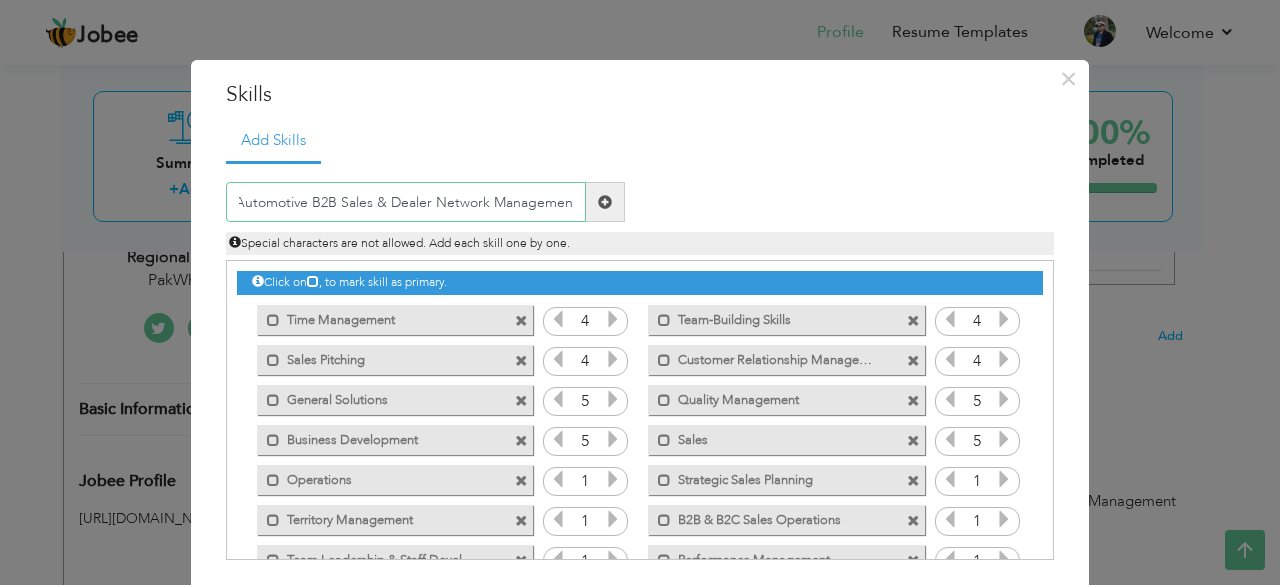 type on "Automotive B2B Sales & Dealer Network Management" 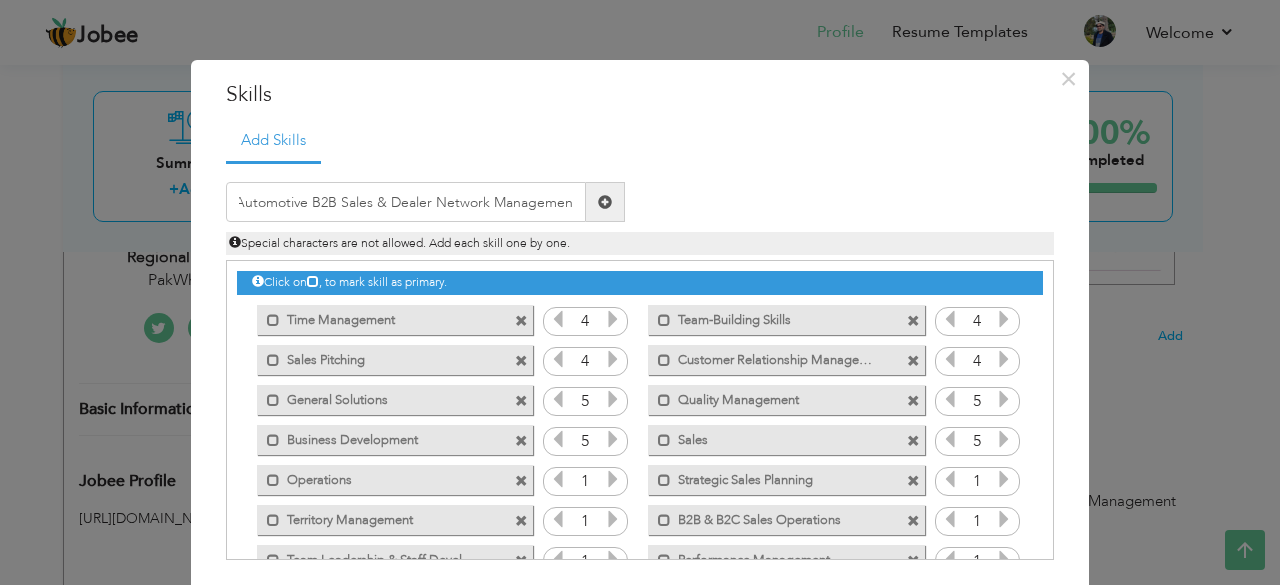 scroll, scrollTop: 0, scrollLeft: 0, axis: both 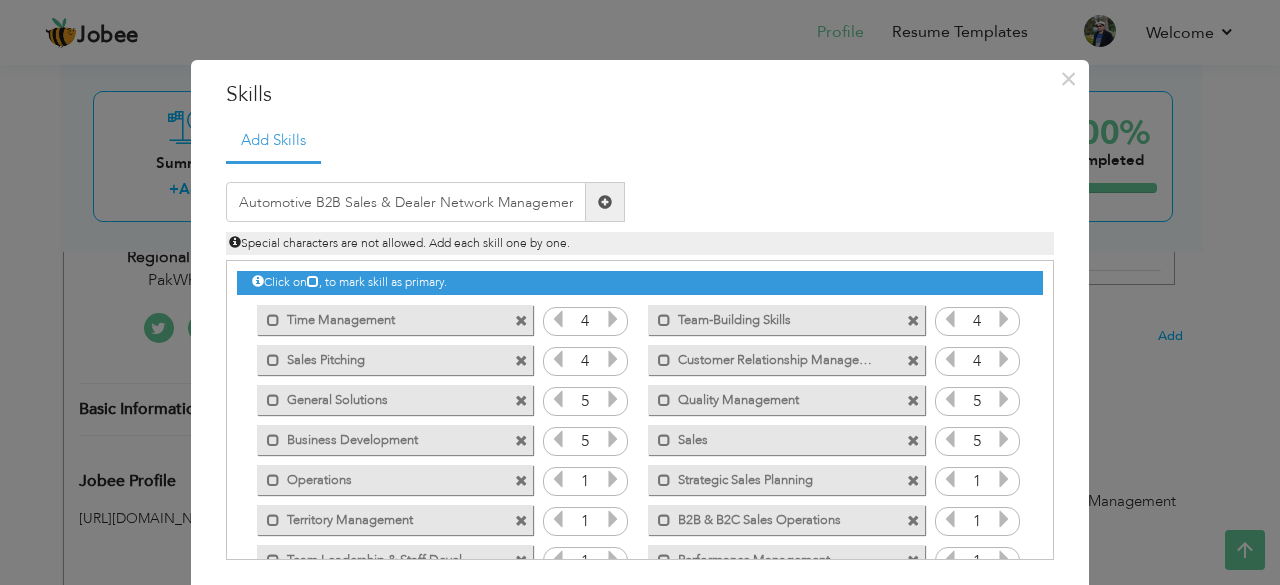click at bounding box center [605, 202] 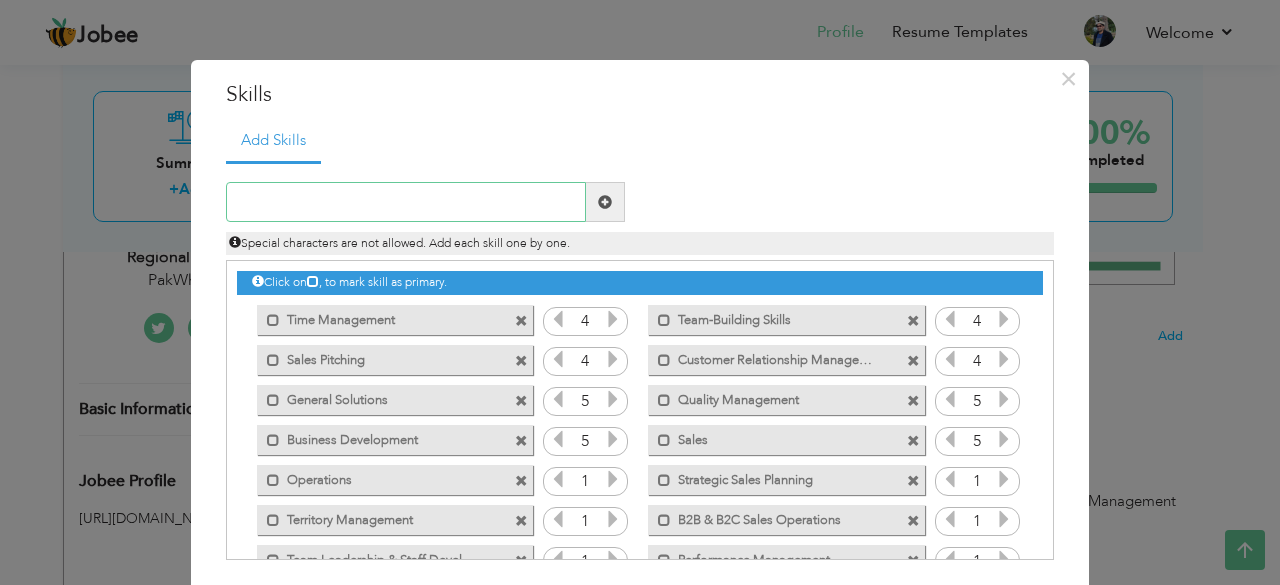 click at bounding box center (406, 202) 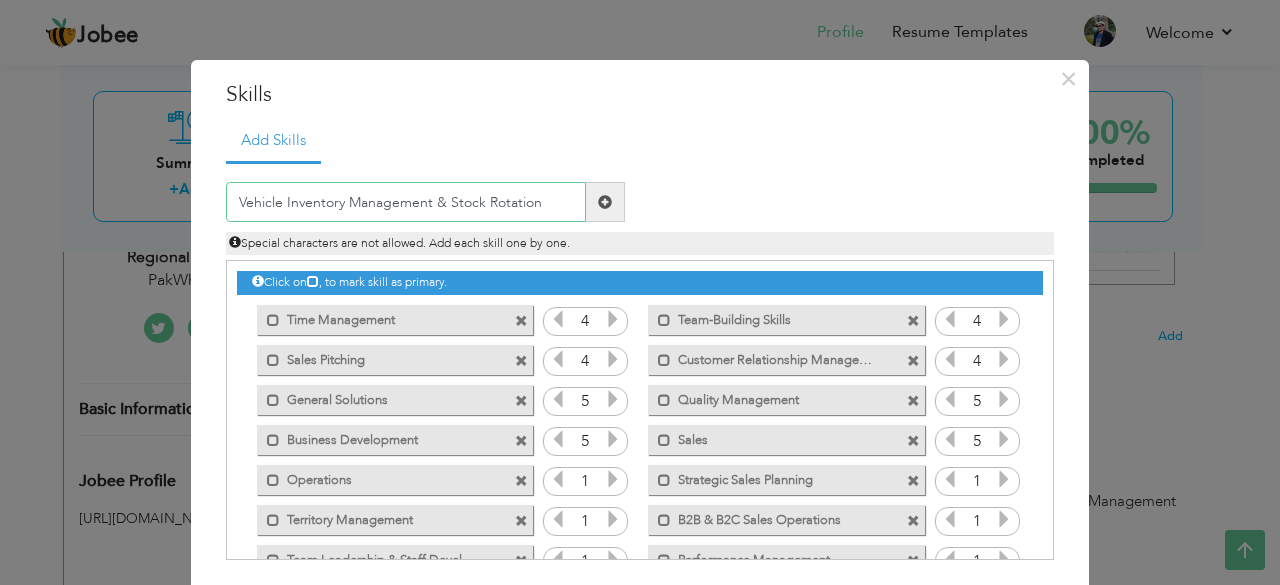 type on "Vehicle Inventory Management & Stock Rotation" 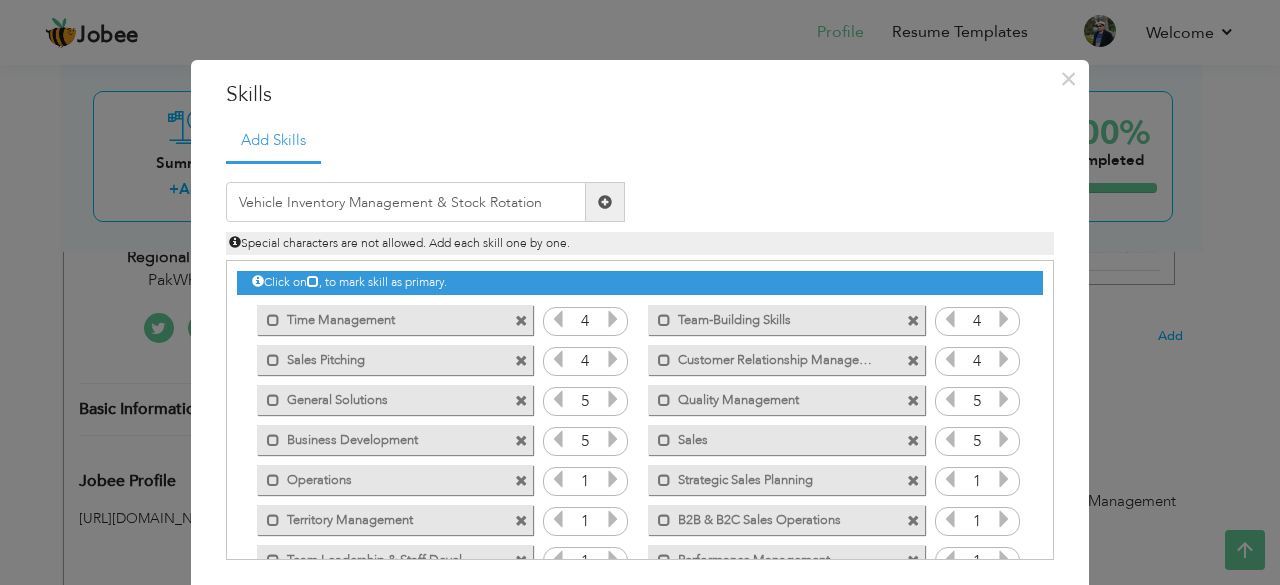 click at bounding box center (605, 202) 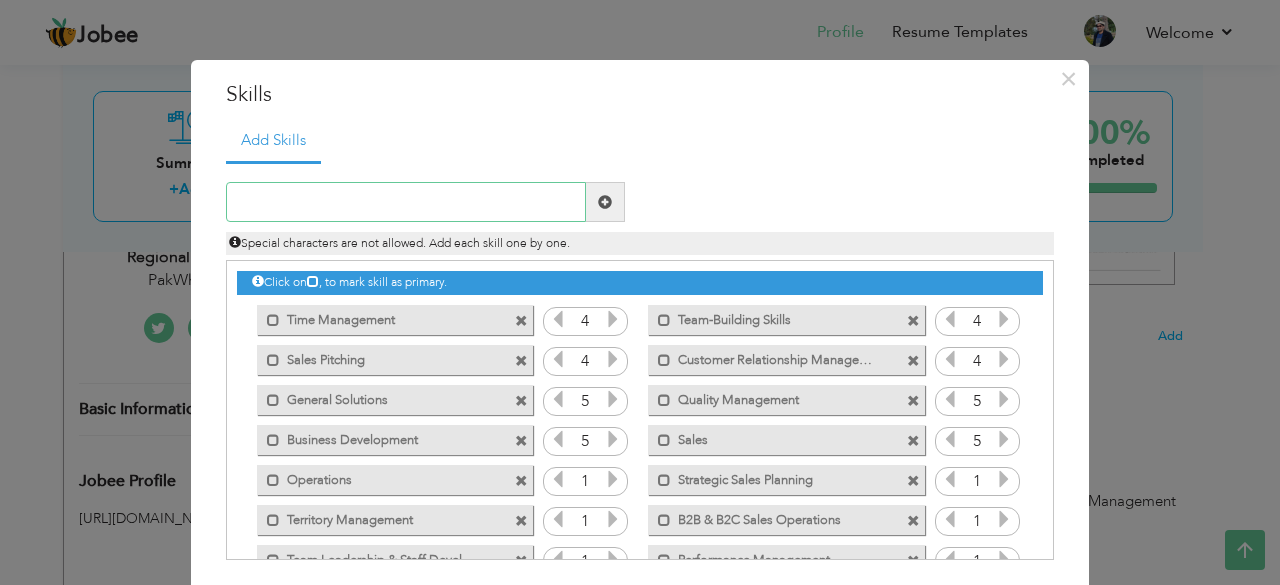 click at bounding box center [406, 202] 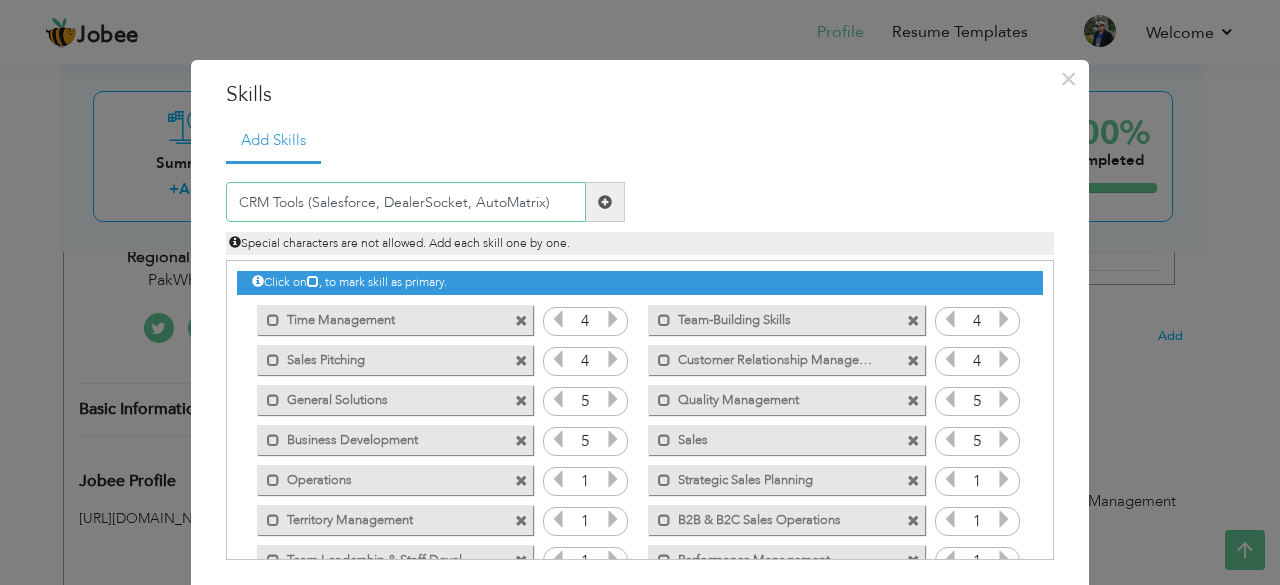 click on "CRM Tools (Salesforce, DealerSocket, AutoMatrix)" at bounding box center [406, 202] 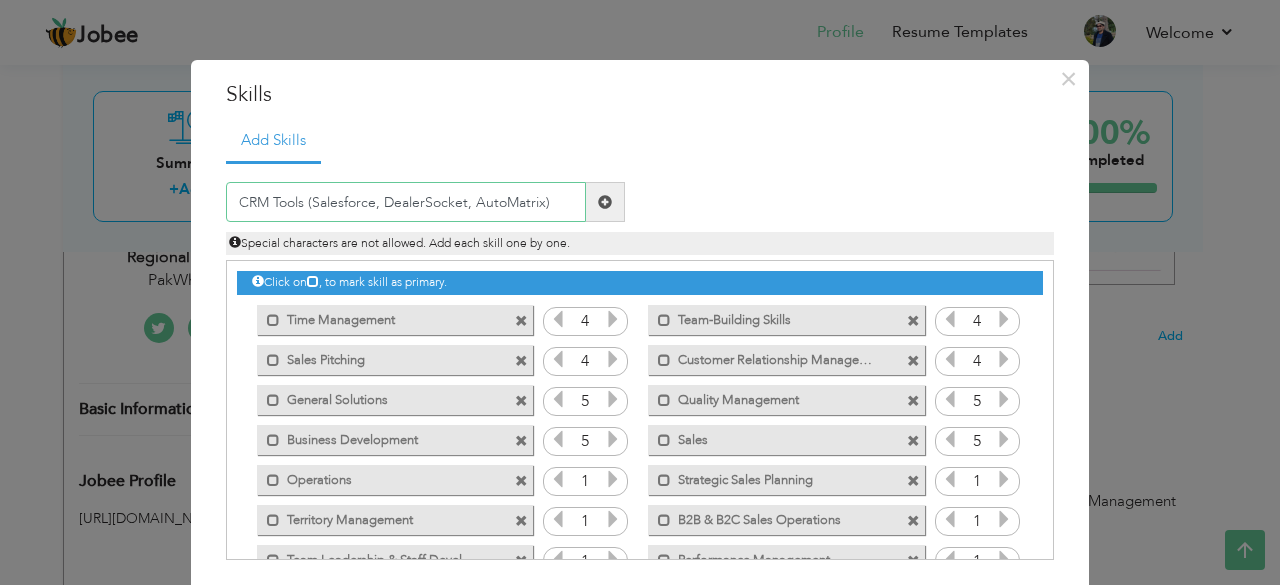type on "CRM Tools (Salesforce, DealerSocket, AutoMatrix)" 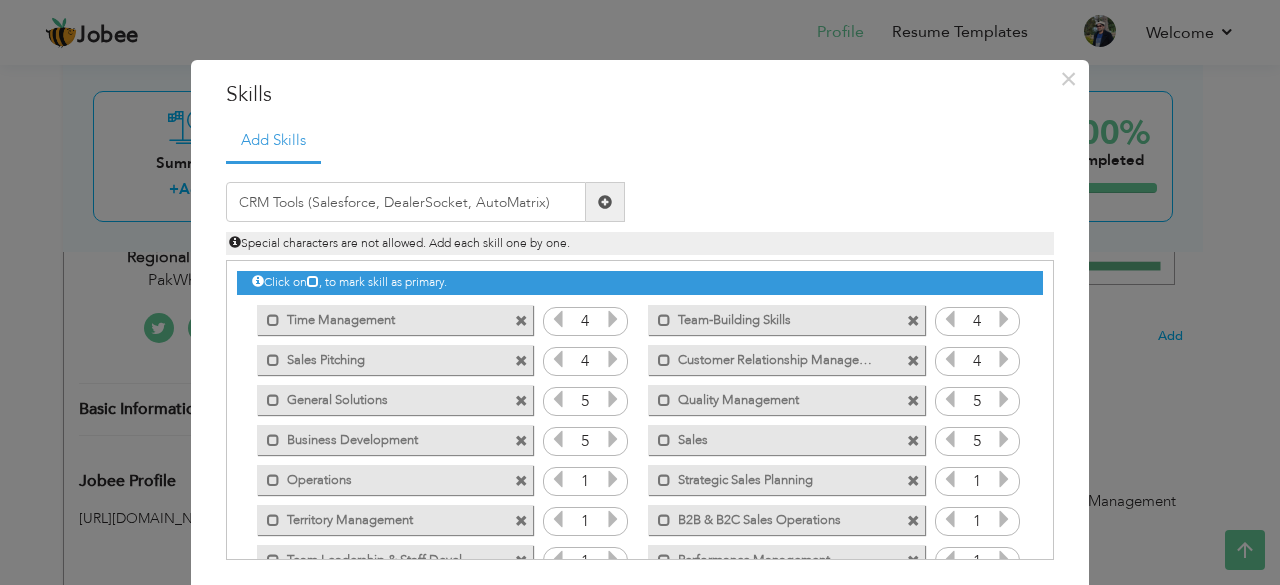 click at bounding box center (605, 202) 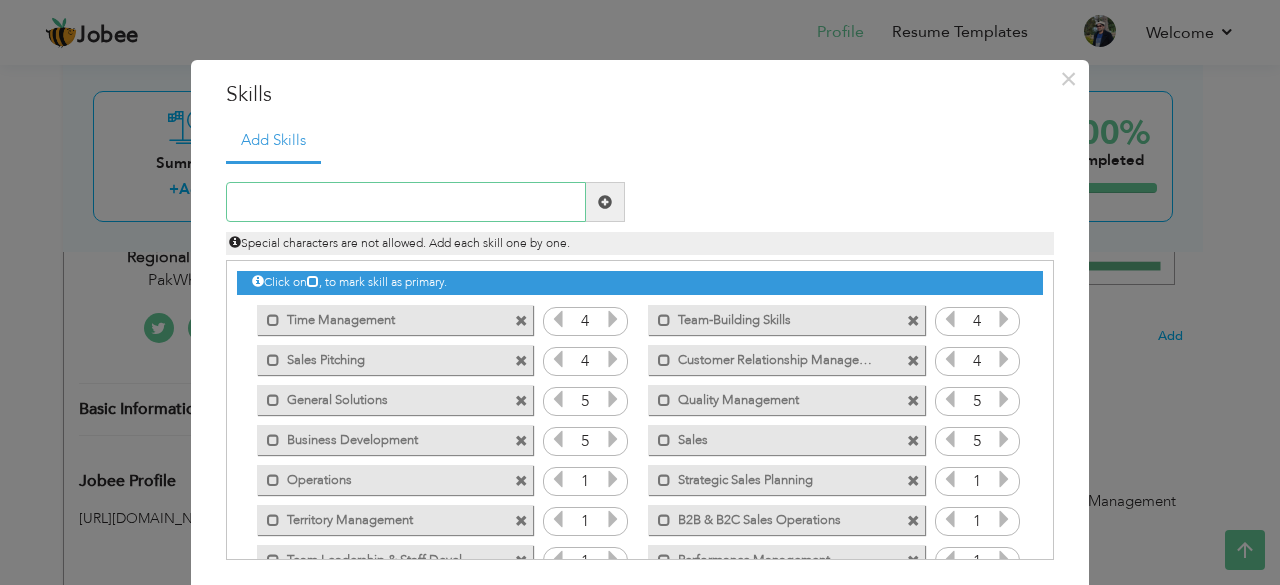 click at bounding box center [406, 202] 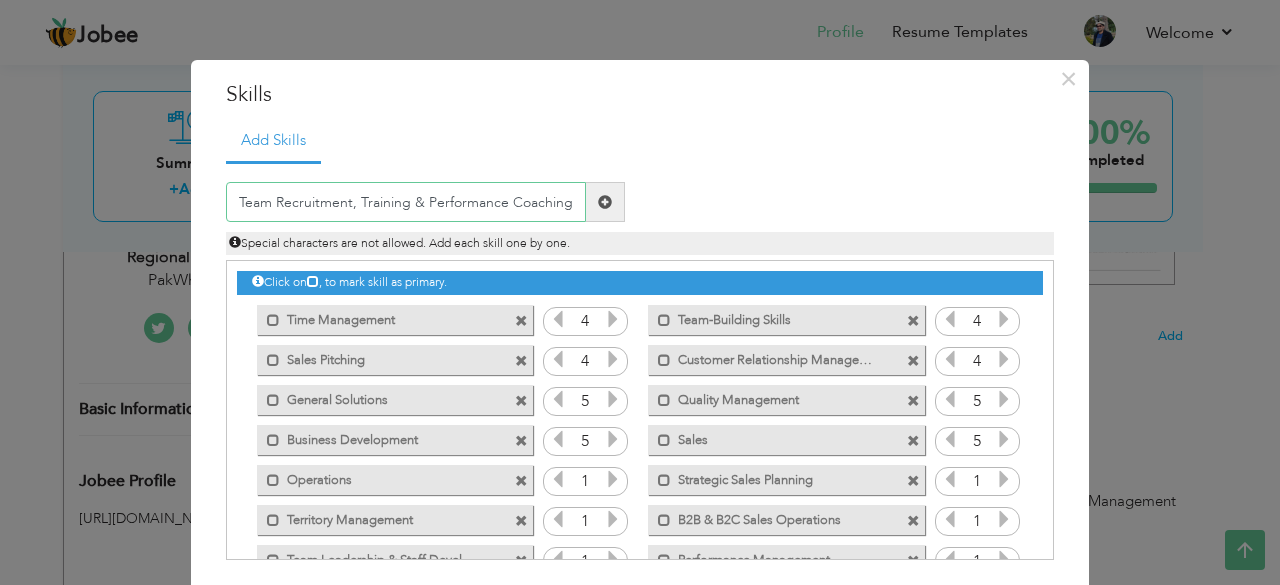 type on "Team Recruitment, Training & Performance Coaching" 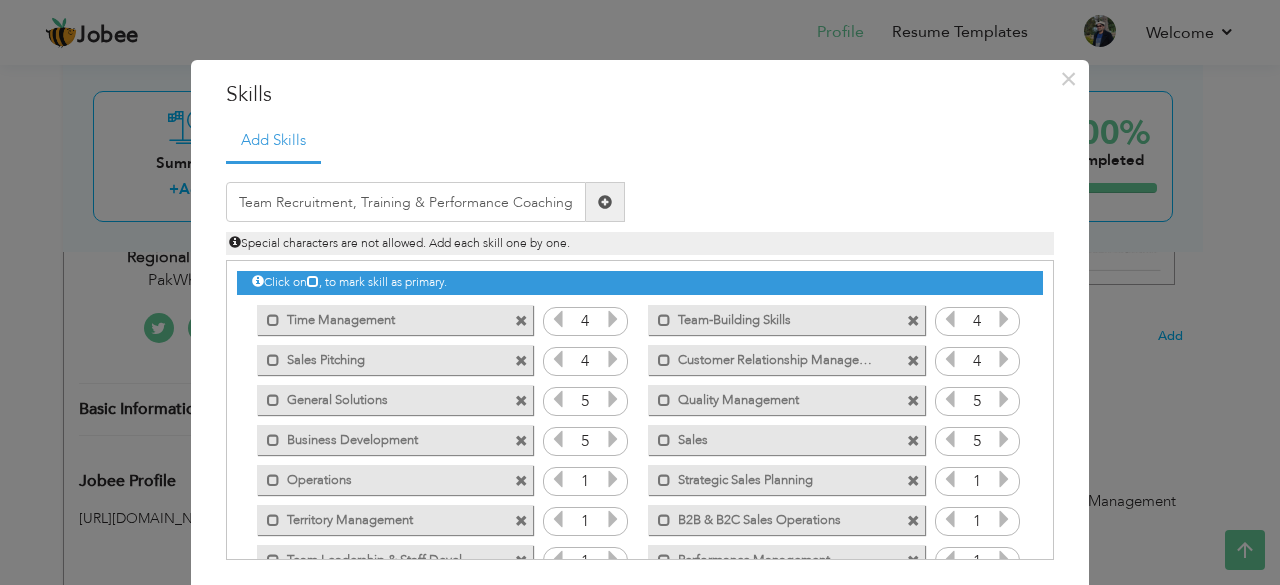 click at bounding box center [605, 202] 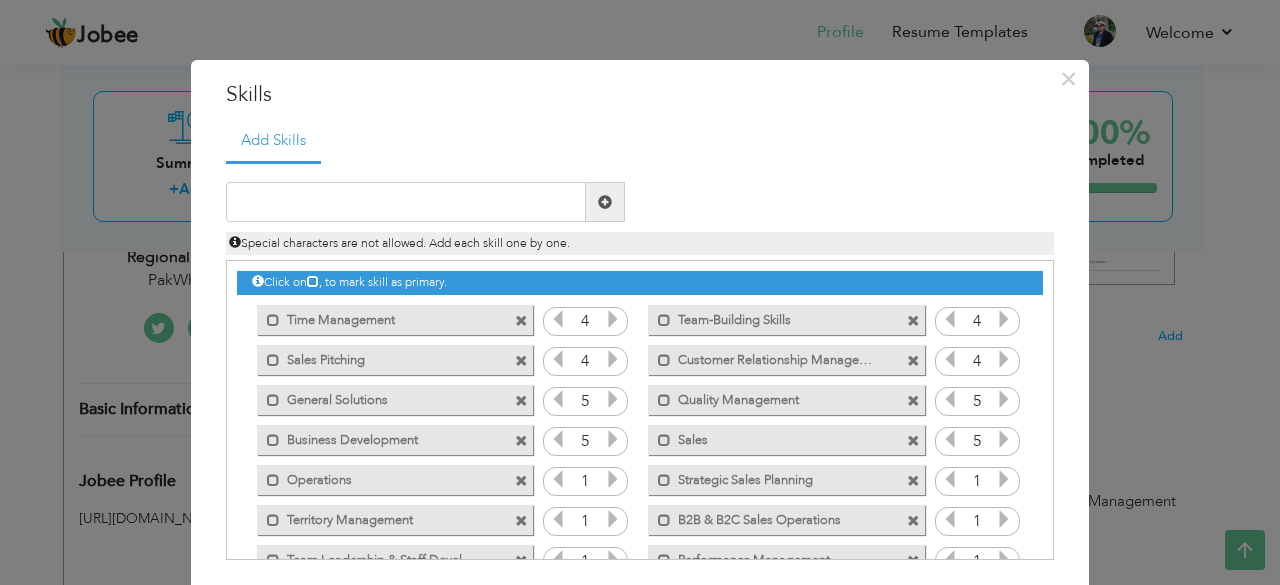 click at bounding box center [913, 441] 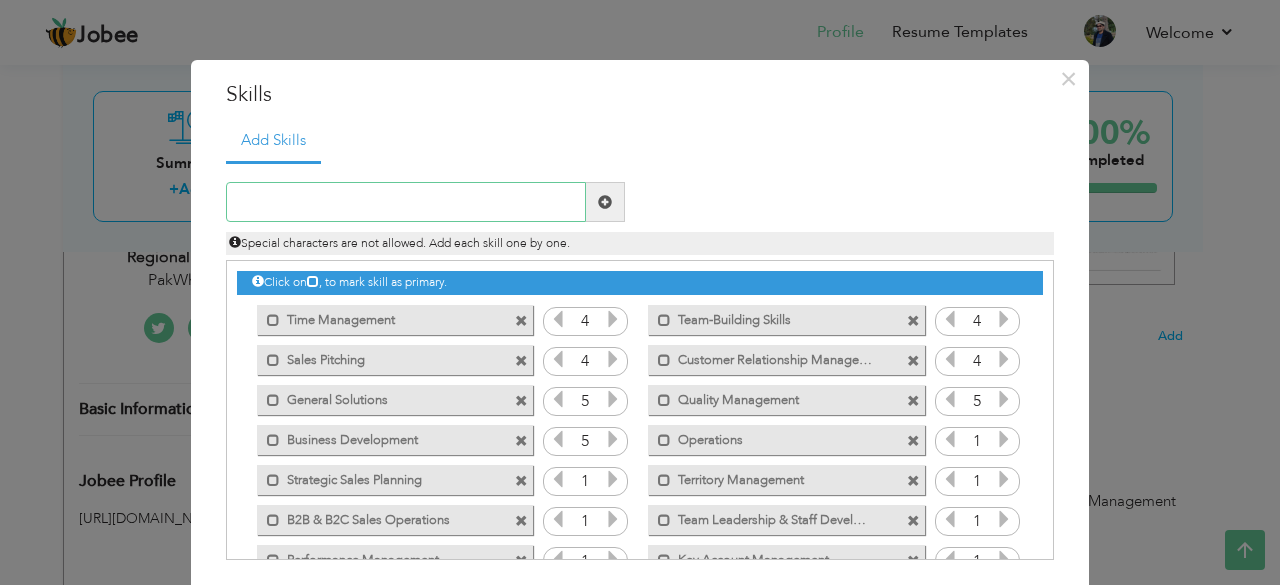 click at bounding box center (406, 202) 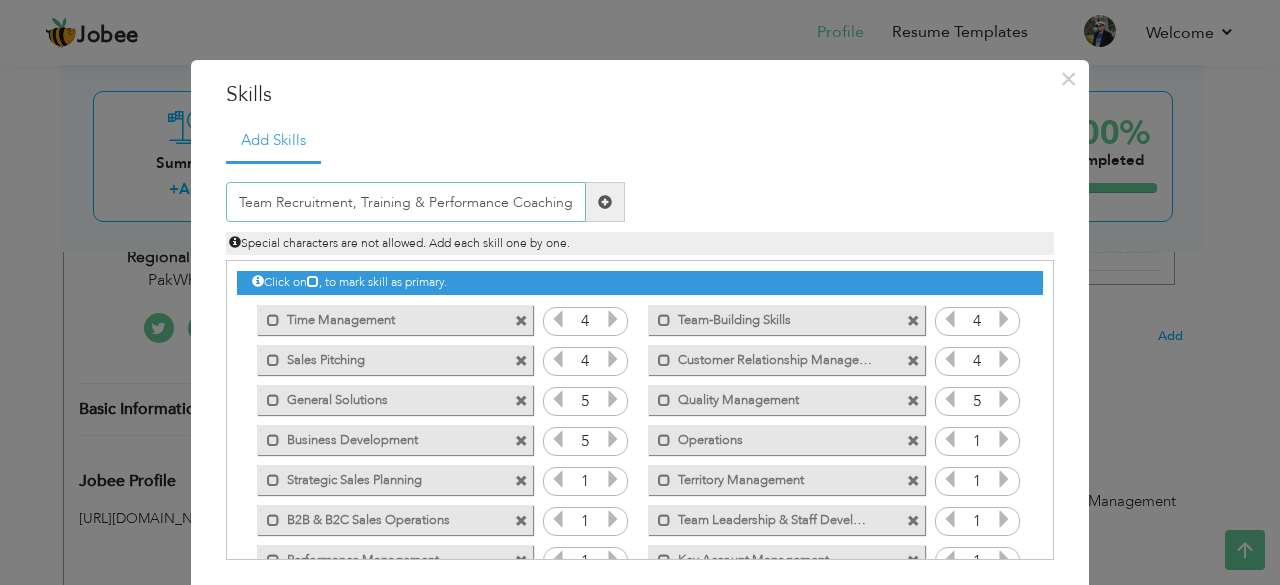 click on "Team Recruitment, Training & Performance Coaching" at bounding box center (406, 202) 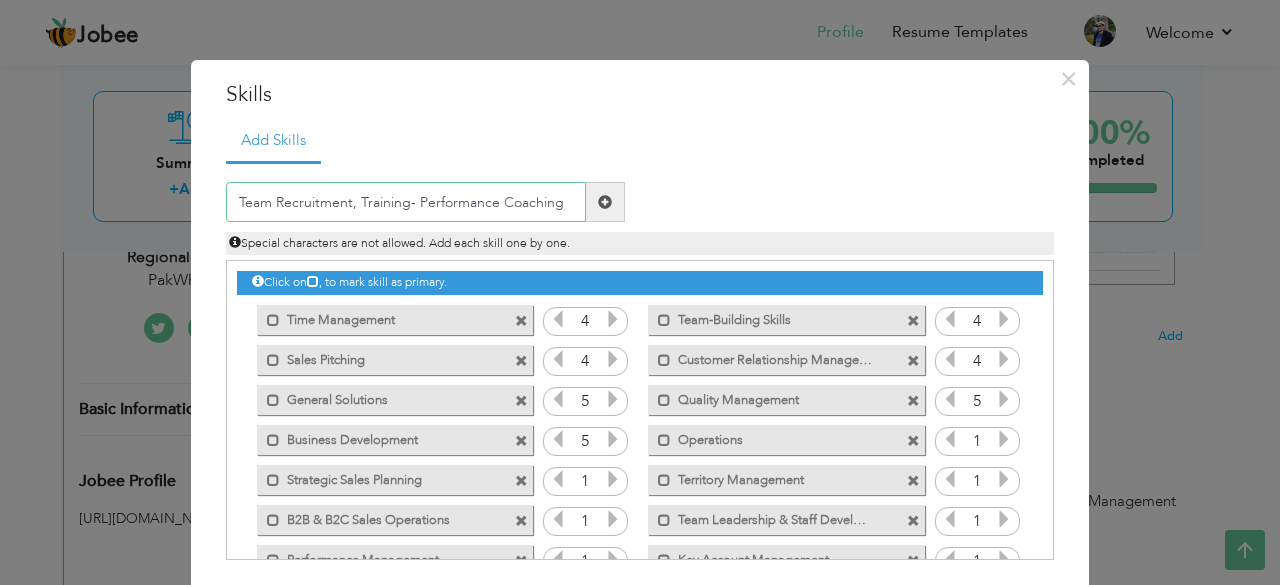 type on "Team Recruitment, Training- Performance Coaching" 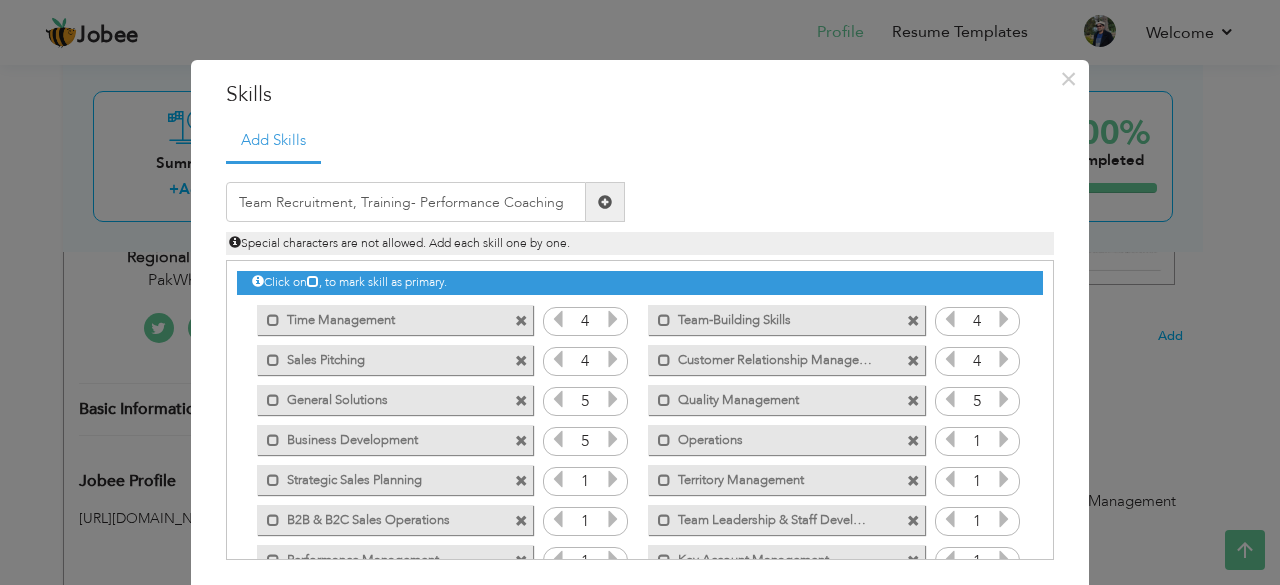 click at bounding box center [605, 202] 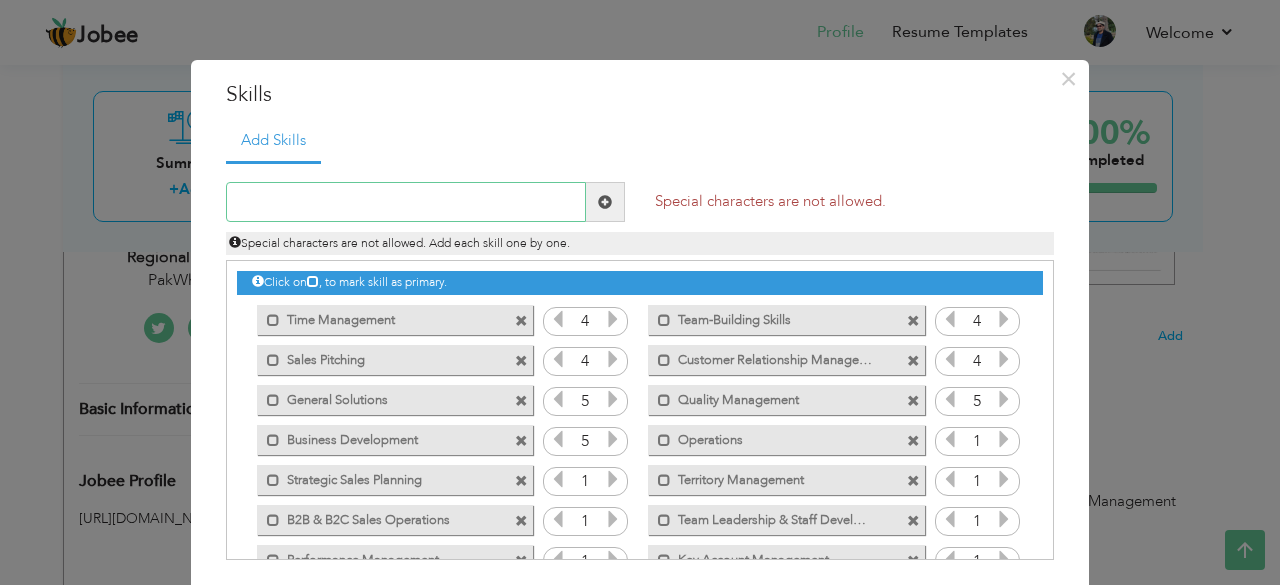 click at bounding box center (406, 202) 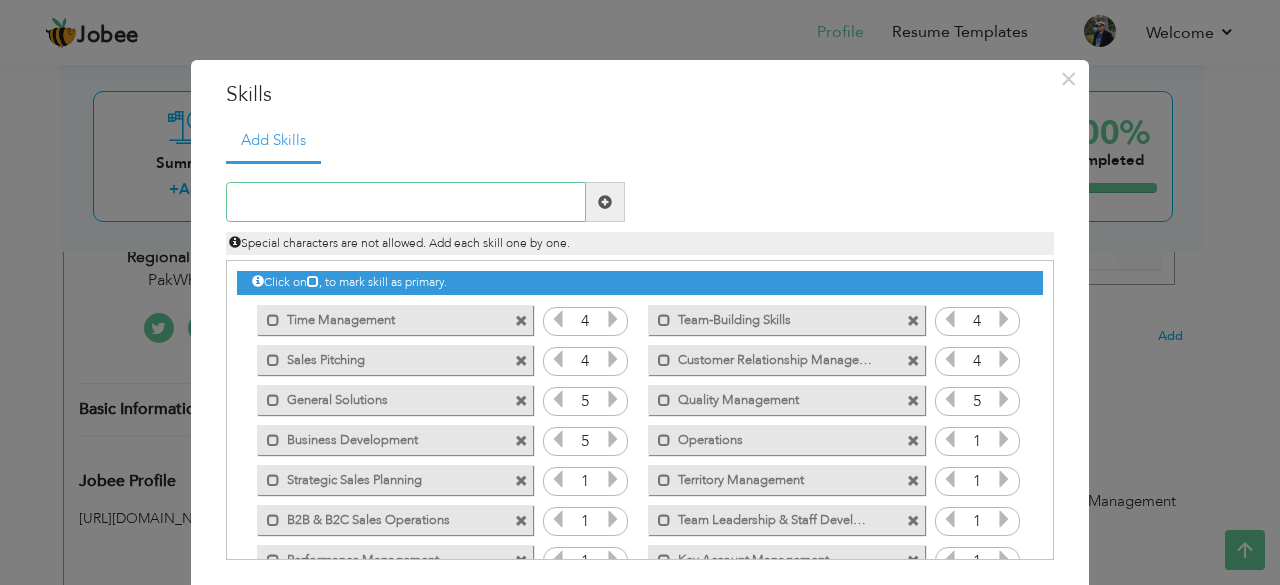 paste on "Team Recruitment, Training & Performance Coaching" 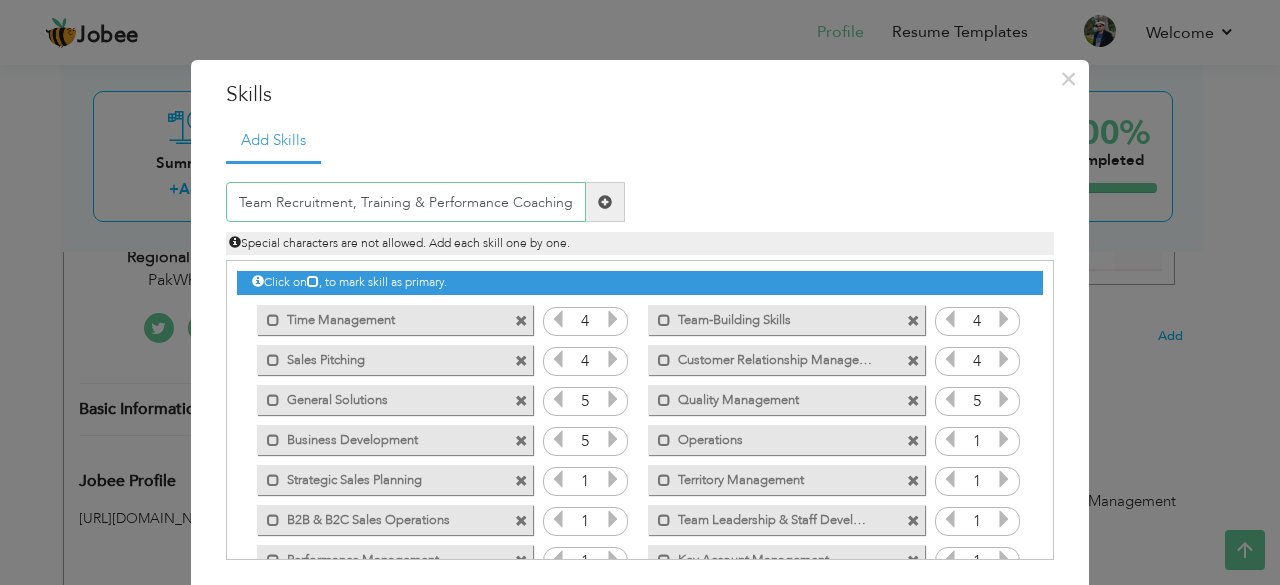 click on "Team Recruitment, Training & Performance Coaching" at bounding box center (406, 202) 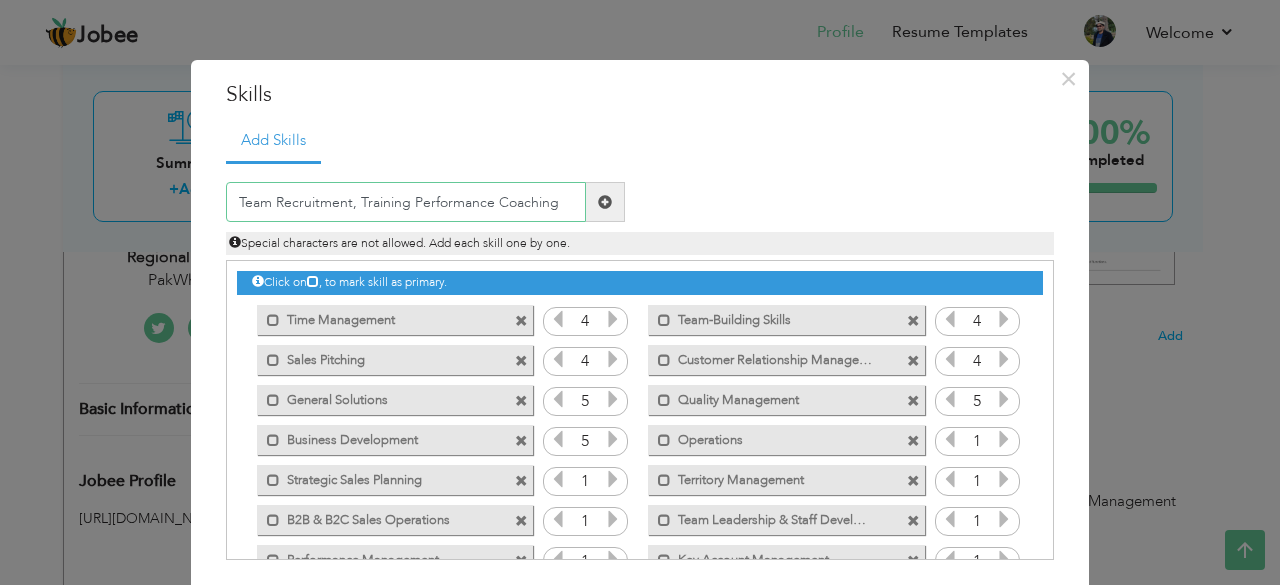 type on "Team Recruitment, Training Performance Coaching" 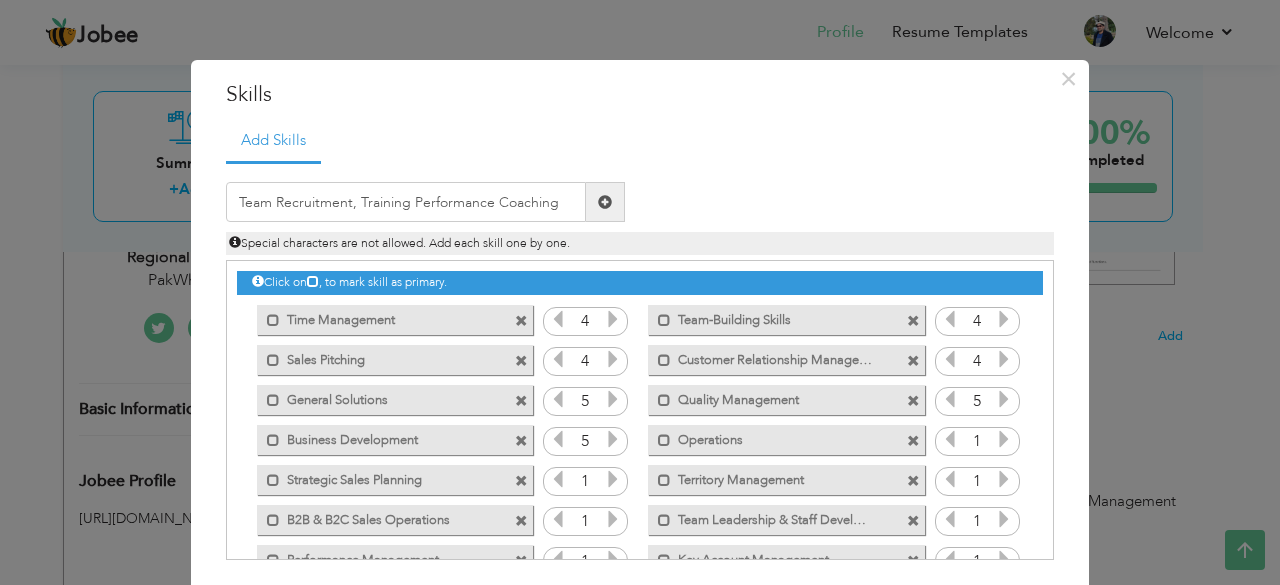 click at bounding box center [605, 202] 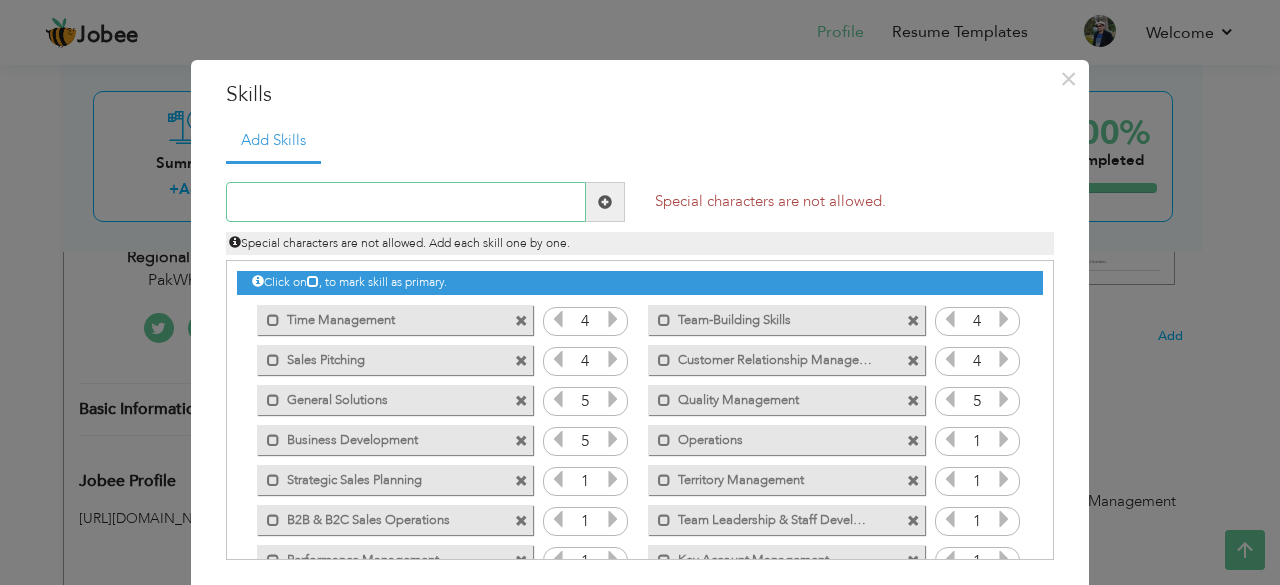 click at bounding box center (406, 202) 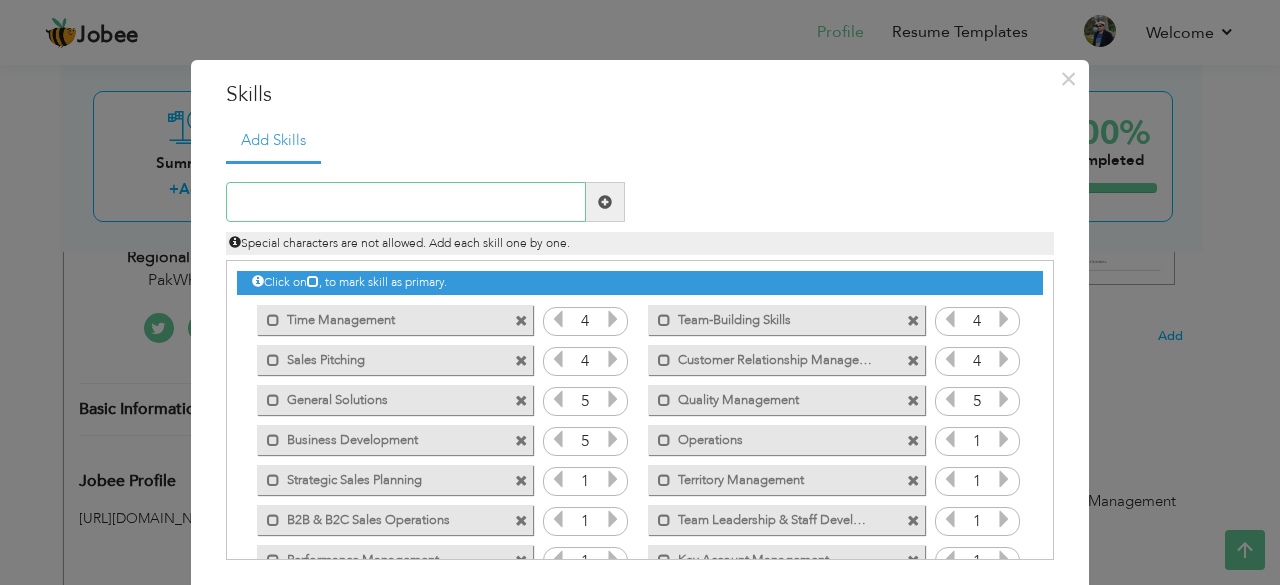 paste on "Team Recruitment, Training & Performance Coaching" 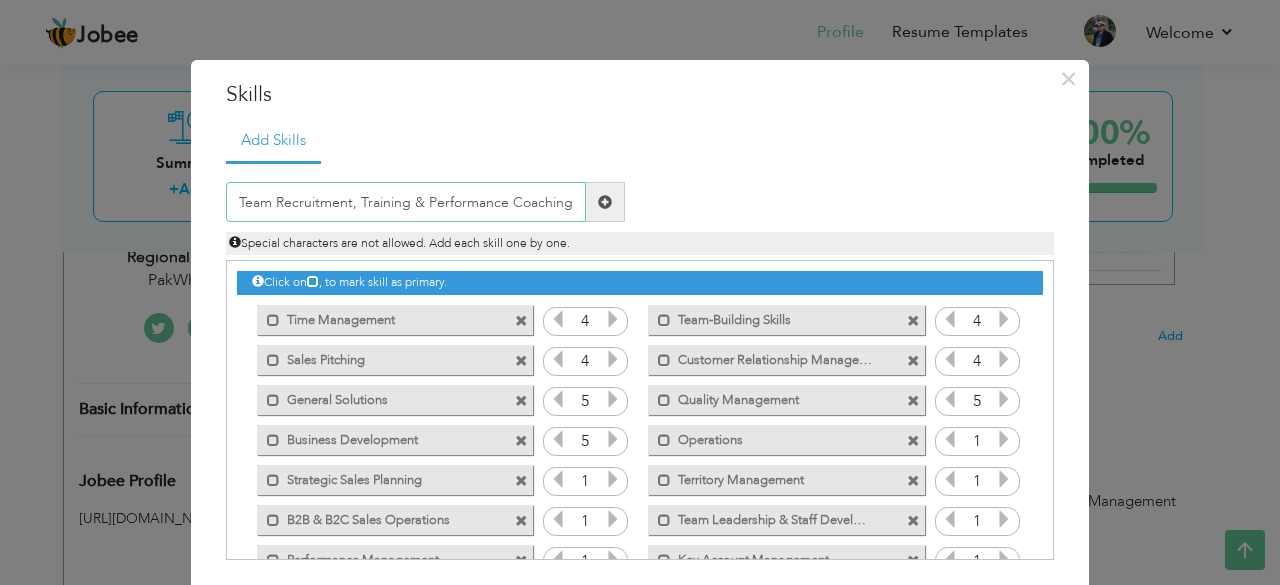 click on "Team Recruitment, Training & Performance Coaching" at bounding box center [406, 202] 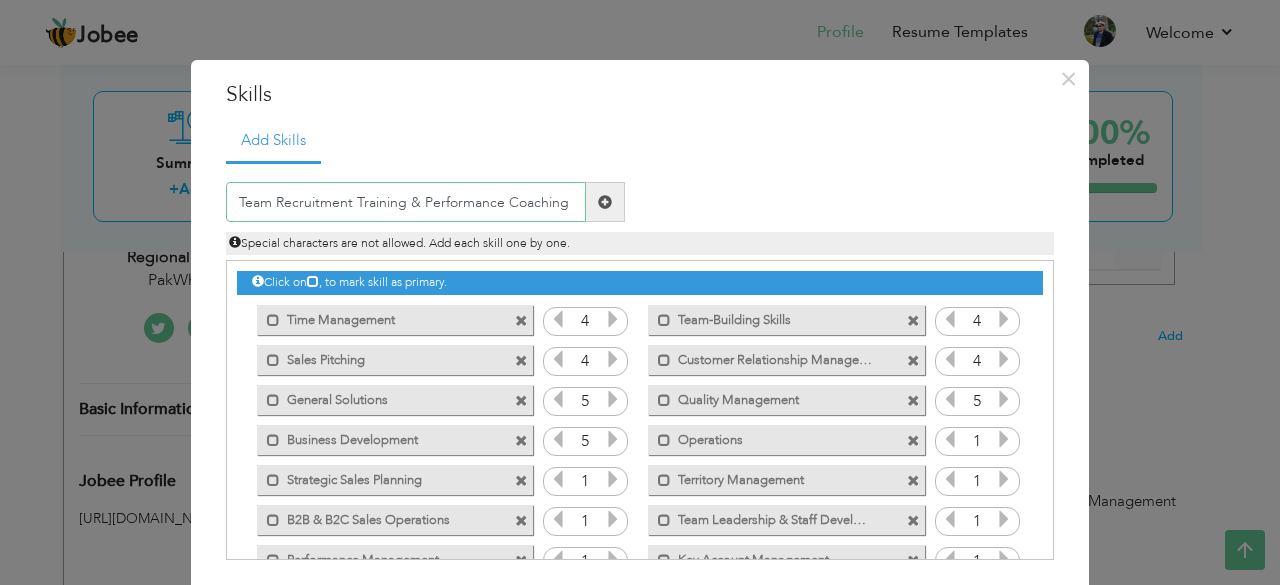 type on "Team Recruitment Training & Performance Coaching" 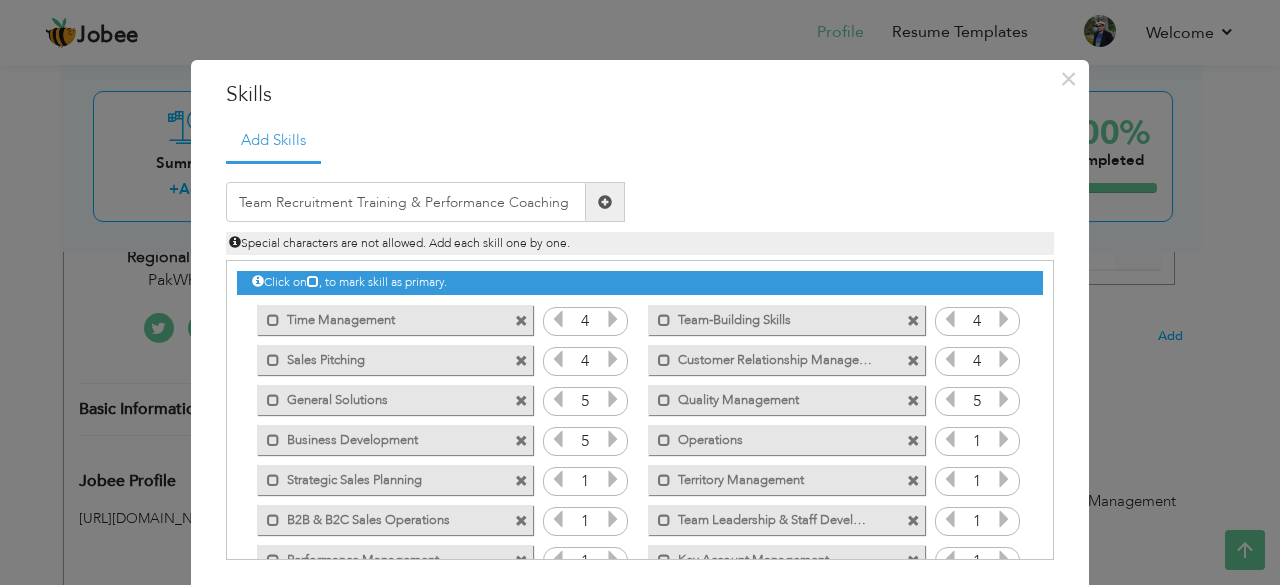 click at bounding box center (605, 202) 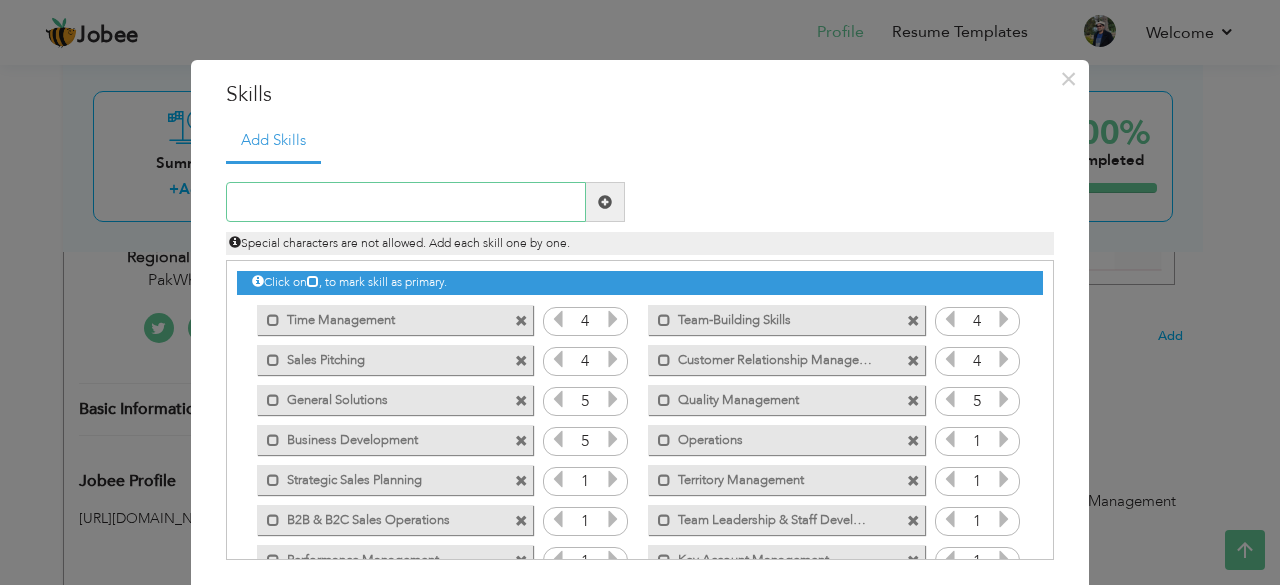 click at bounding box center (406, 202) 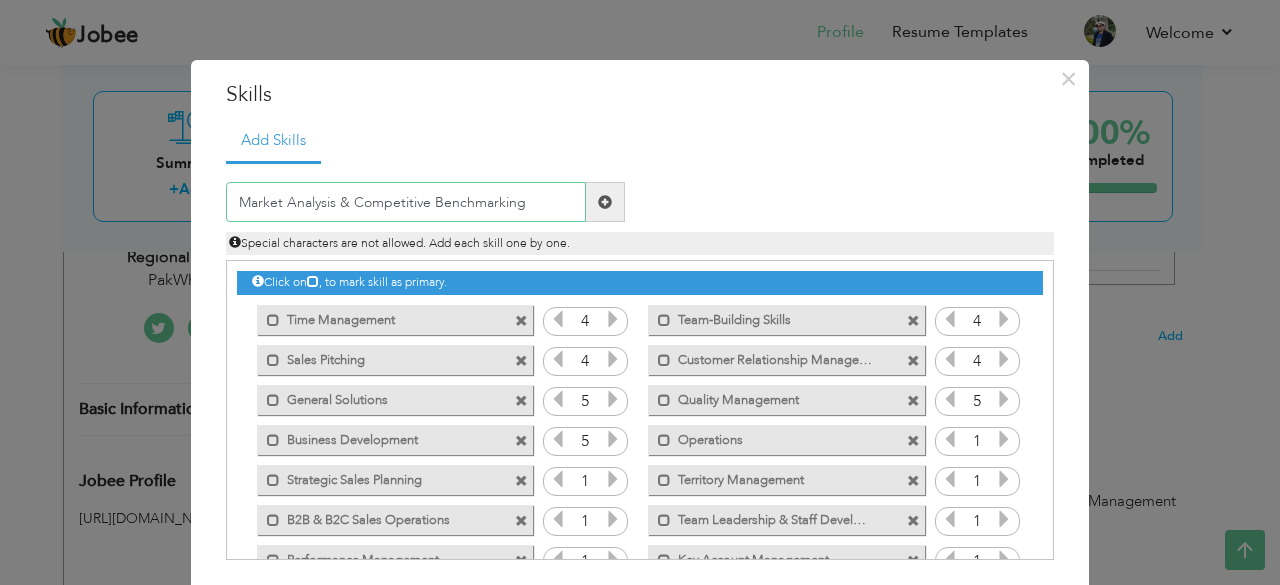 type on "Market Analysis & Competitive Benchmarking" 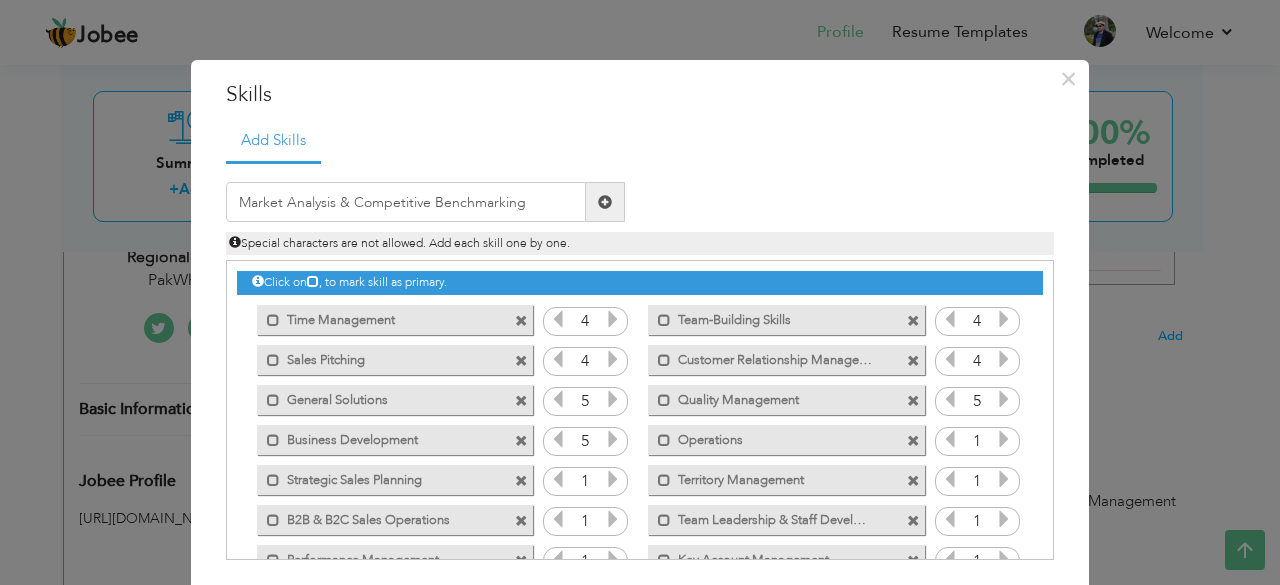 click at bounding box center [605, 202] 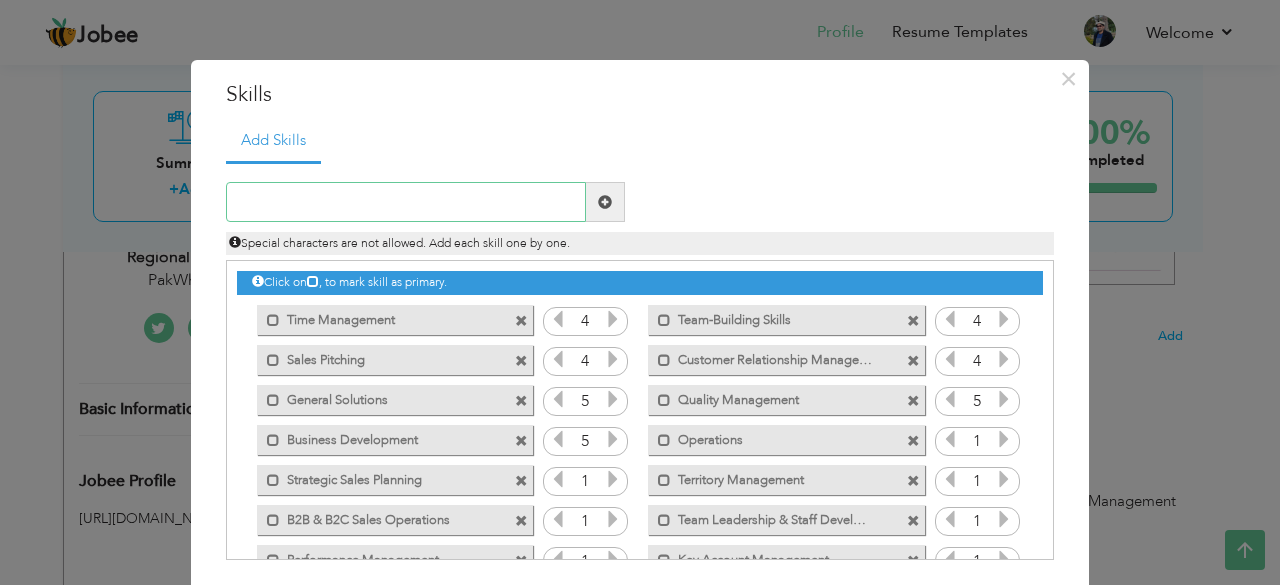 click at bounding box center [406, 202] 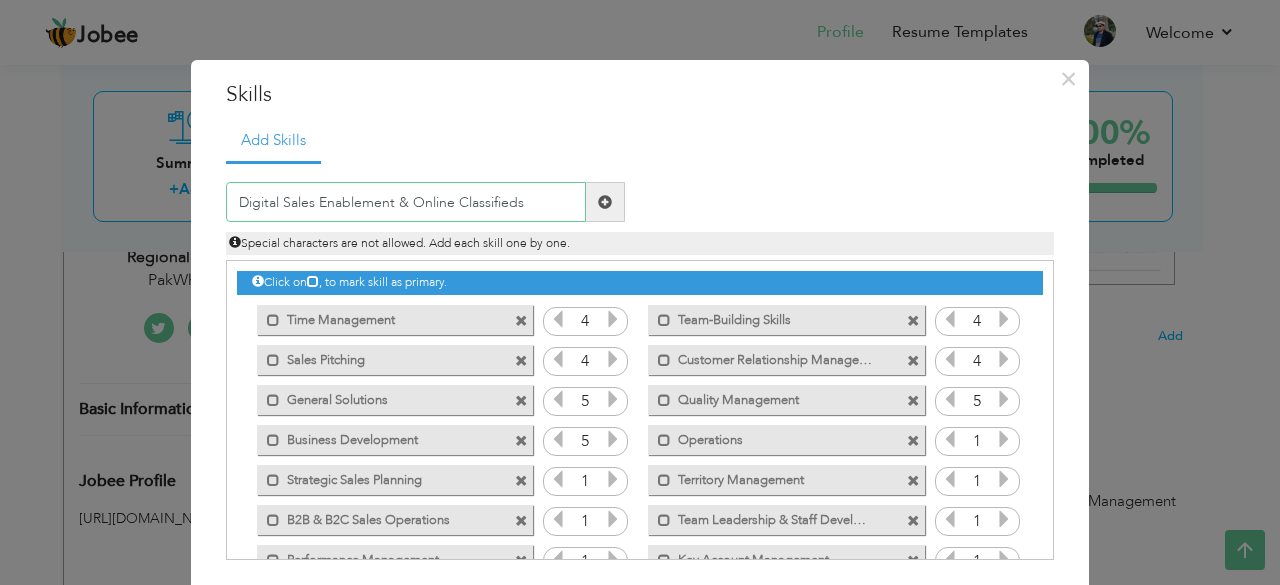 type on "Digital Sales Enablement & Online Classifieds" 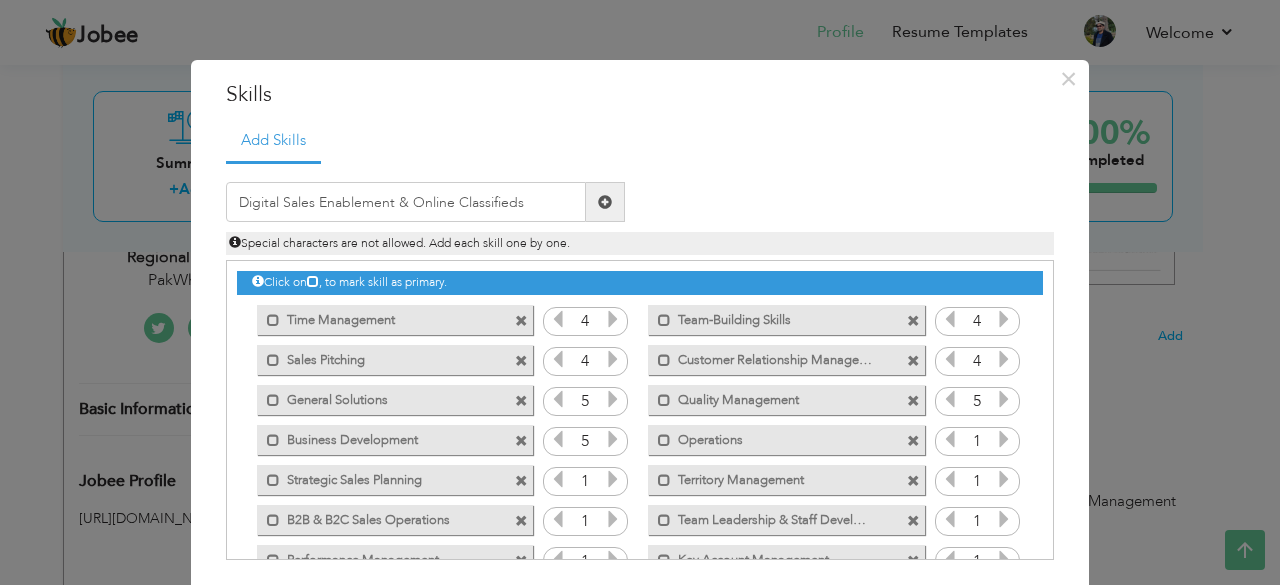 click at bounding box center (605, 202) 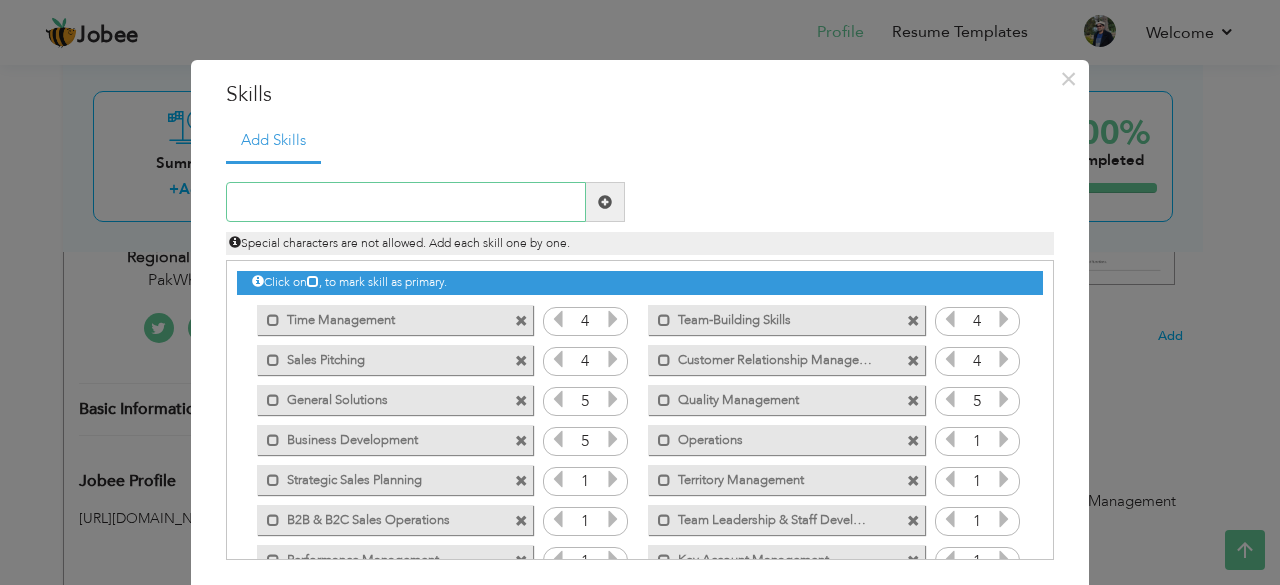 click at bounding box center (406, 202) 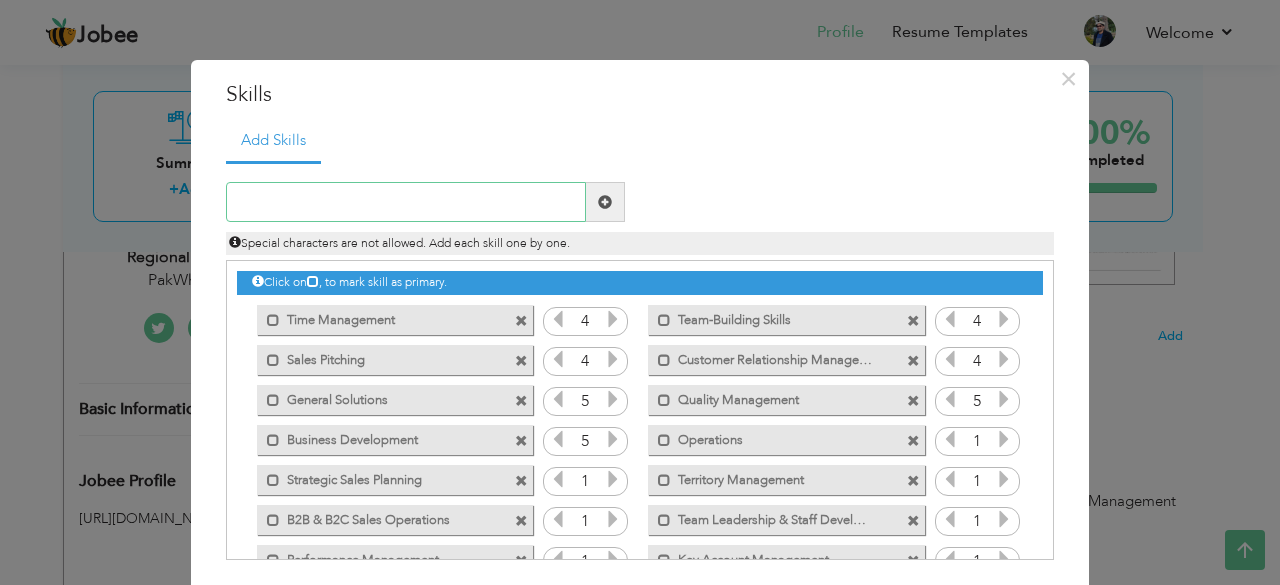 paste on "SOP Compliance & Dealer Policy Enforcement" 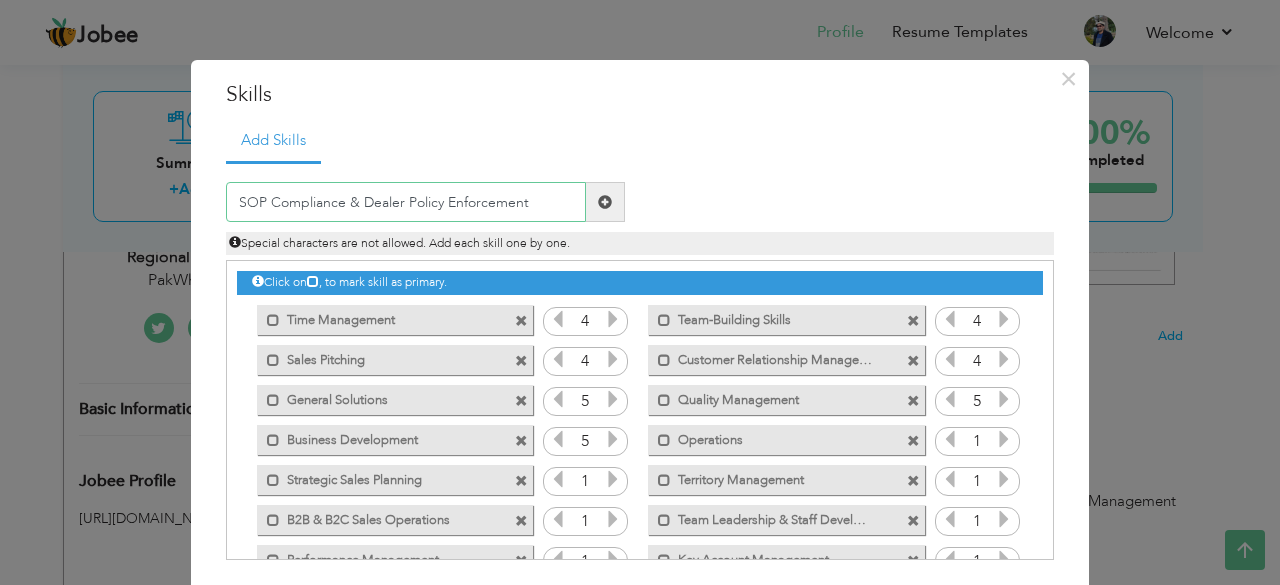 type on "SOP Compliance & Dealer Policy Enforcement" 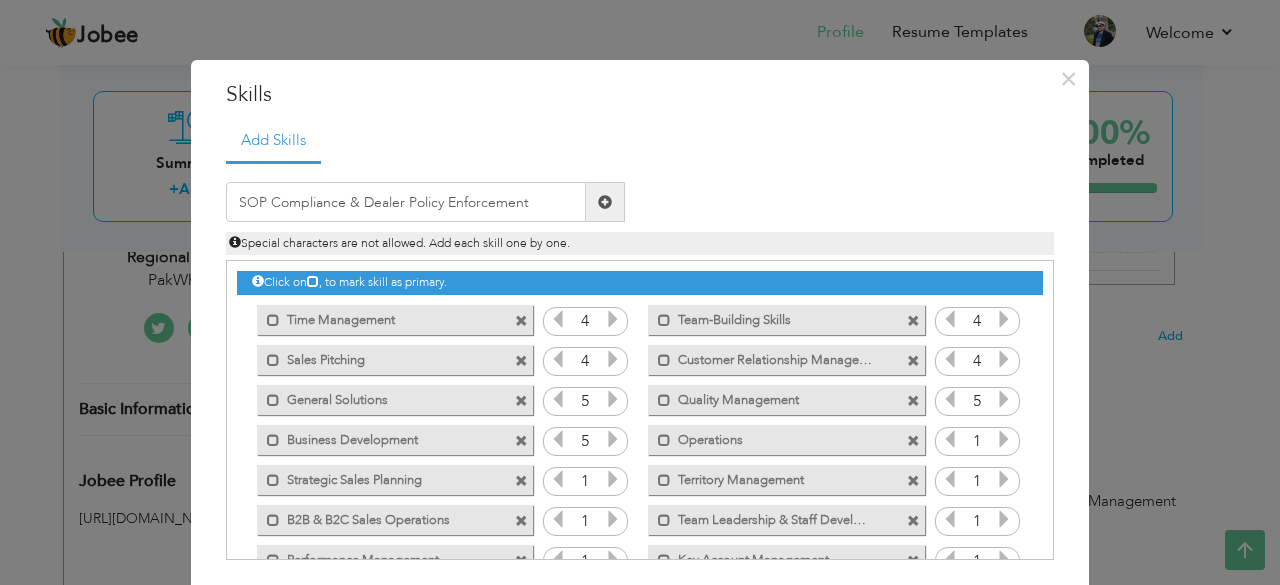 click at bounding box center [605, 202] 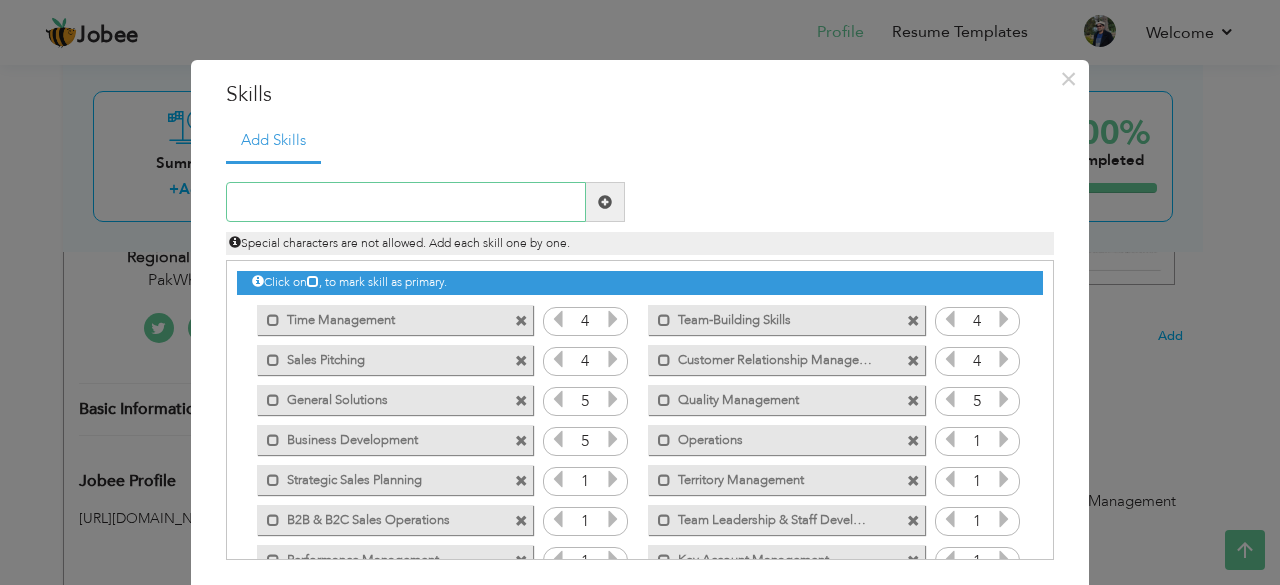 click at bounding box center [406, 202] 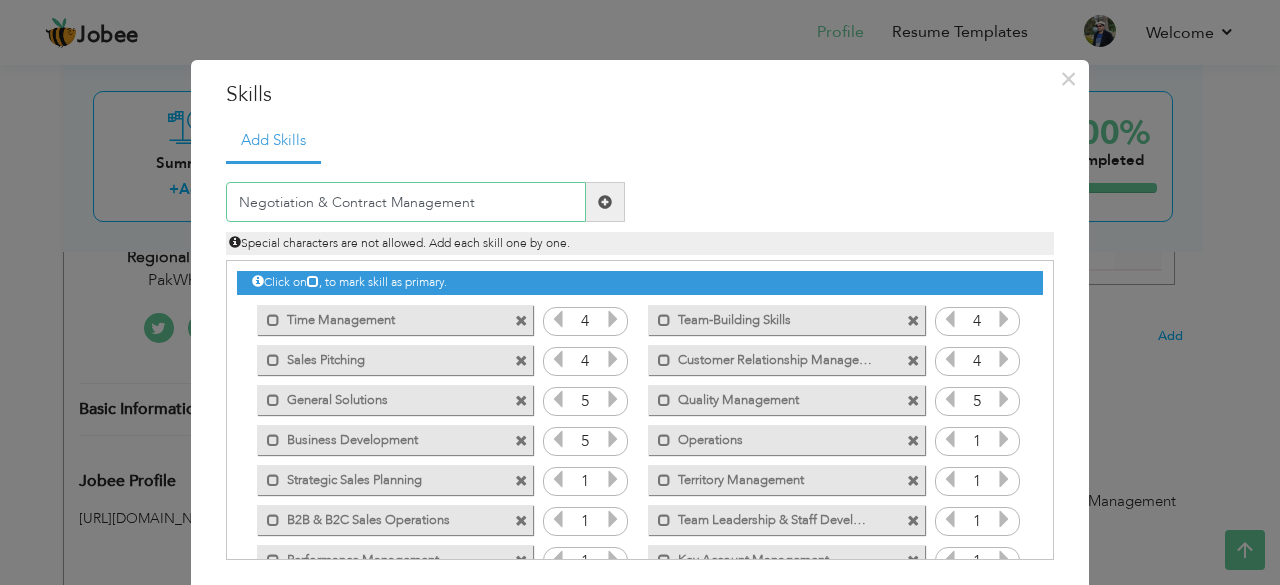 type on "Negotiation & Contract Management" 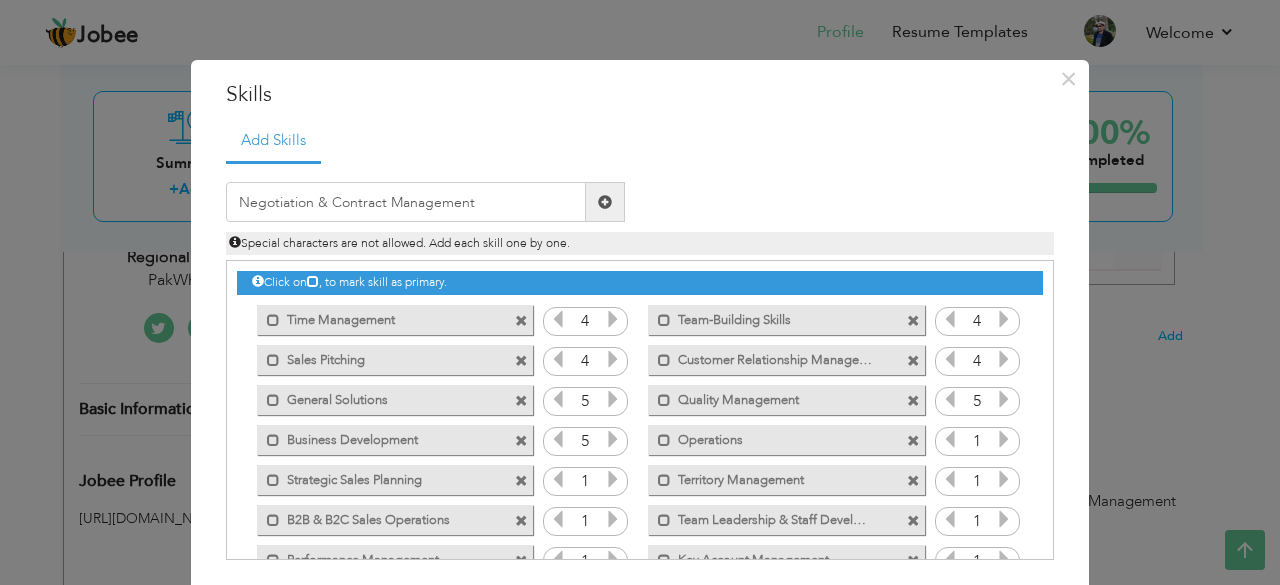 drag, startPoint x: 618, startPoint y: 196, endPoint x: 597, endPoint y: 198, distance: 21.095022 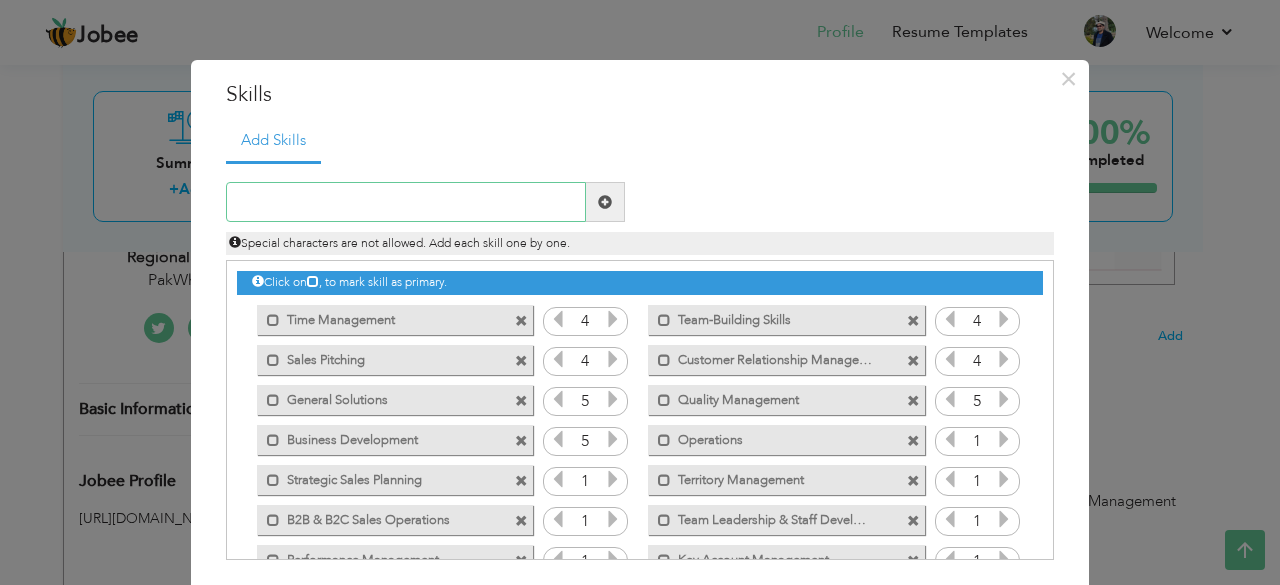 click at bounding box center [406, 202] 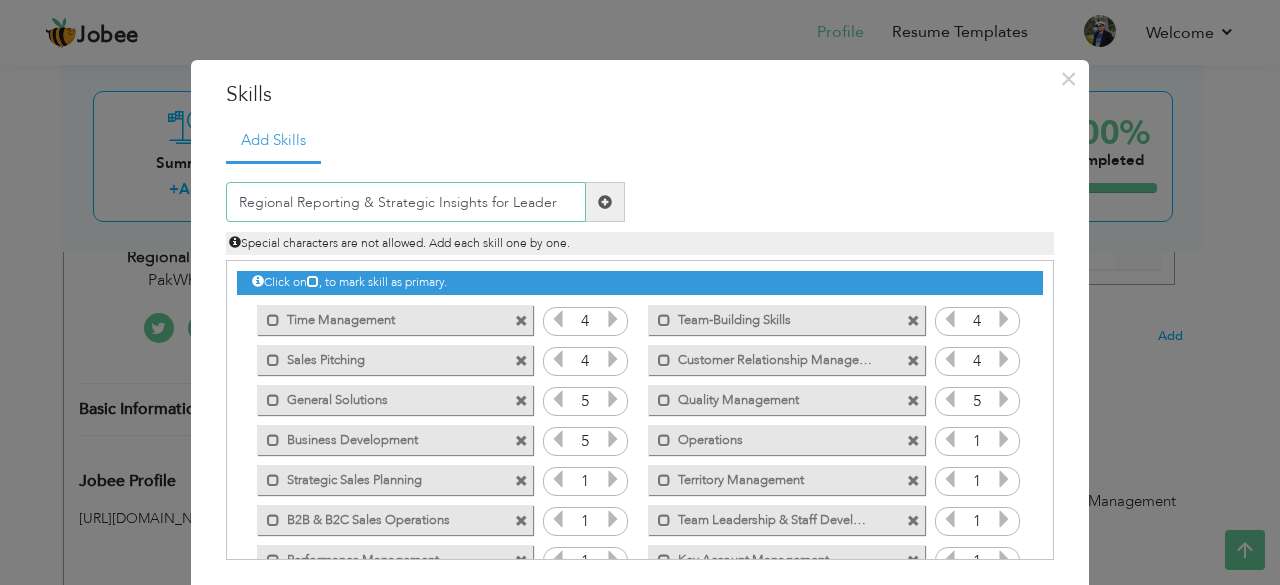 type on "Regional Reporting & Strategic Insights for Leader" 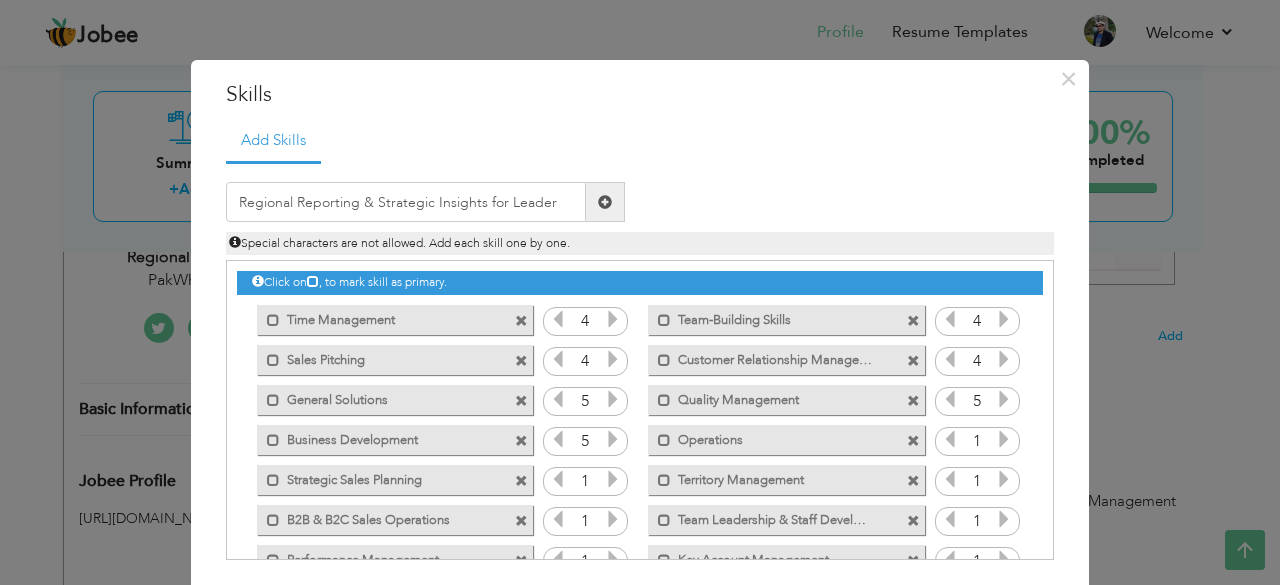 click at bounding box center (605, 202) 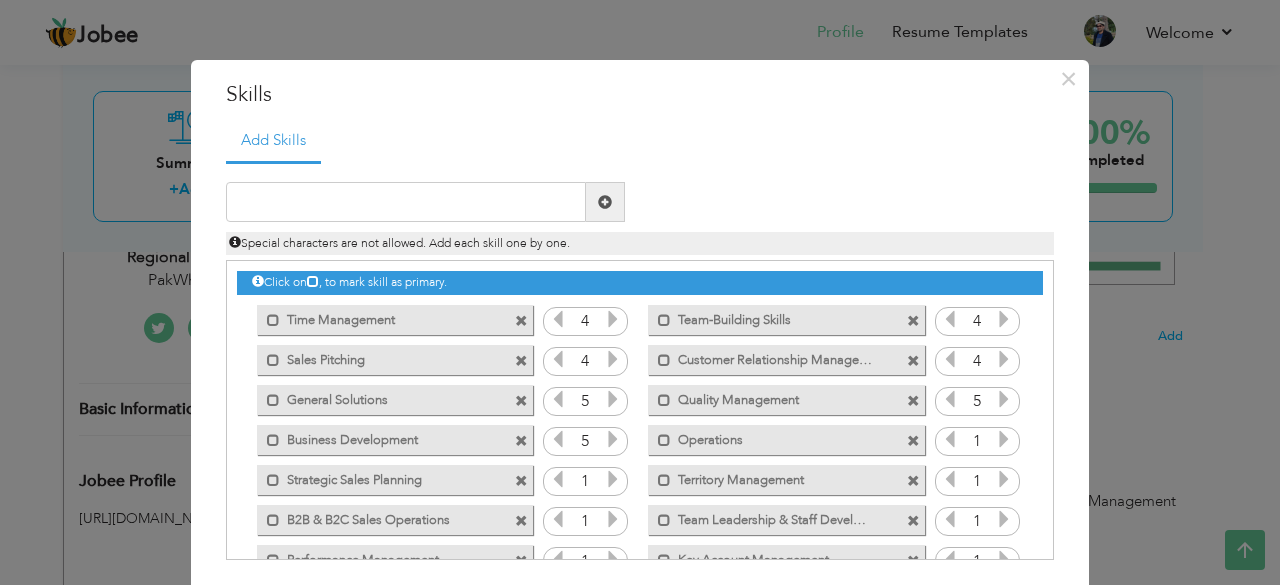 click on "Add Skills
Duplicate entry
4 4 4 4 5 5 5" at bounding box center (640, 348) 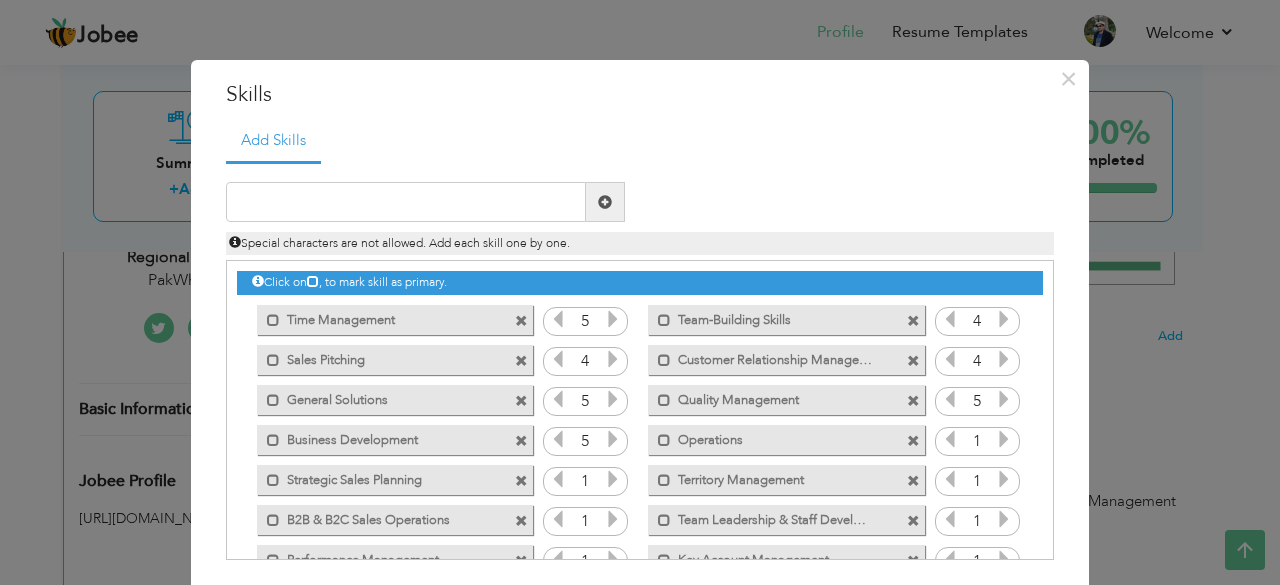 click at bounding box center [613, 359] 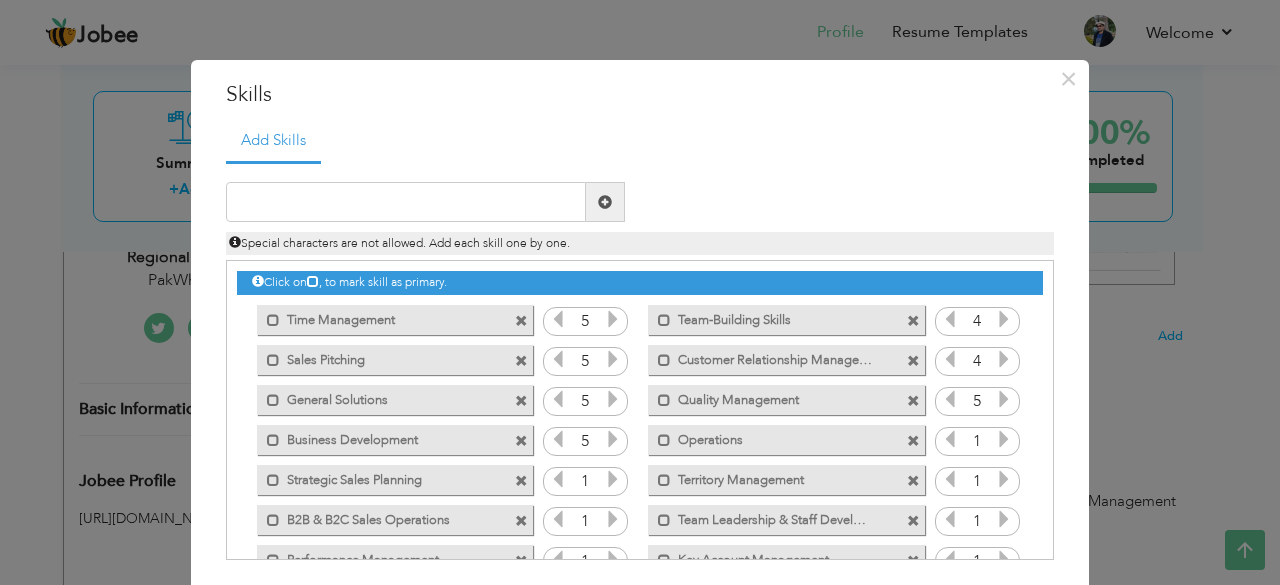 click at bounding box center (1004, 319) 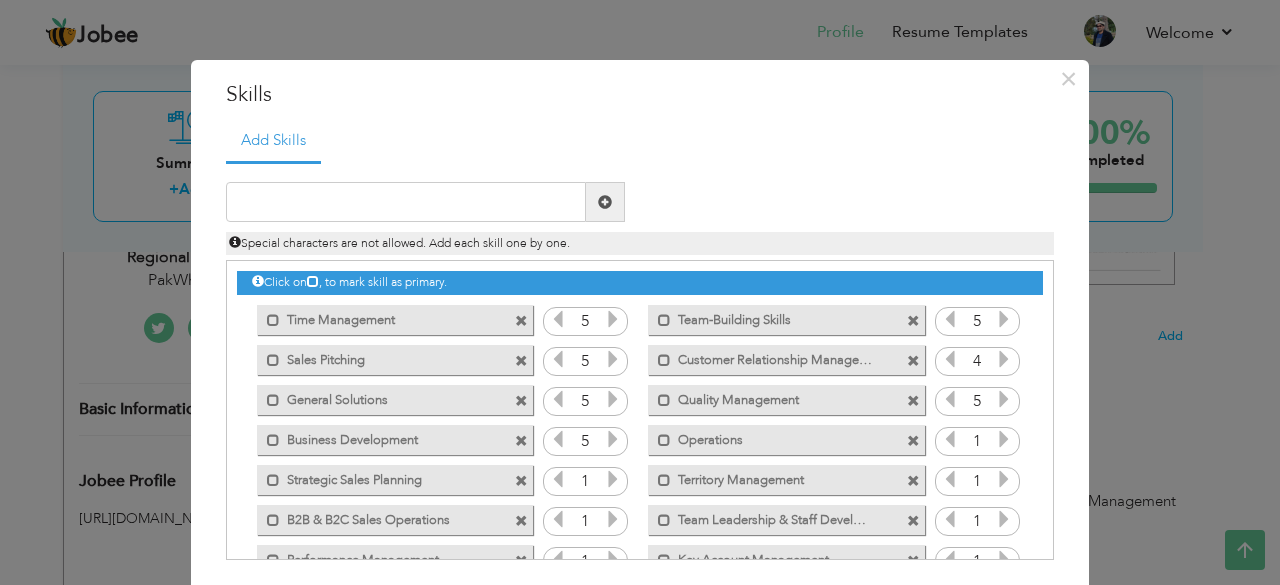 click at bounding box center (1004, 359) 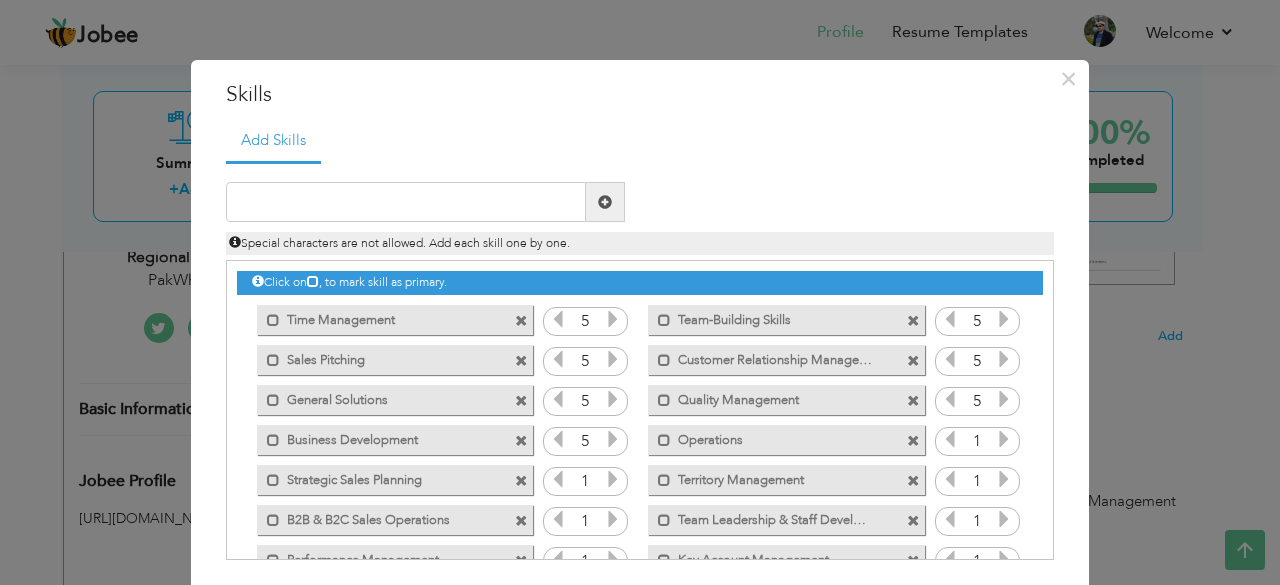click at bounding box center (1004, 439) 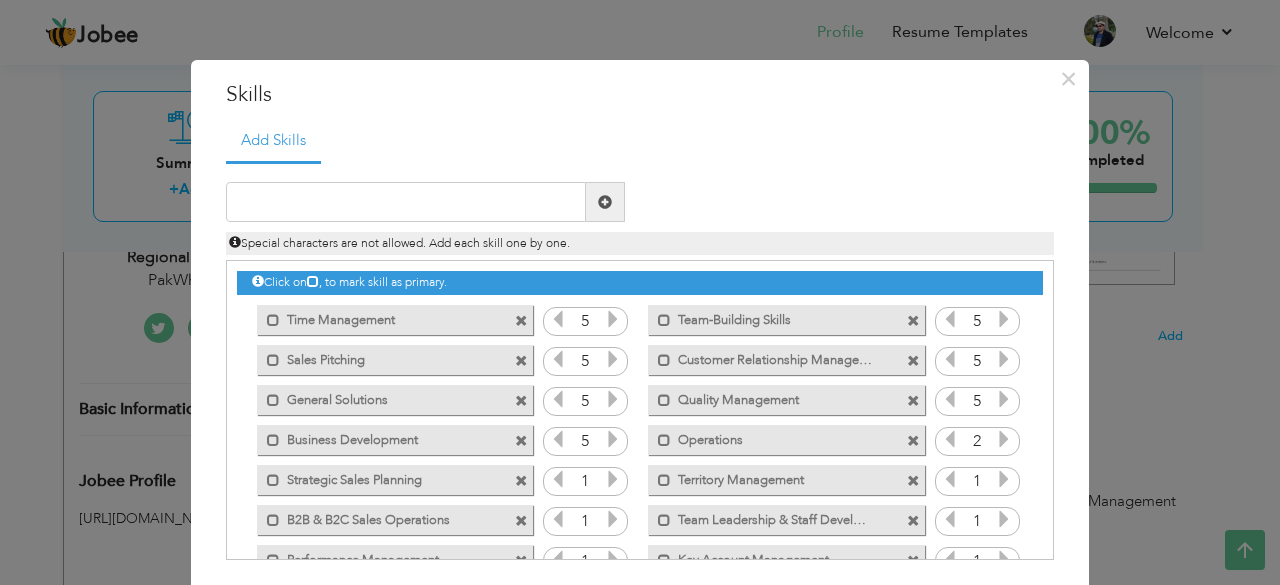 click at bounding box center [1004, 439] 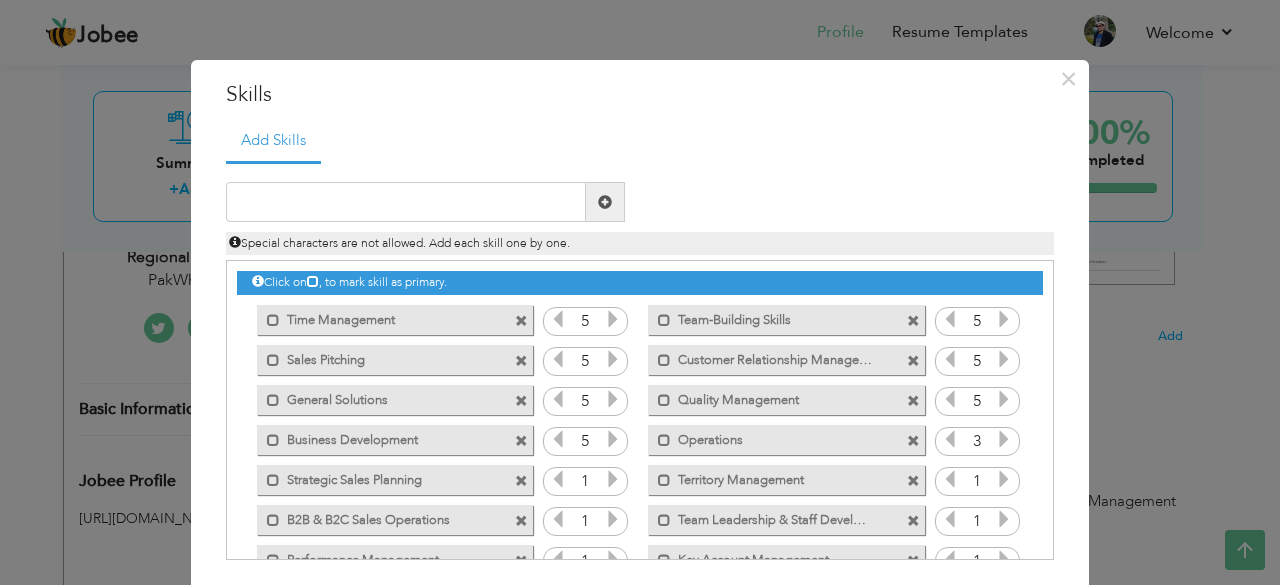 click at bounding box center (1004, 439) 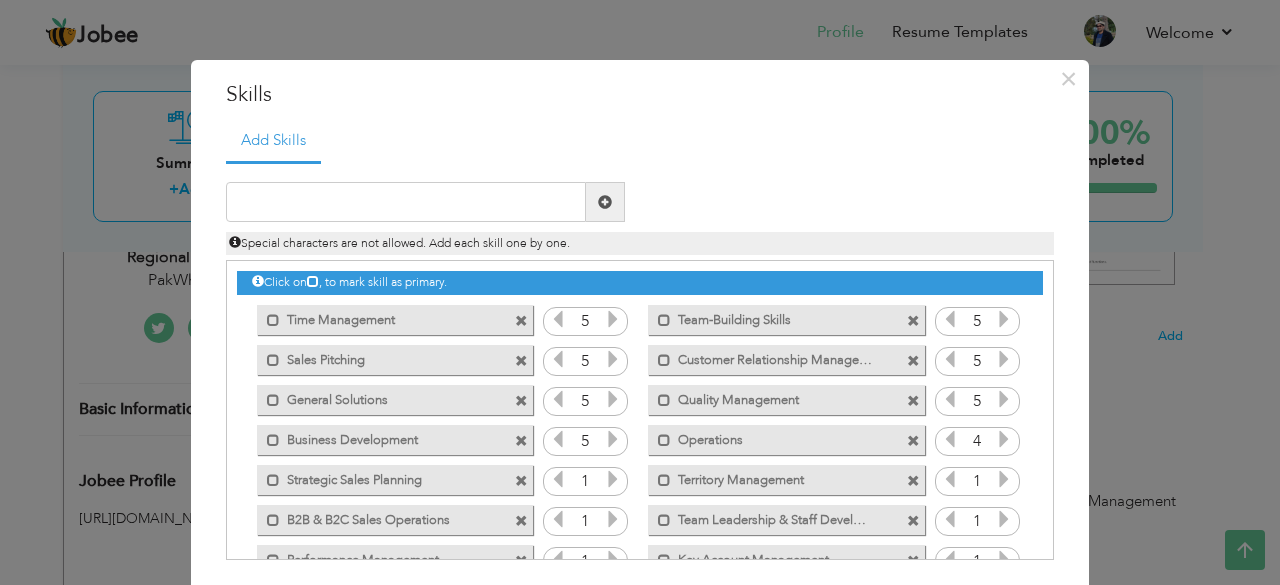 click at bounding box center [1004, 439] 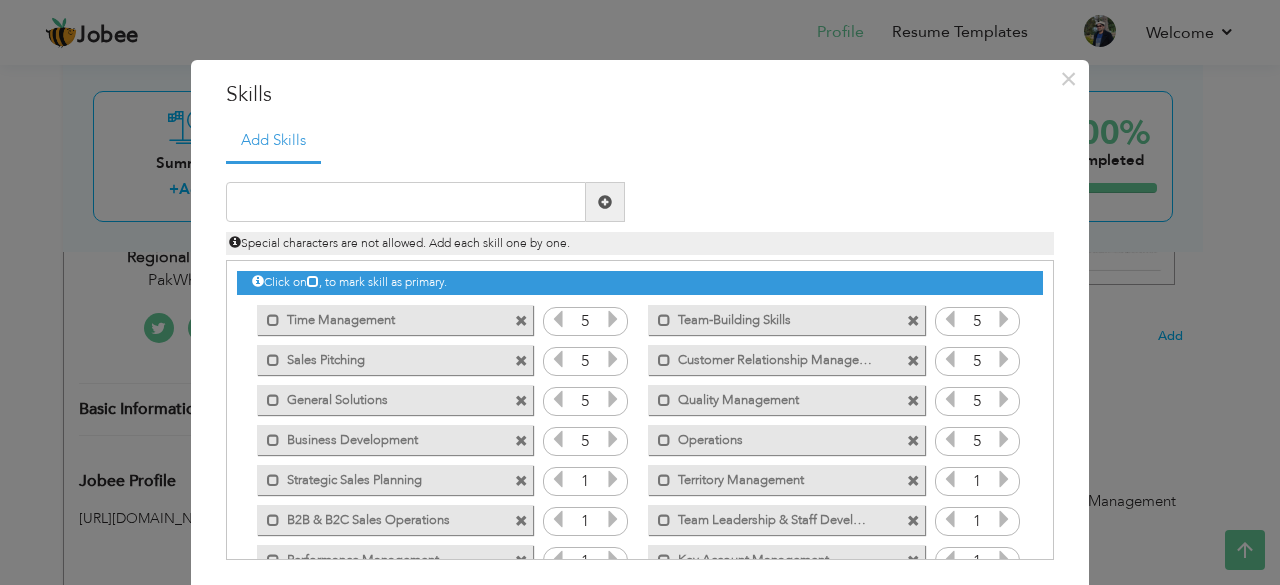 click at bounding box center (1004, 479) 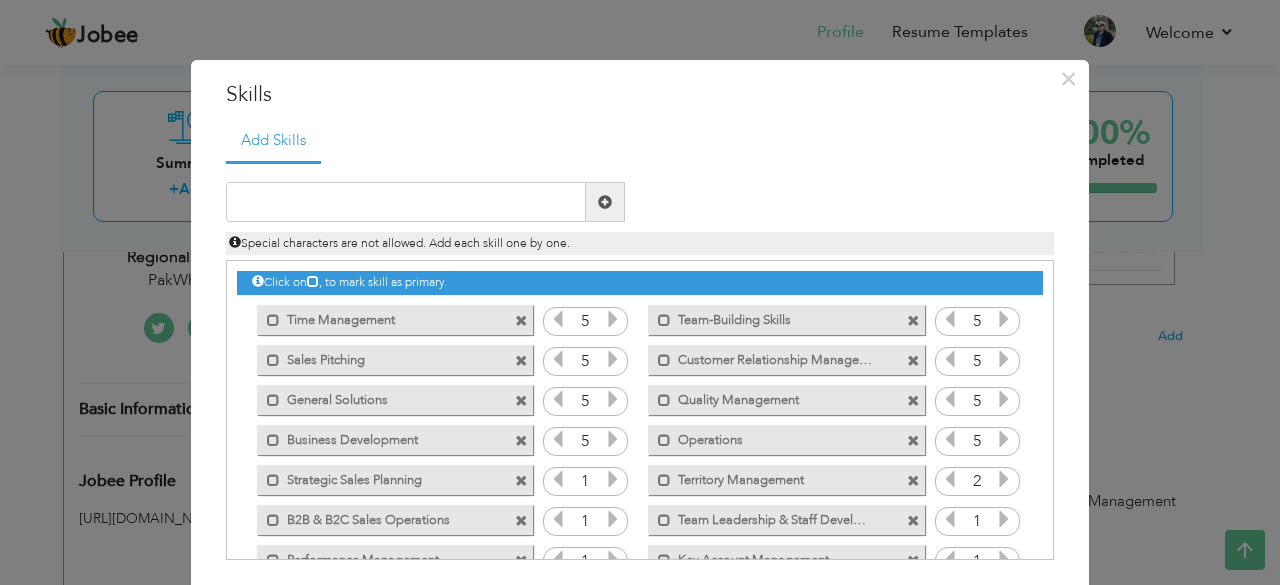 click at bounding box center (1004, 479) 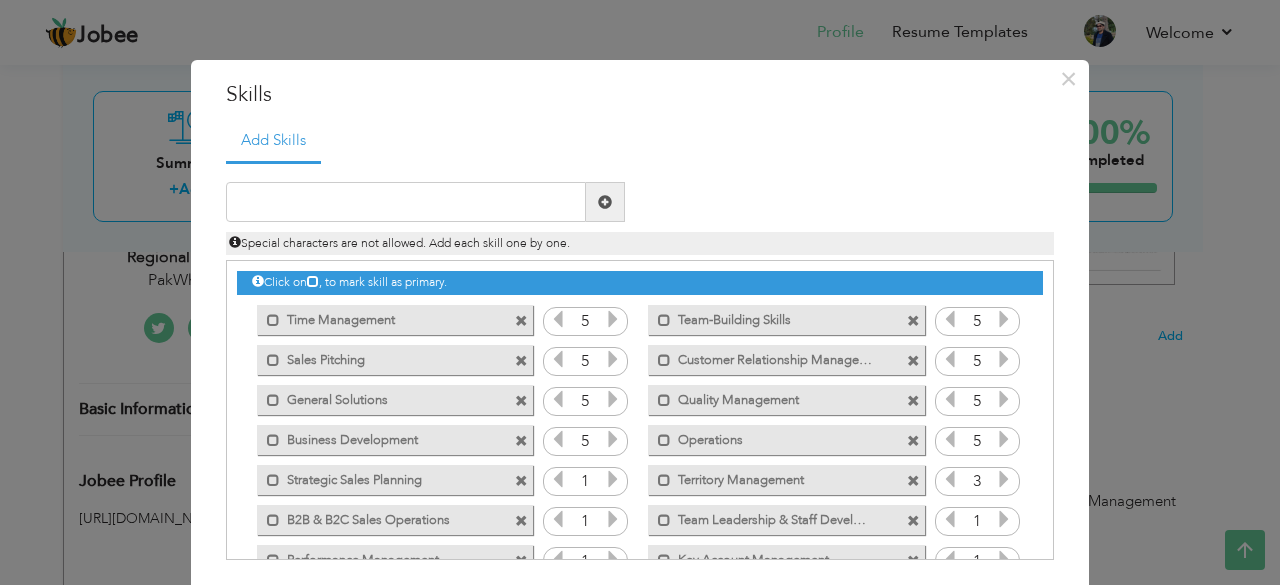 click at bounding box center [1004, 479] 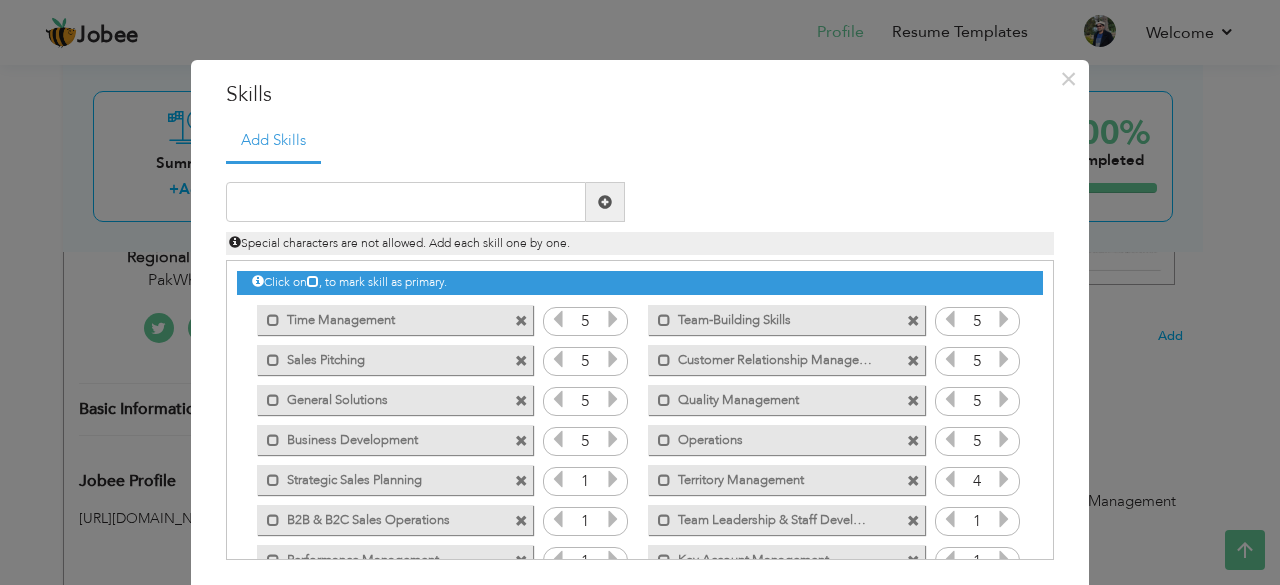 drag, startPoint x: 1038, startPoint y: 353, endPoint x: 1051, endPoint y: 402, distance: 50.695168 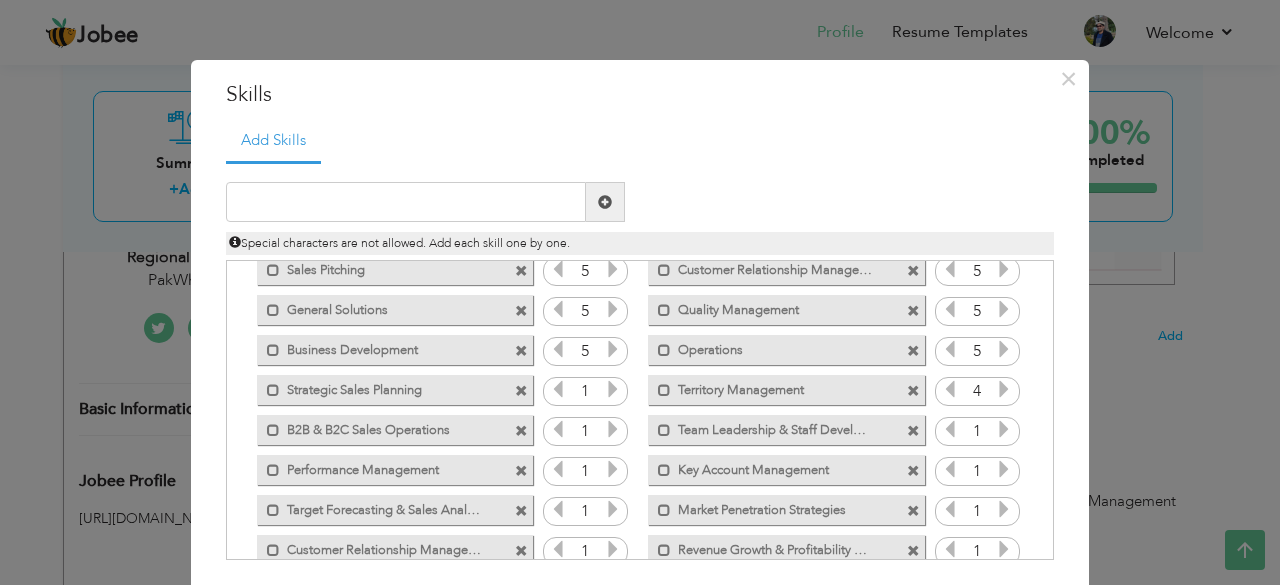 scroll, scrollTop: 104, scrollLeft: 0, axis: vertical 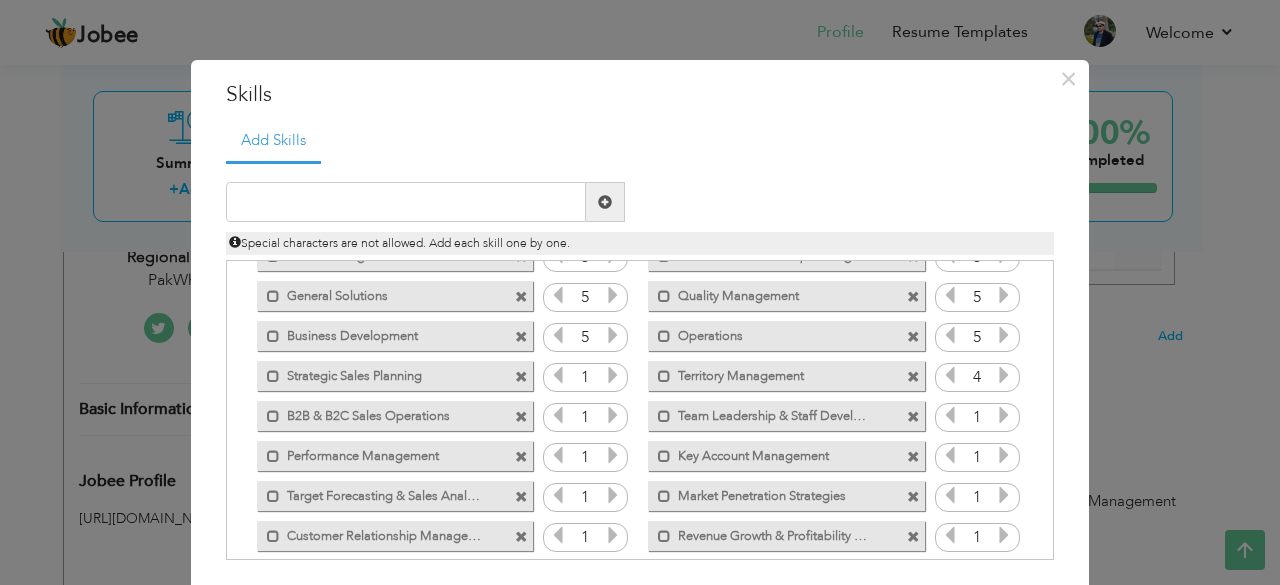 click at bounding box center (1004, 415) 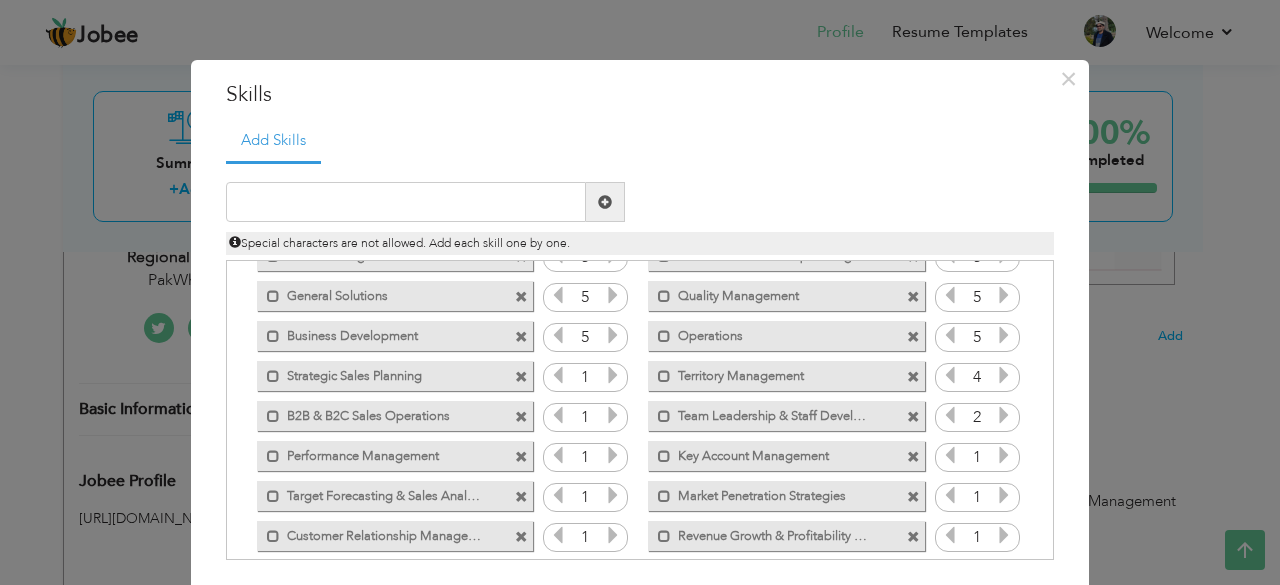 click at bounding box center [1004, 415] 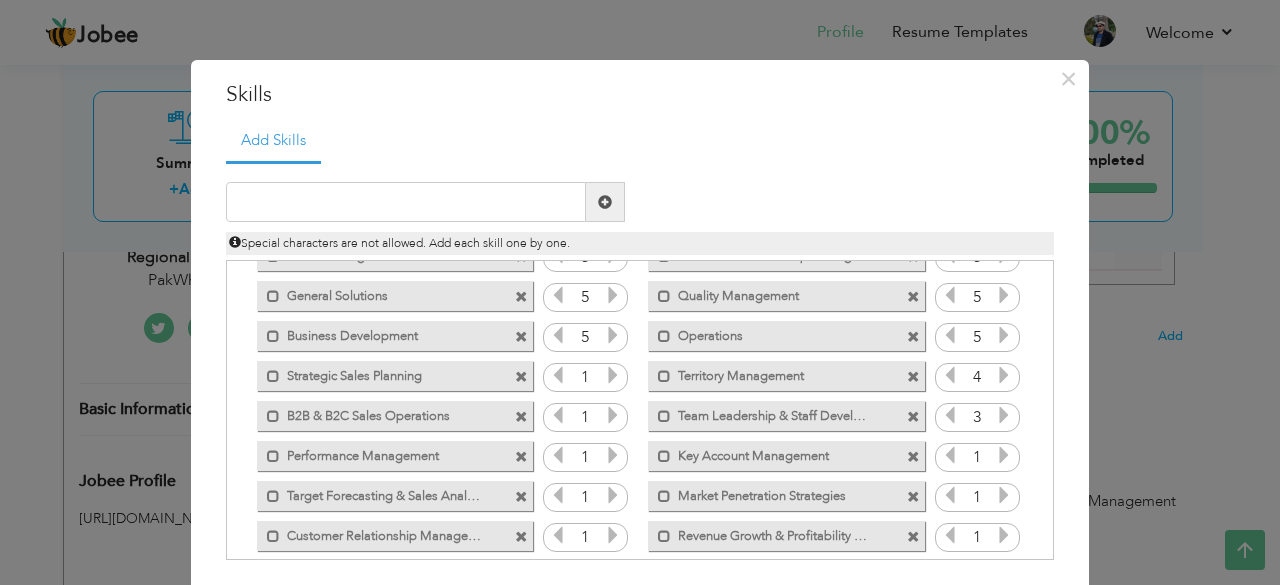 click at bounding box center [1004, 415] 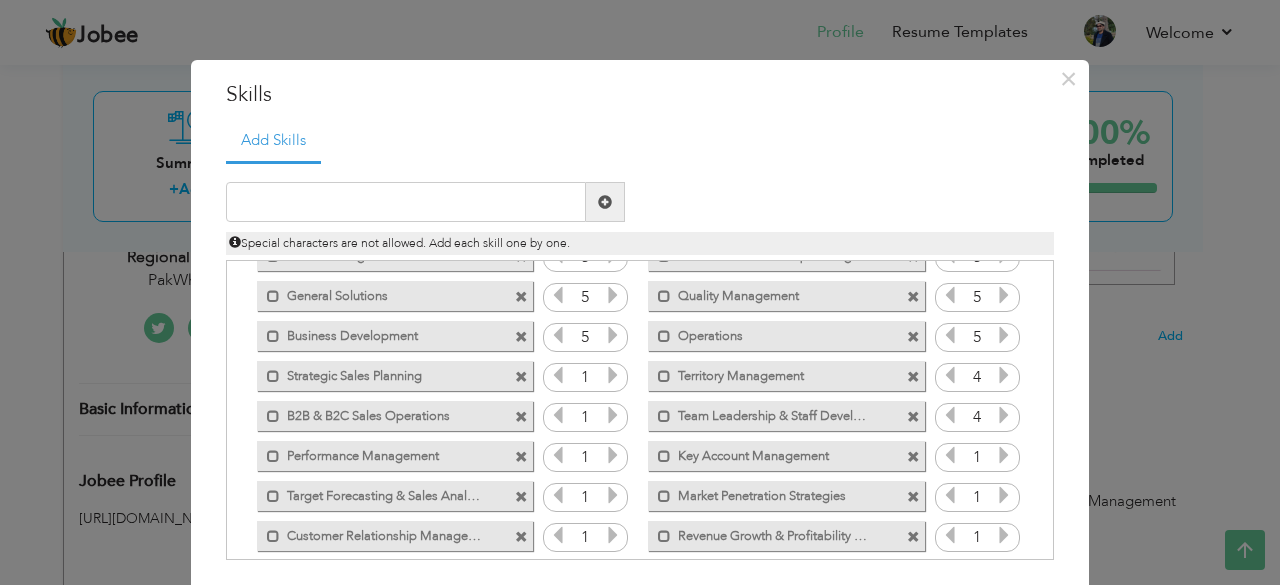 click at bounding box center [1004, 455] 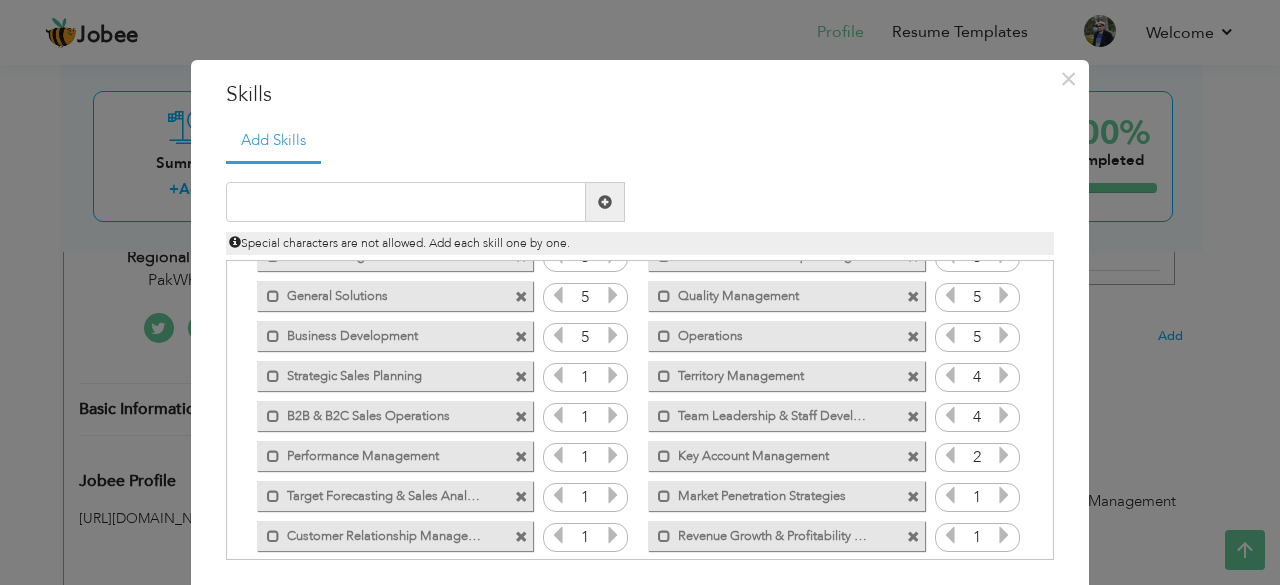 click at bounding box center [1004, 455] 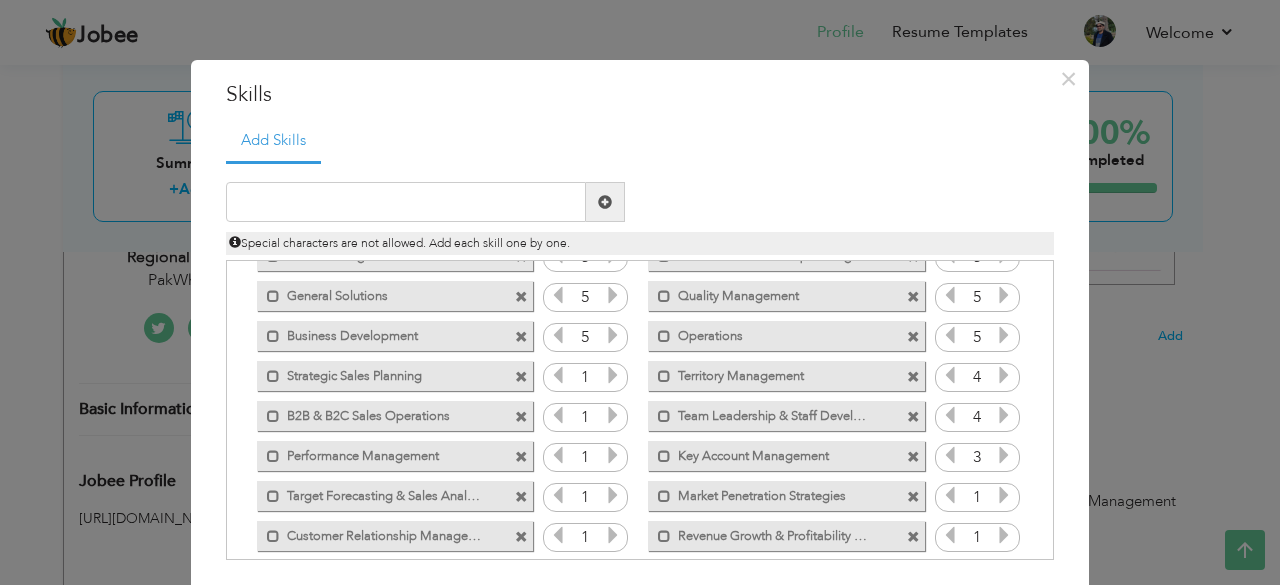 click at bounding box center (1004, 455) 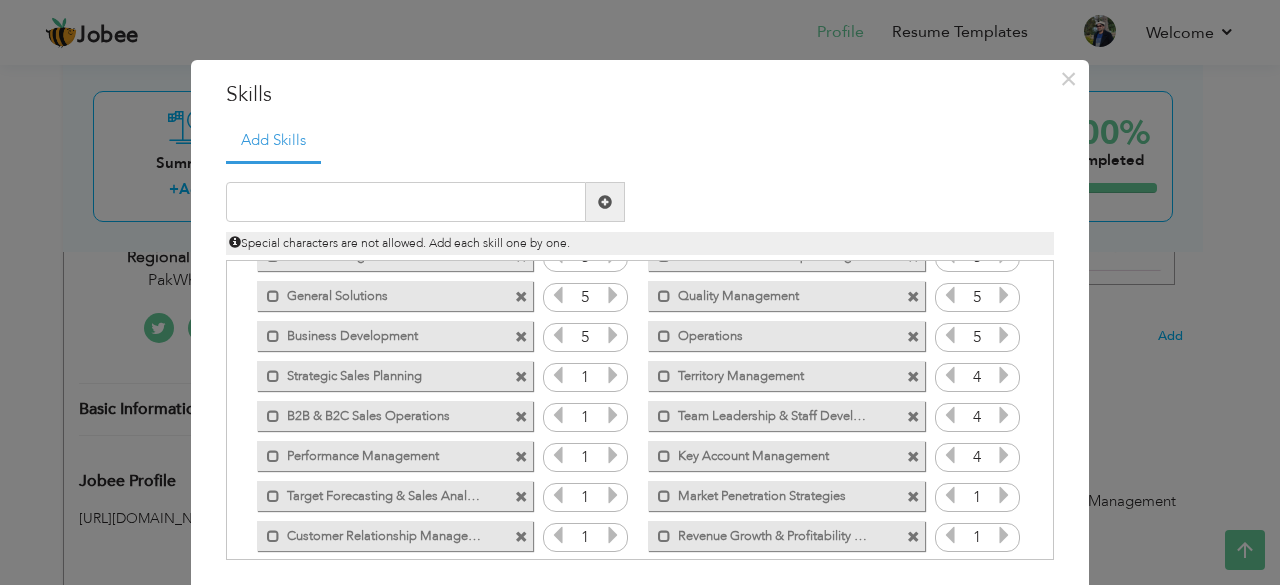 click at bounding box center [1004, 455] 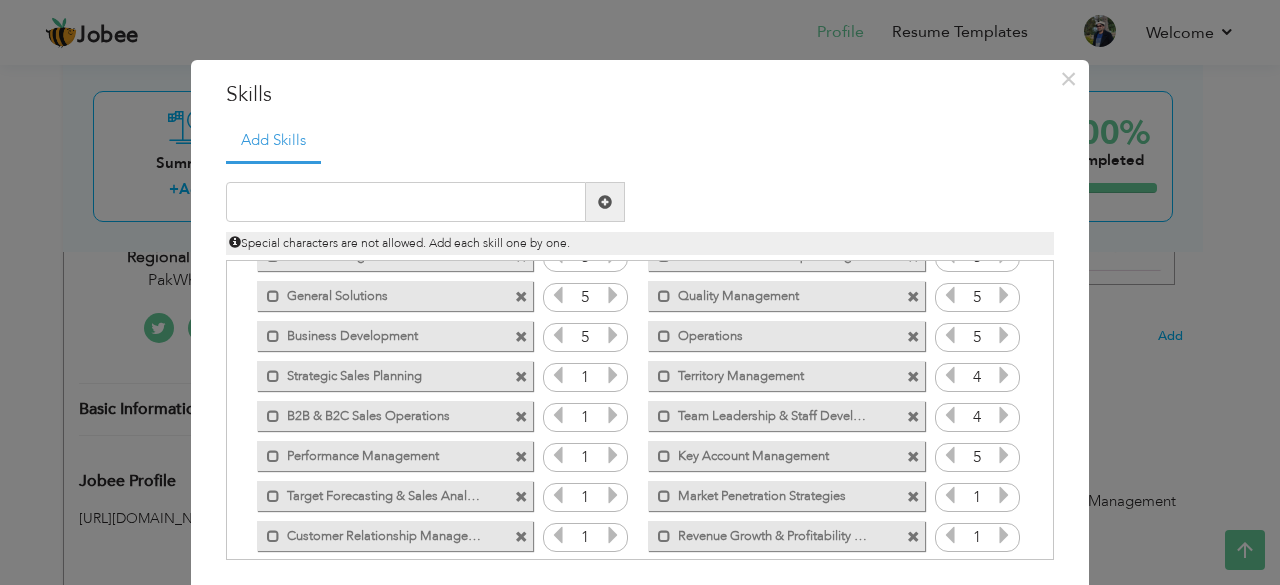 click at bounding box center [1004, 495] 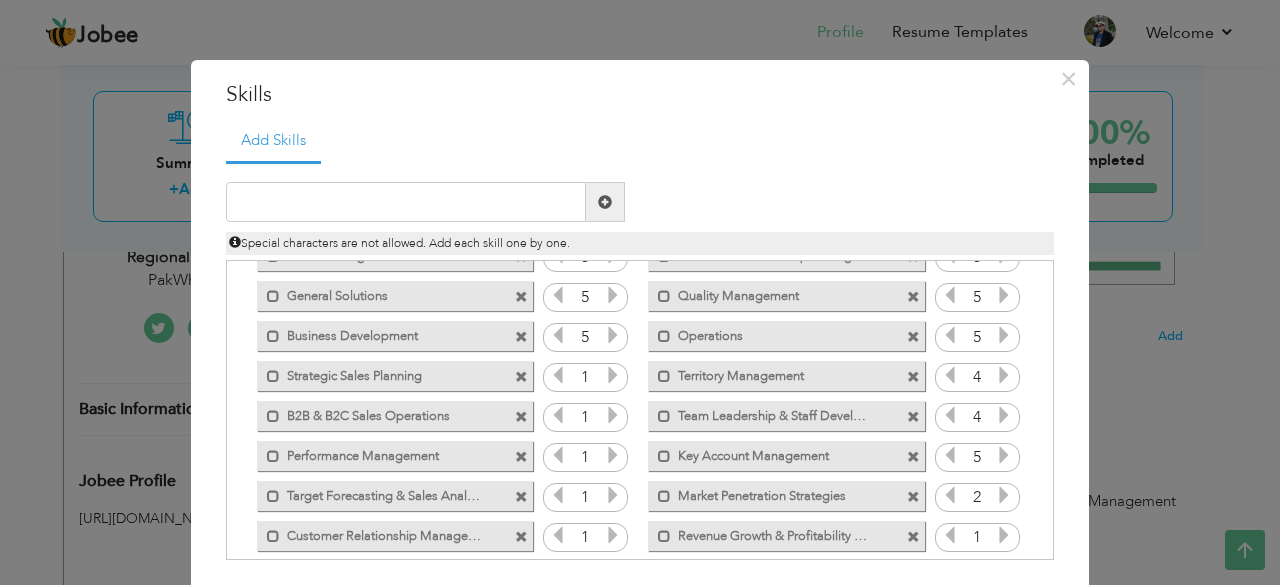 click at bounding box center [1004, 495] 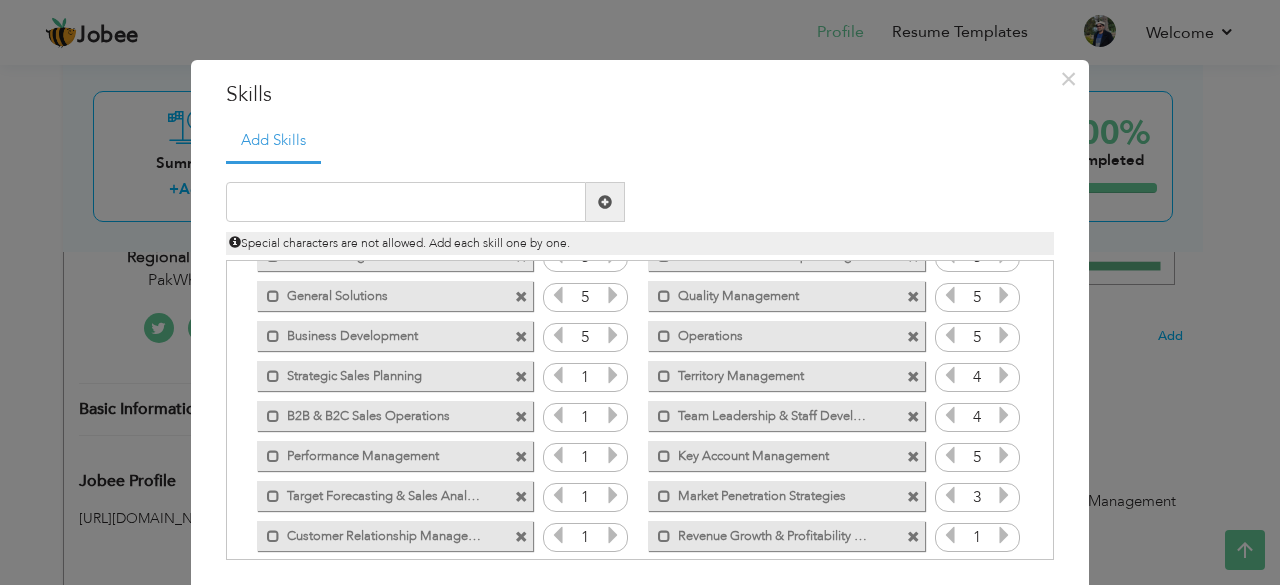 click at bounding box center (1004, 495) 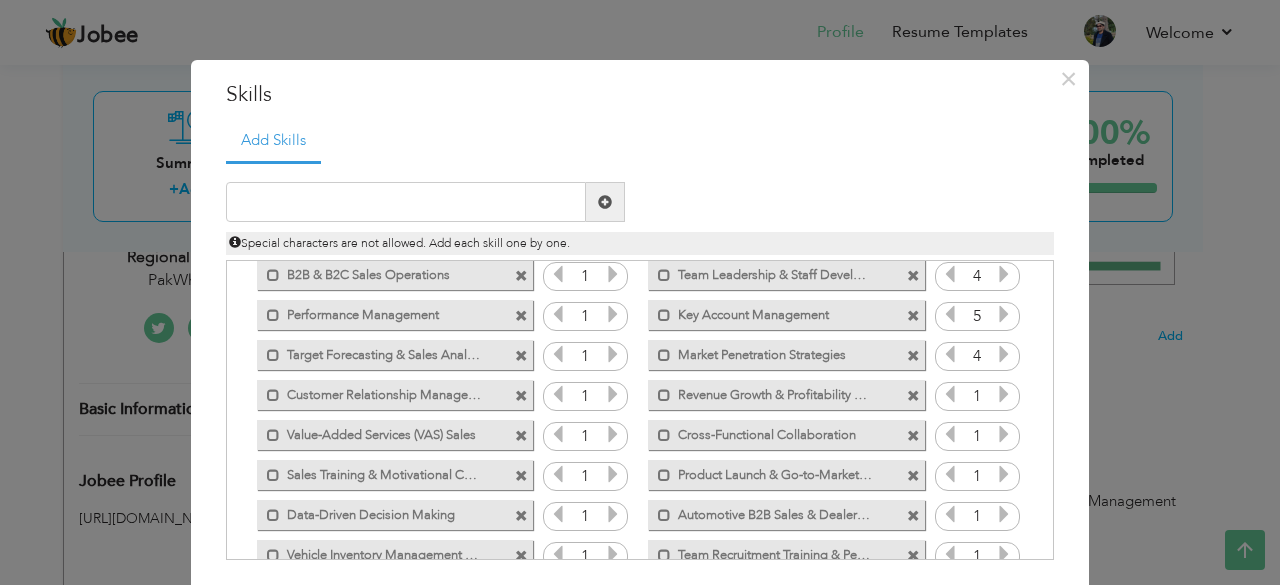scroll, scrollTop: 239, scrollLeft: 0, axis: vertical 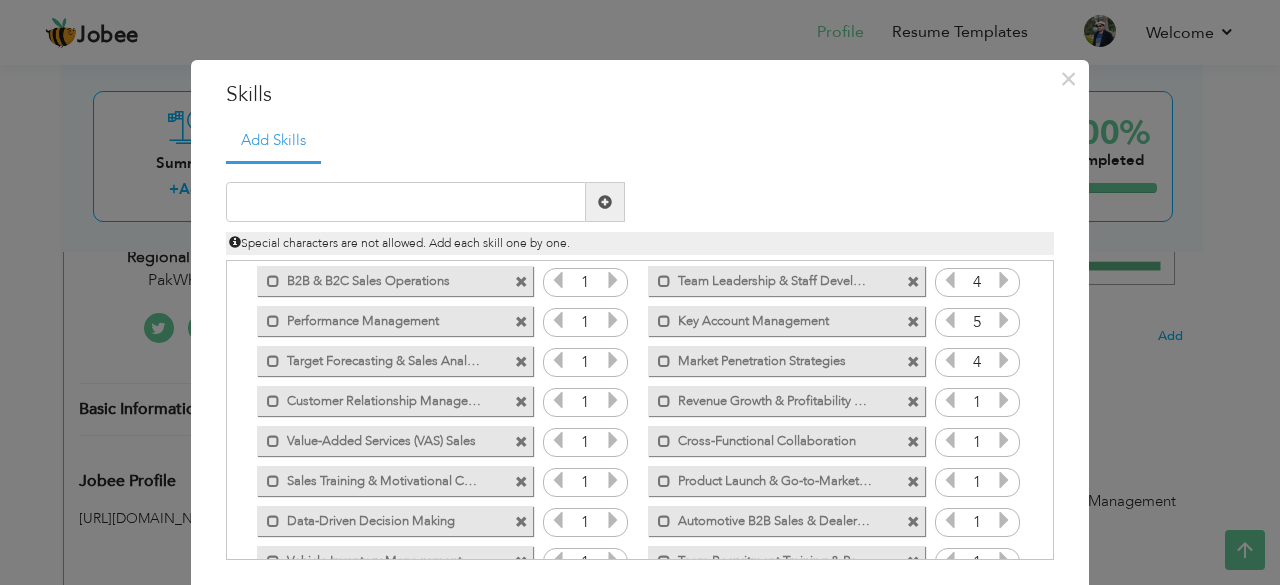 click at bounding box center [1004, 400] 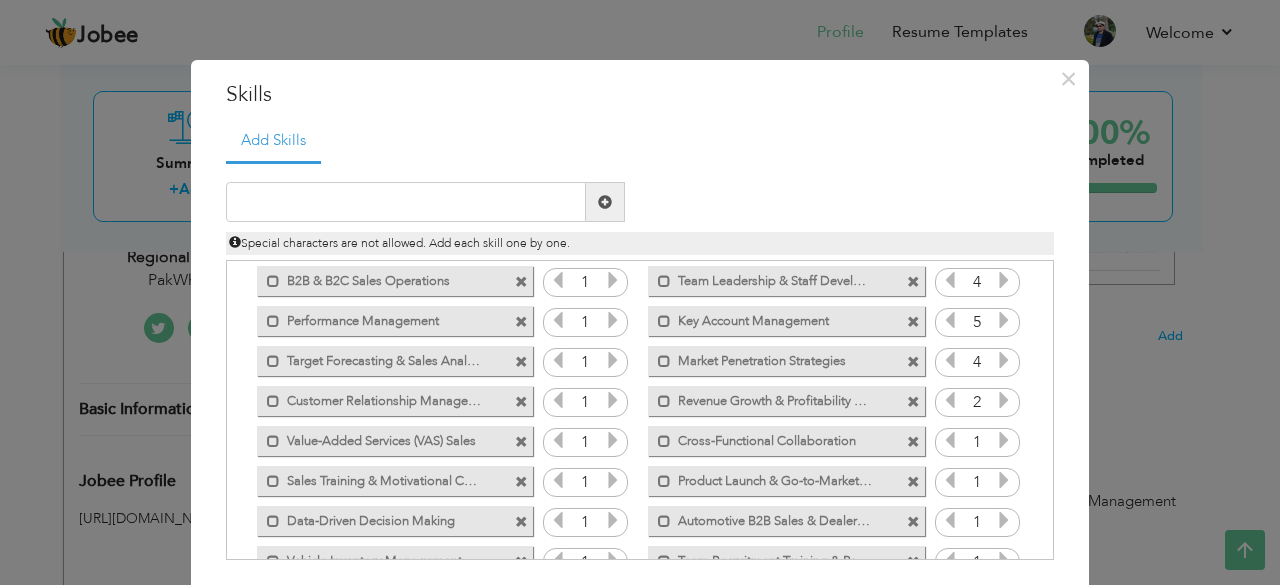 click at bounding box center [1004, 400] 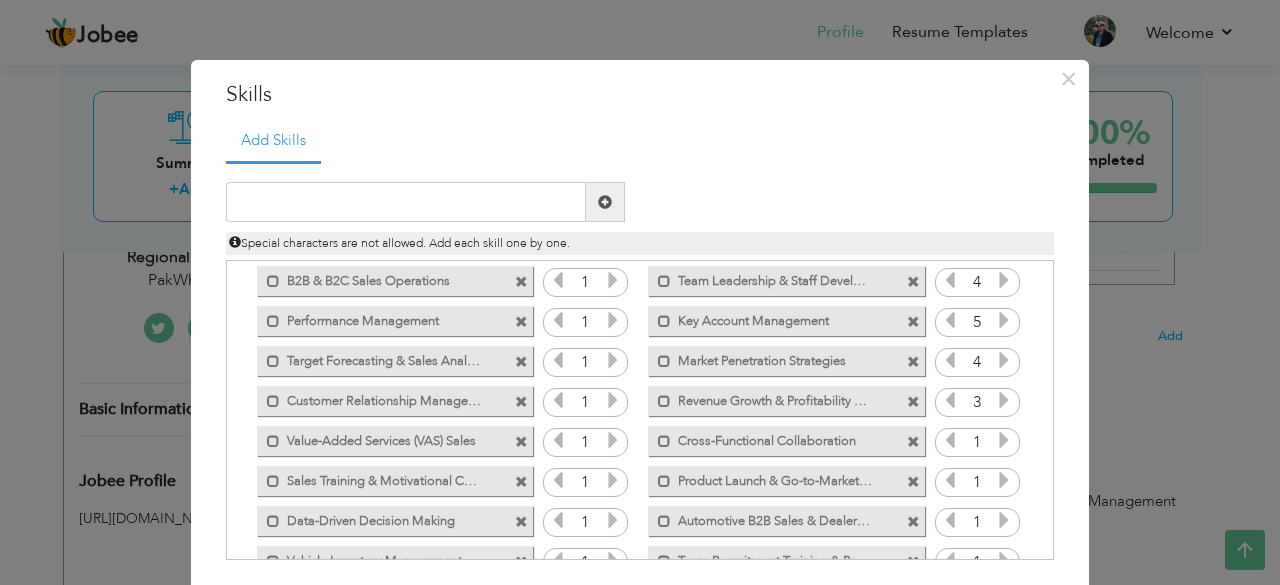 click at bounding box center [1004, 400] 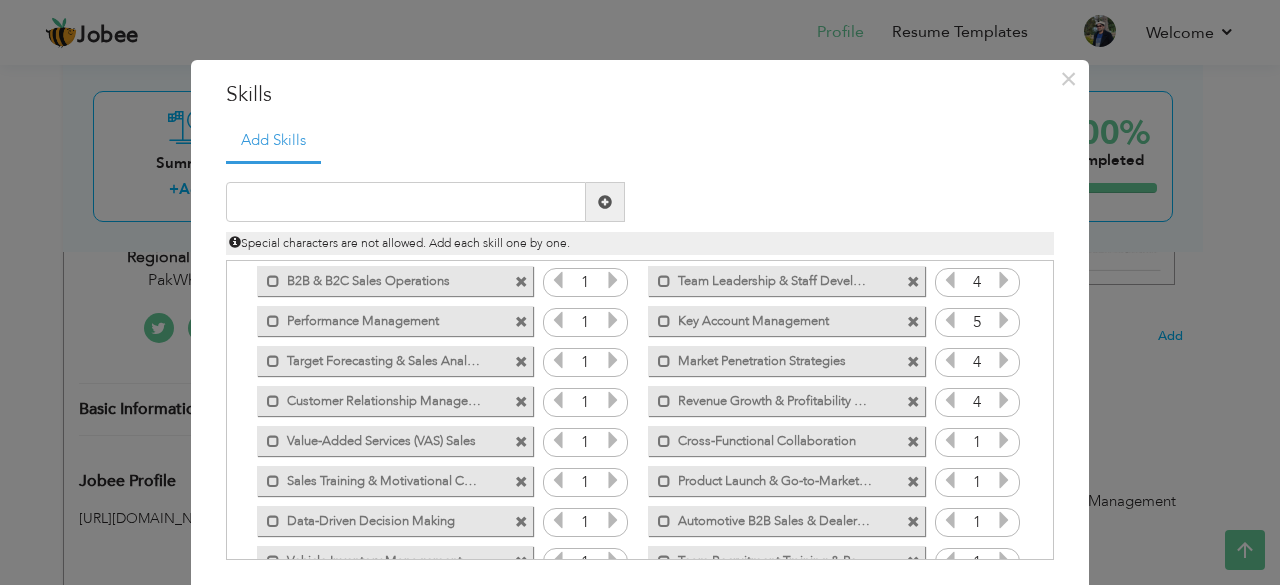 click at bounding box center [1004, 440] 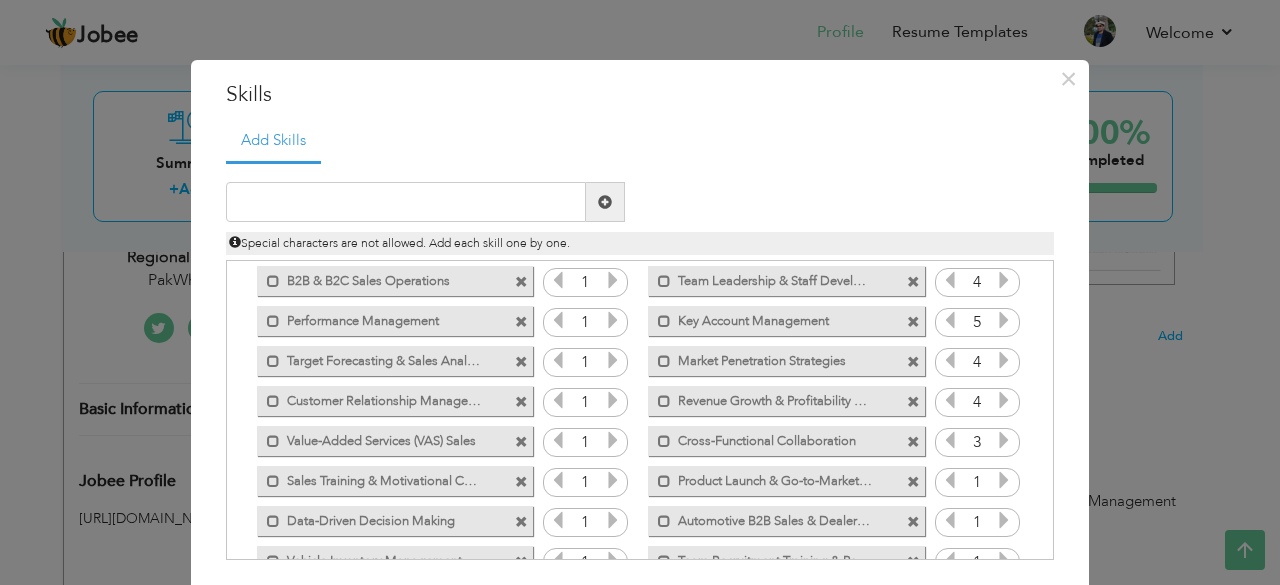 click at bounding box center [1004, 440] 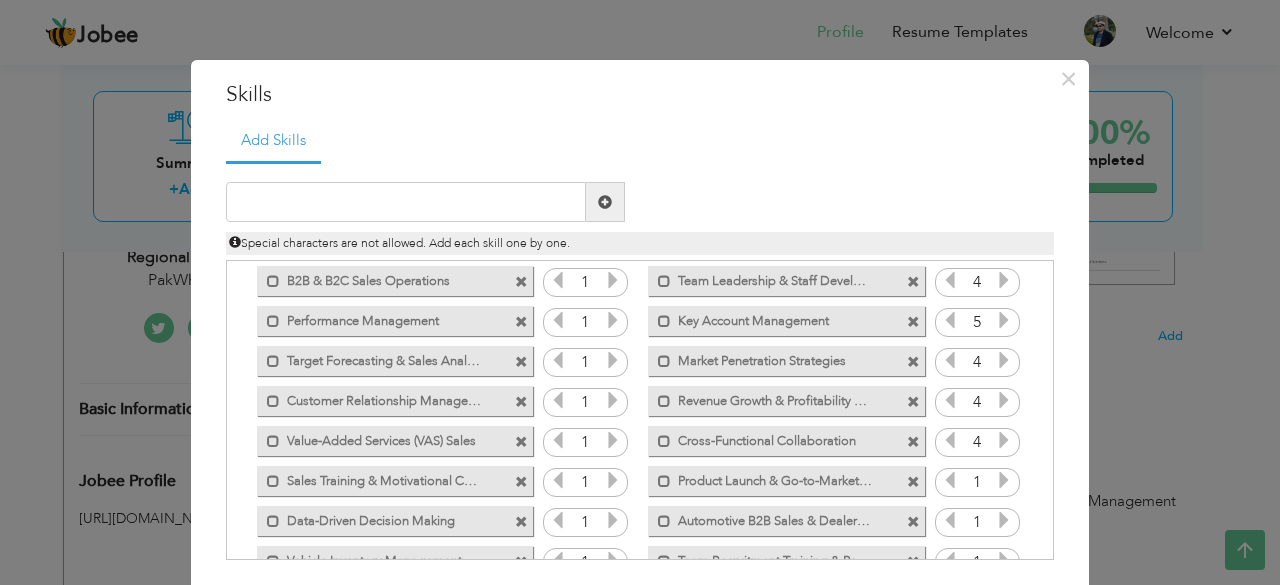 click at bounding box center (1004, 480) 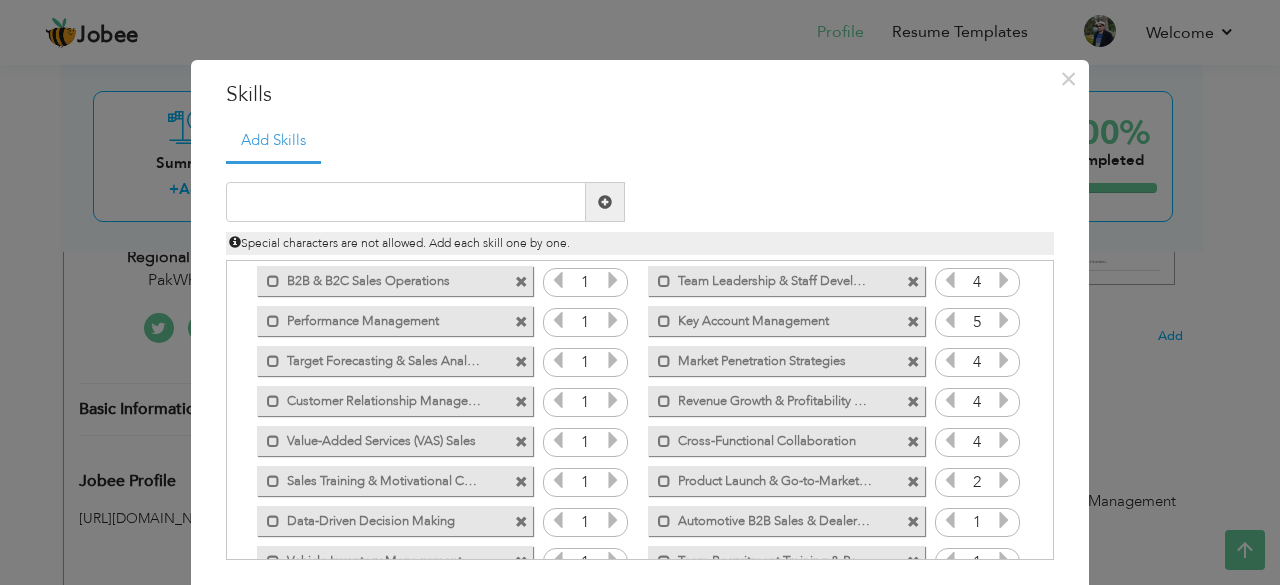 click at bounding box center (1004, 480) 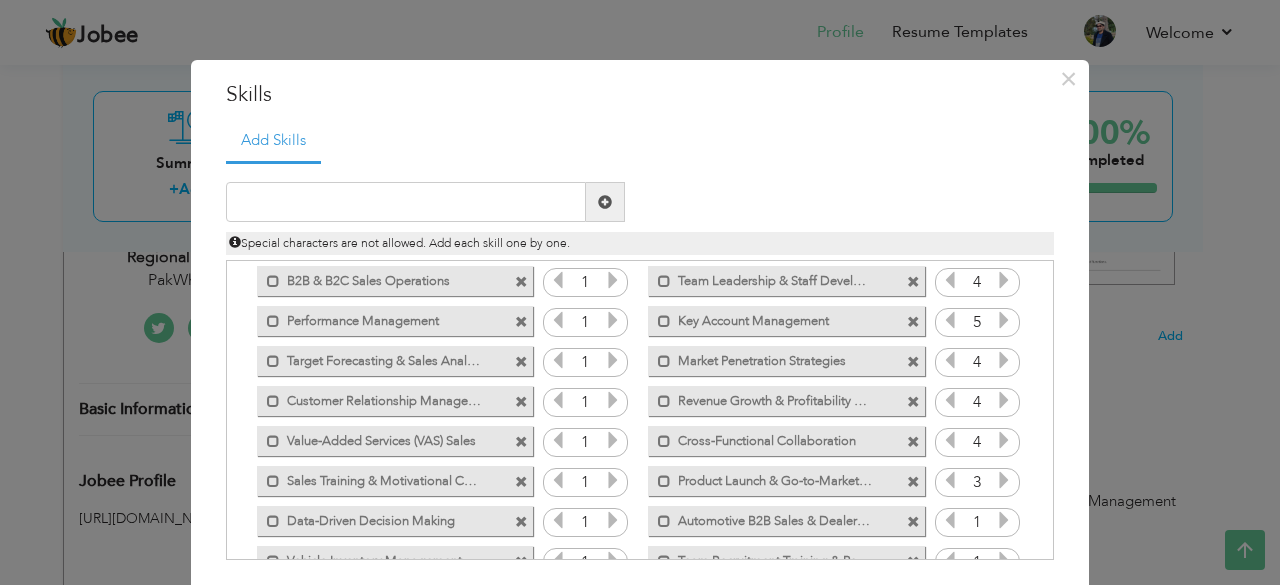 click at bounding box center [1004, 480] 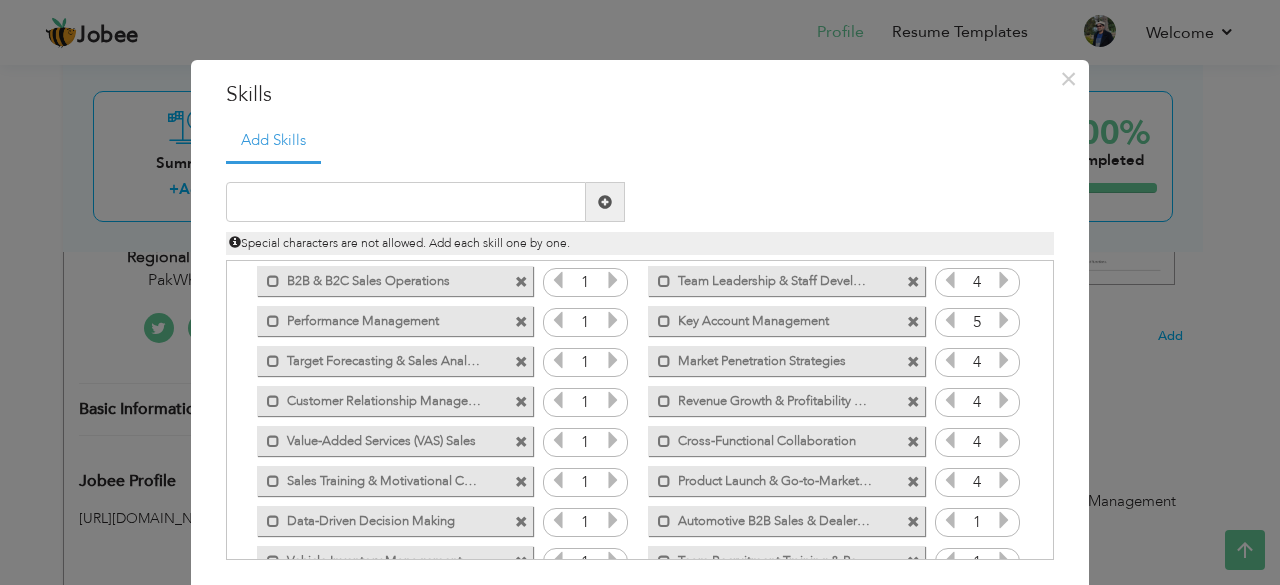 click at bounding box center (1004, 480) 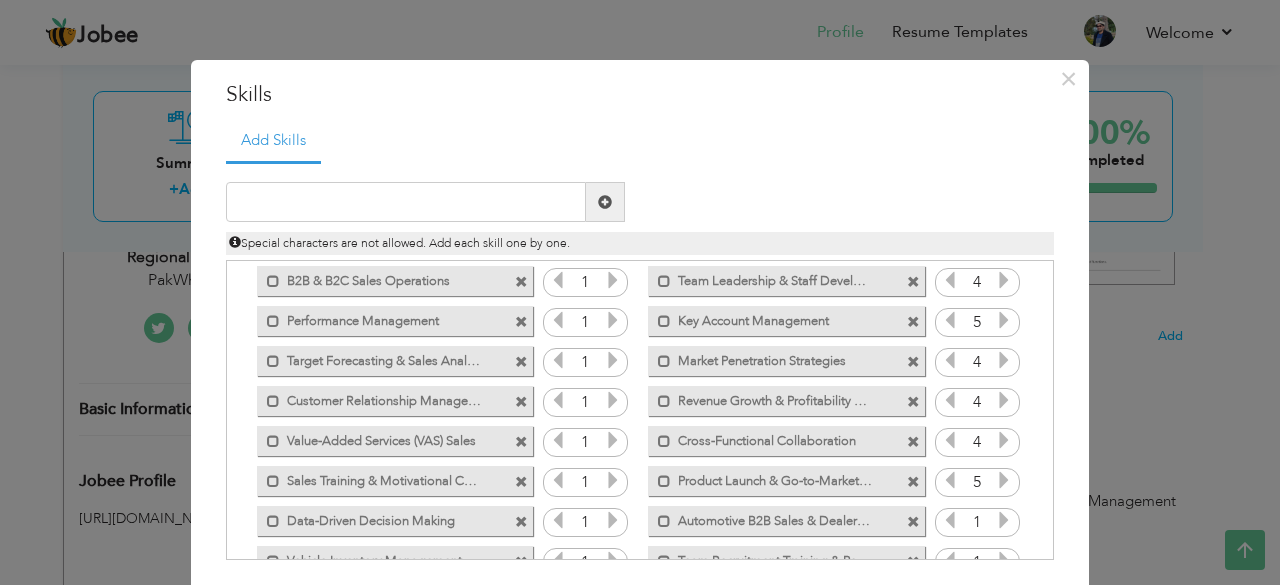 click at bounding box center [950, 480] 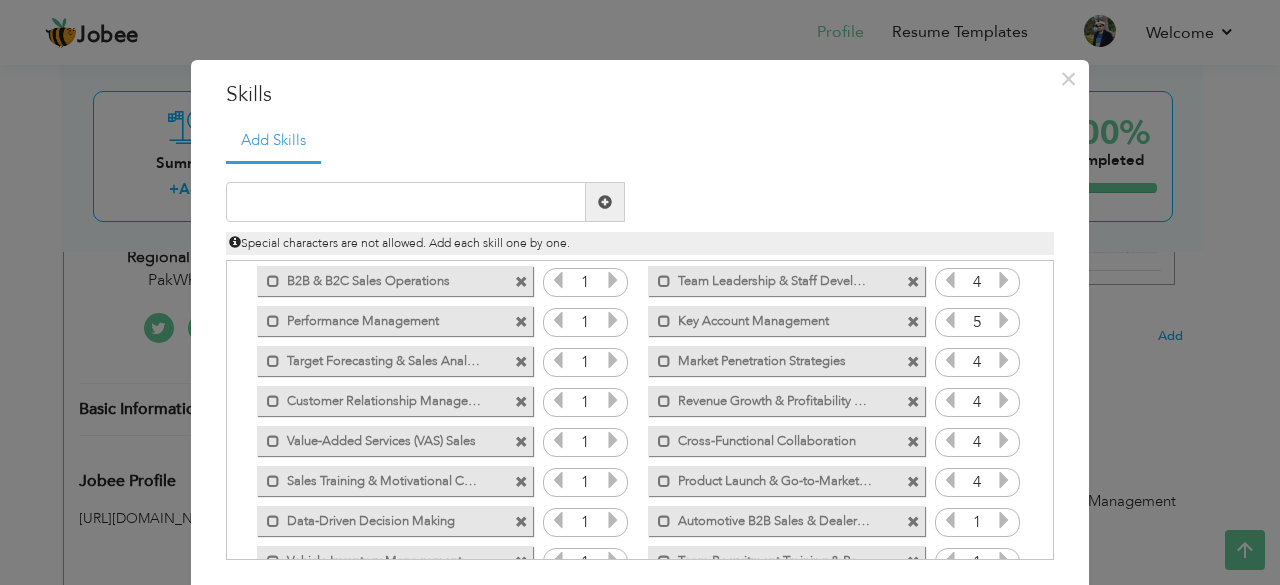 click at bounding box center [1004, 520] 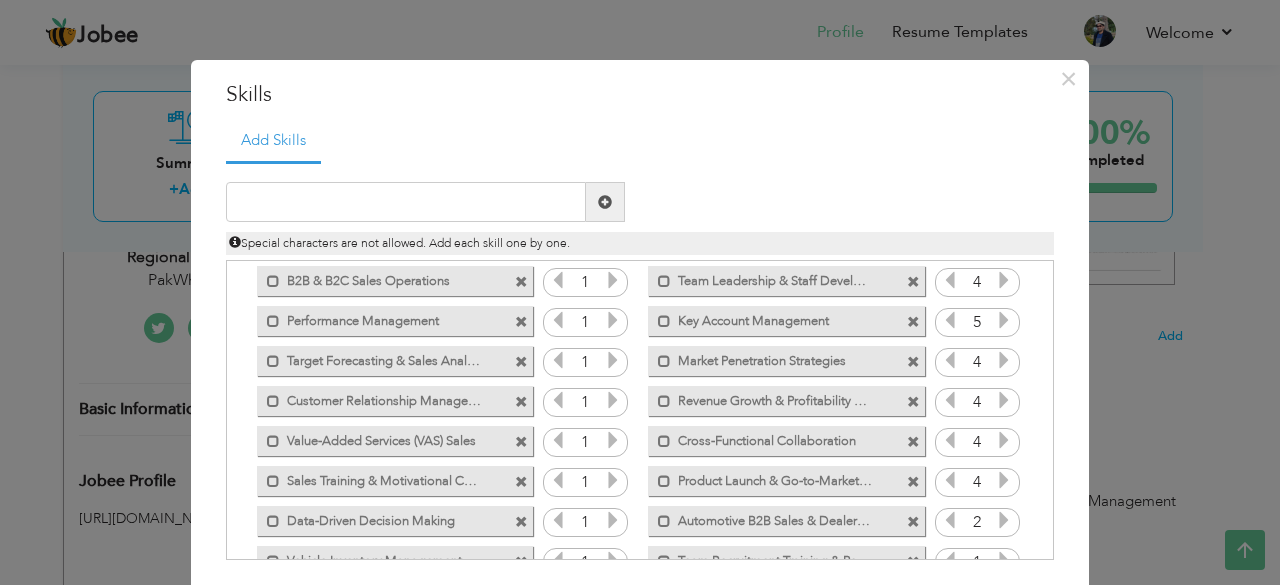click at bounding box center [1004, 520] 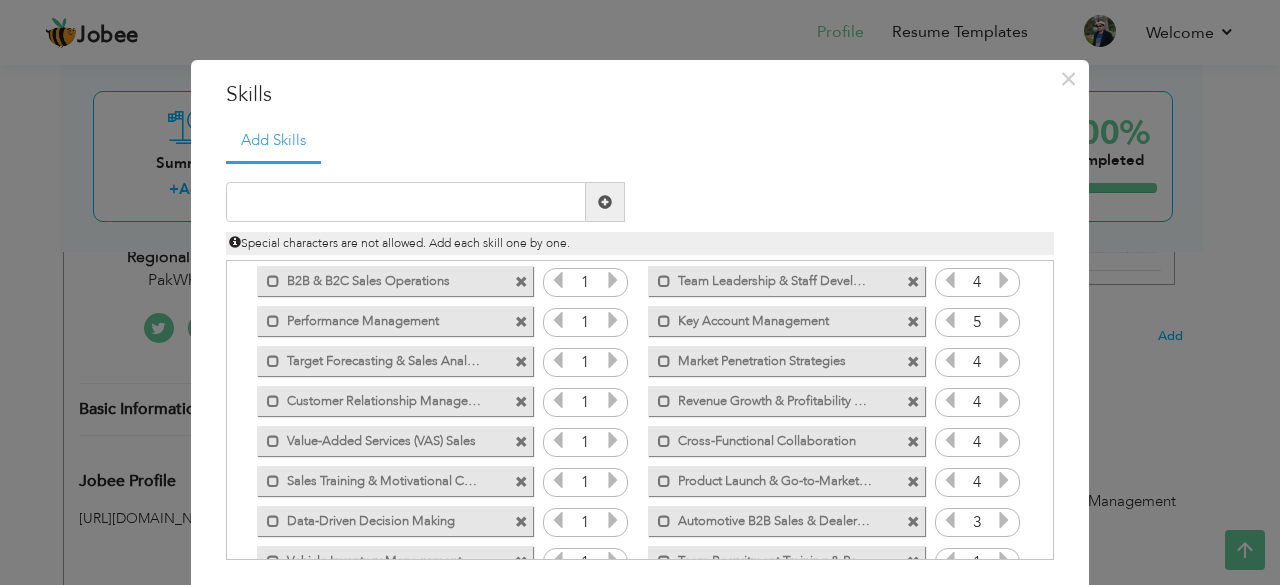 click at bounding box center [1004, 520] 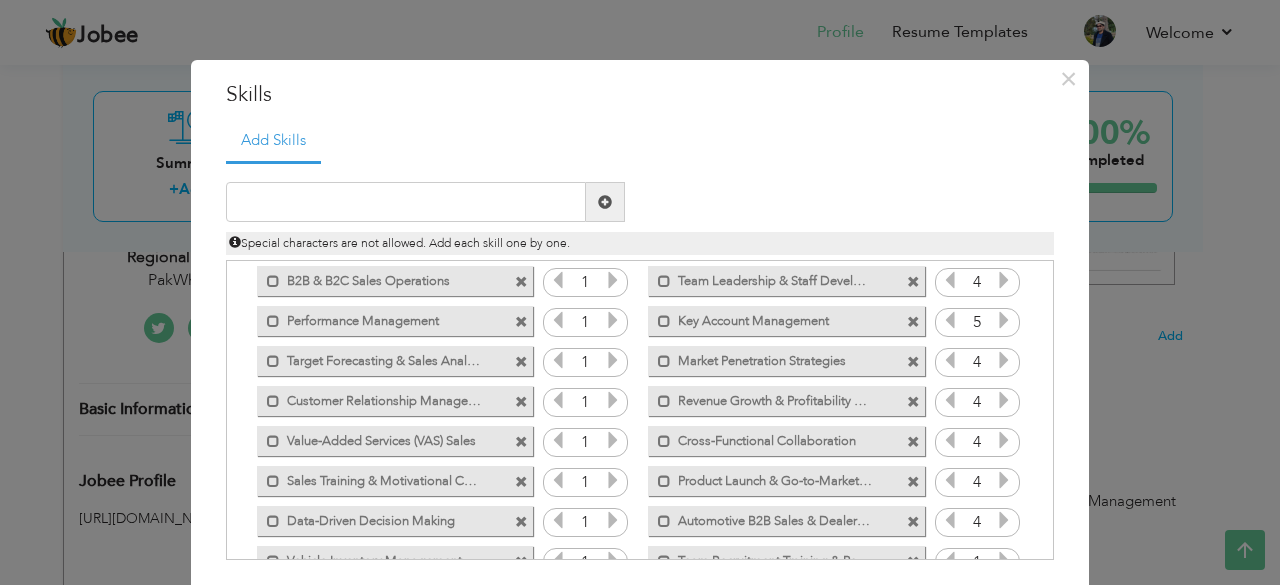 click at bounding box center (1004, 520) 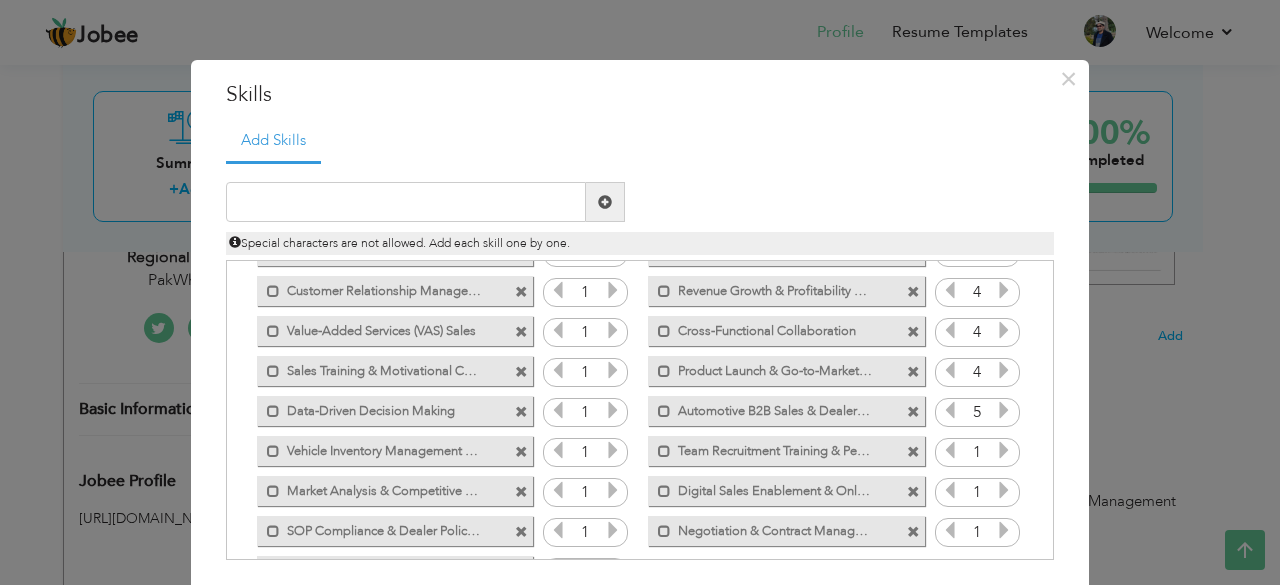 scroll, scrollTop: 360, scrollLeft: 0, axis: vertical 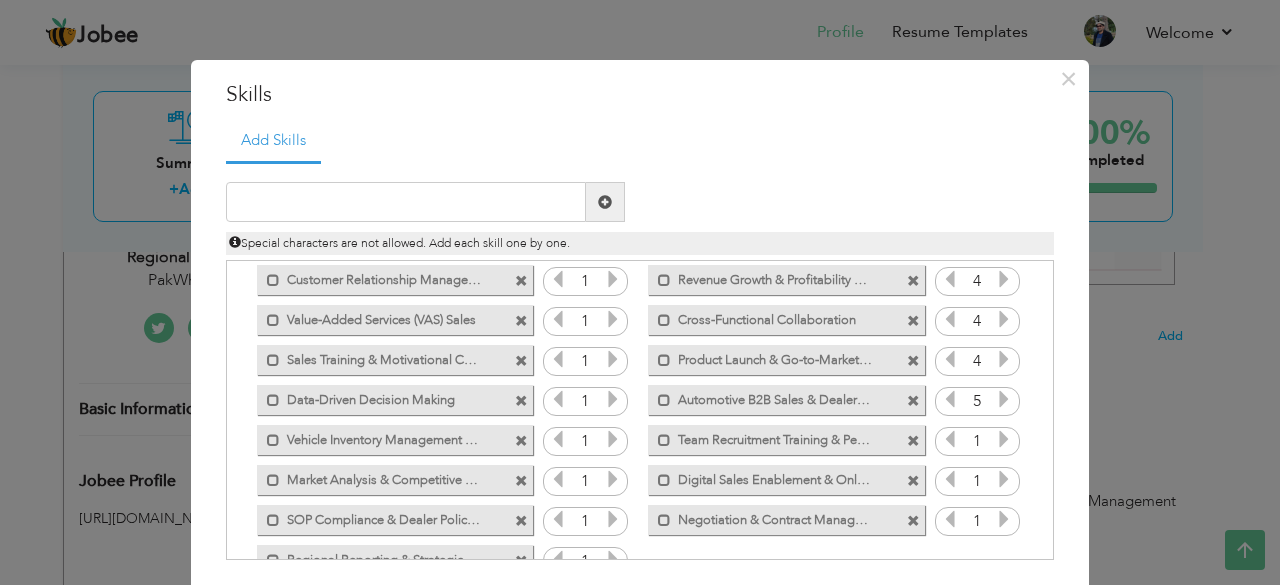 click at bounding box center [1004, 439] 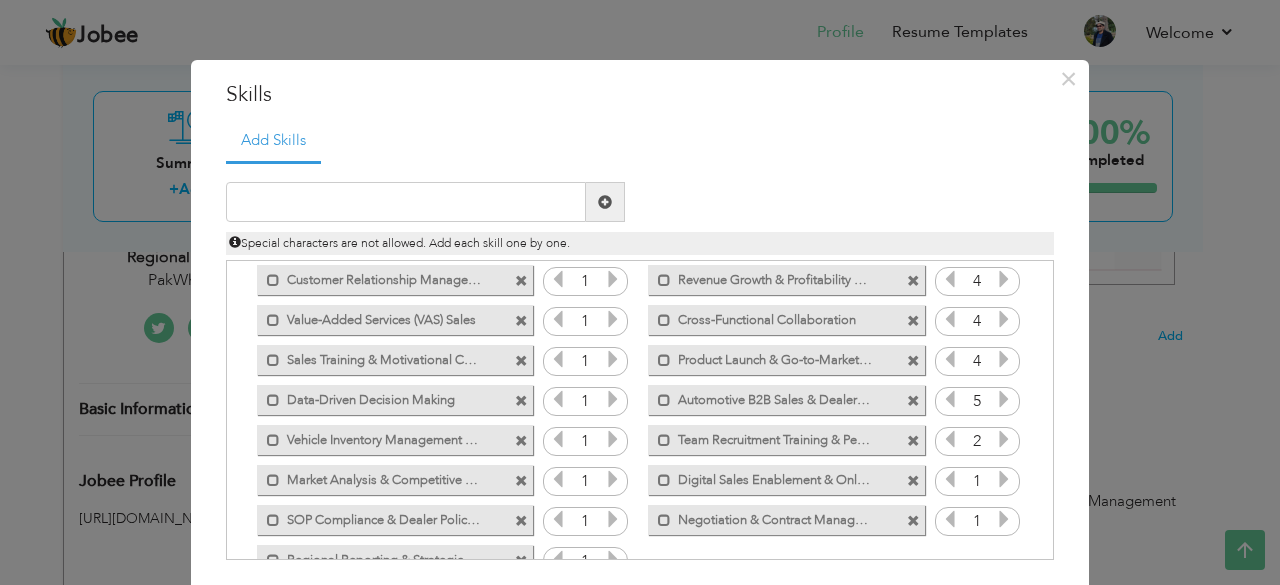 click at bounding box center (1004, 439) 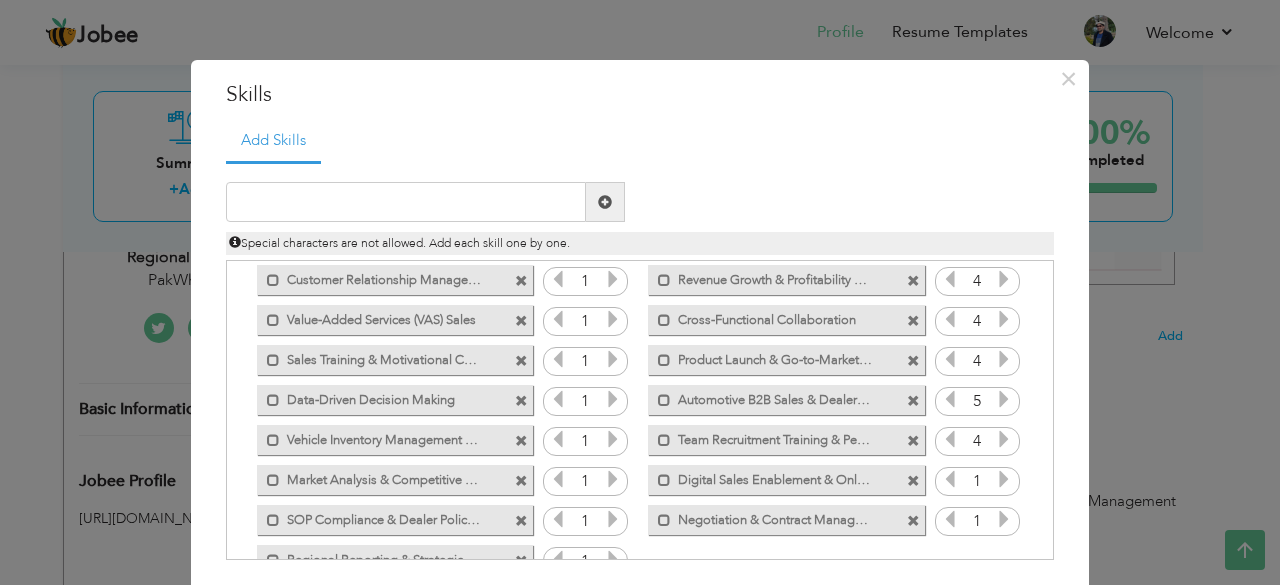 click at bounding box center [1004, 439] 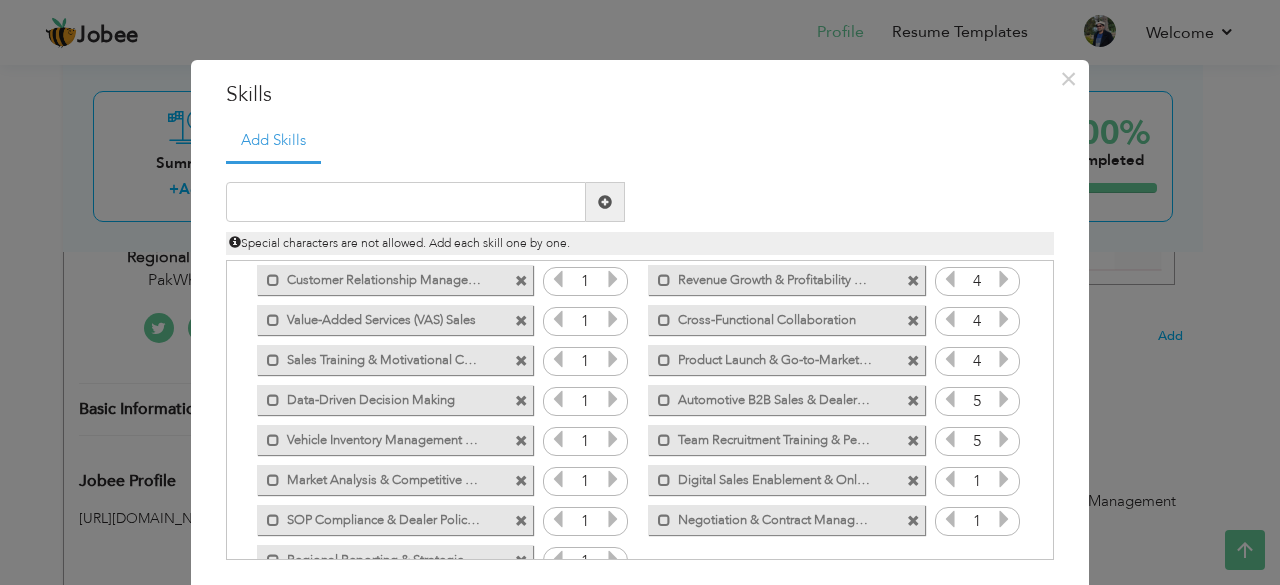 click at bounding box center [950, 439] 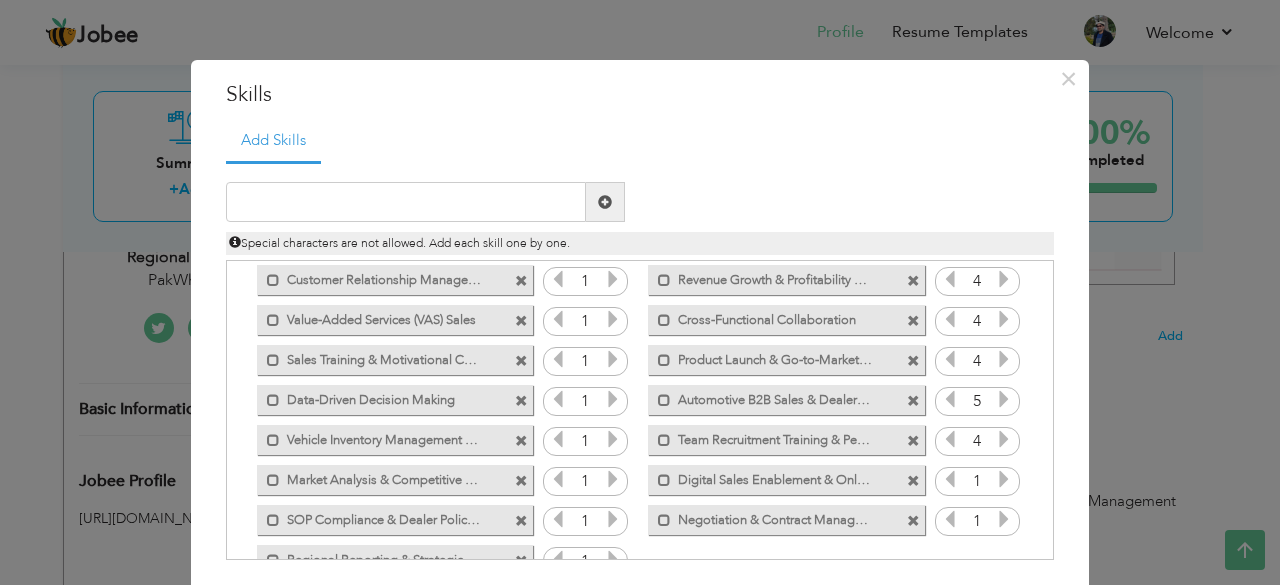click at bounding box center [1004, 479] 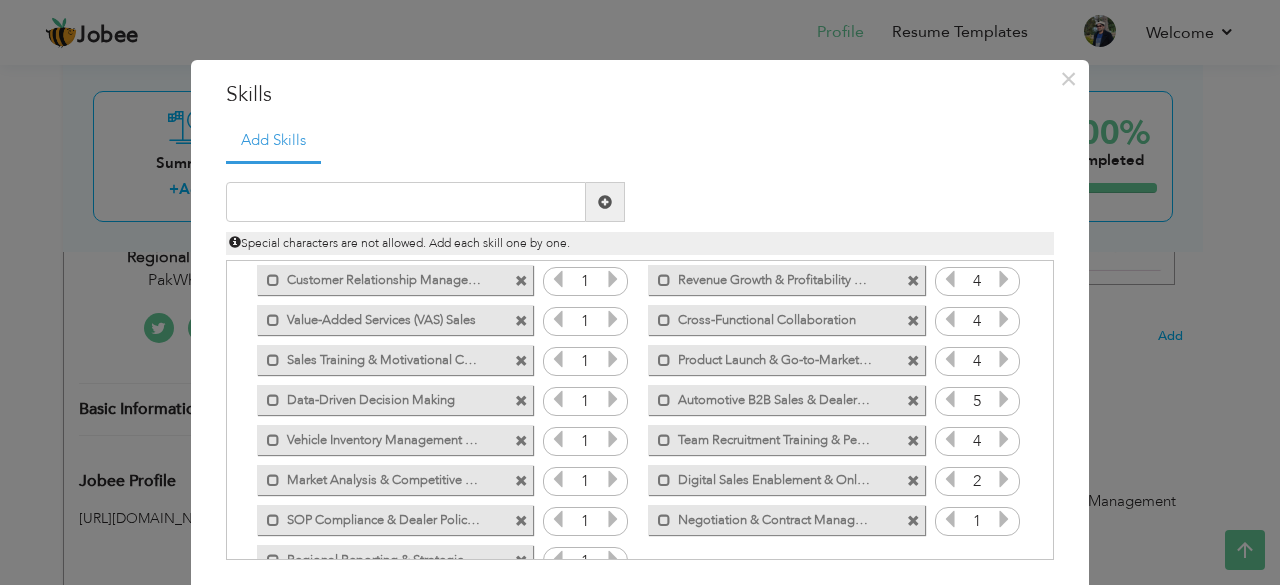 click at bounding box center [1004, 479] 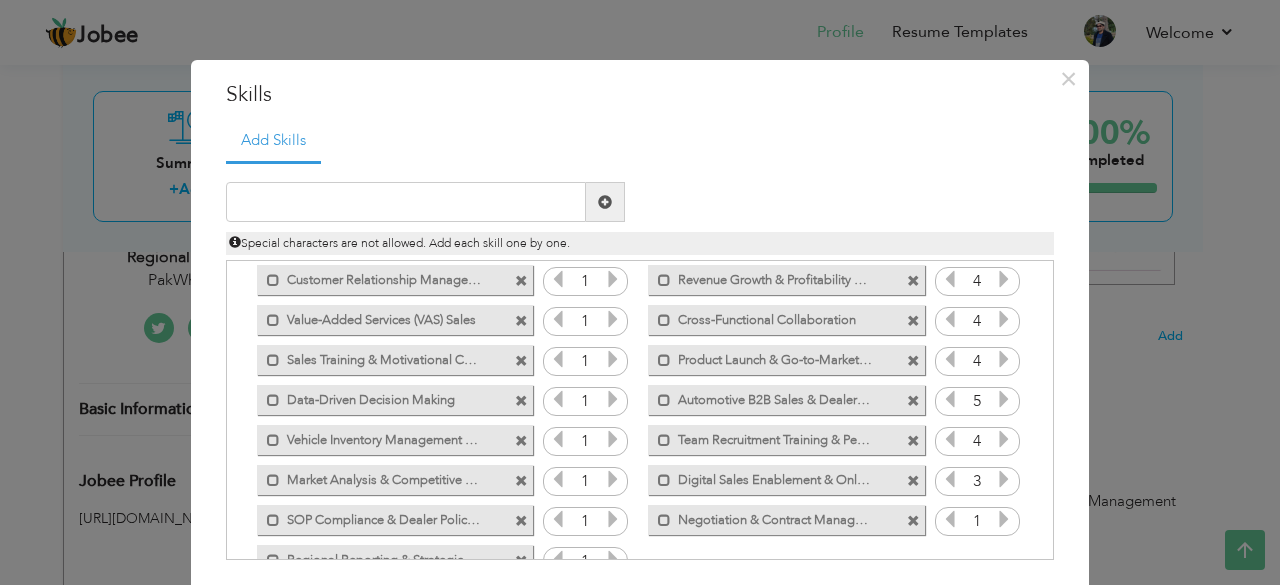 click at bounding box center [1004, 479] 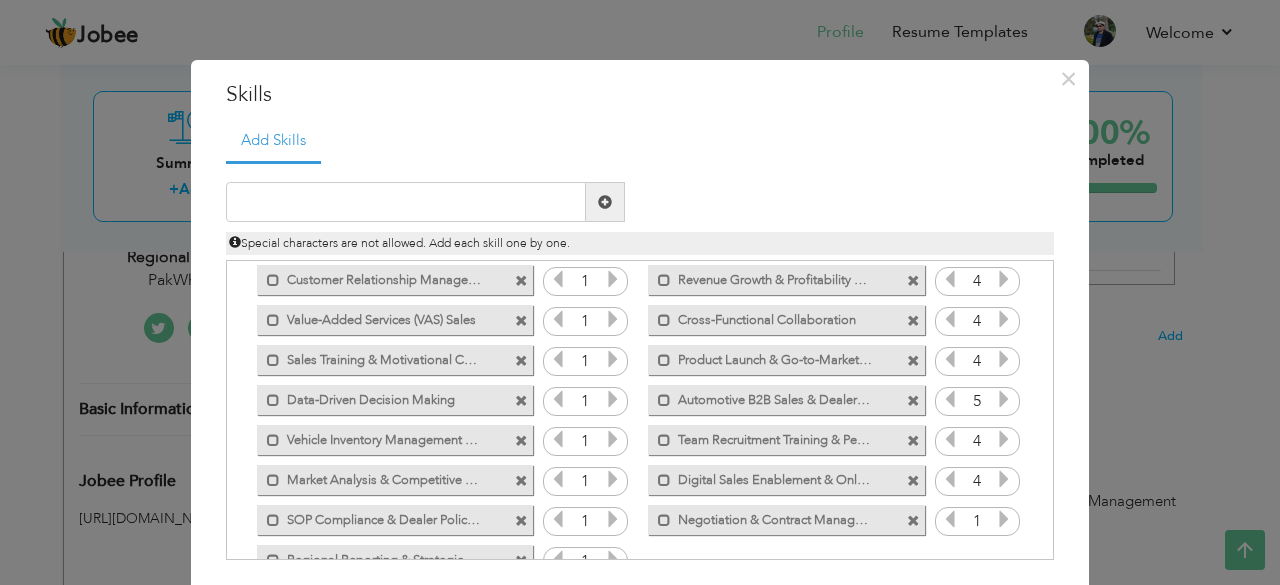 click at bounding box center (1004, 479) 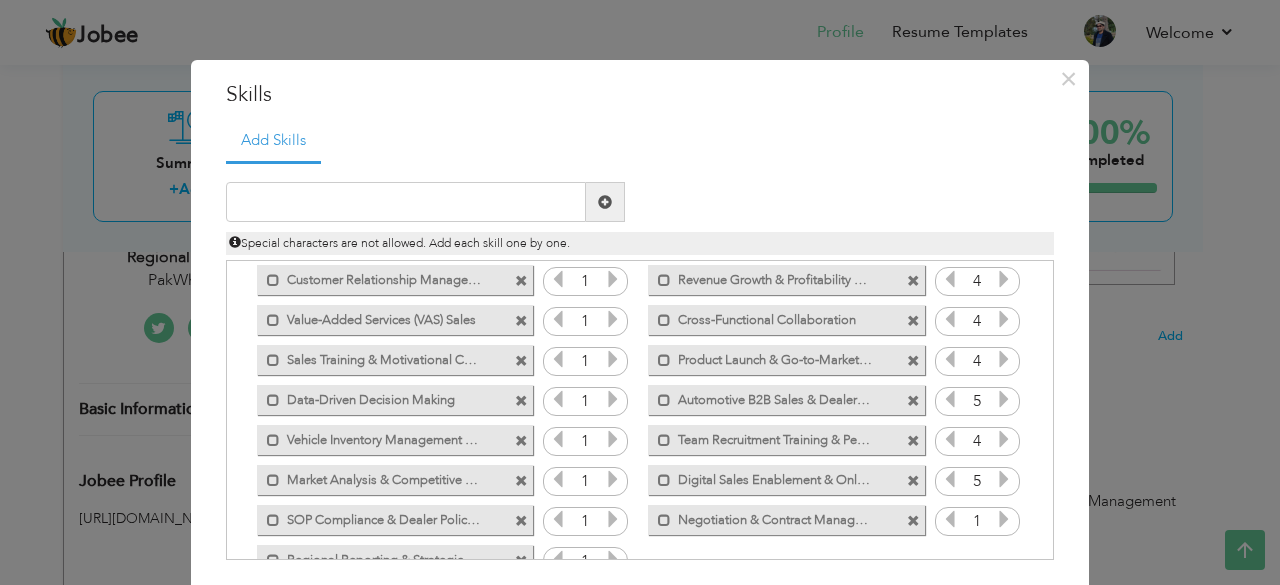 click at bounding box center (950, 479) 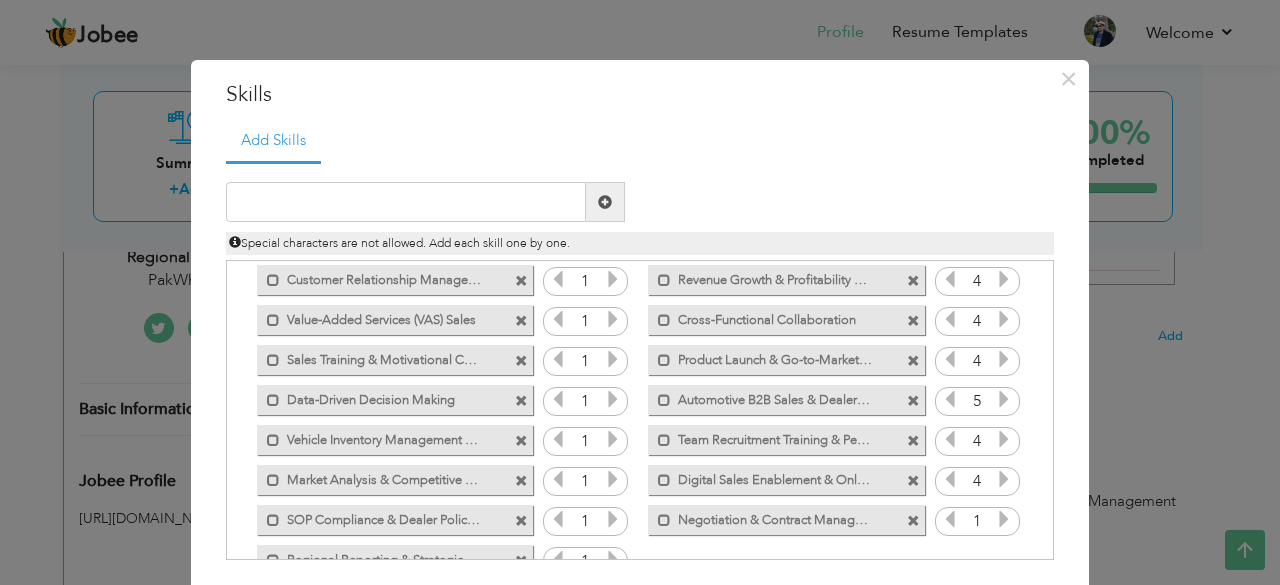 click at bounding box center (1004, 519) 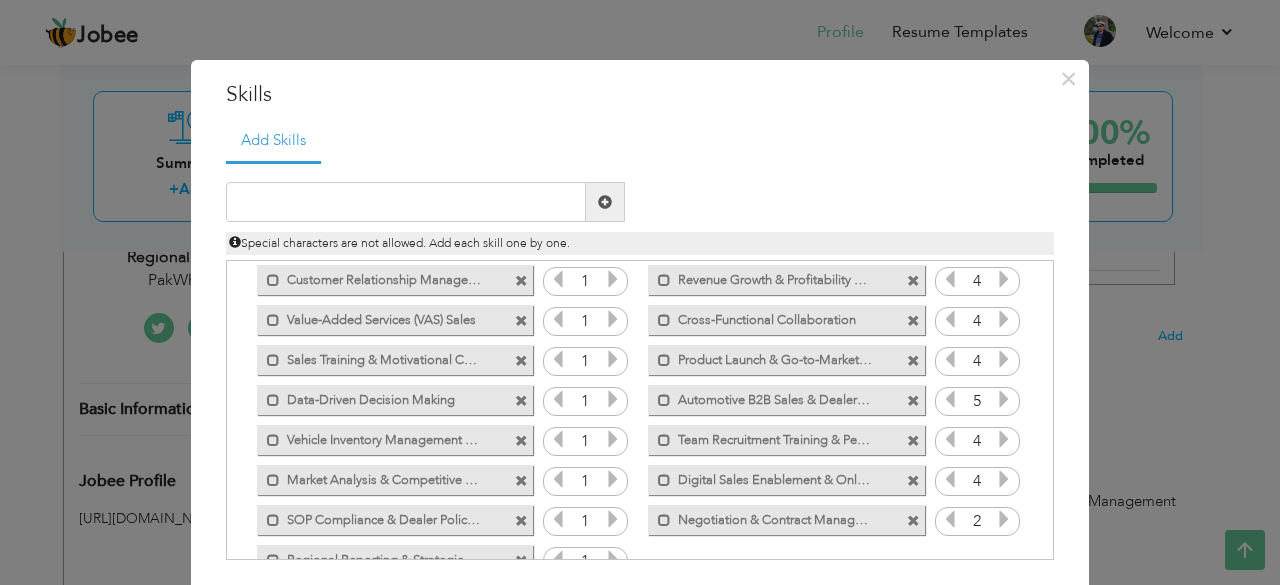 click at bounding box center [1004, 519] 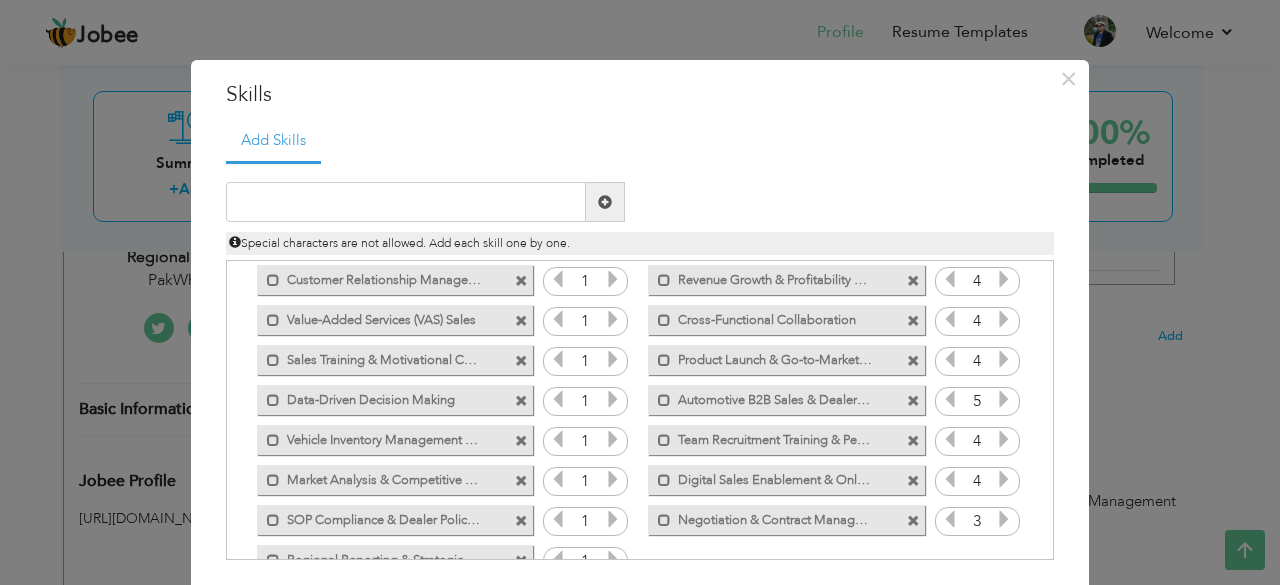 click at bounding box center (1004, 519) 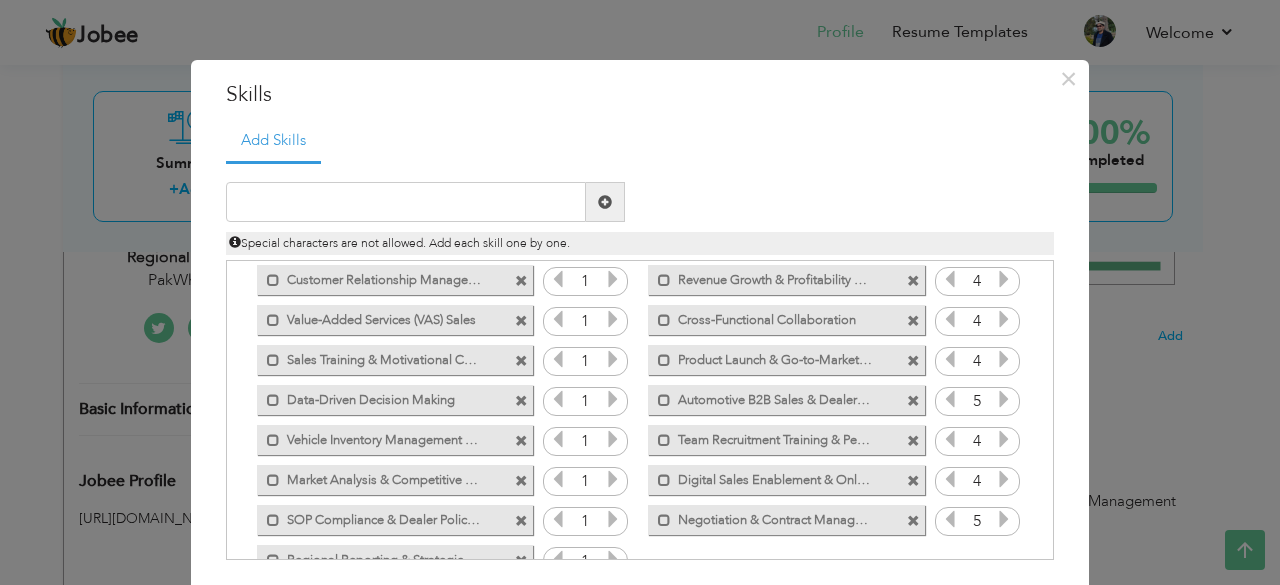 click at bounding box center (950, 519) 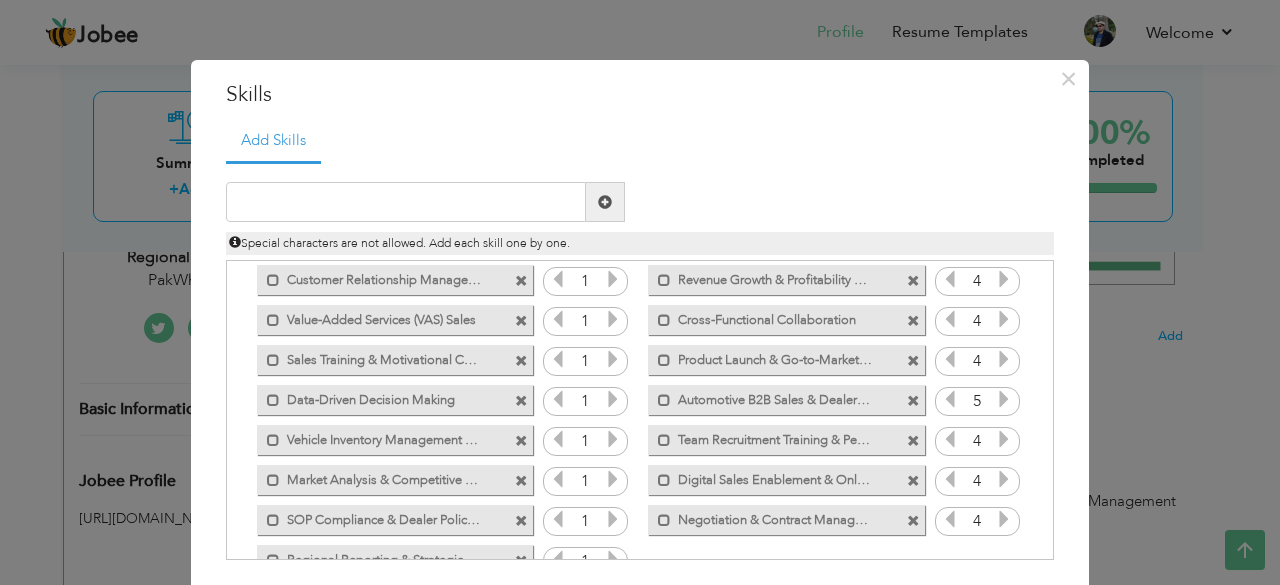 scroll, scrollTop: 404, scrollLeft: 0, axis: vertical 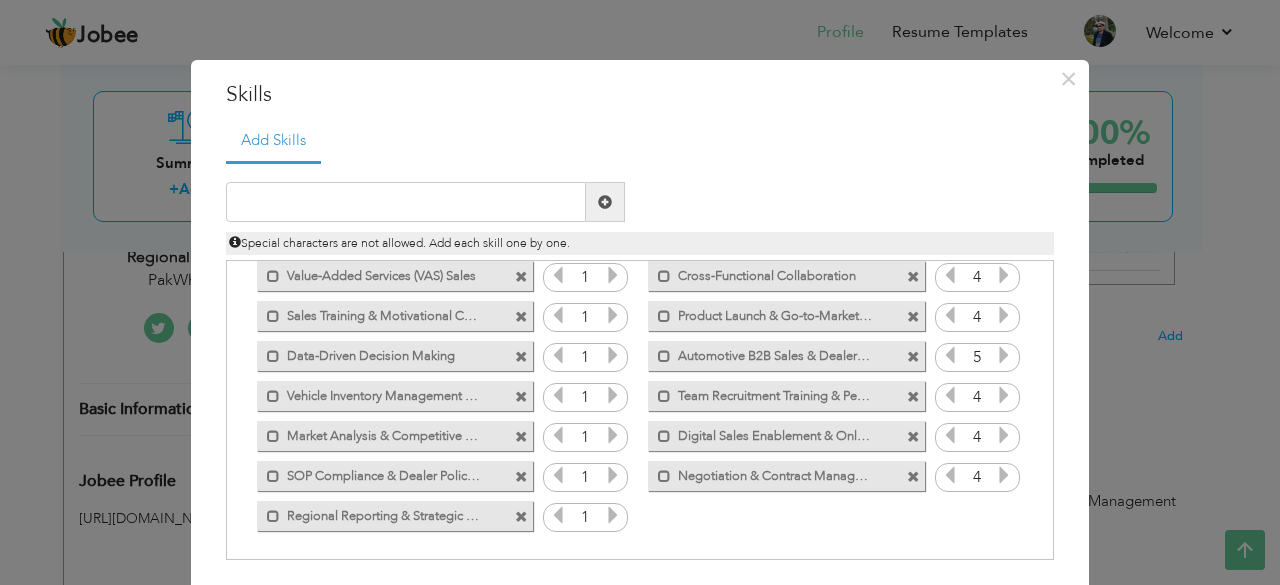 click at bounding box center [613, 515] 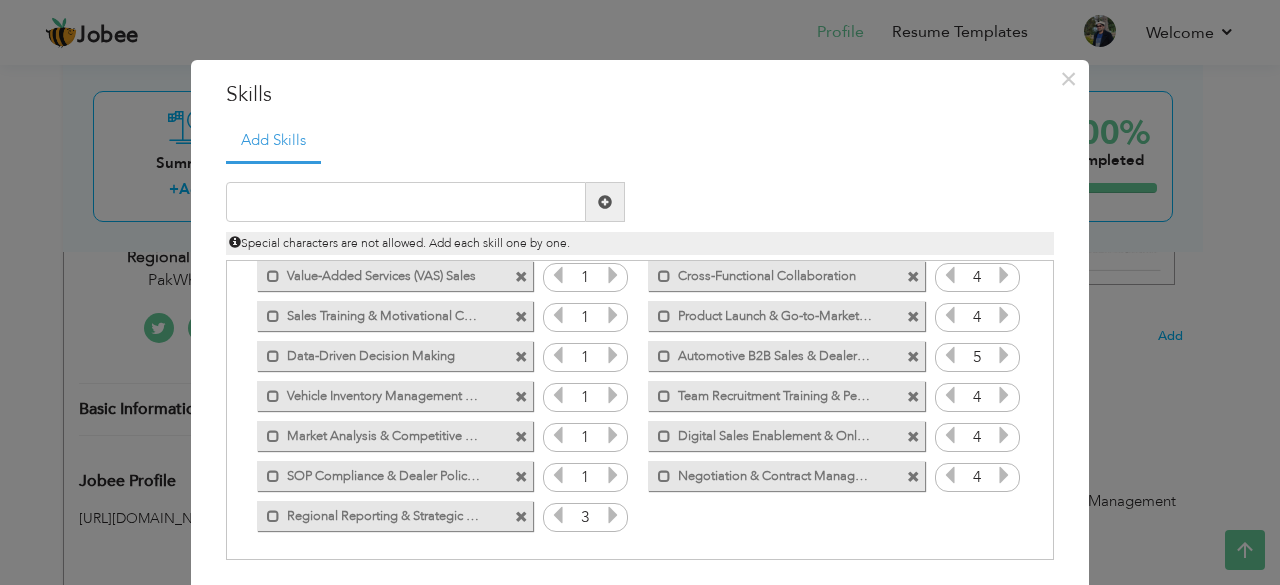 click at bounding box center [613, 515] 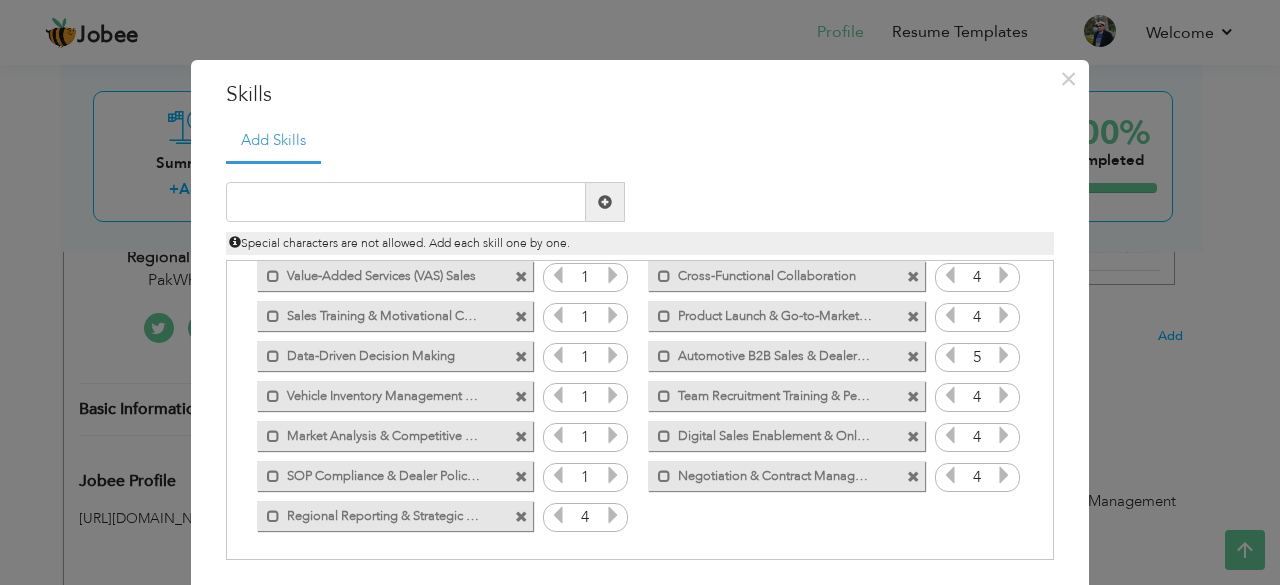 click at bounding box center (613, 515) 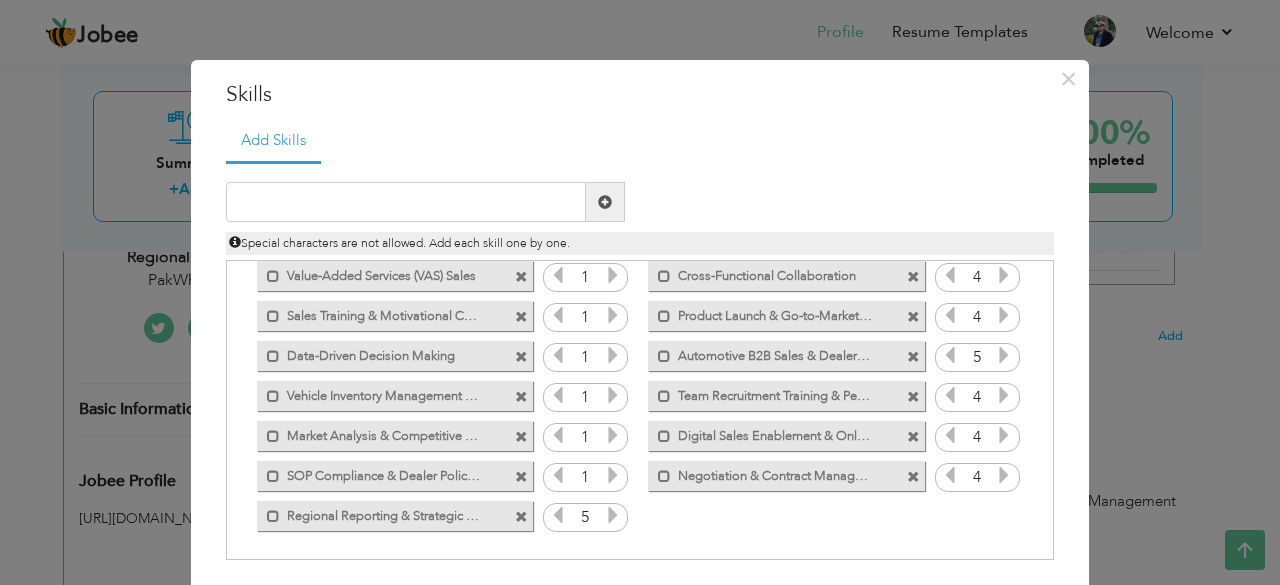 click at bounding box center [613, 515] 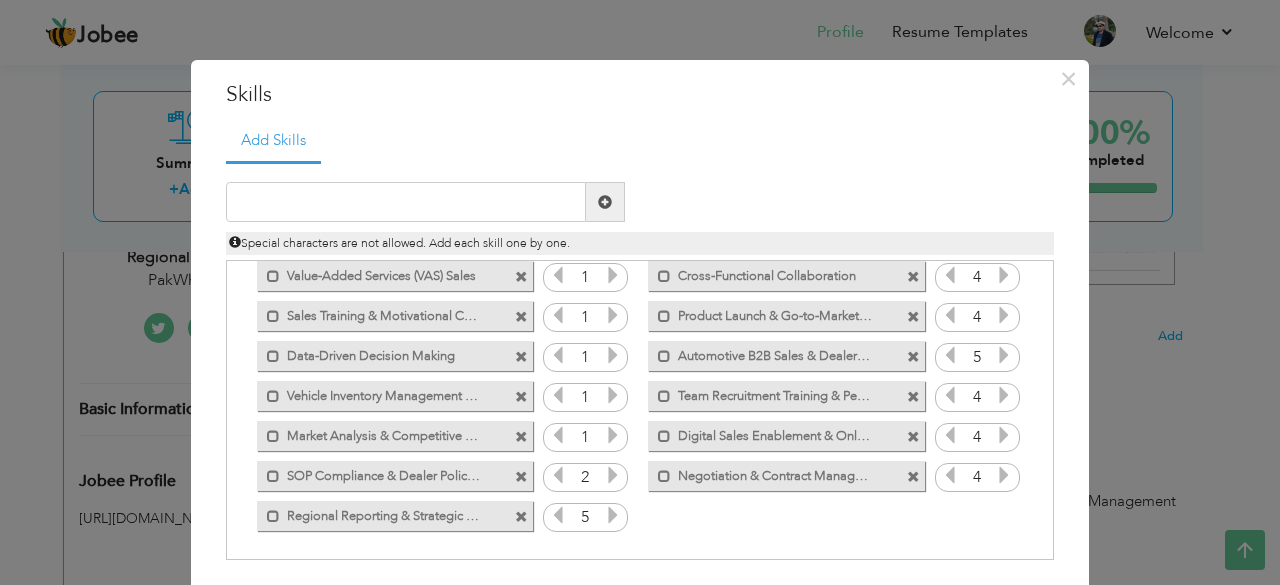 click at bounding box center [613, 475] 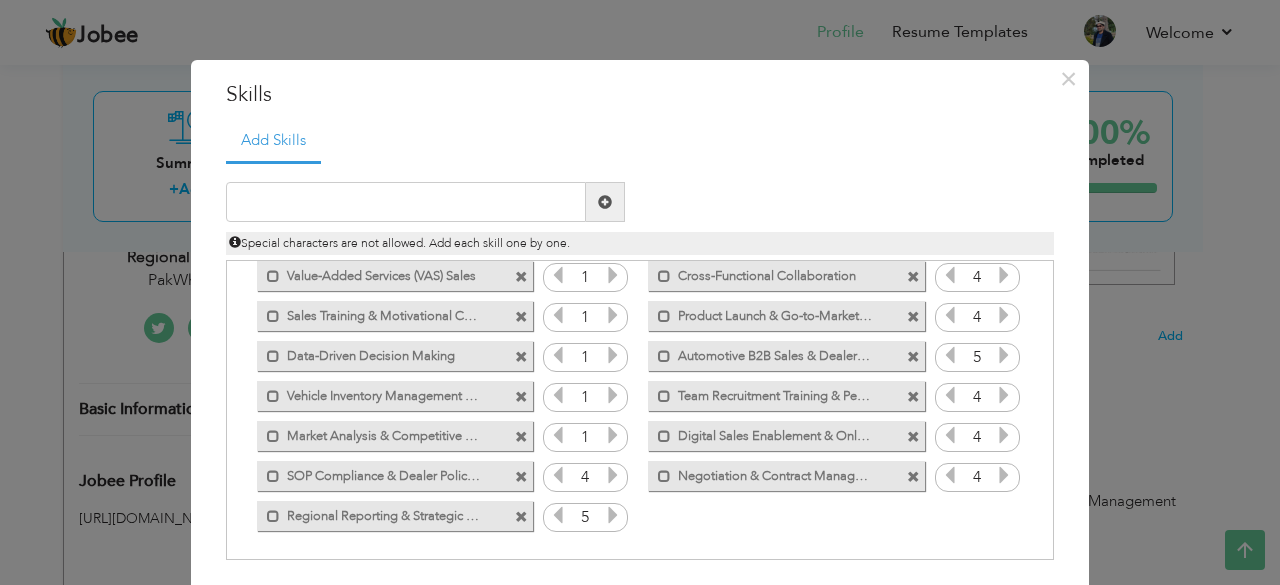 click at bounding box center [613, 475] 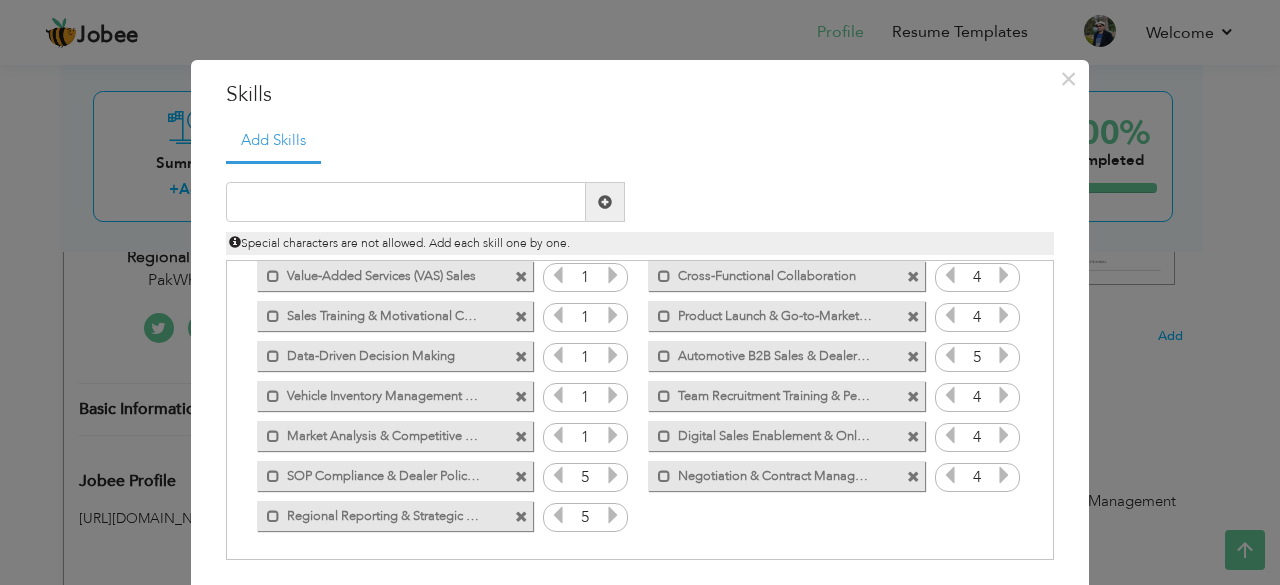 click at bounding box center [613, 435] 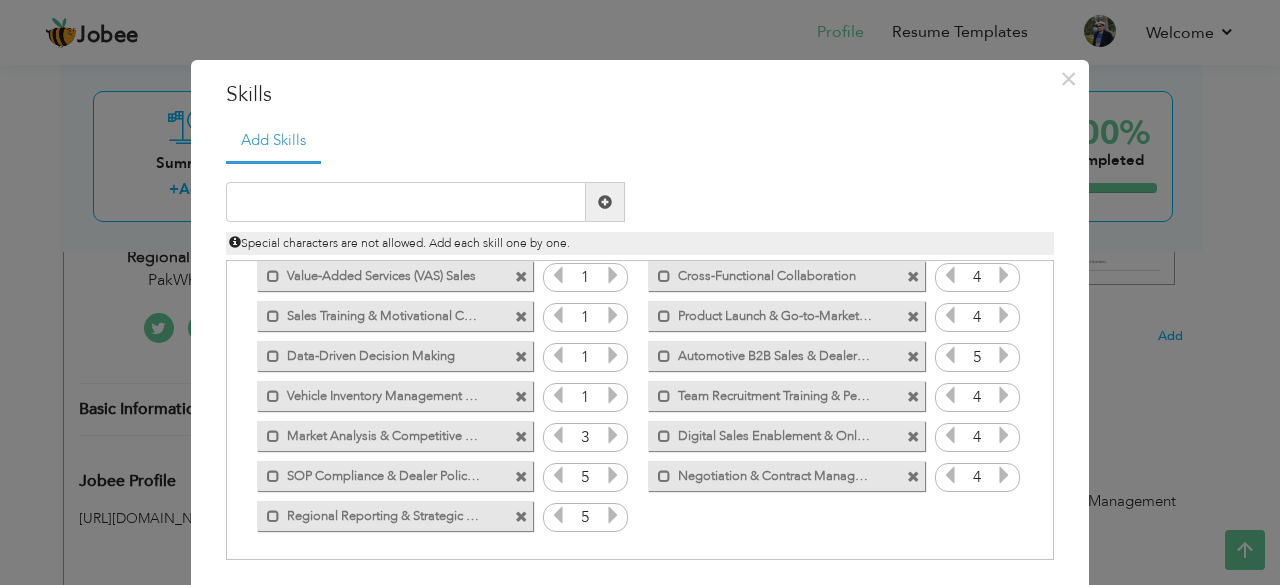 click at bounding box center [613, 435] 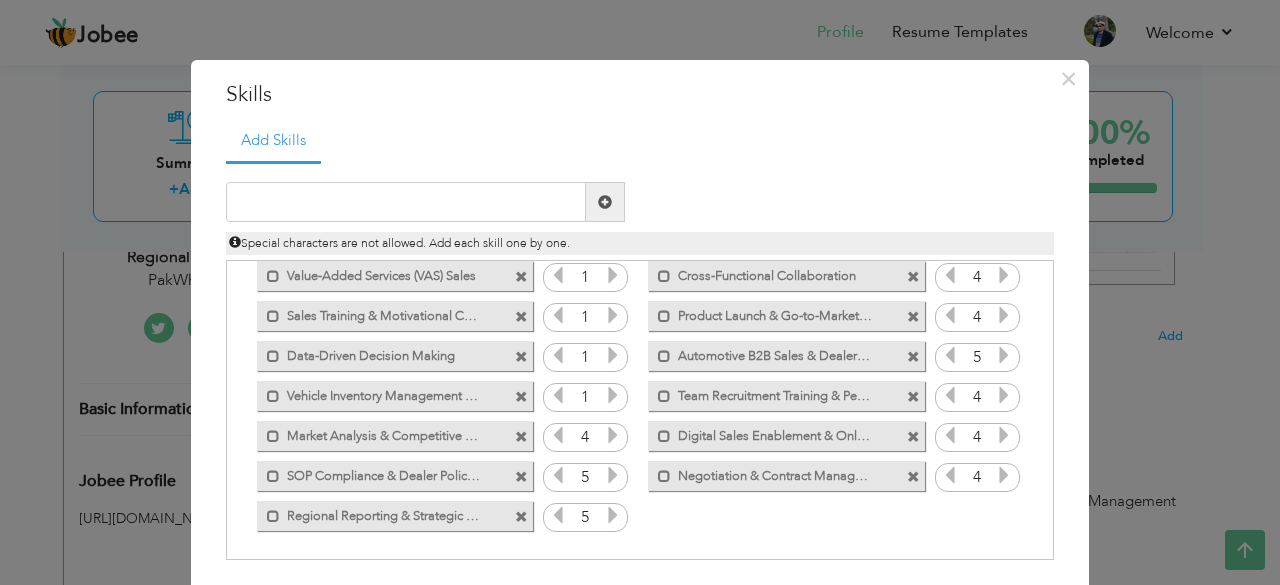 click at bounding box center [613, 395] 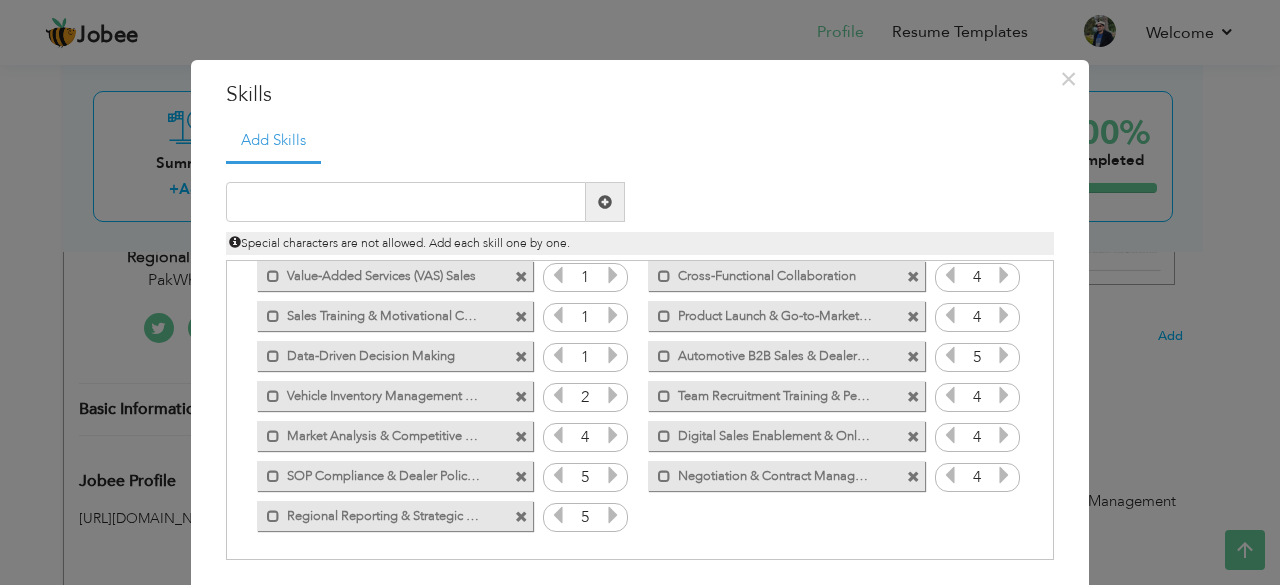 click at bounding box center [613, 395] 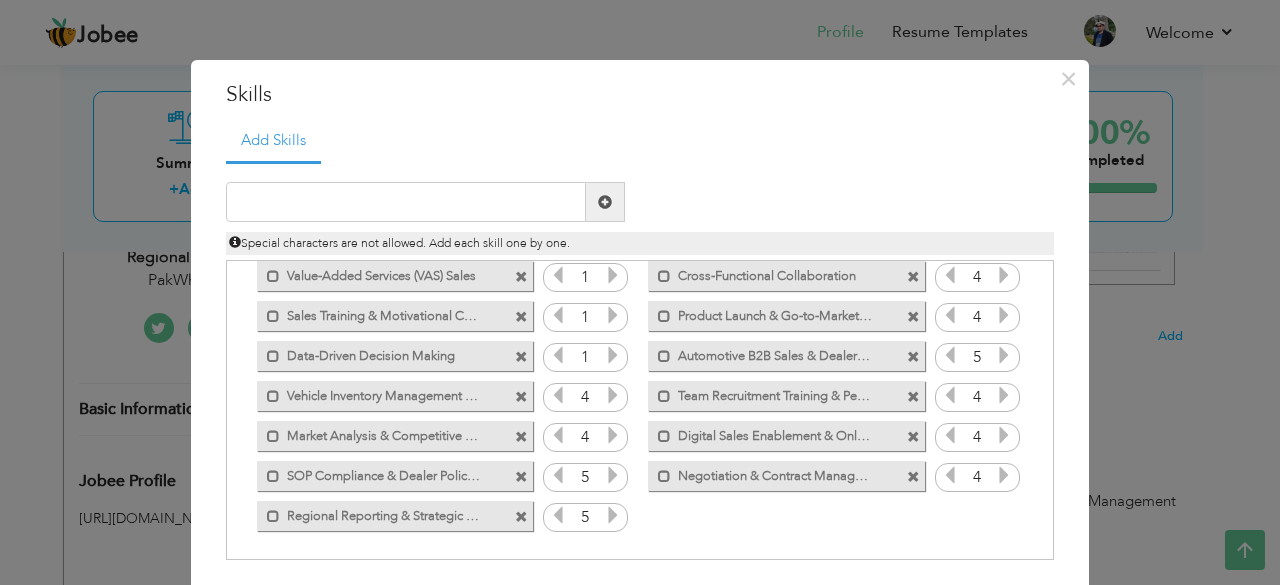 click at bounding box center [613, 395] 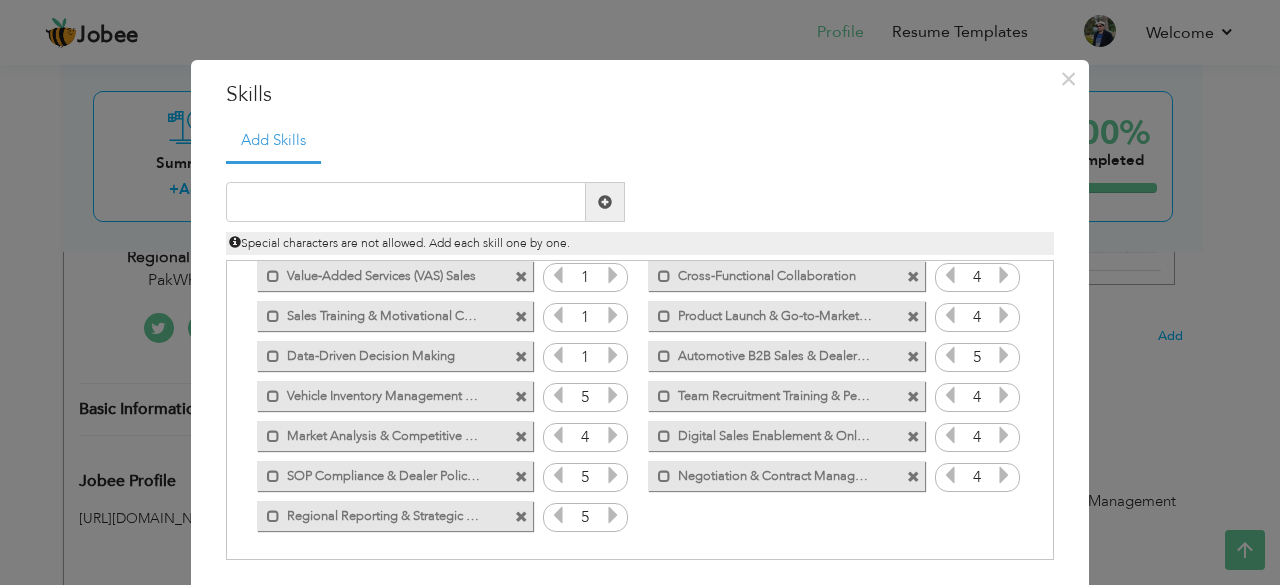 click at bounding box center (613, 355) 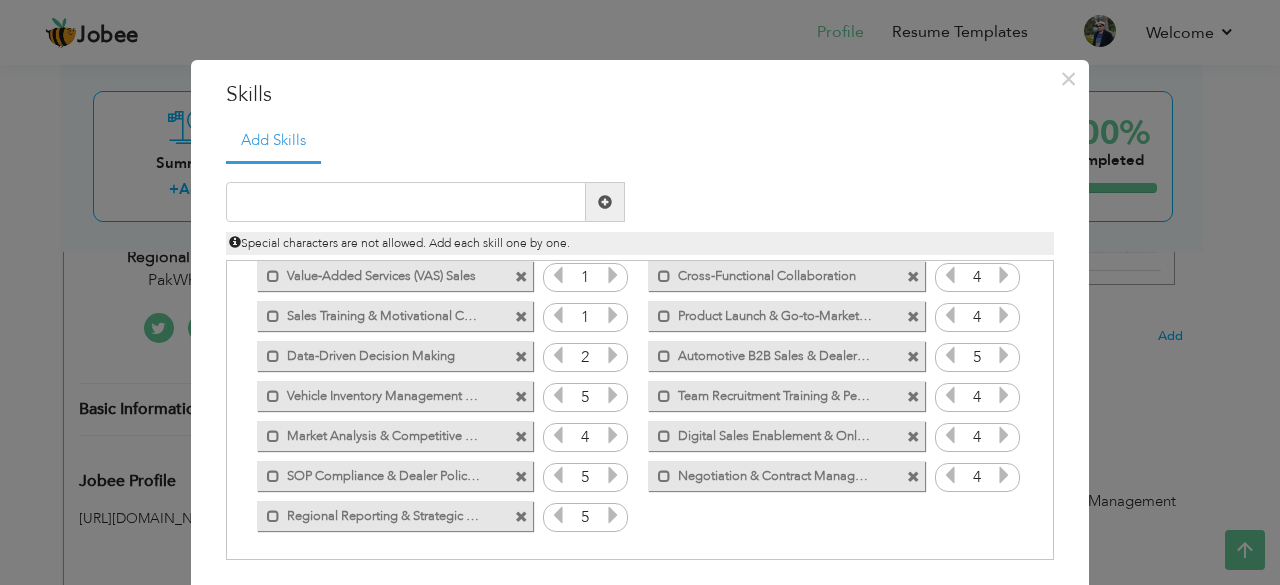click at bounding box center [613, 355] 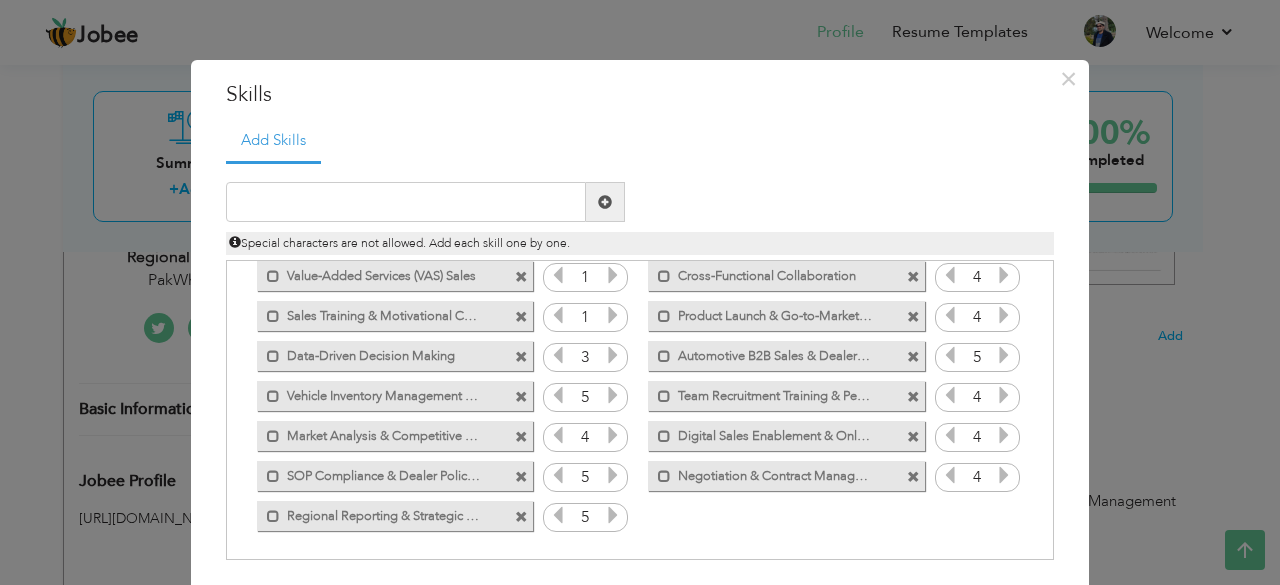click at bounding box center [613, 355] 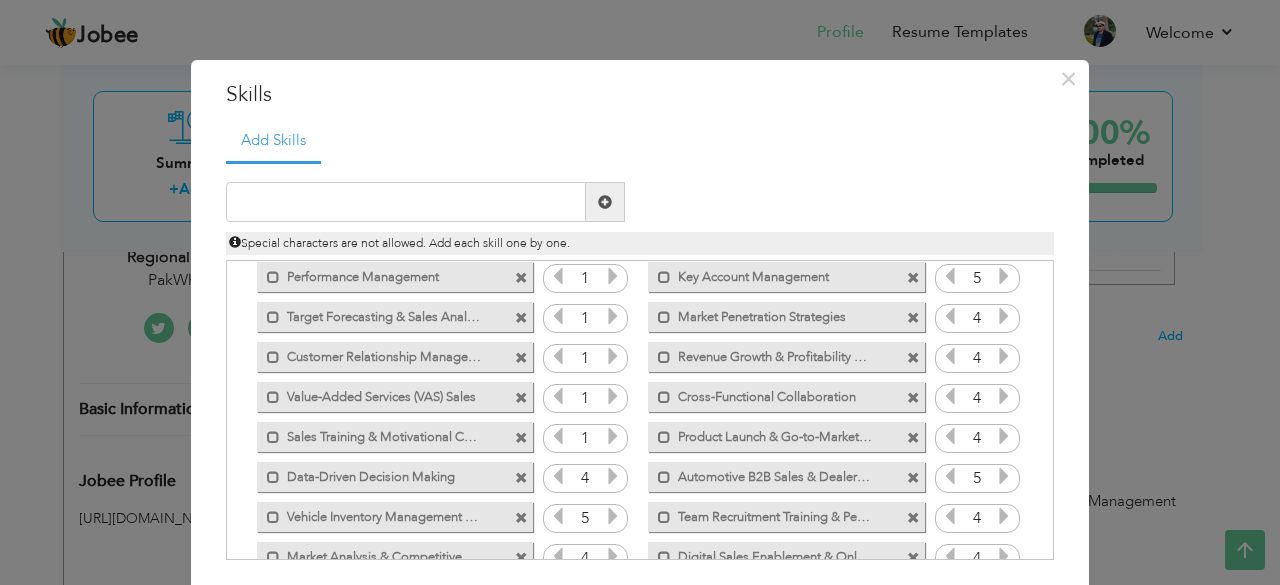 scroll, scrollTop: 274, scrollLeft: 0, axis: vertical 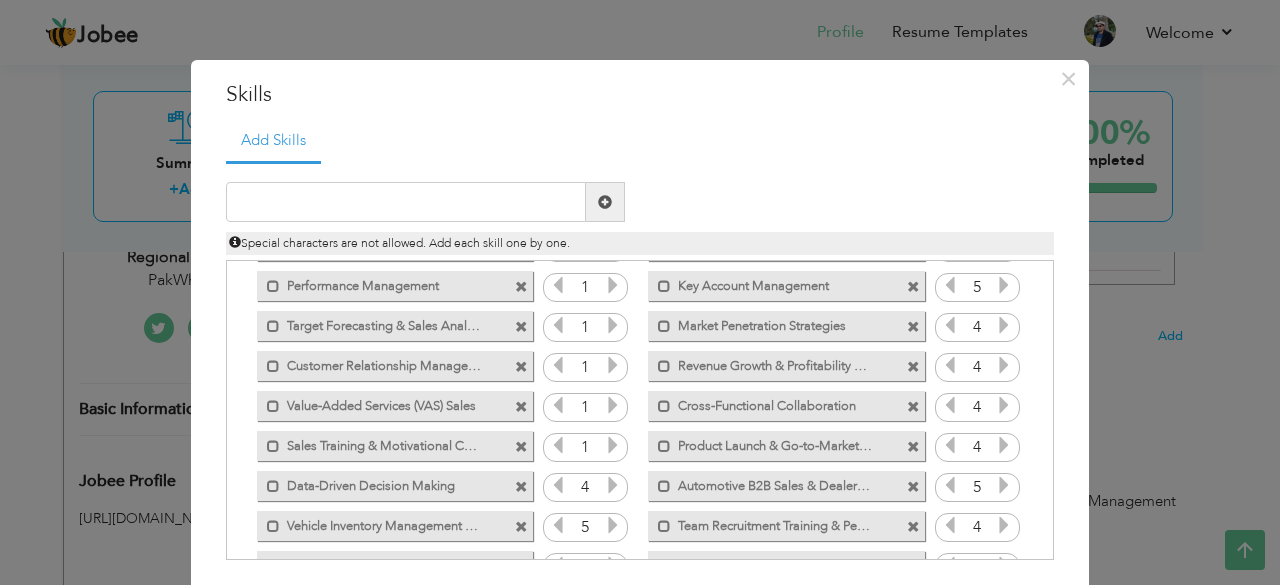 click at bounding box center (613, 445) 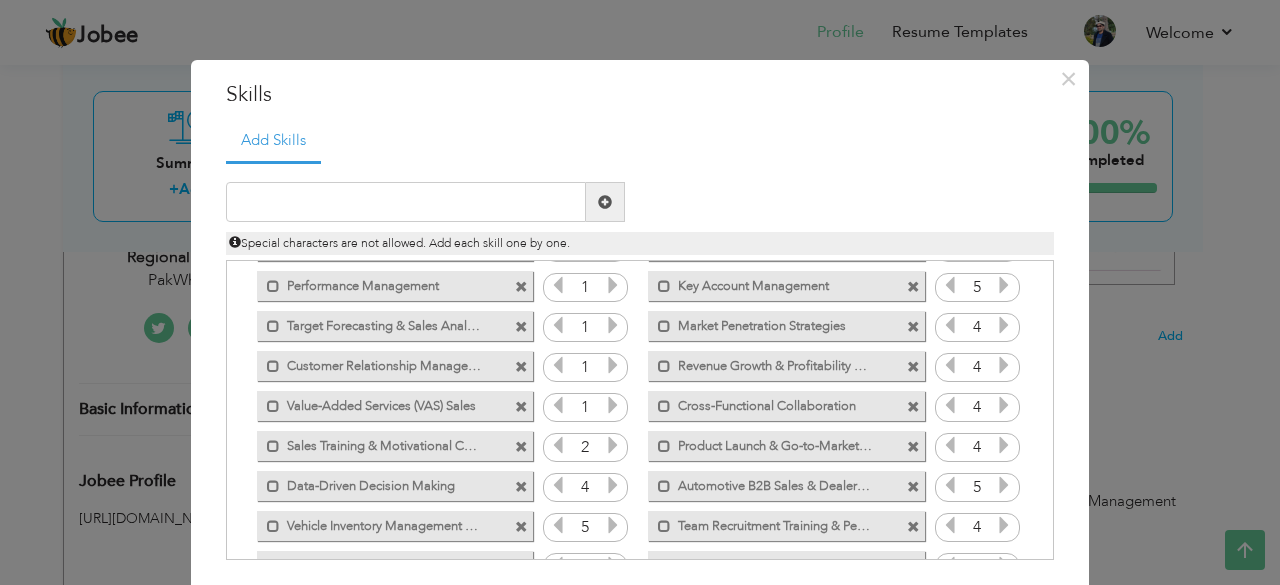 click at bounding box center [613, 445] 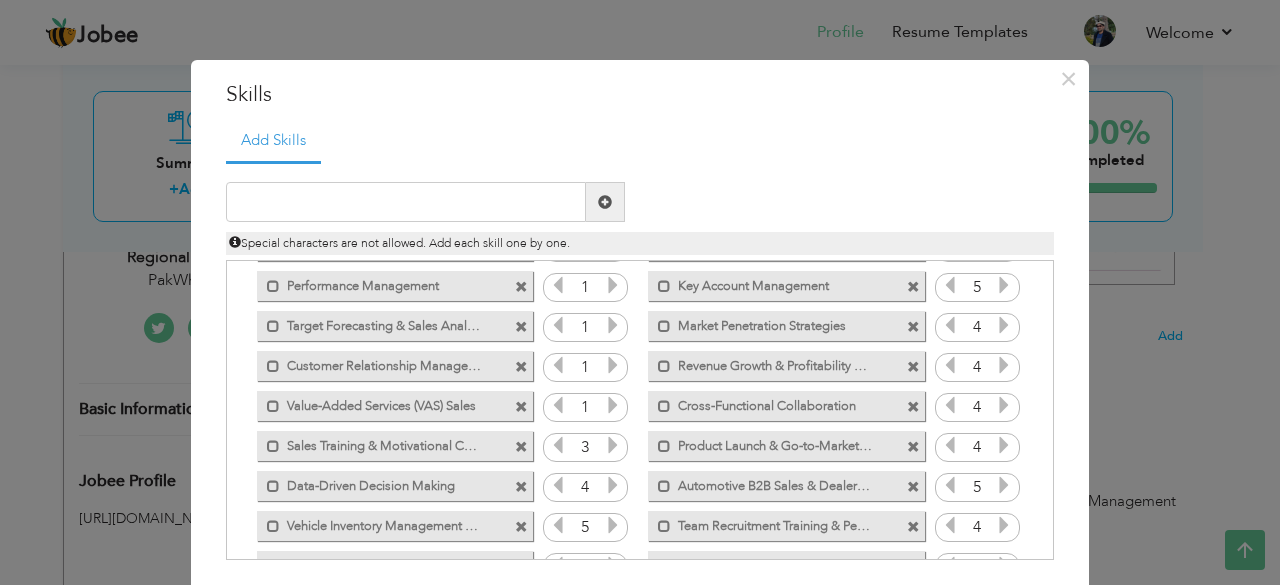 click at bounding box center [613, 445] 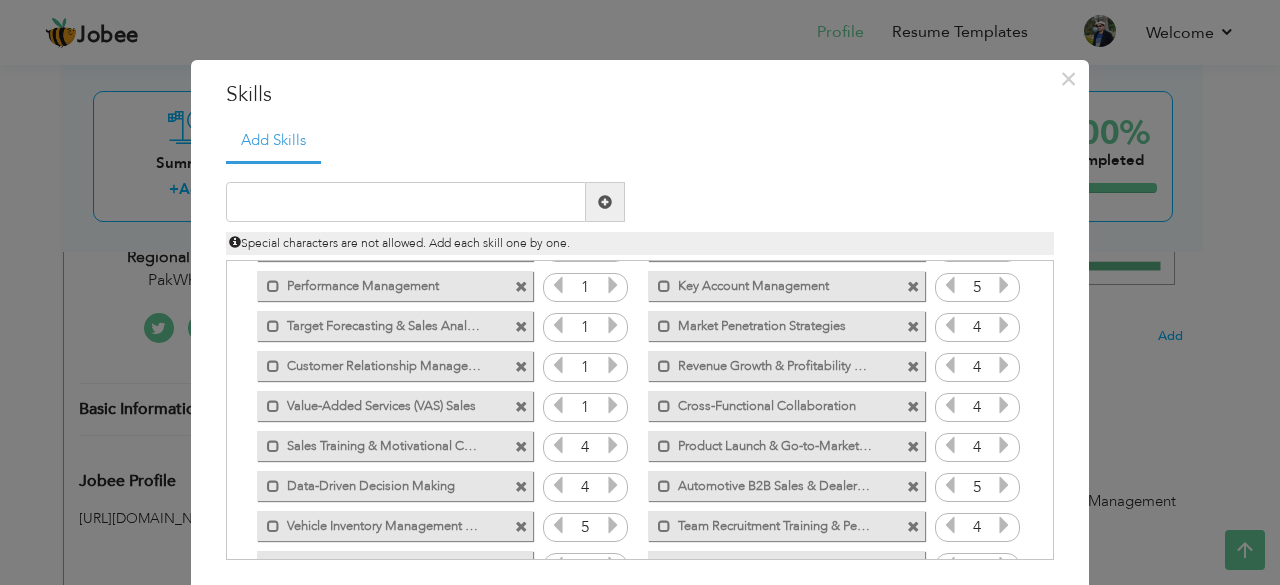 click at bounding box center (613, 445) 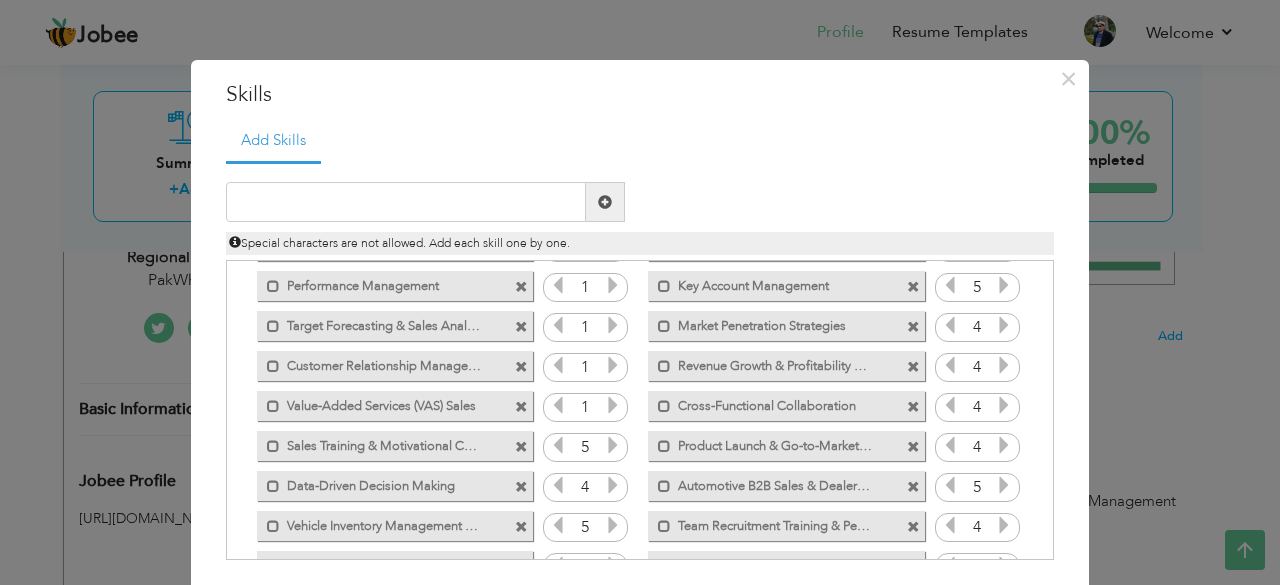 click at bounding box center [558, 445] 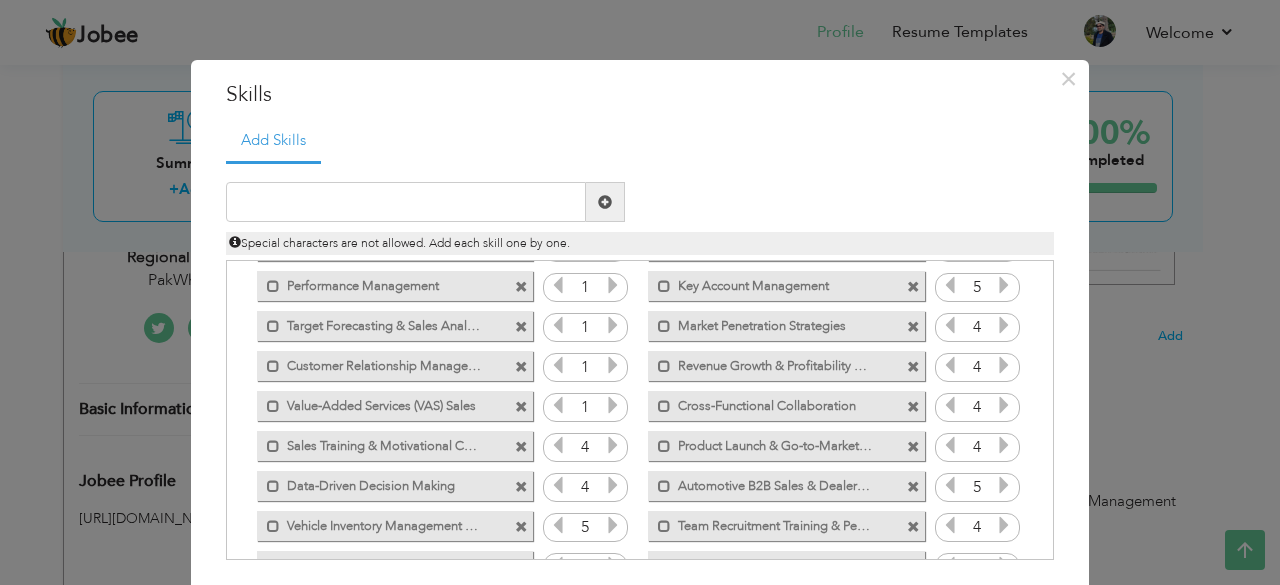click at bounding box center [613, 405] 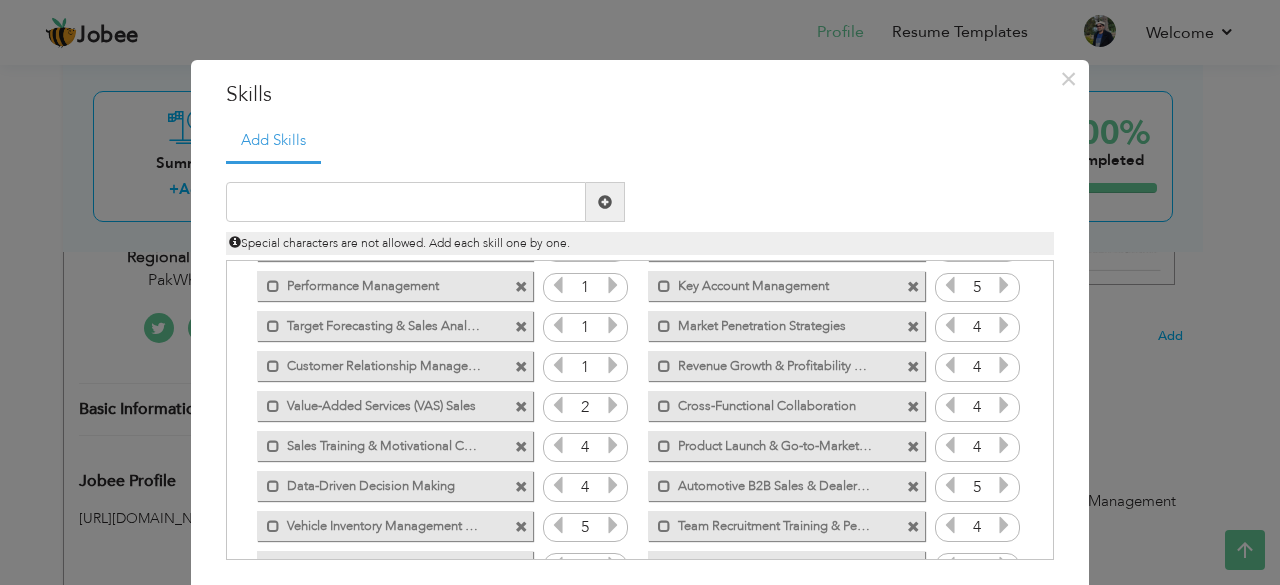 click at bounding box center (613, 405) 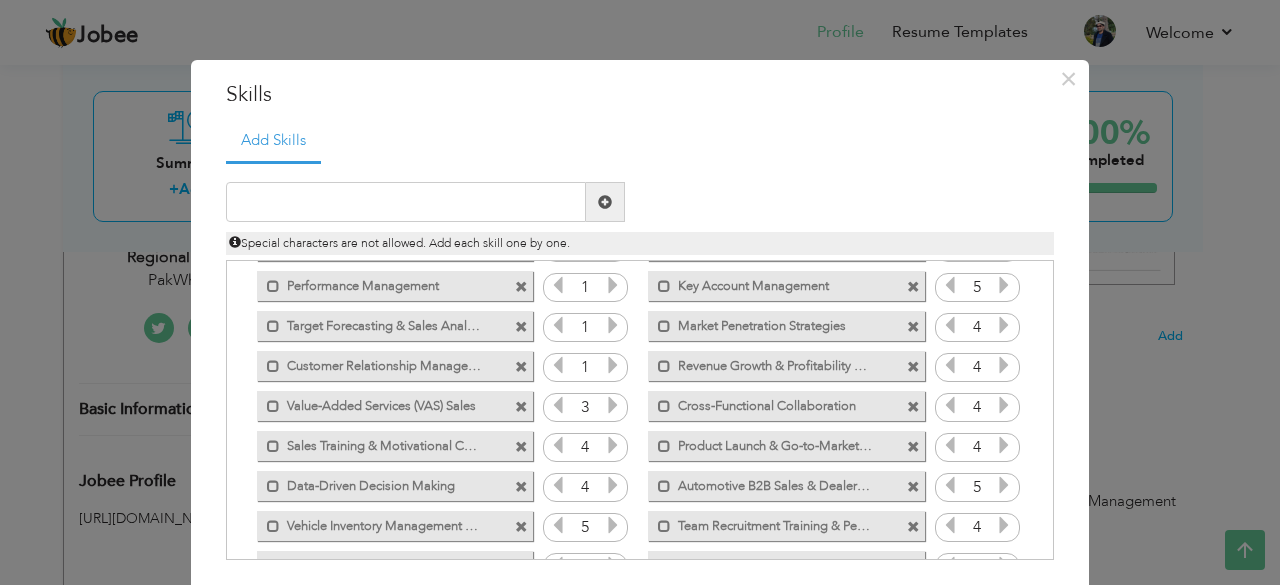 click at bounding box center (613, 405) 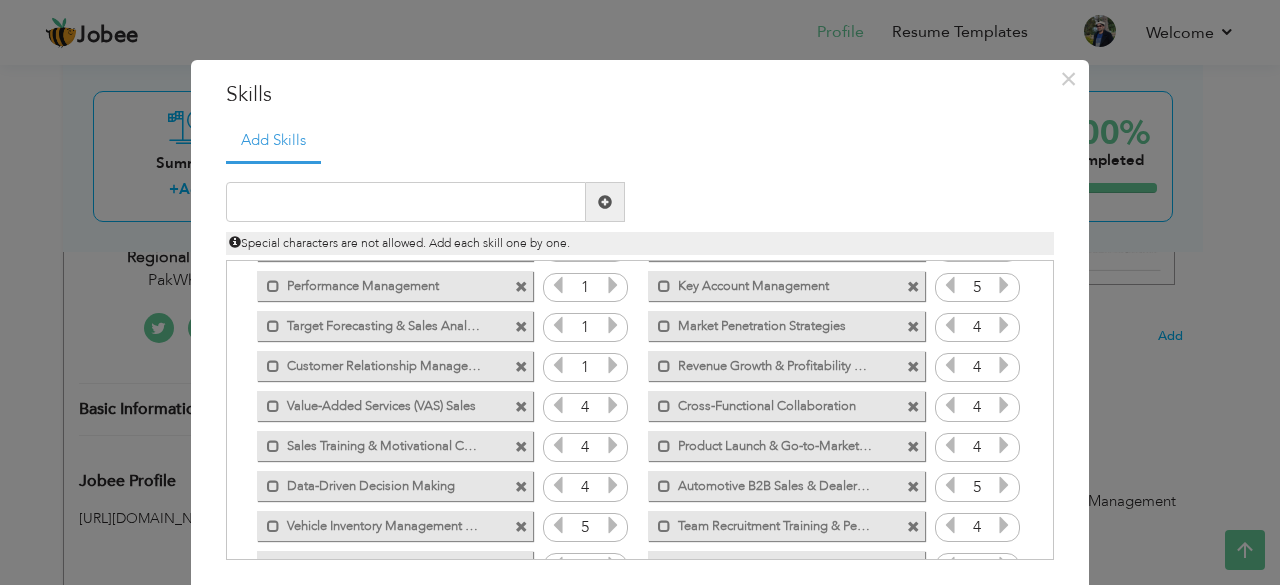 click at bounding box center [613, 405] 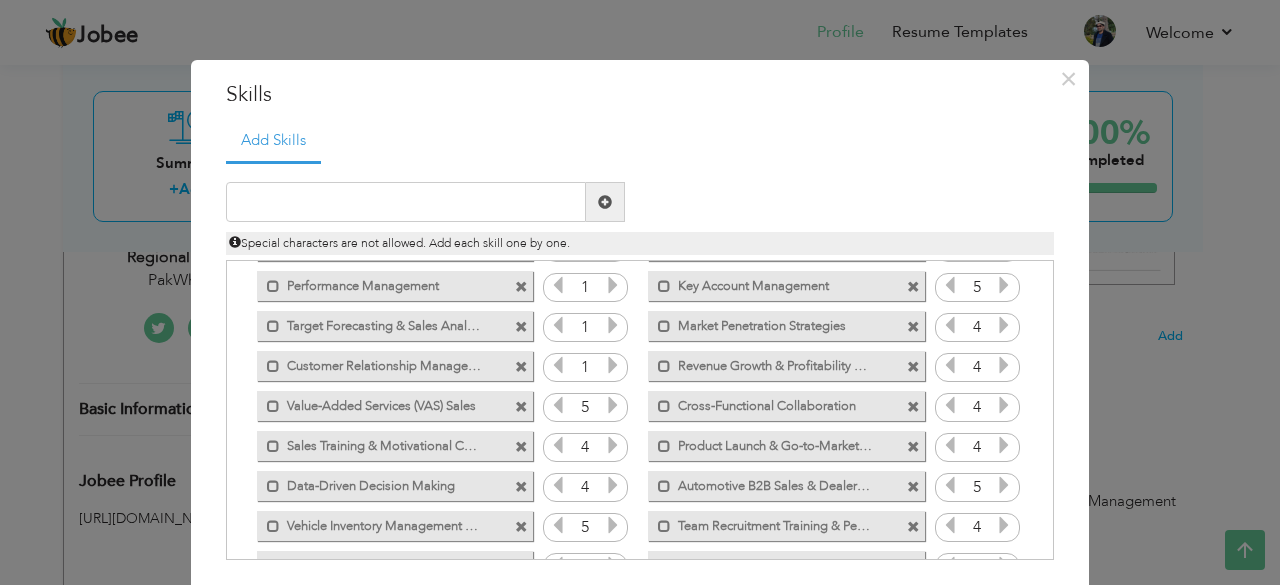 click at bounding box center [558, 405] 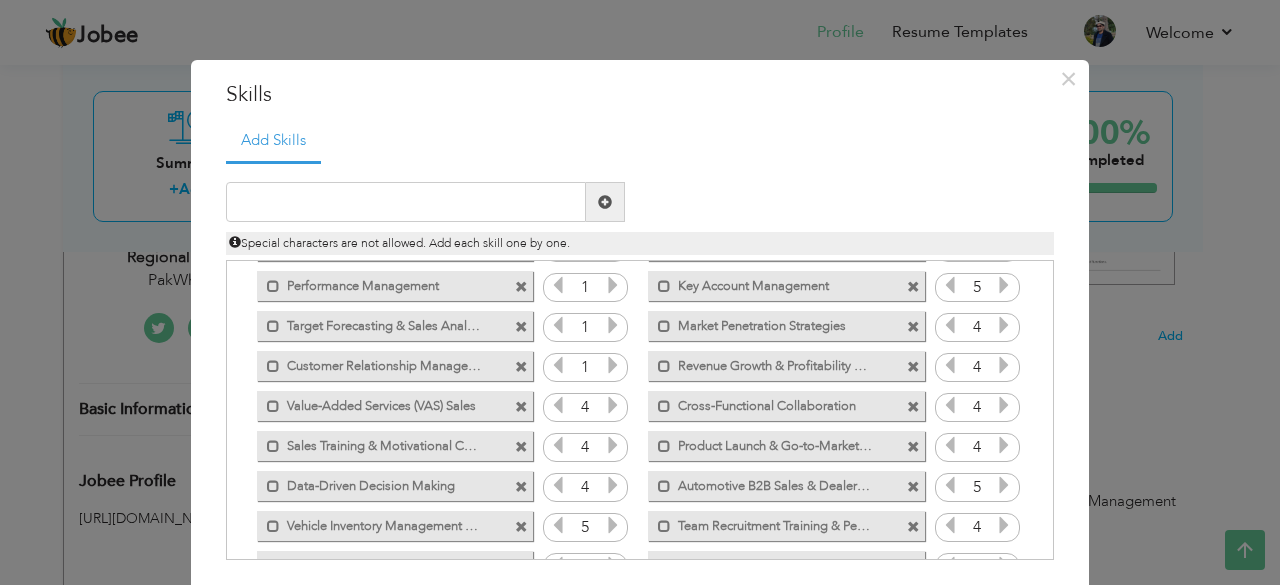 click at bounding box center (613, 365) 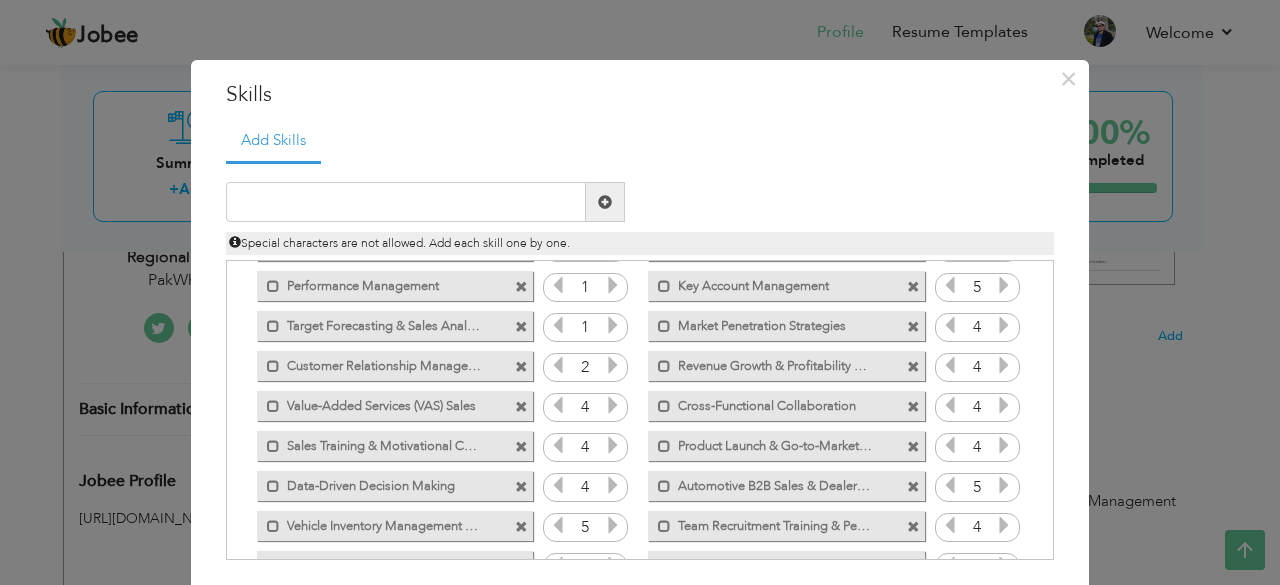 click at bounding box center [613, 365] 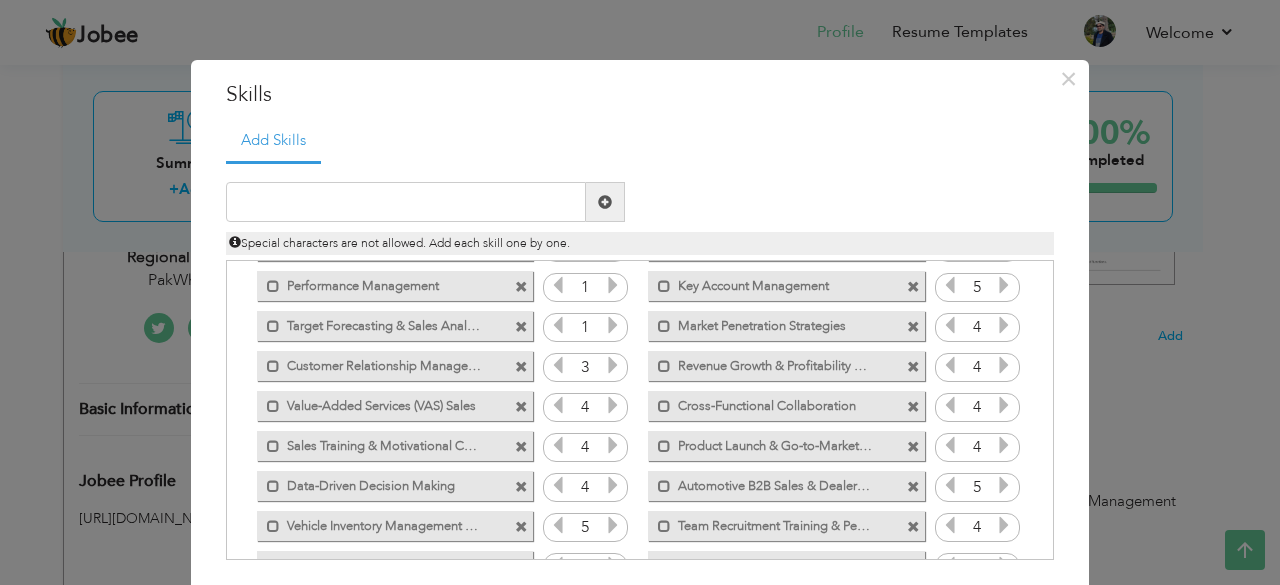 click at bounding box center (613, 365) 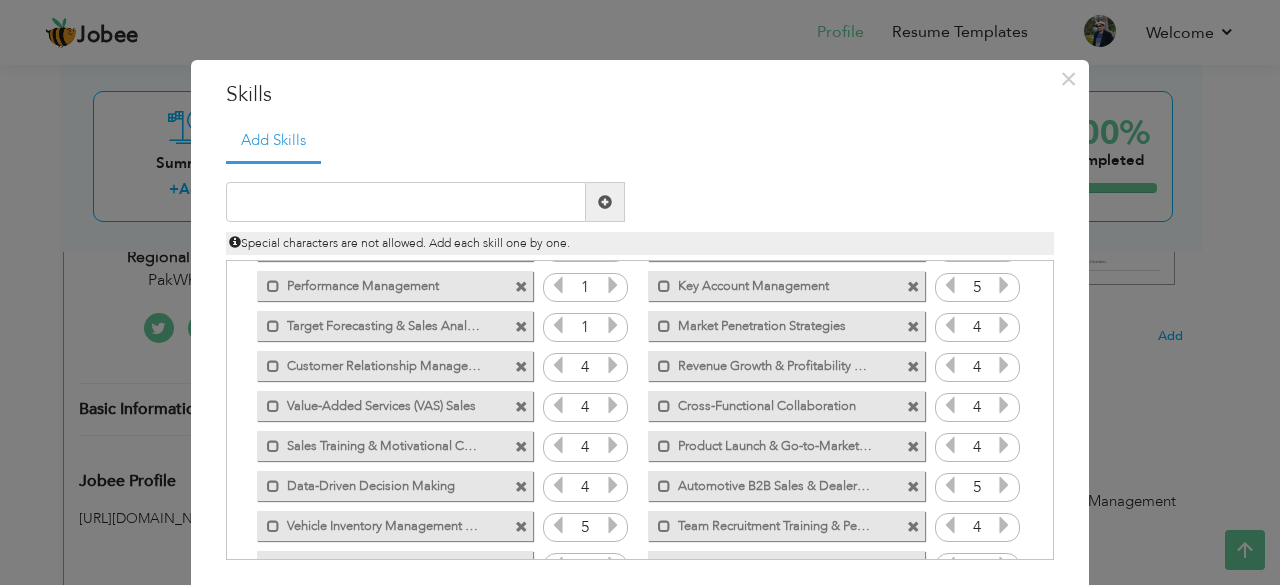 click at bounding box center [613, 365] 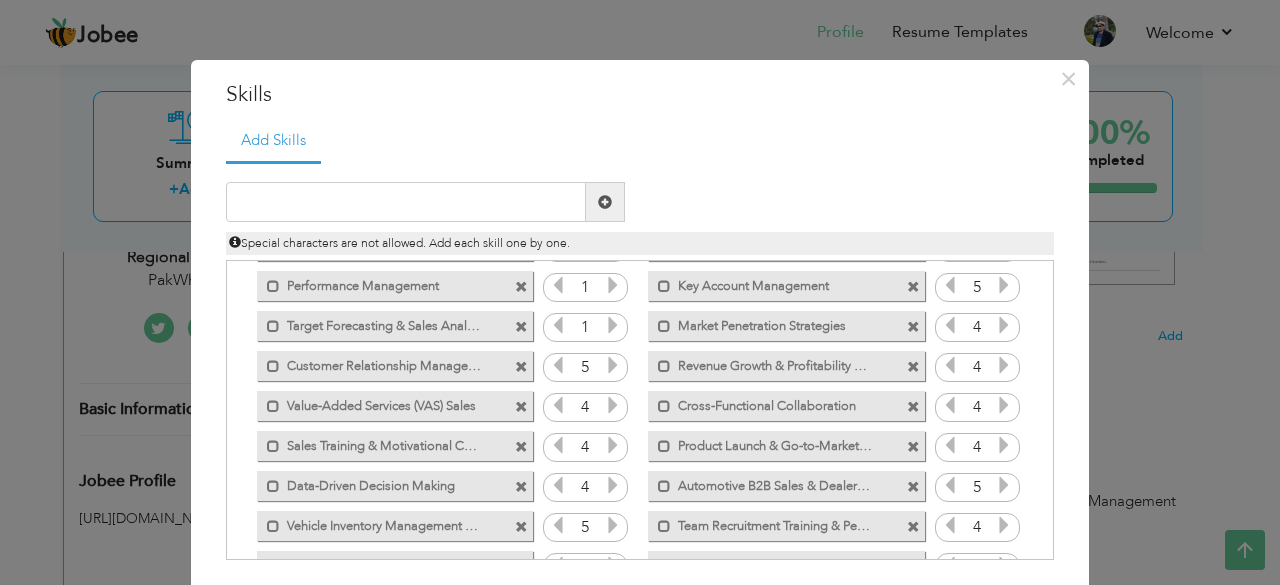 click at bounding box center (613, 325) 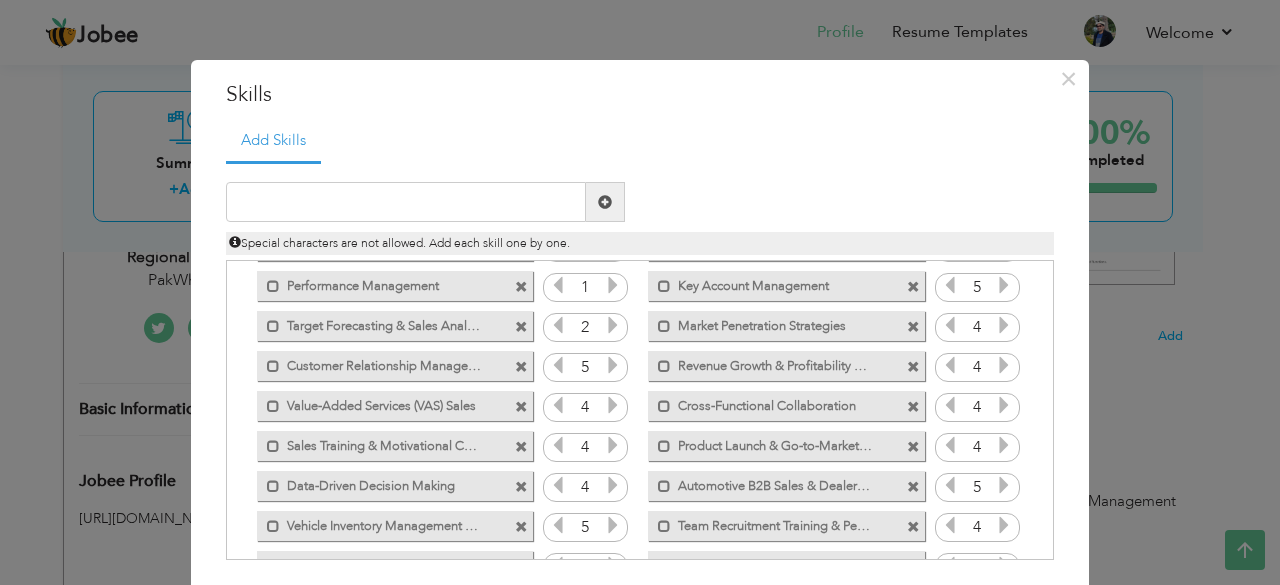 click at bounding box center [613, 325] 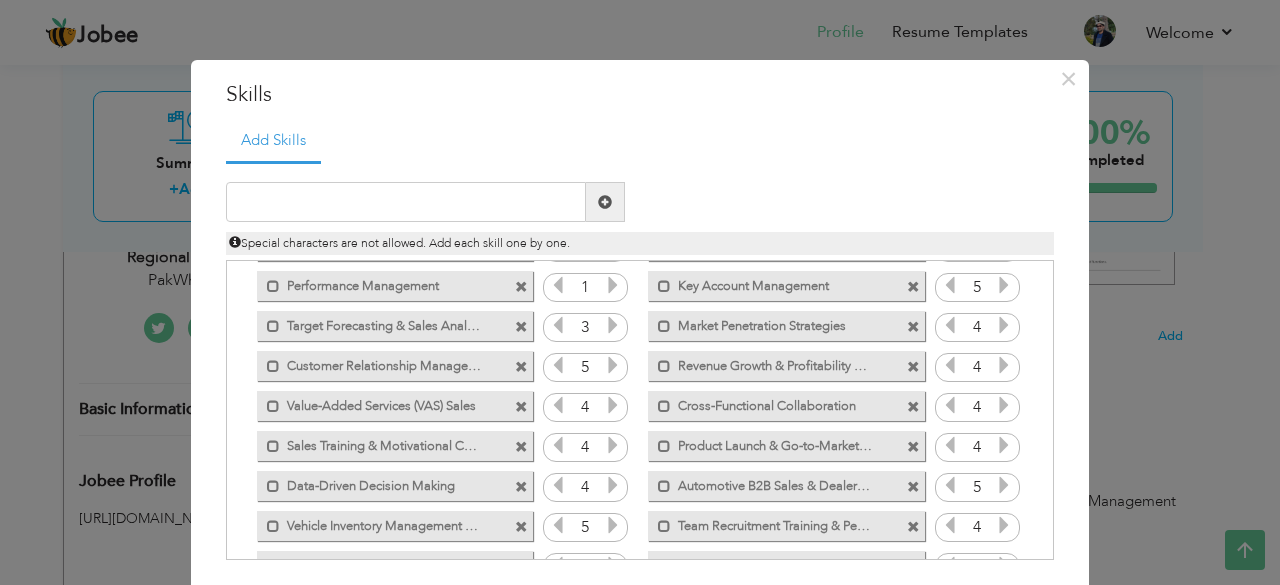 click at bounding box center (613, 325) 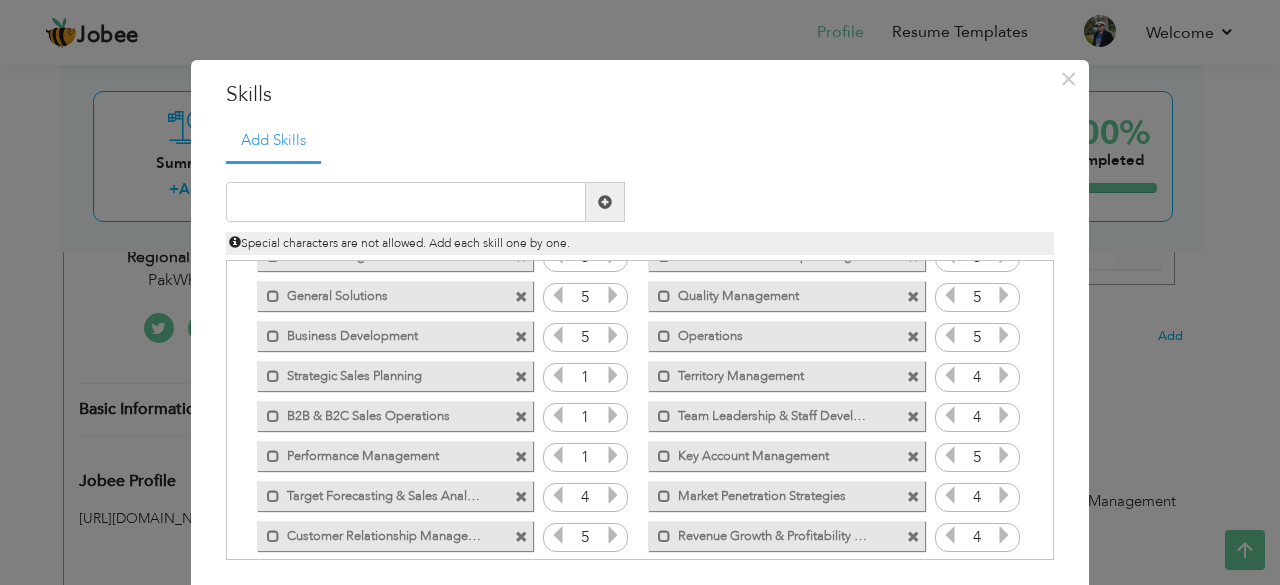 scroll, scrollTop: 100, scrollLeft: 0, axis: vertical 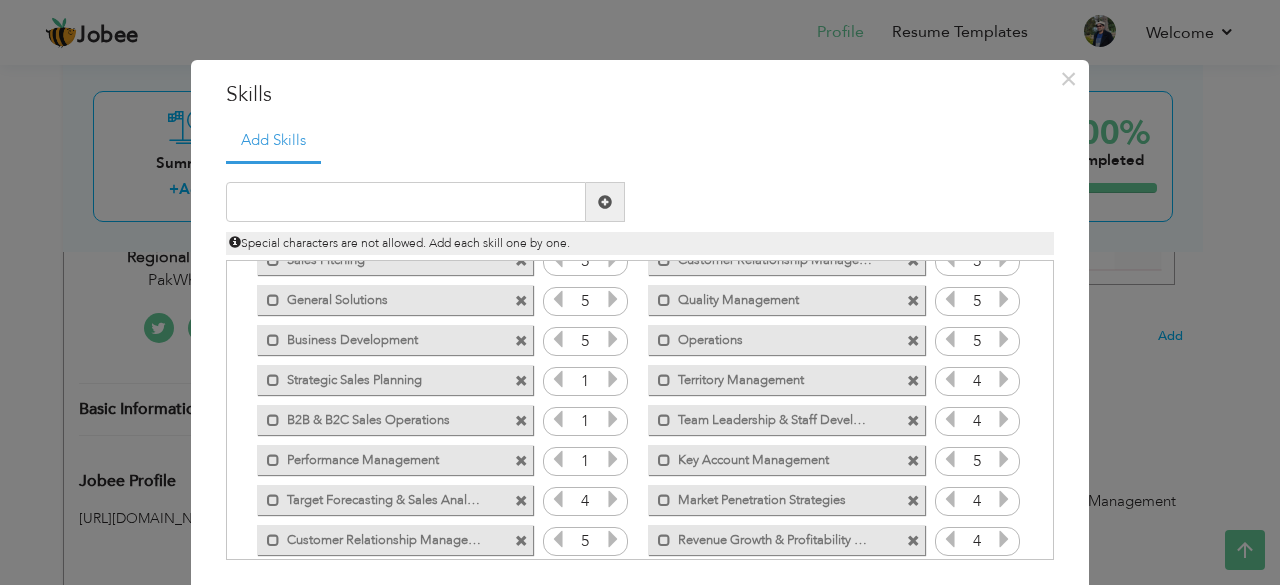 click at bounding box center [613, 459] 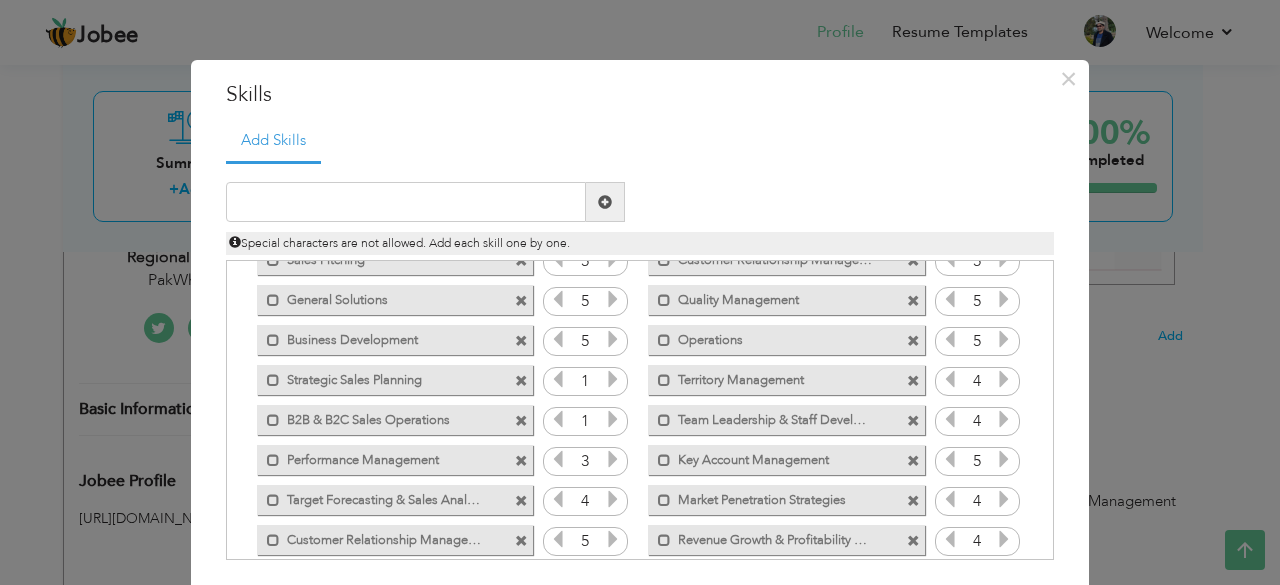 click at bounding box center [613, 459] 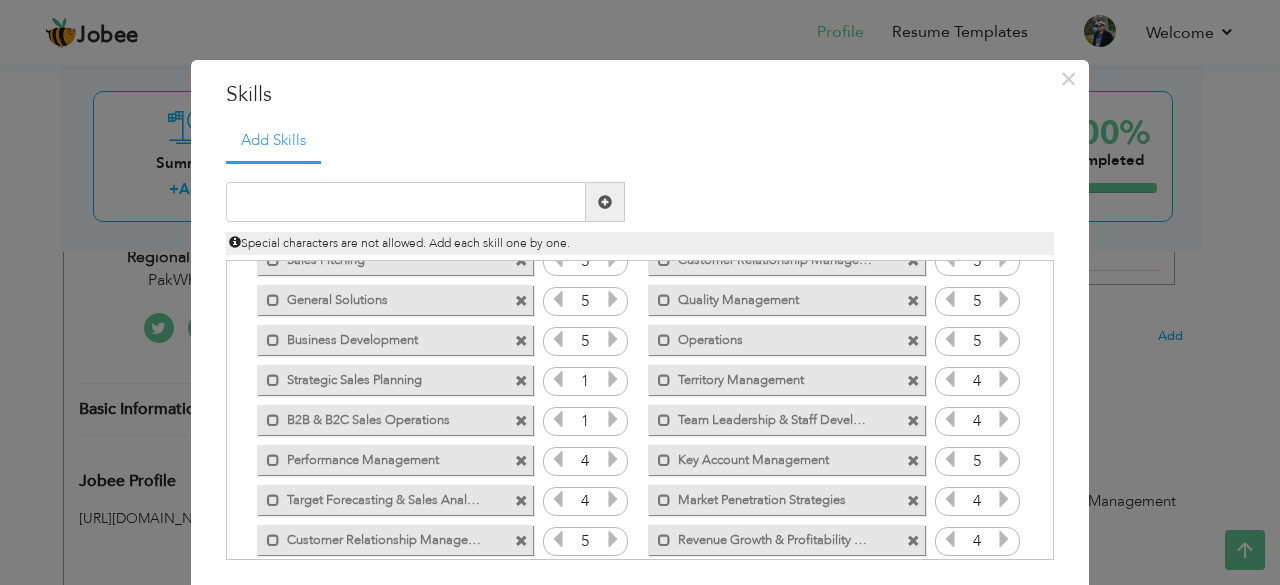 click at bounding box center (613, 422) 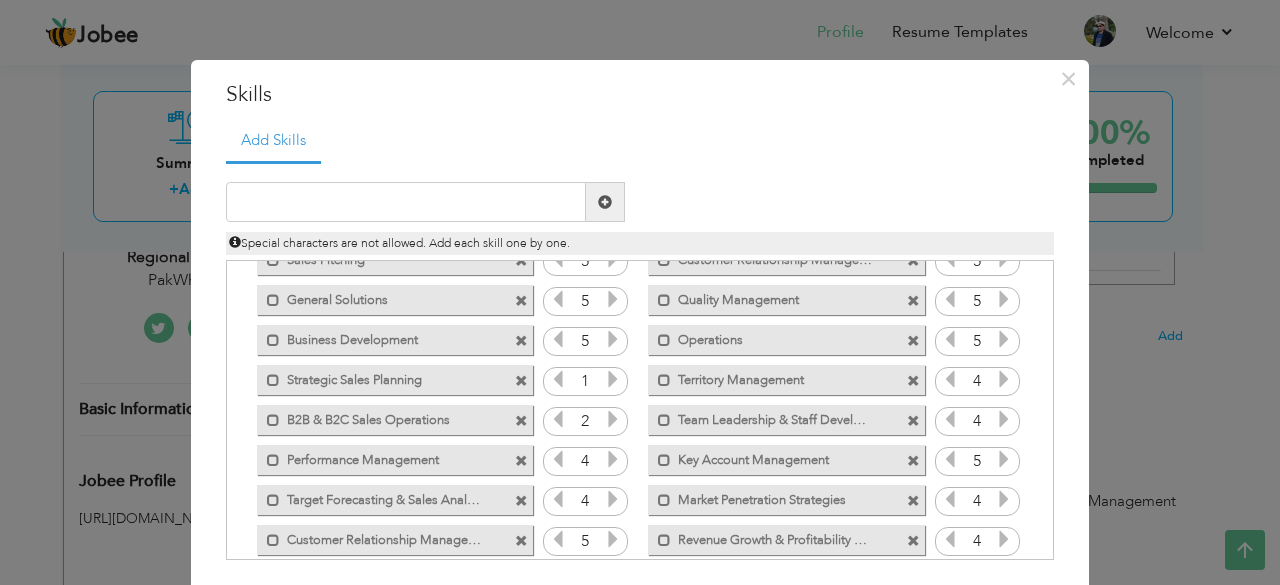 click at bounding box center (613, 422) 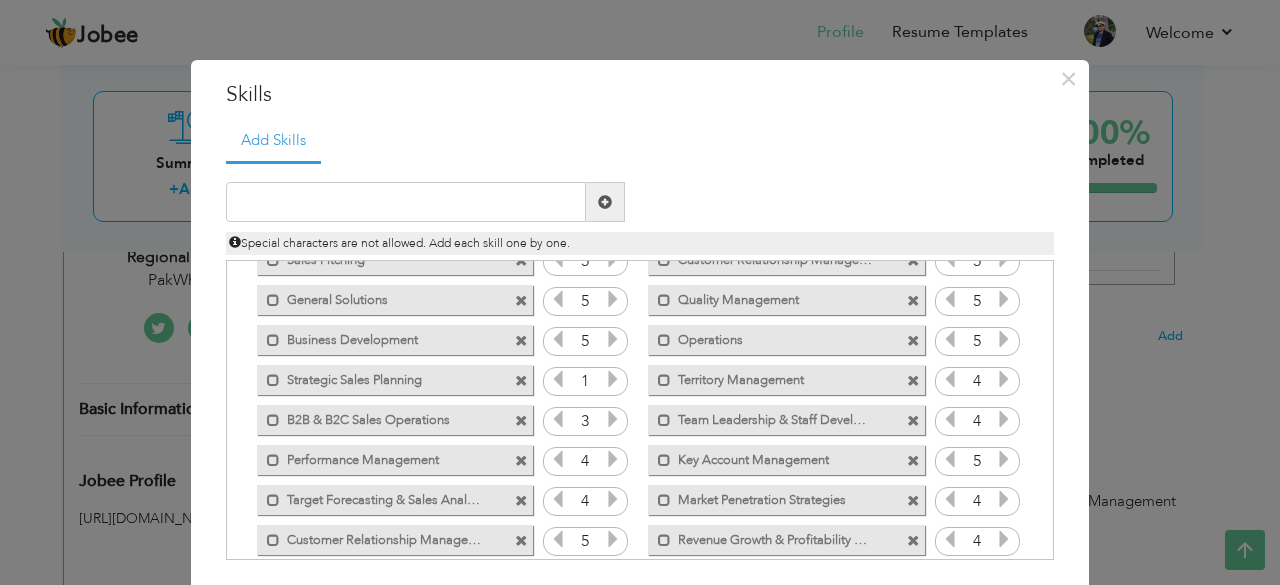 click at bounding box center (613, 422) 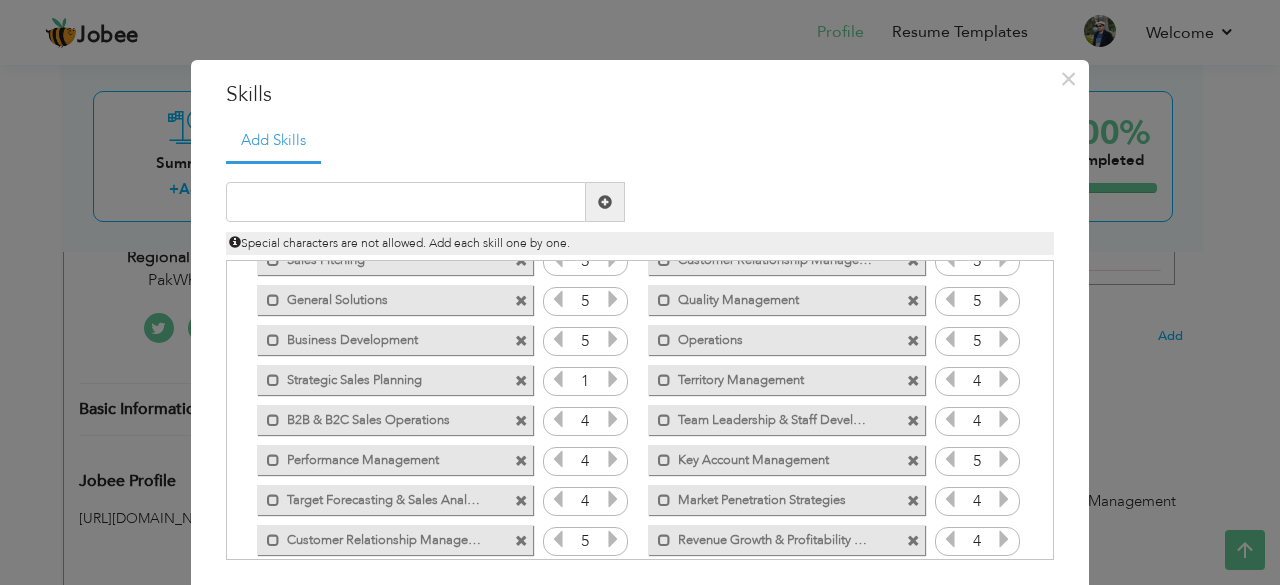 click at bounding box center [613, 379] 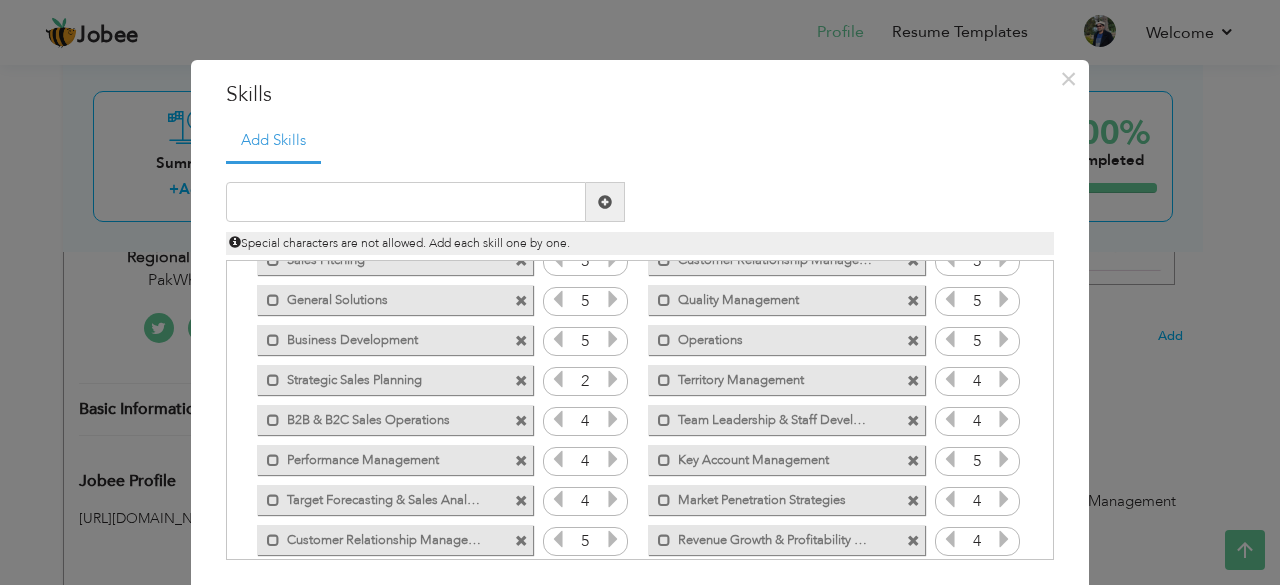click at bounding box center [613, 379] 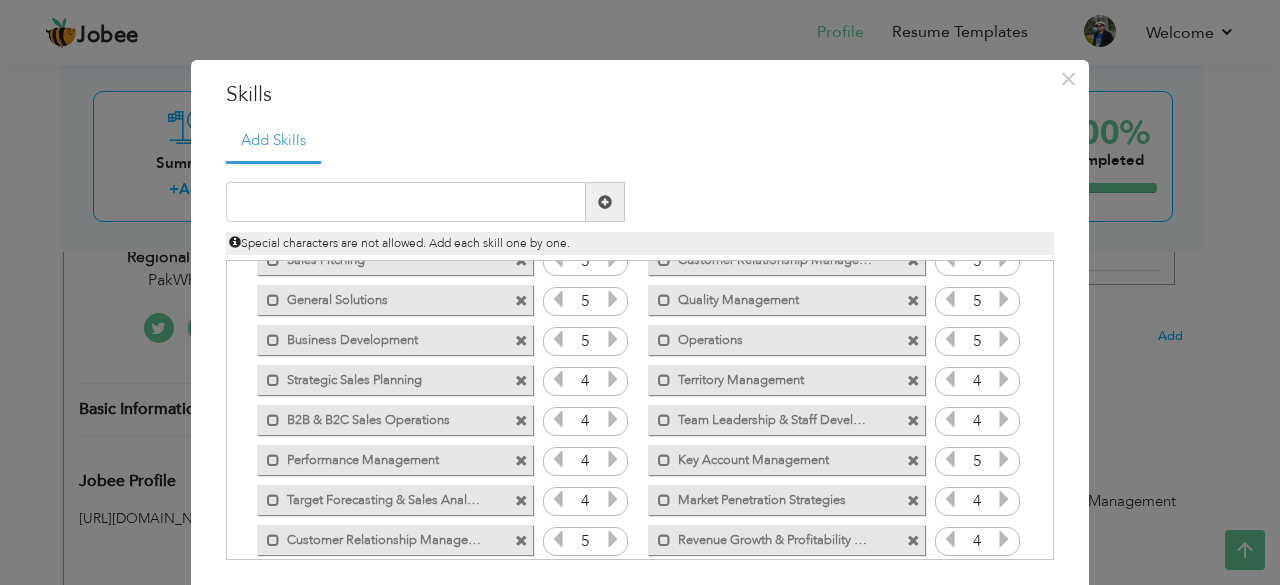 click at bounding box center [613, 379] 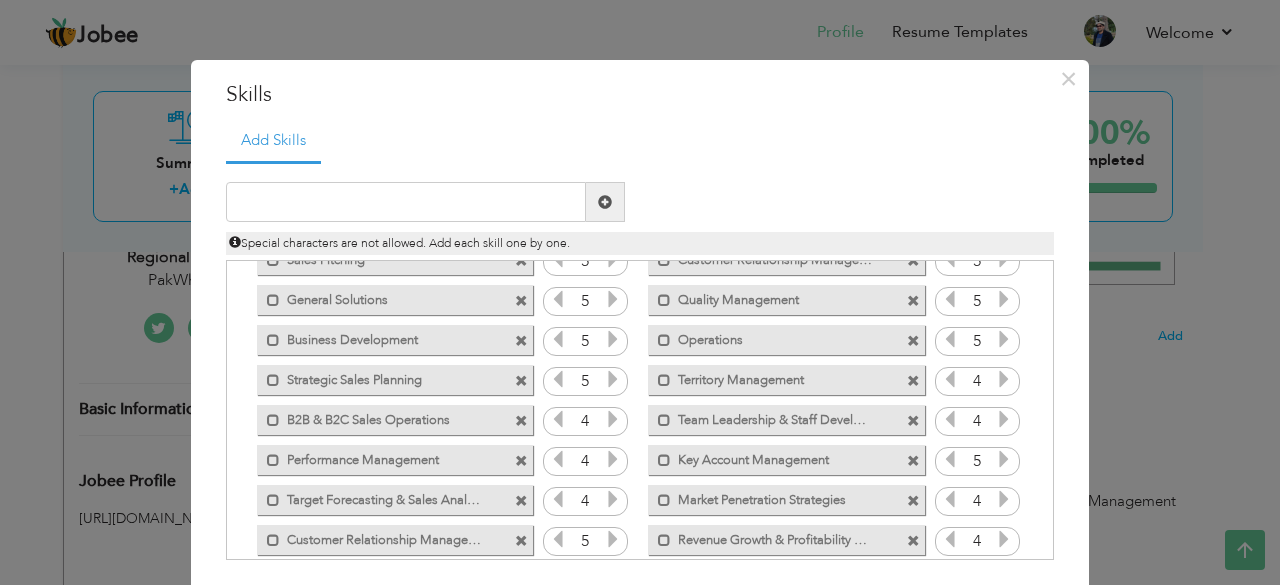 click at bounding box center (558, 379) 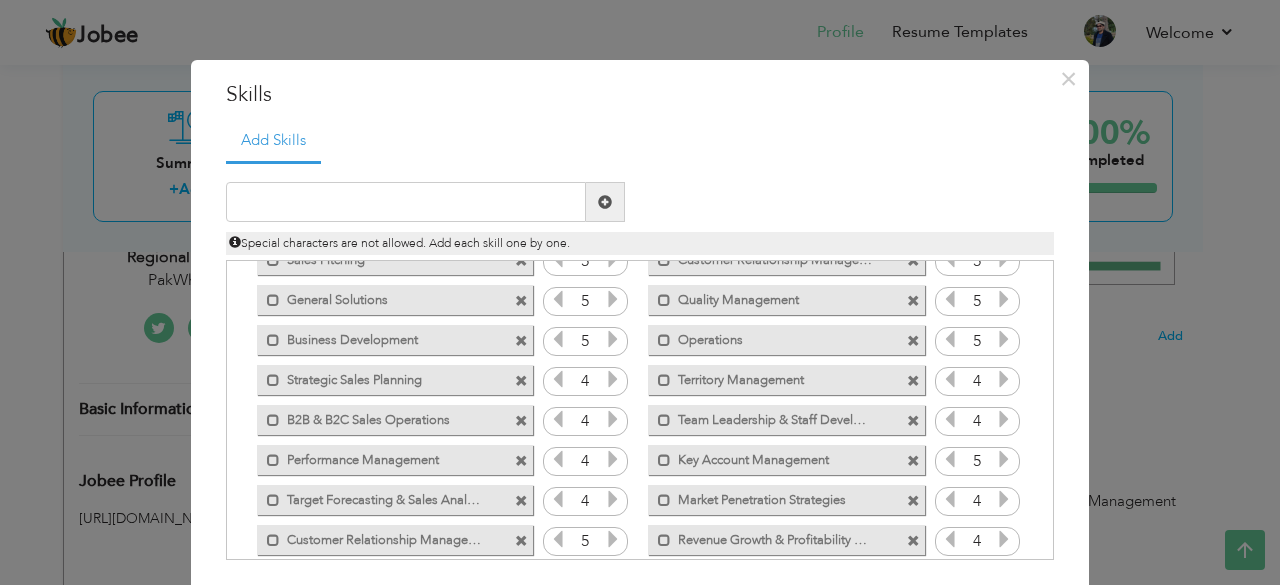 click at bounding box center (613, 339) 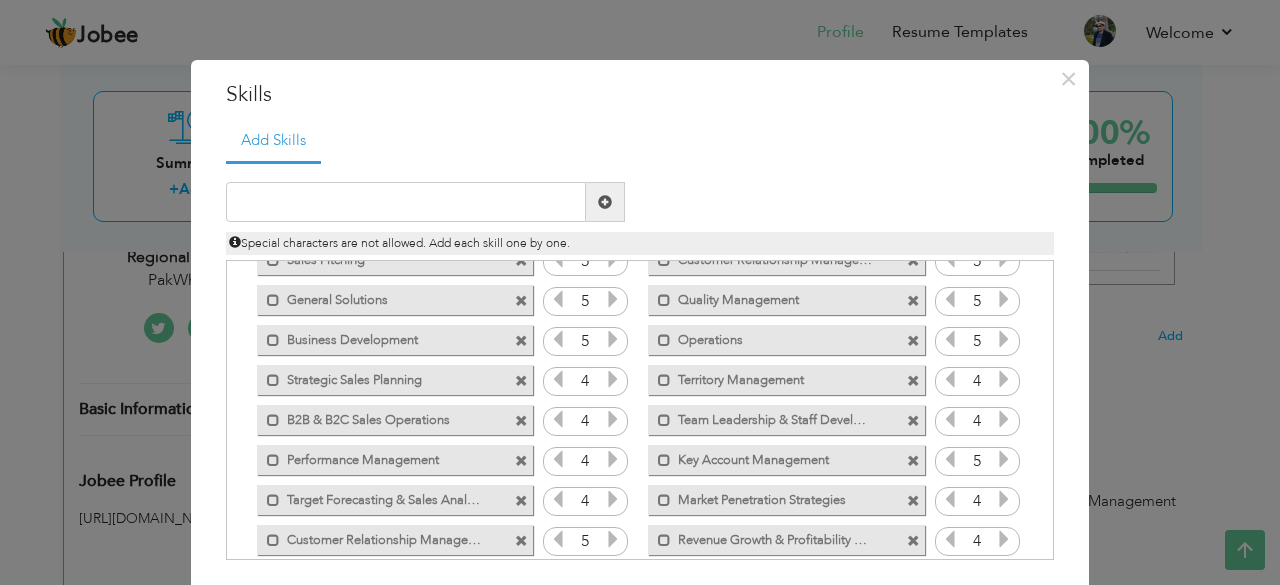 click at bounding box center (558, 339) 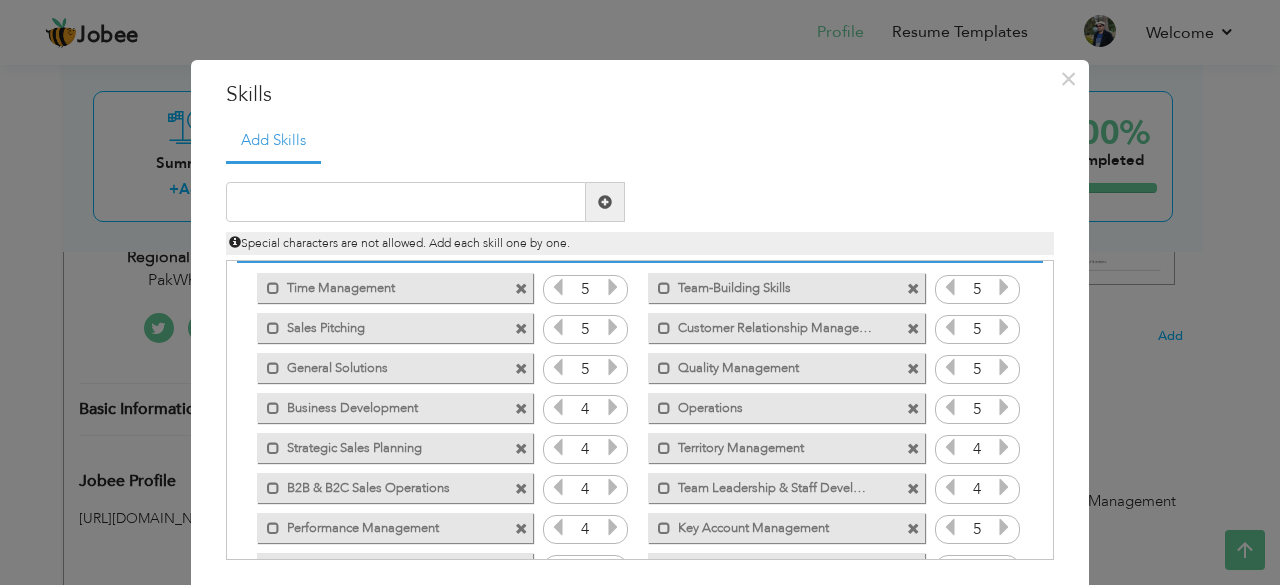 scroll, scrollTop: 9, scrollLeft: 0, axis: vertical 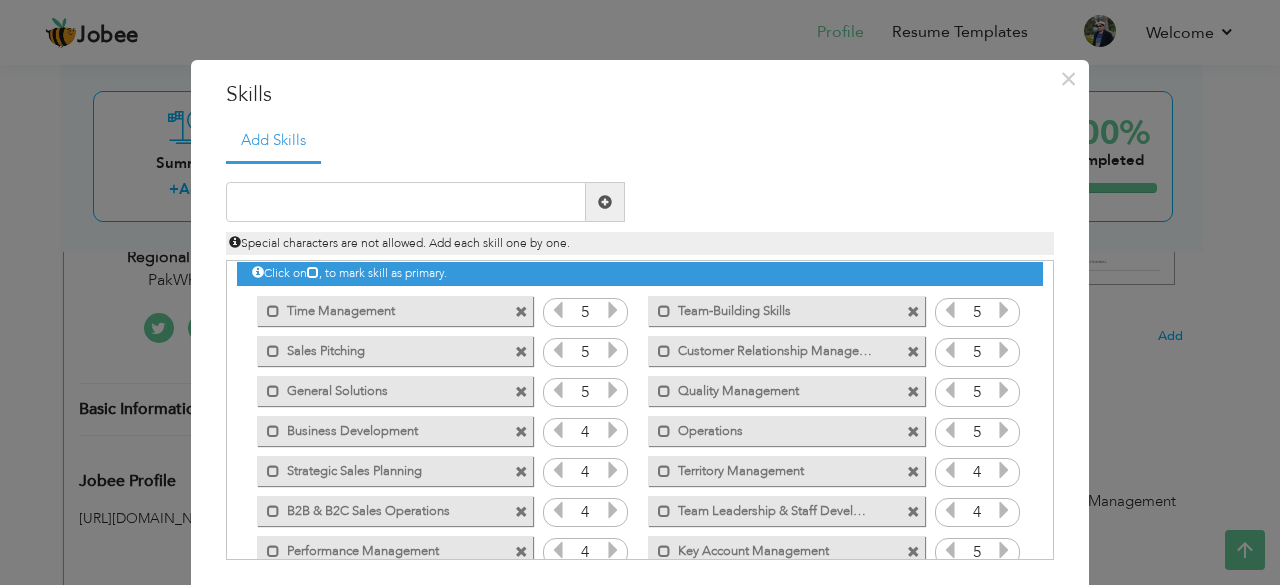 click at bounding box center (613, 430) 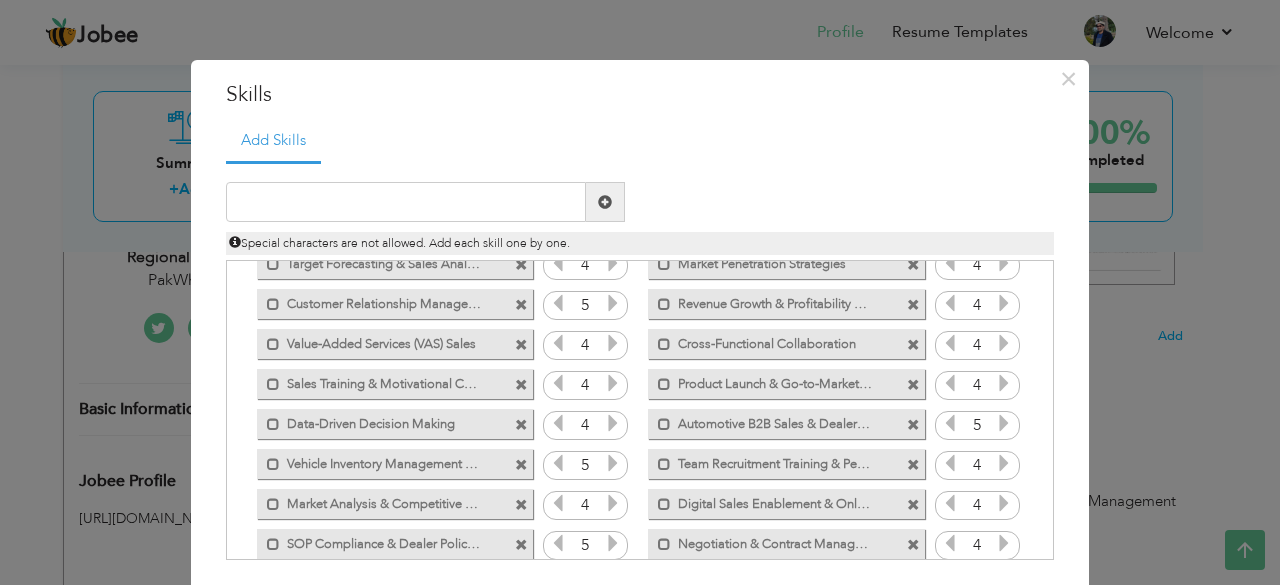 scroll, scrollTop: 404, scrollLeft: 0, axis: vertical 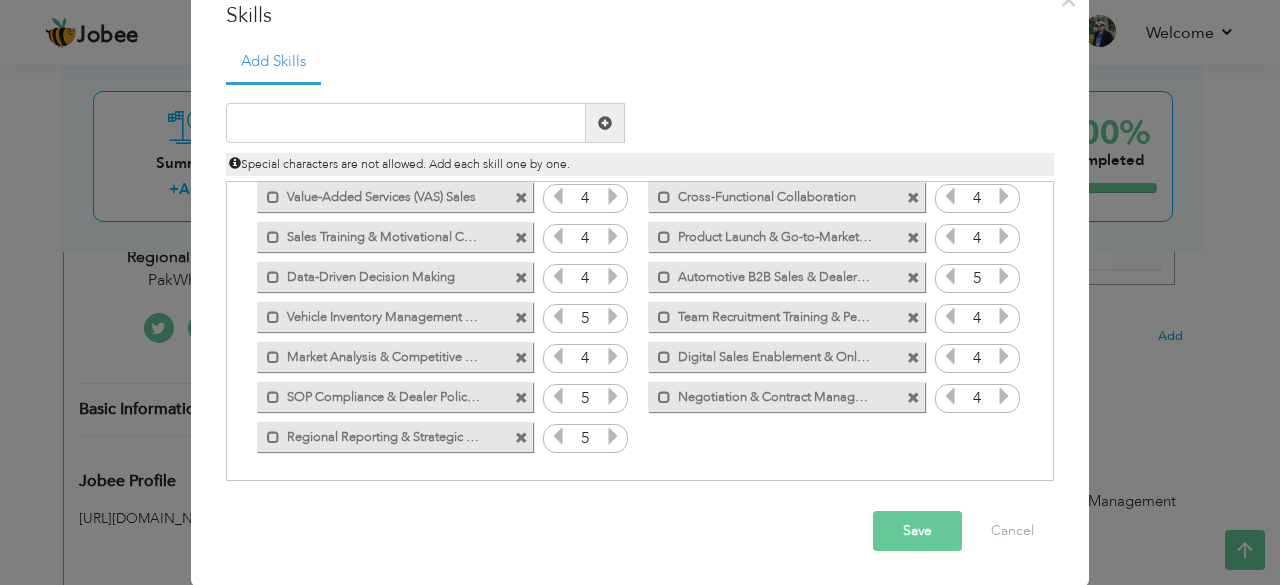 click on "Save" at bounding box center [917, 531] 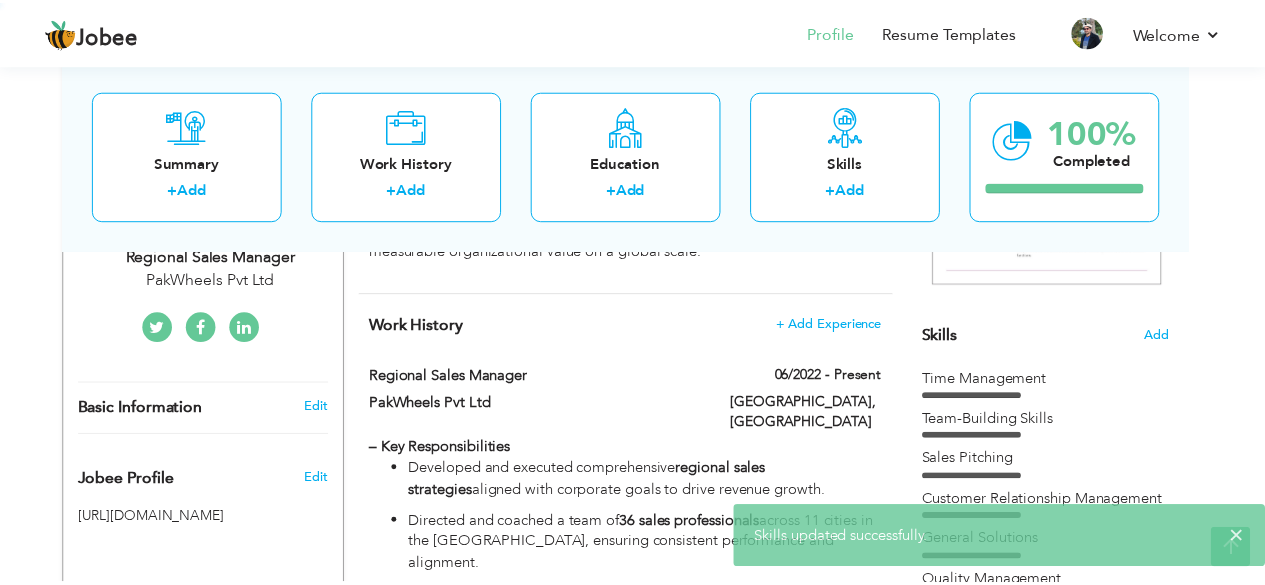 scroll, scrollTop: 0, scrollLeft: 0, axis: both 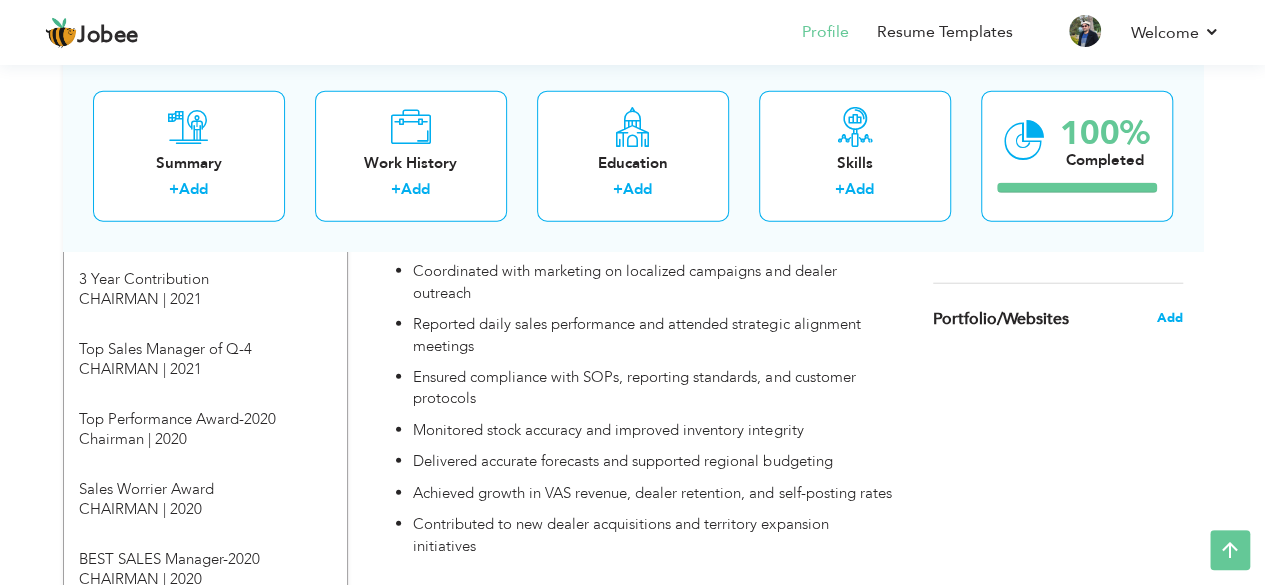 click on "Add" at bounding box center (1169, 318) 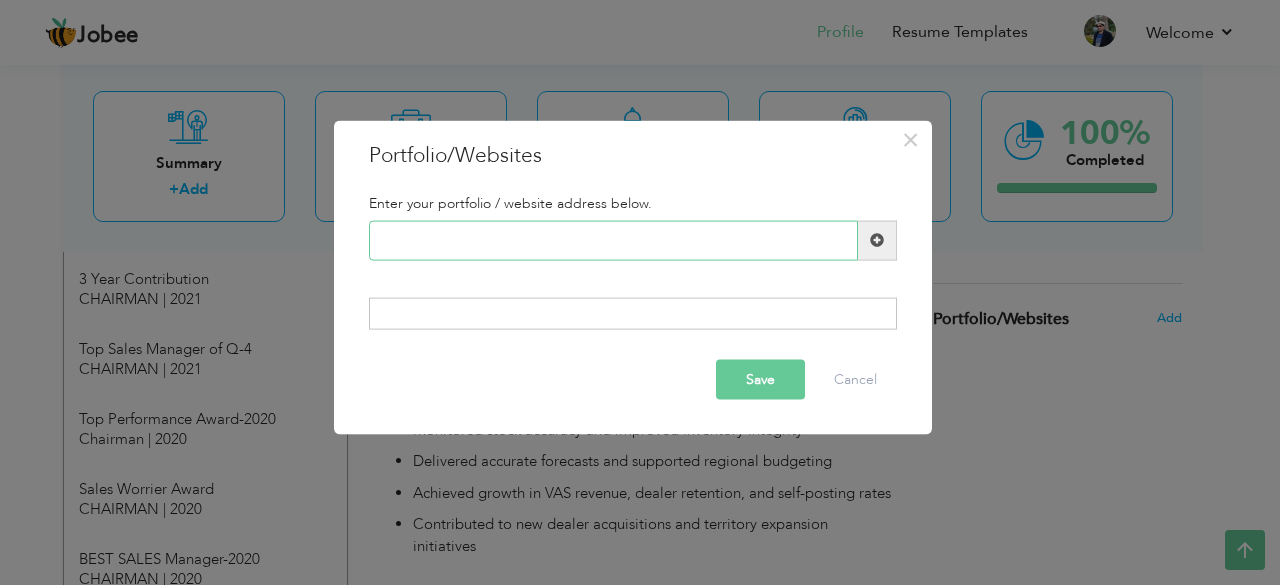 paste on "[URL][DOMAIN_NAME]" 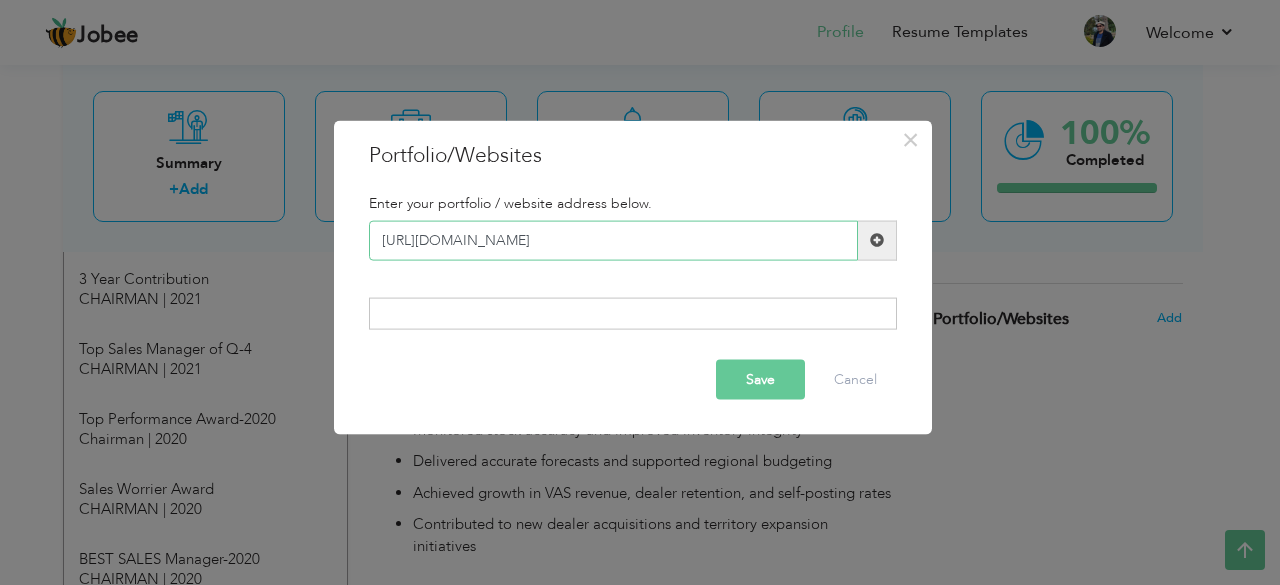 type on "[URL][DOMAIN_NAME]" 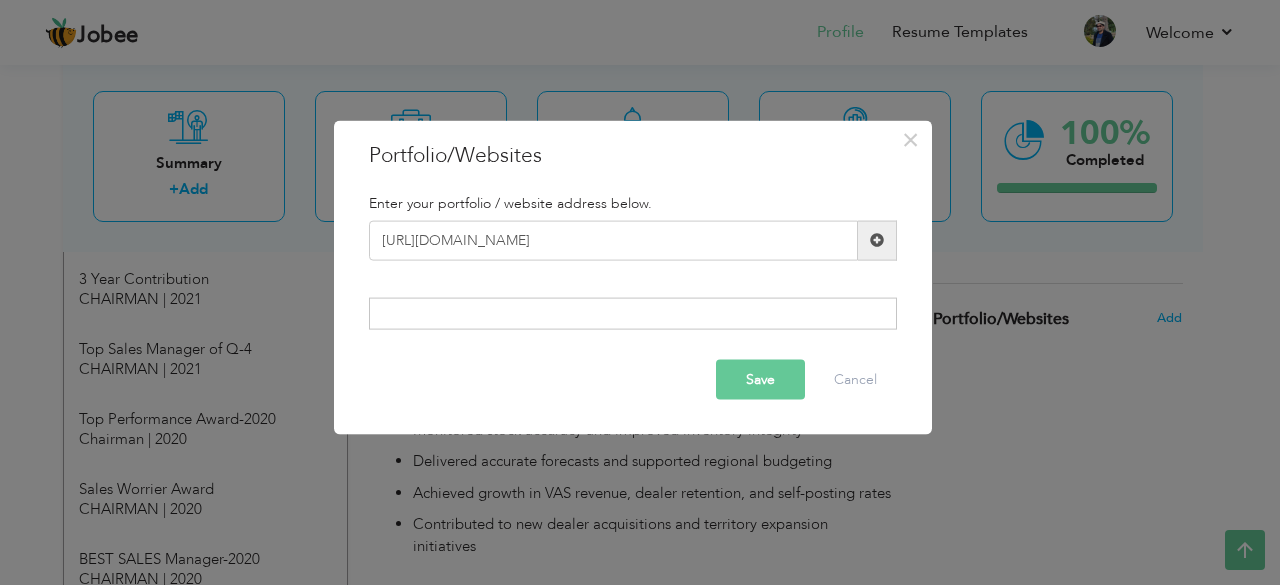 click at bounding box center [633, 314] 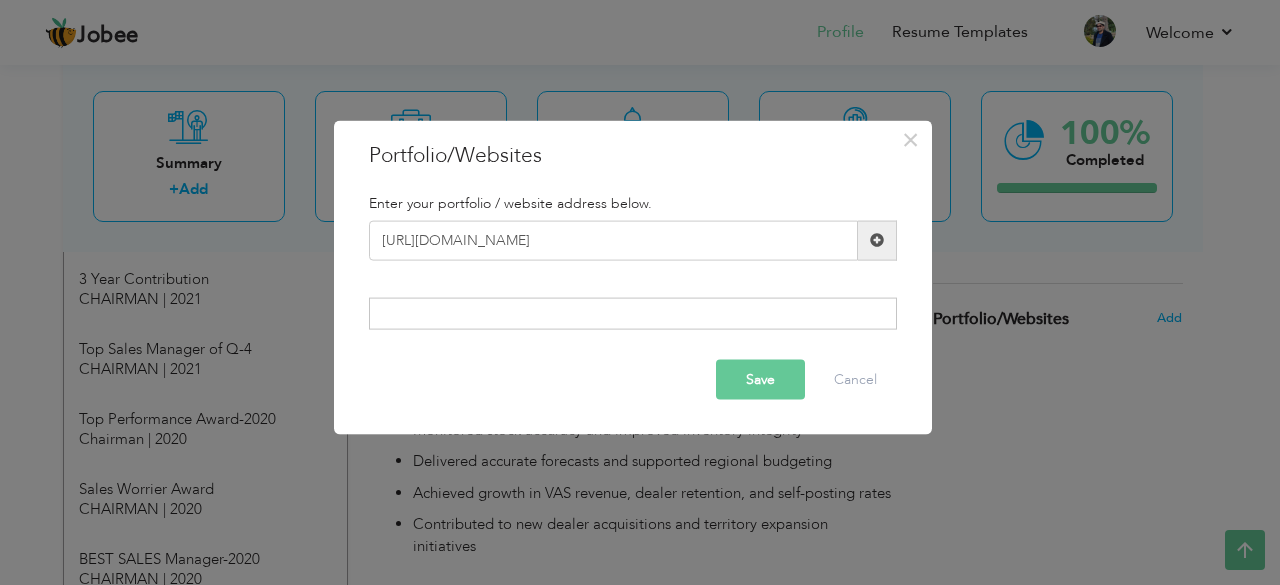 click at bounding box center (633, 314) 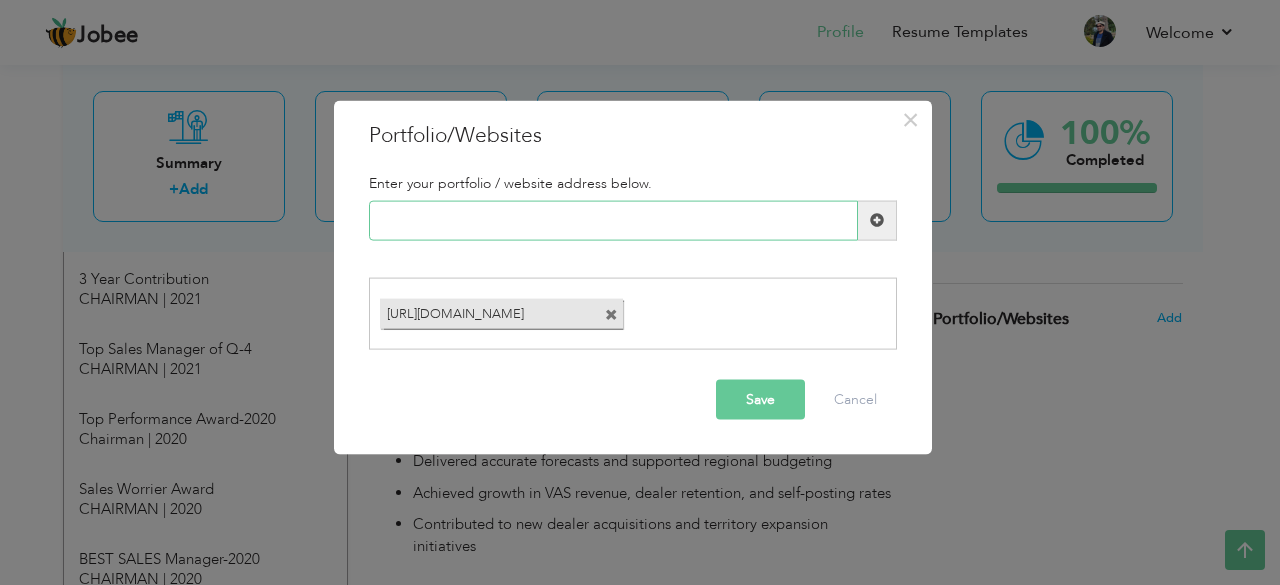 click at bounding box center (613, 220) 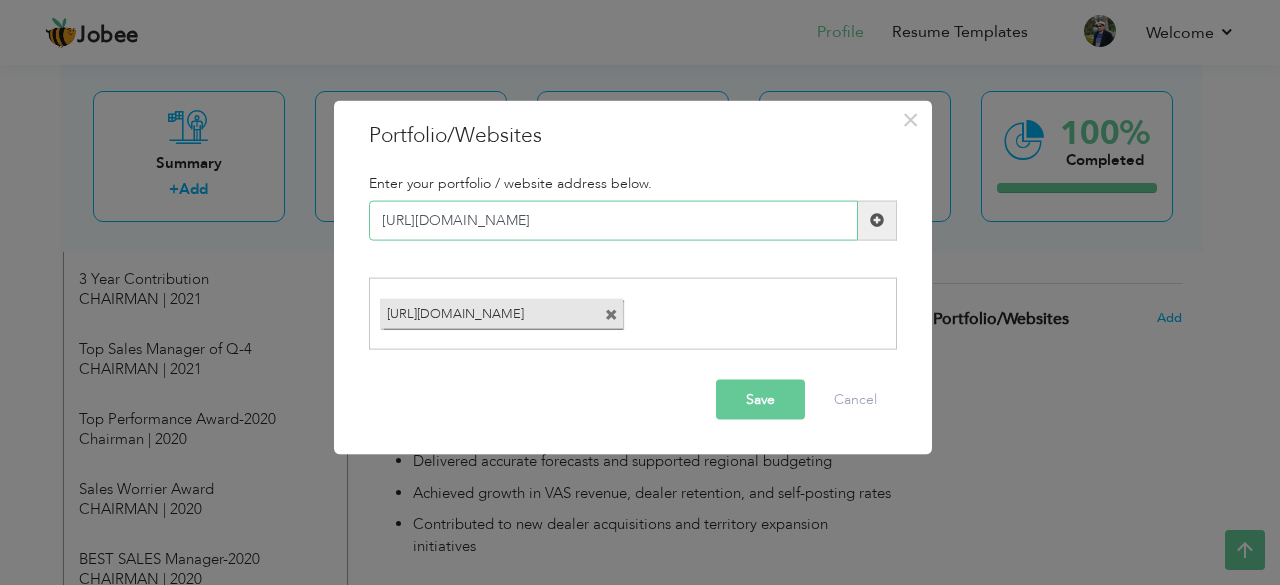 type on "[URL][DOMAIN_NAME]" 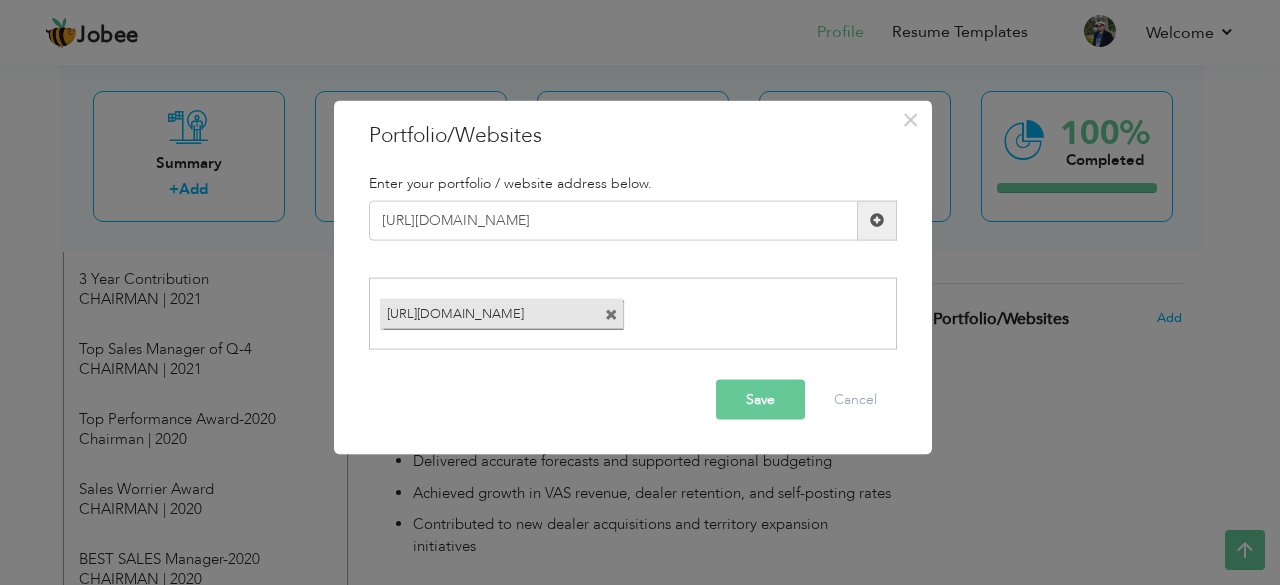 click at bounding box center [877, 220] 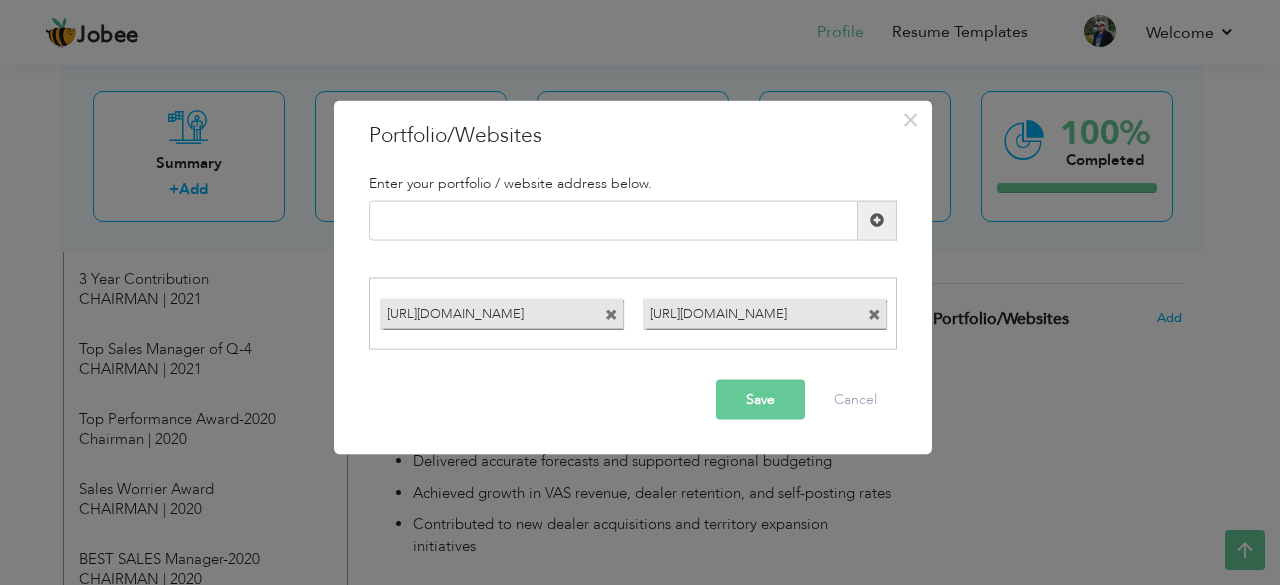 click on "Save" at bounding box center [760, 400] 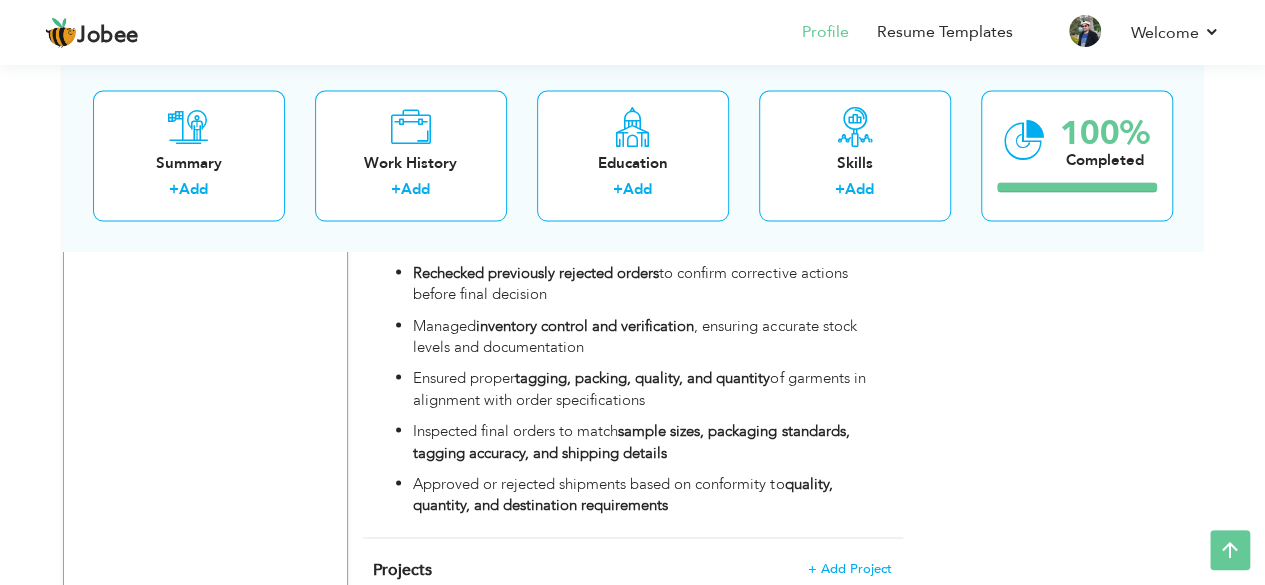 scroll, scrollTop: 5672, scrollLeft: 0, axis: vertical 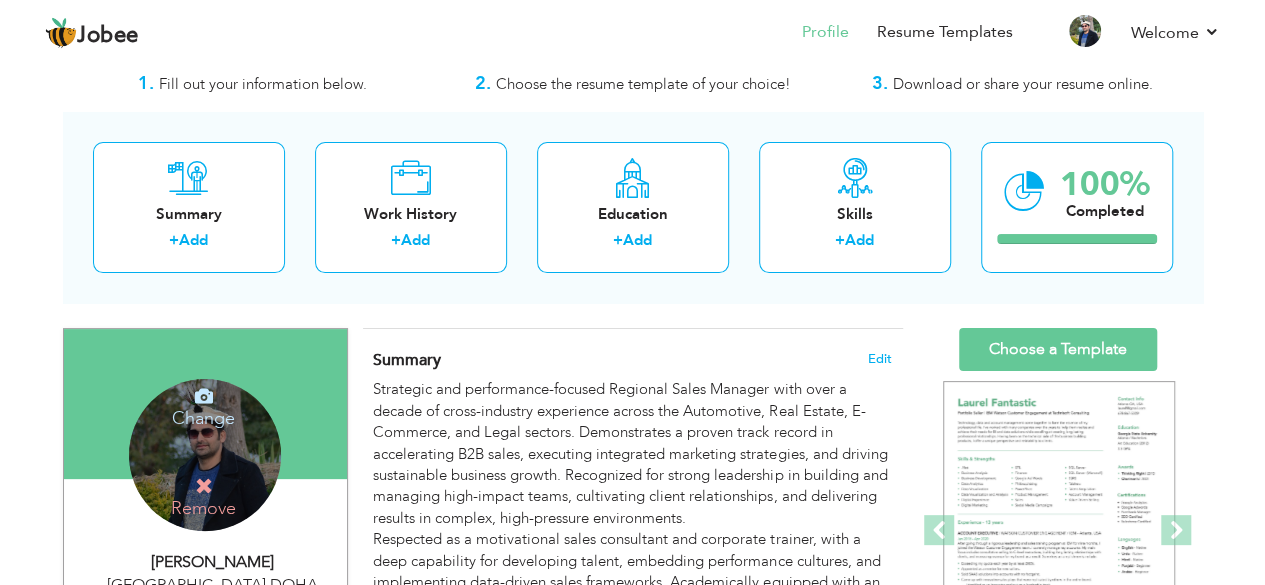 click on "Remove" at bounding box center [203, 497] 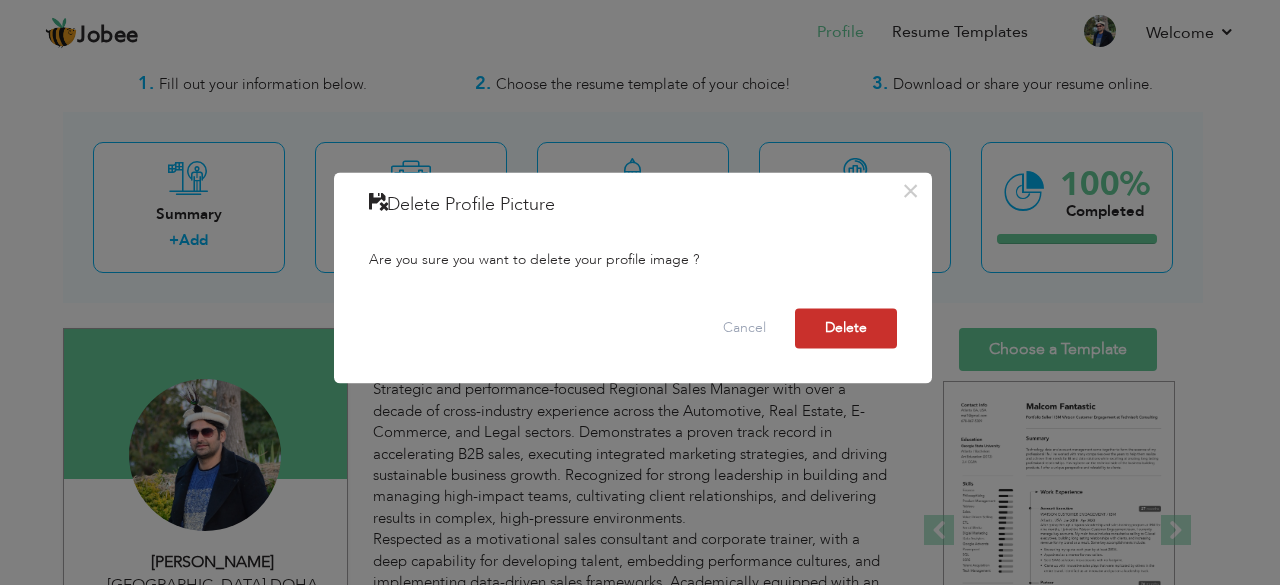 click on "Delete" at bounding box center (846, 328) 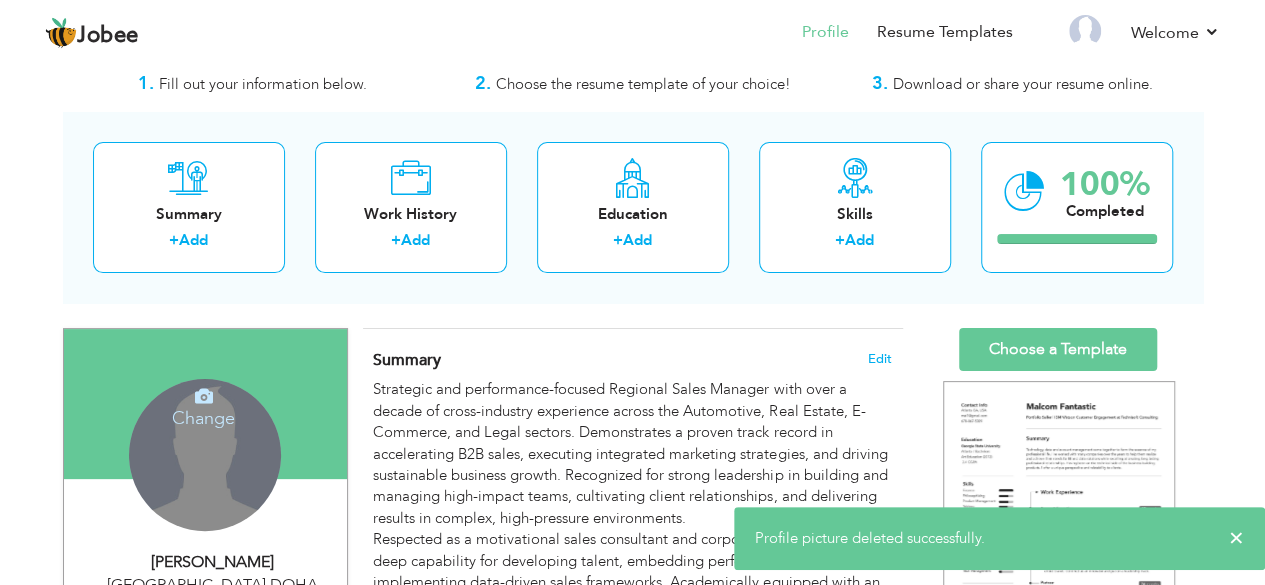 click at bounding box center [204, 396] 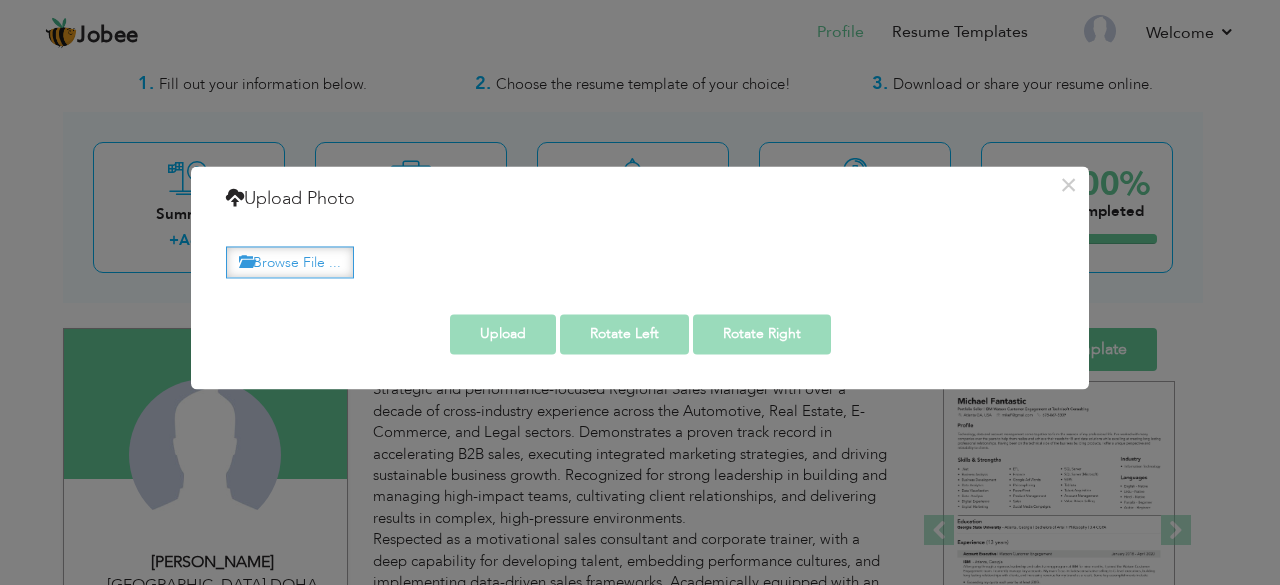 click on "Browse File ..." at bounding box center [290, 262] 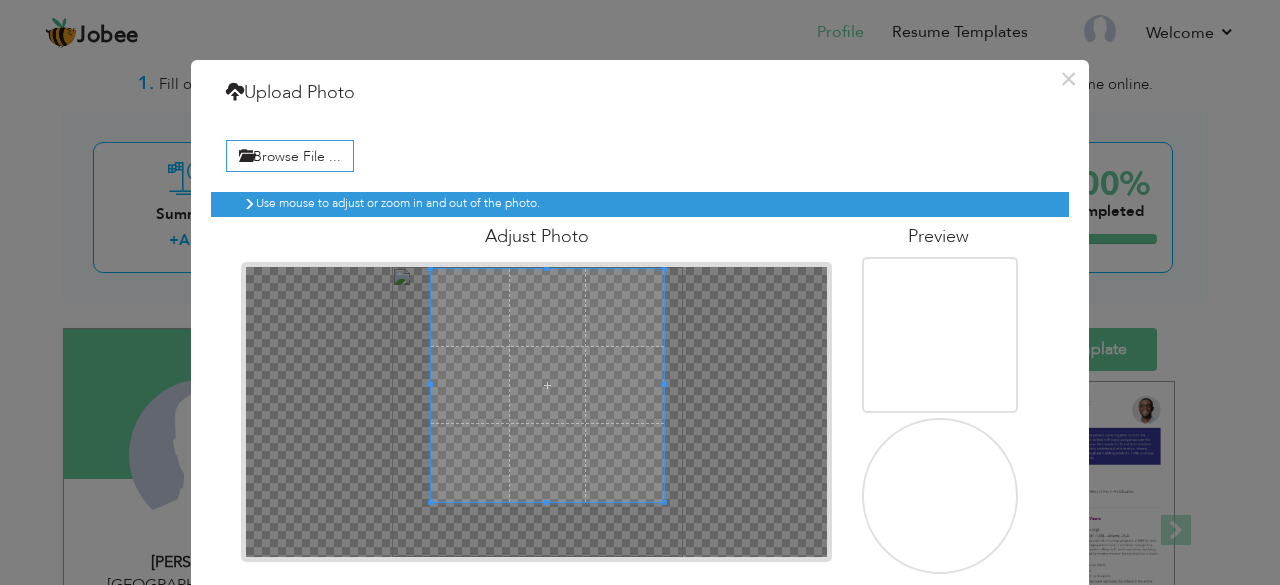 click at bounding box center (547, 385) 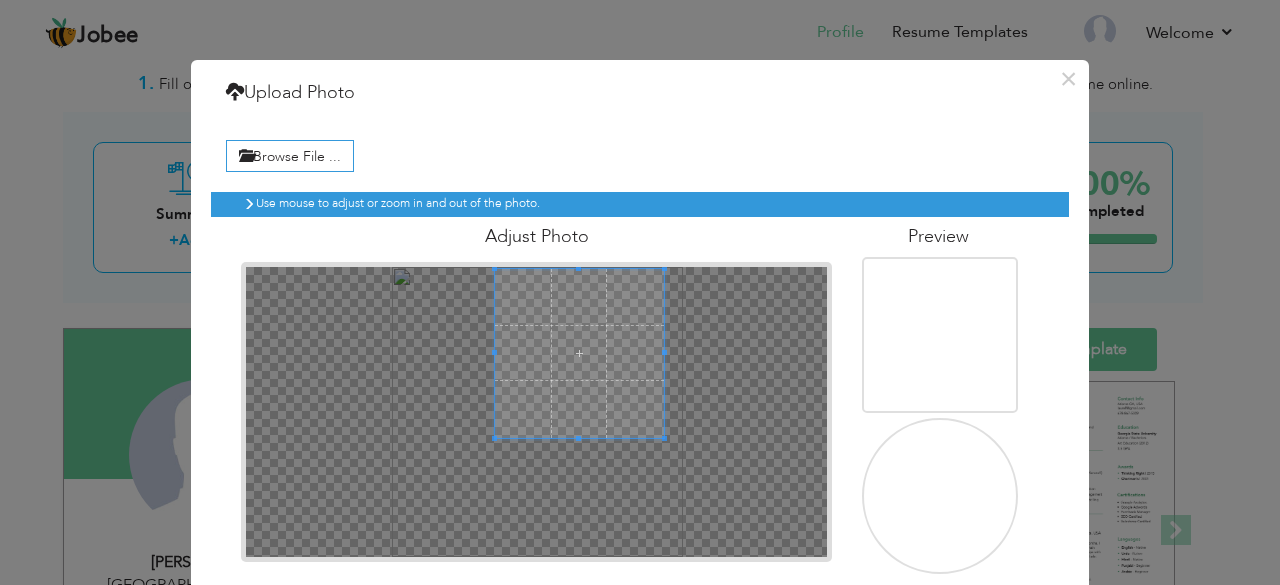 click at bounding box center (579, 353) 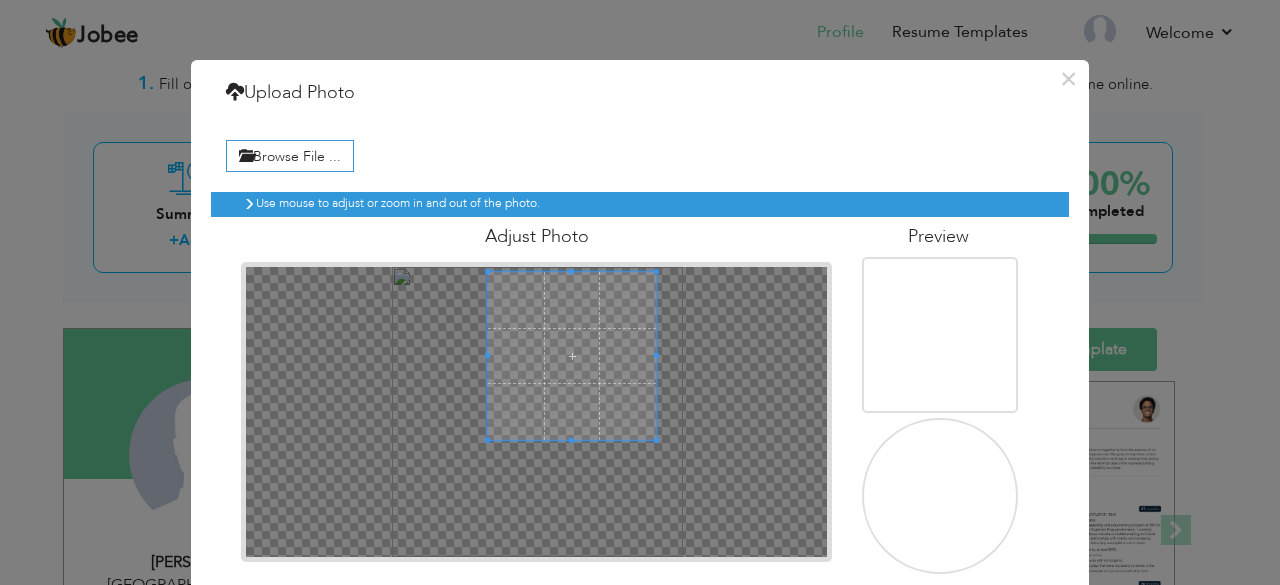 click at bounding box center [572, 356] 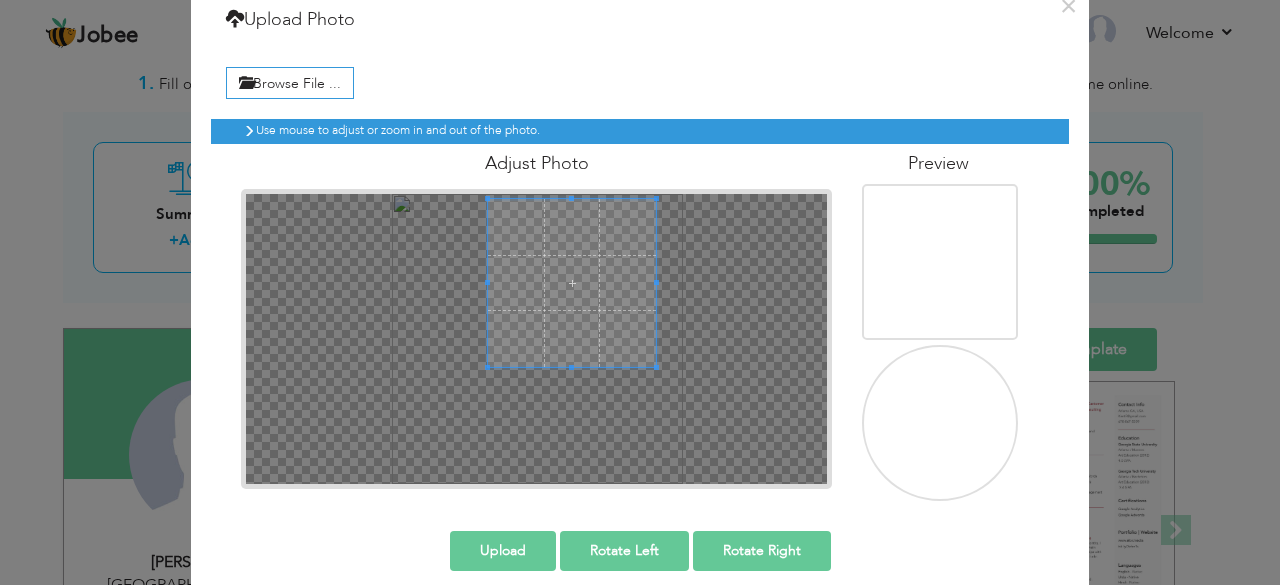 scroll, scrollTop: 92, scrollLeft: 0, axis: vertical 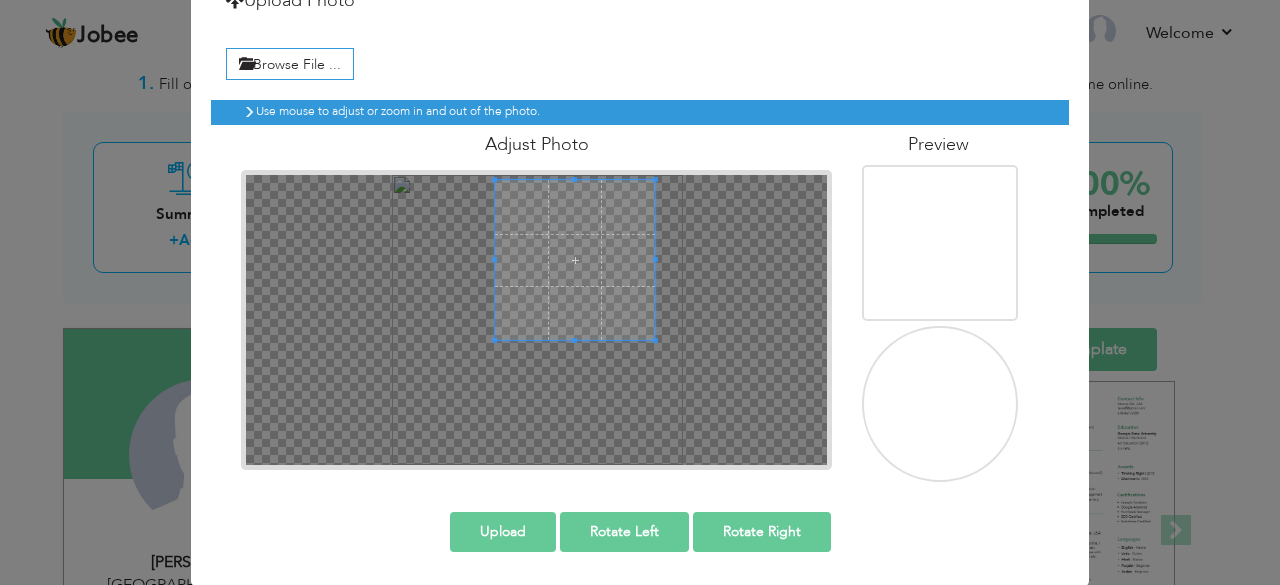 click at bounding box center [575, 260] 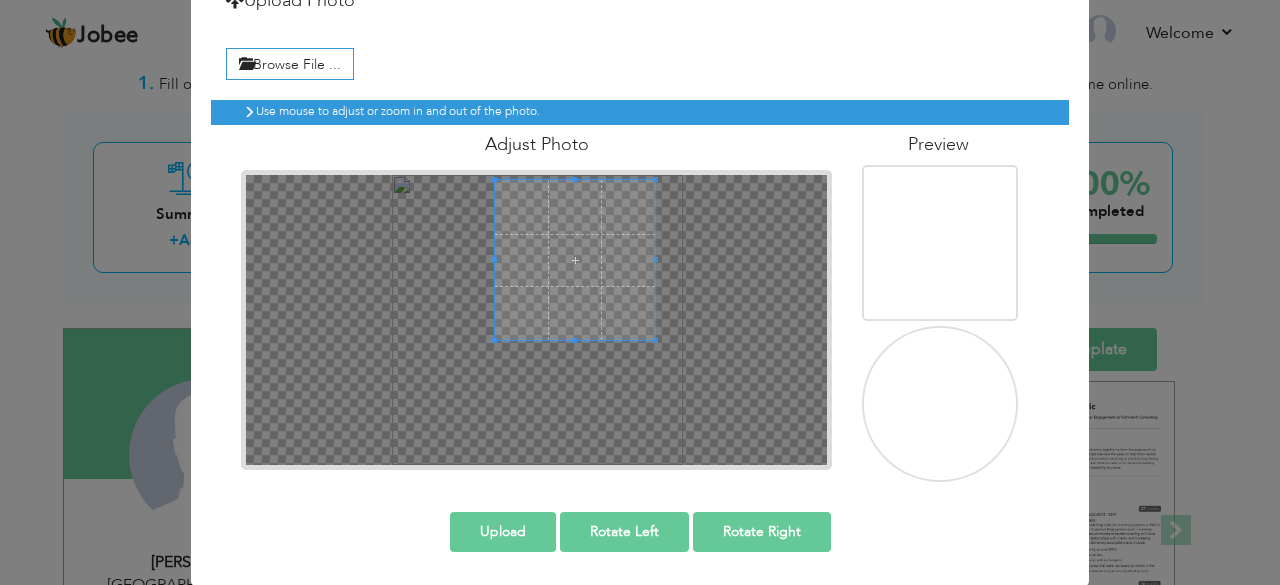 click on "Upload" at bounding box center (503, 532) 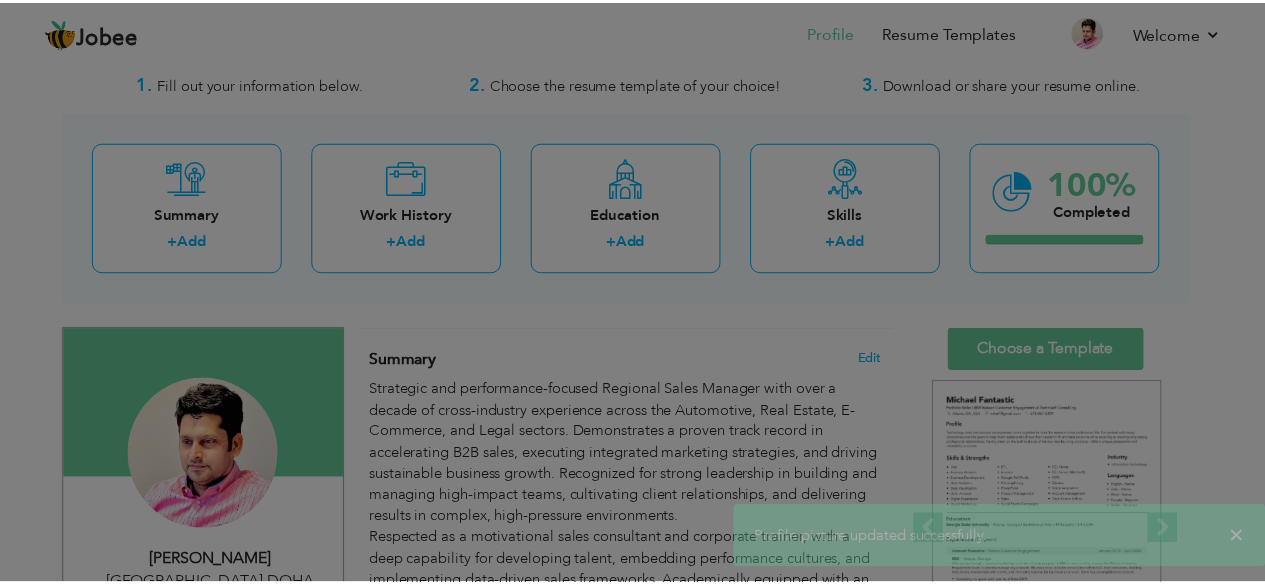 scroll, scrollTop: 0, scrollLeft: 0, axis: both 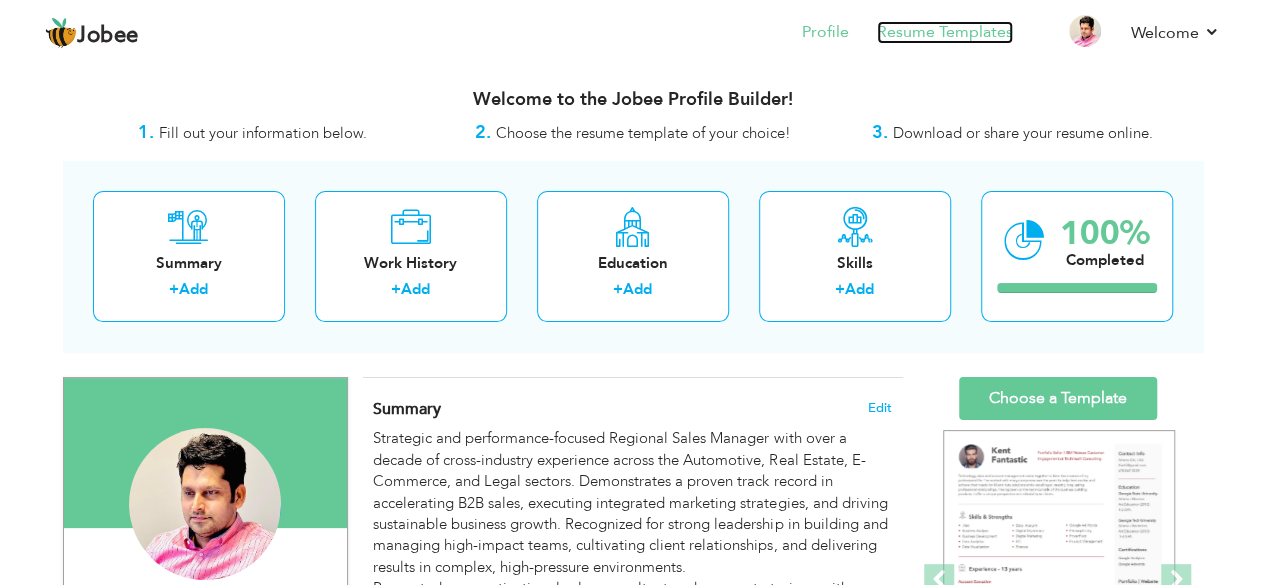 click on "Resume Templates" at bounding box center (945, 32) 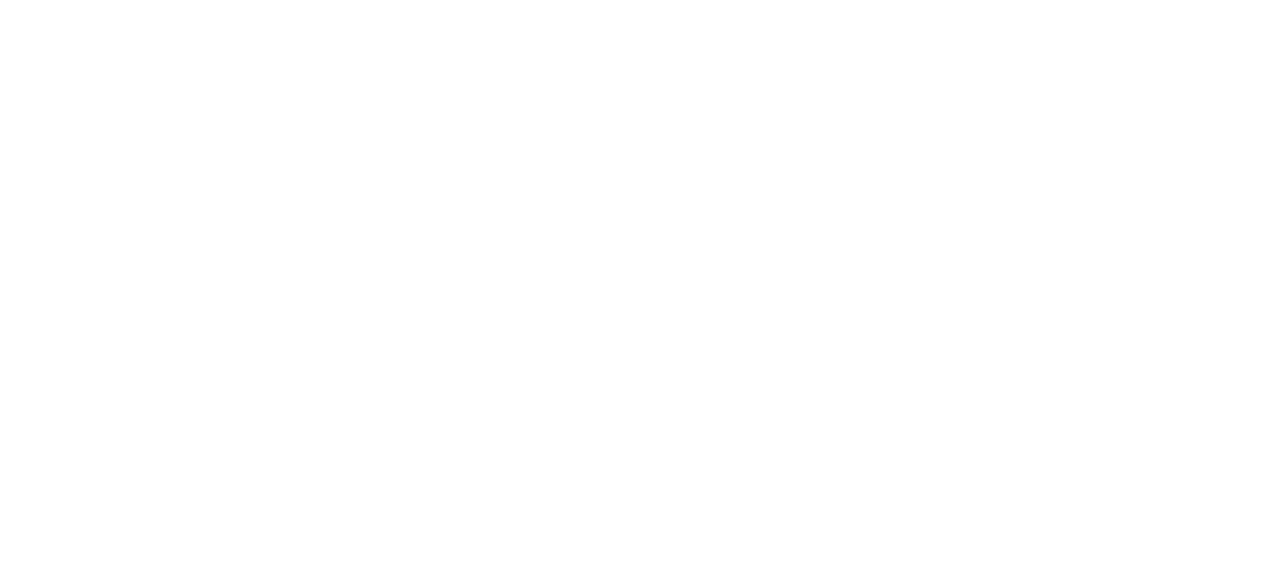 scroll, scrollTop: 0, scrollLeft: 0, axis: both 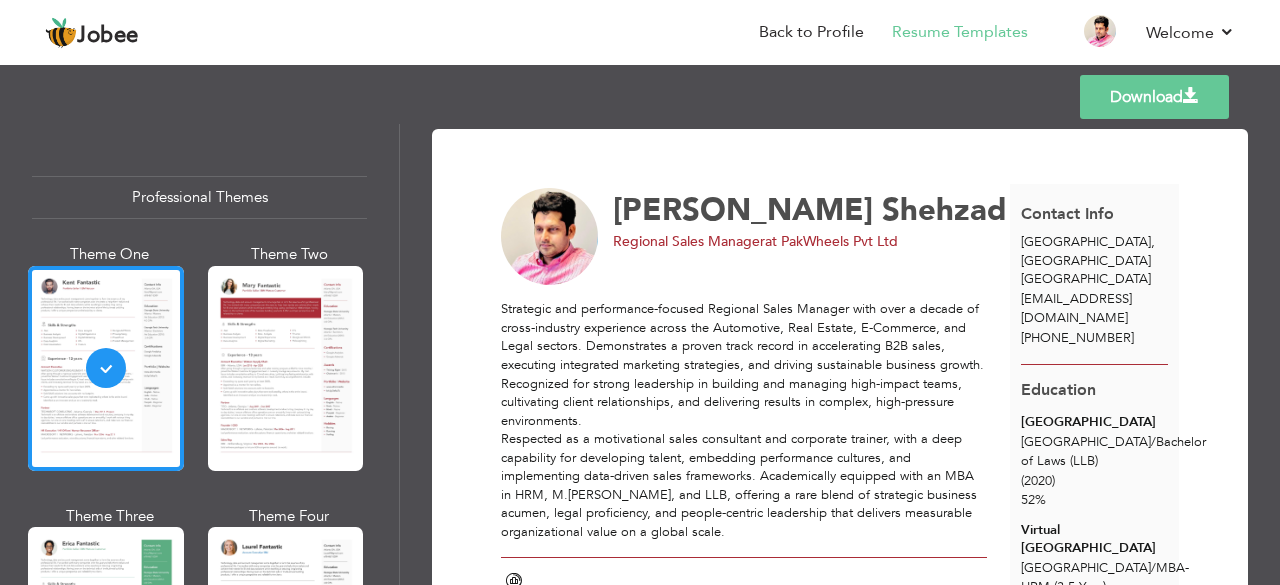 click on "[GEOGRAPHIC_DATA] ,  [GEOGRAPHIC_DATA]
[GEOGRAPHIC_DATA]" at bounding box center [1095, 261] 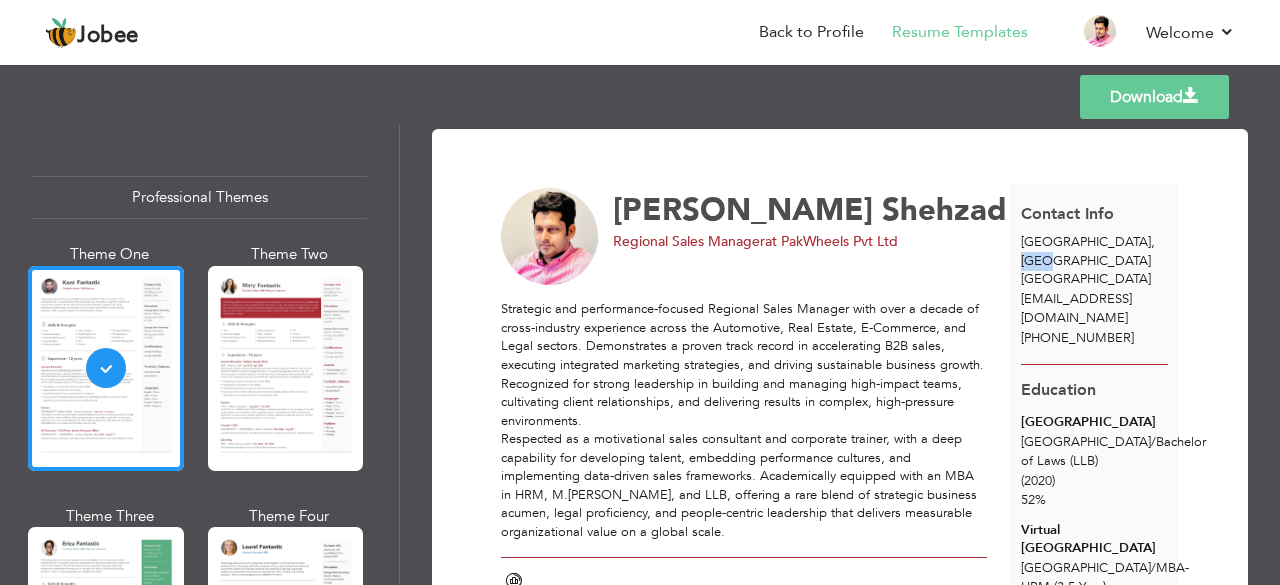 click on "[GEOGRAPHIC_DATA] ,  [GEOGRAPHIC_DATA]
[GEOGRAPHIC_DATA]" at bounding box center [1095, 261] 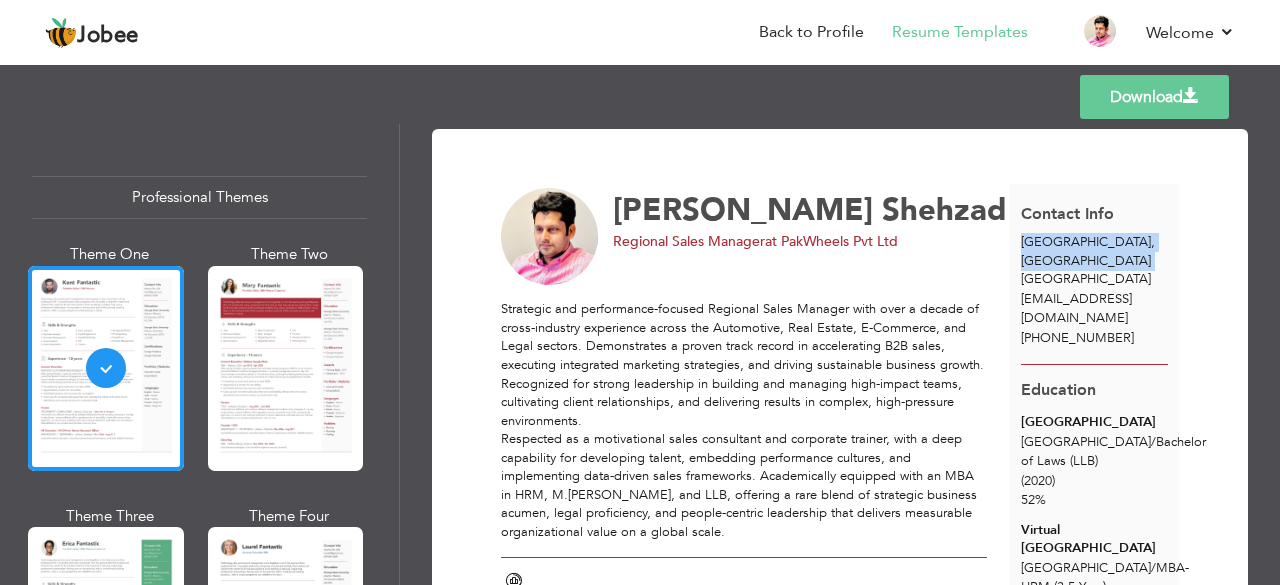 click on "Islamabad ,  DOHA
Pakistan" at bounding box center [1095, 261] 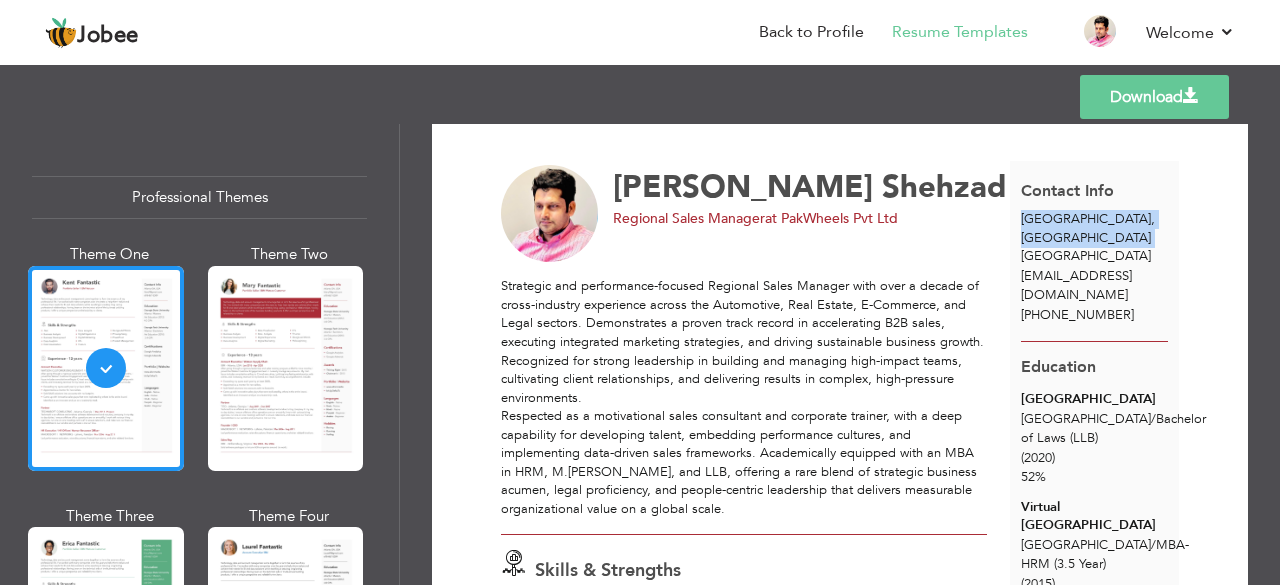 scroll, scrollTop: 8, scrollLeft: 0, axis: vertical 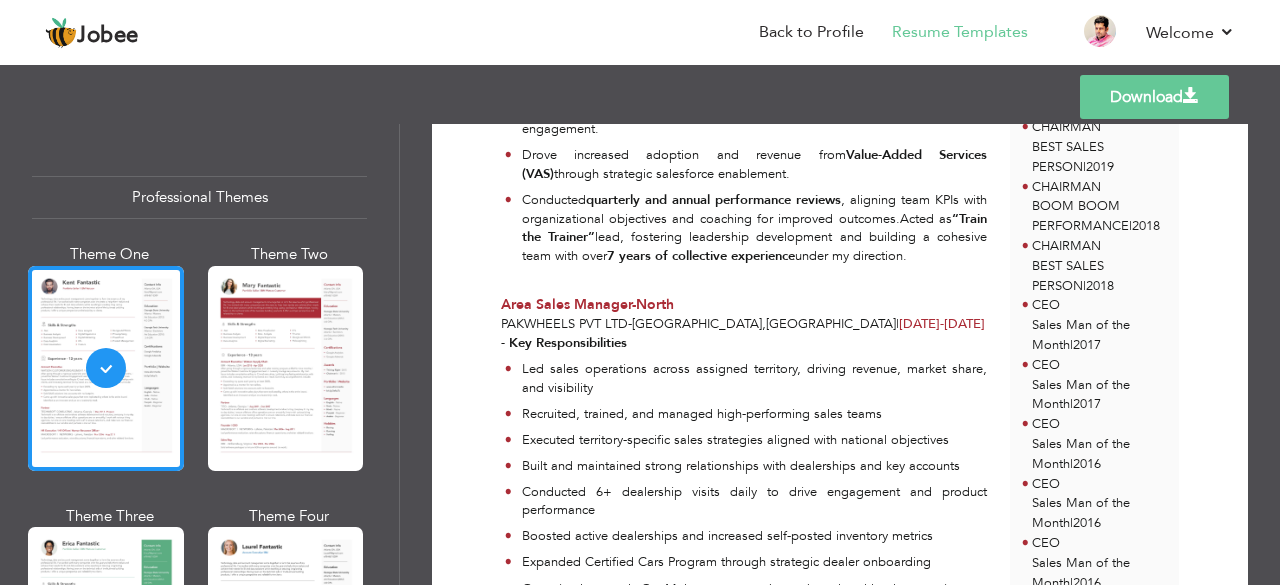 click on "- Key Responsibilities" at bounding box center [564, 343] 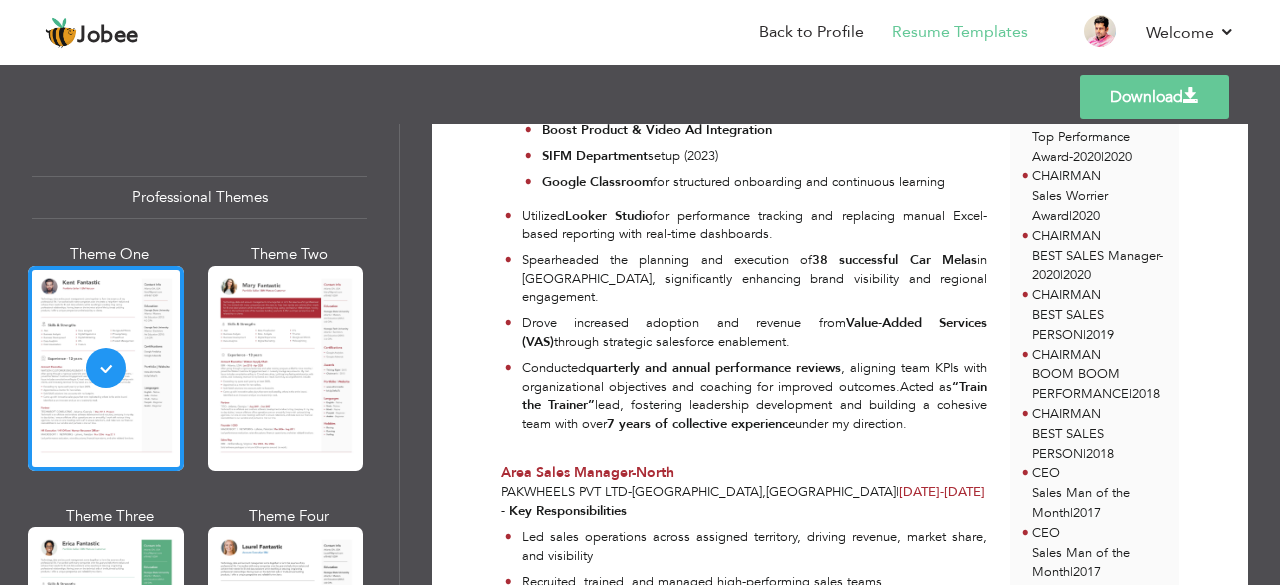 scroll, scrollTop: 1701, scrollLeft: 0, axis: vertical 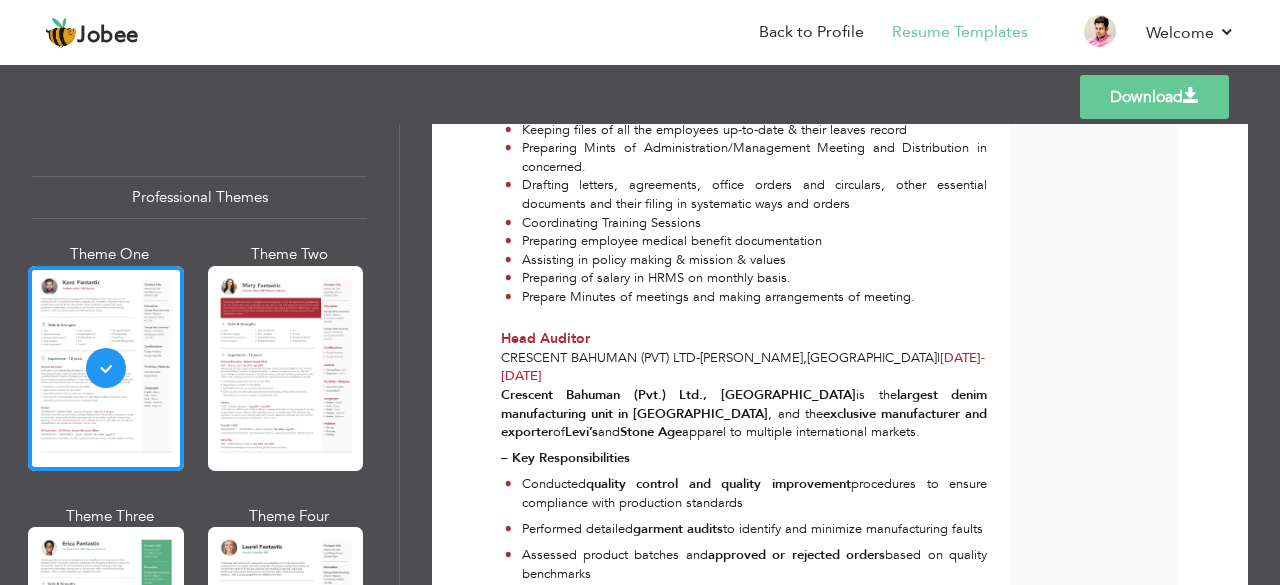 drag, startPoint x: 1271, startPoint y: 529, endPoint x: 1279, endPoint y: 549, distance: 21.540659 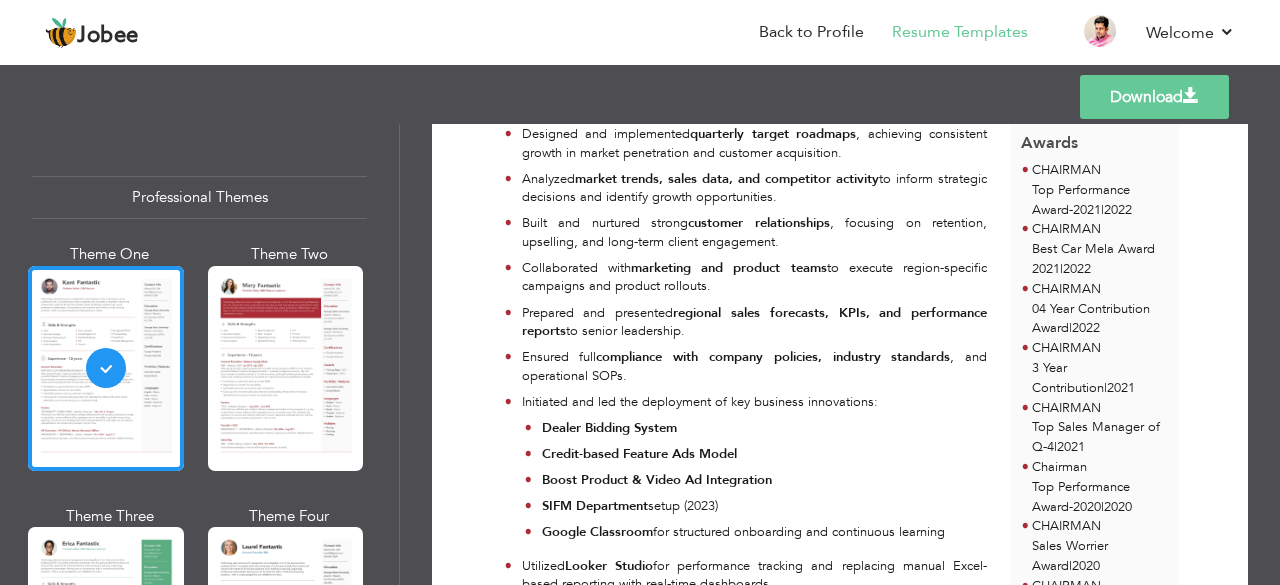 scroll, scrollTop: 1311, scrollLeft: 0, axis: vertical 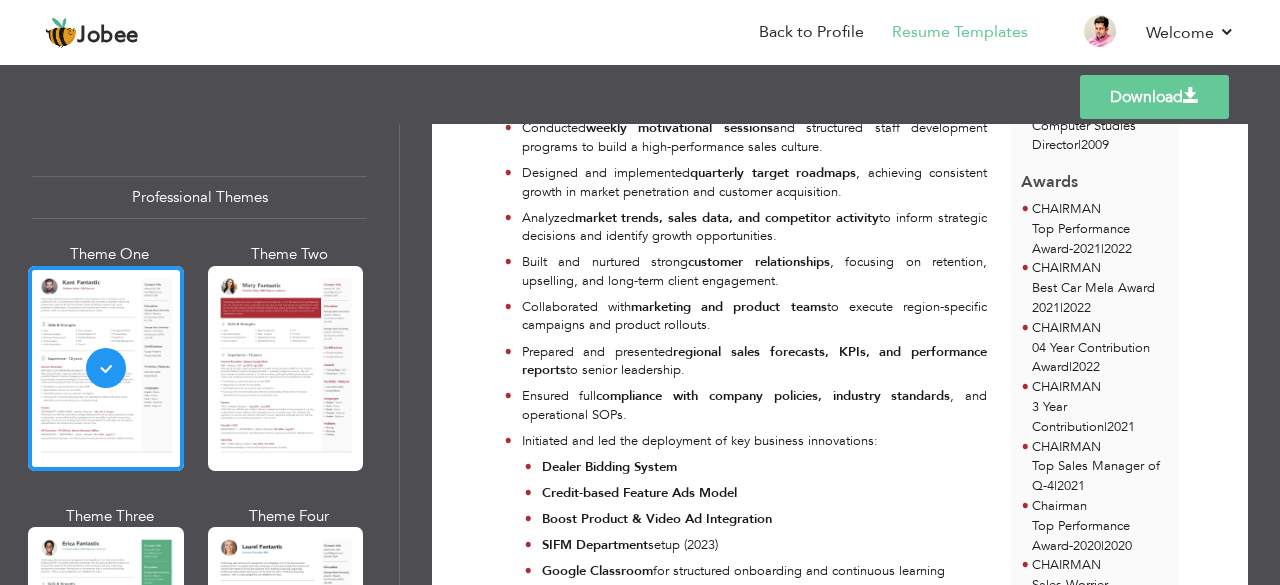 click on "Download
Irfan   Shehzad
Regional Sales Manager  at PakWheels Pvt Ltd
Skills & Strengths
Time Management" at bounding box center [840, 1529] 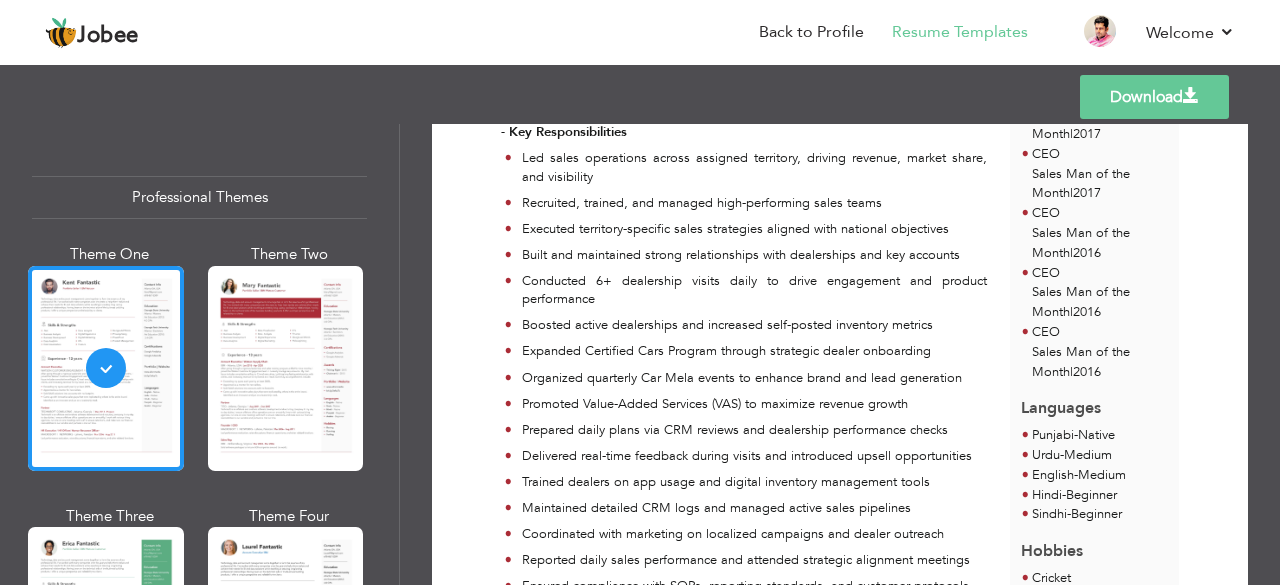scroll, scrollTop: 2084, scrollLeft: 0, axis: vertical 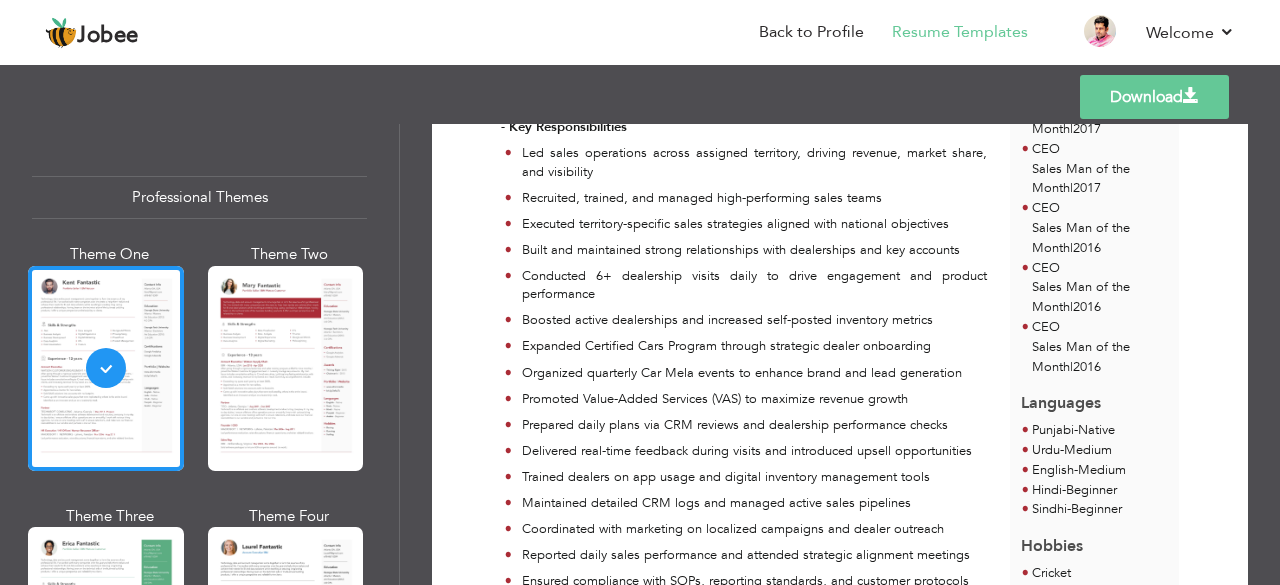 click on "Download
Irfan   Shehzad
Regional Sales Manager  at PakWheels Pvt Ltd
Skills & Strengths
Time Management" at bounding box center [840, 756] 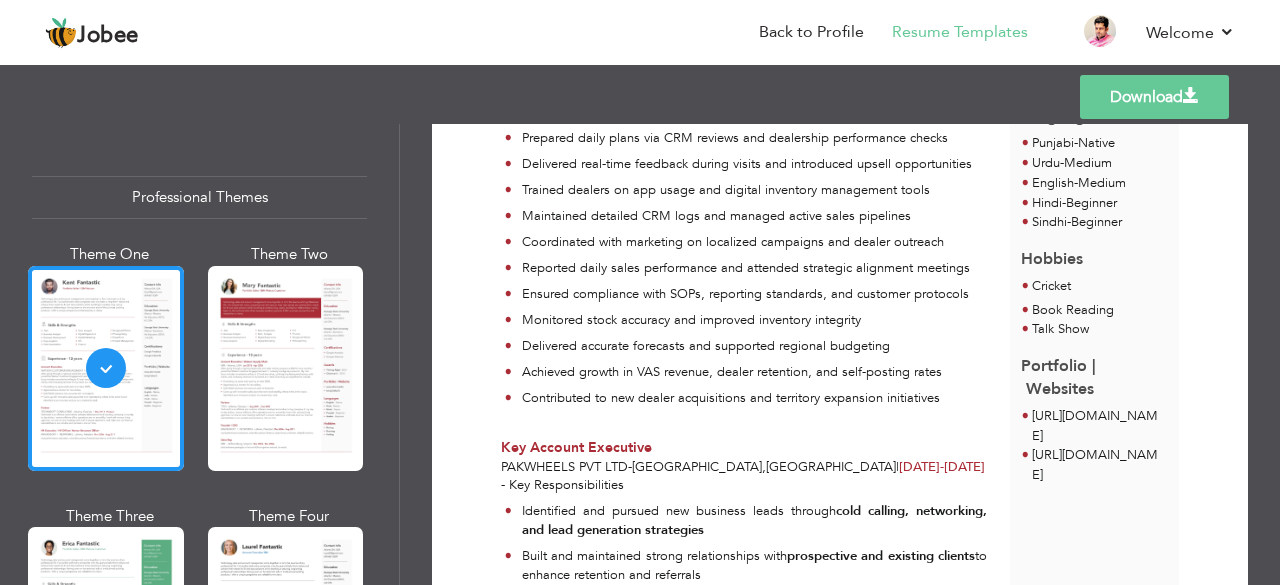 scroll, scrollTop: 2380, scrollLeft: 0, axis: vertical 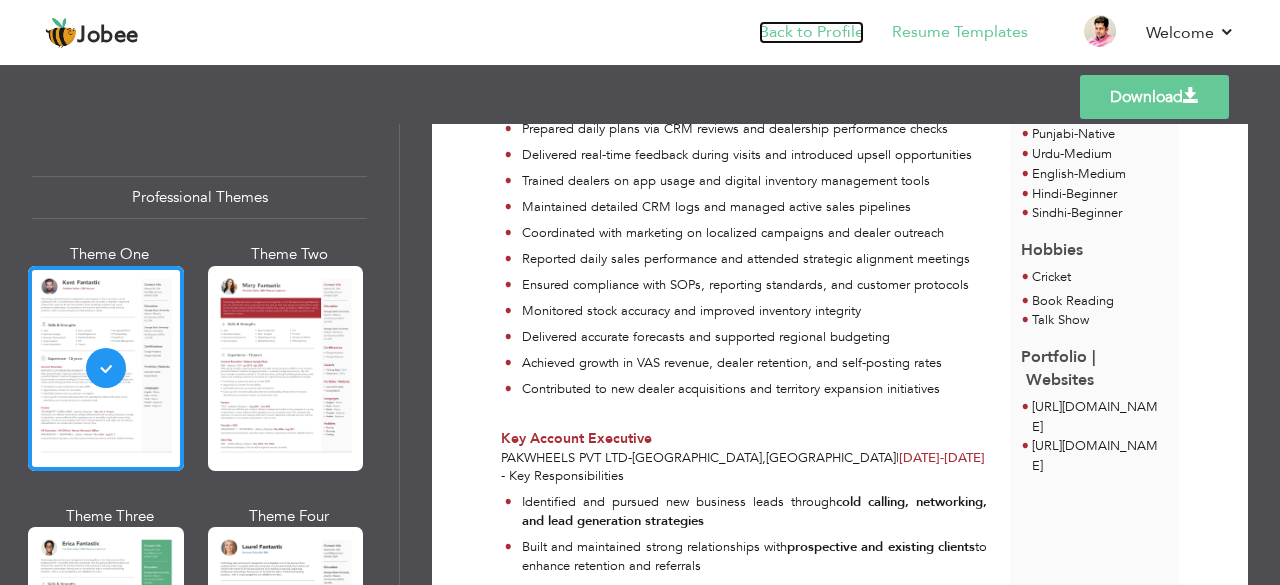 click on "Back to Profile" at bounding box center (811, 32) 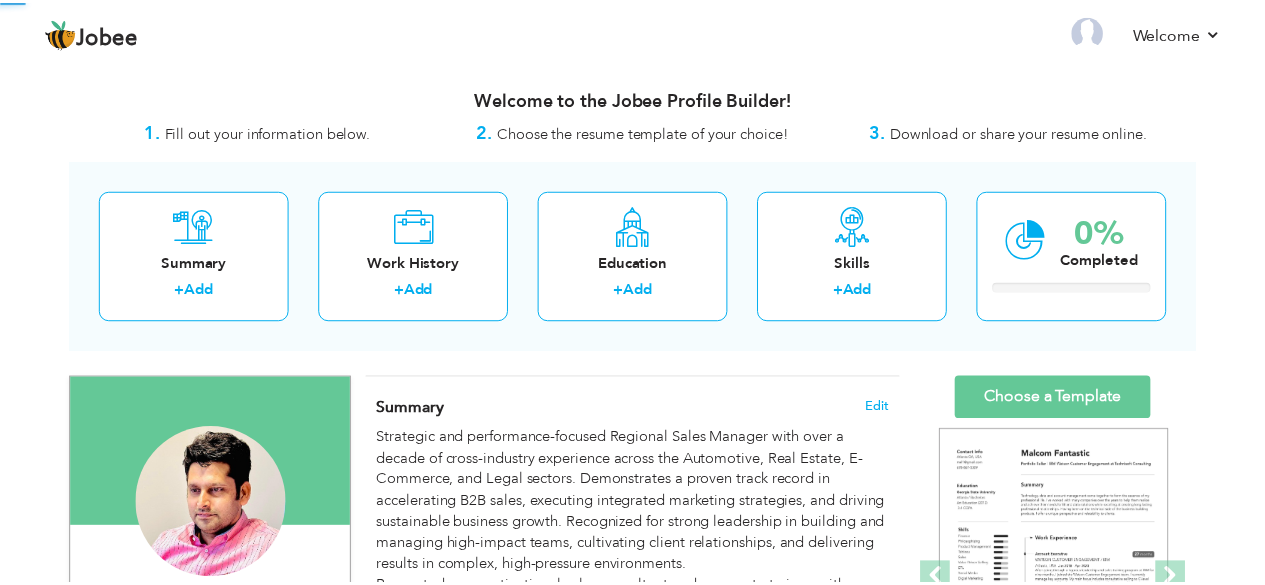 scroll, scrollTop: 0, scrollLeft: 0, axis: both 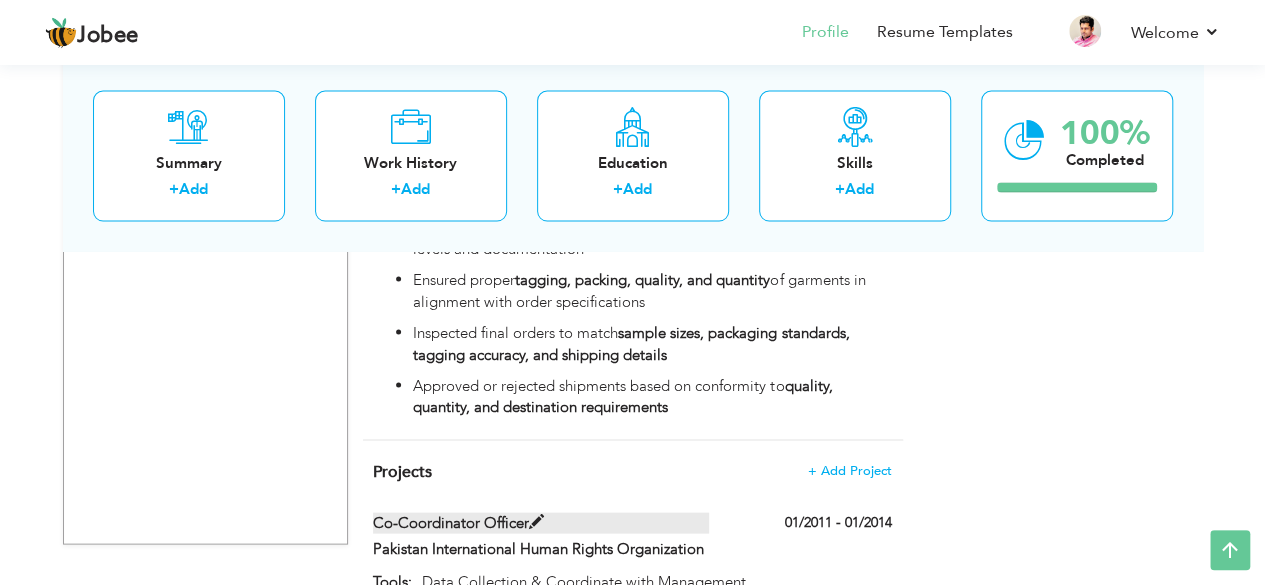 click on "Co-Coordinator Officer" at bounding box center (541, 522) 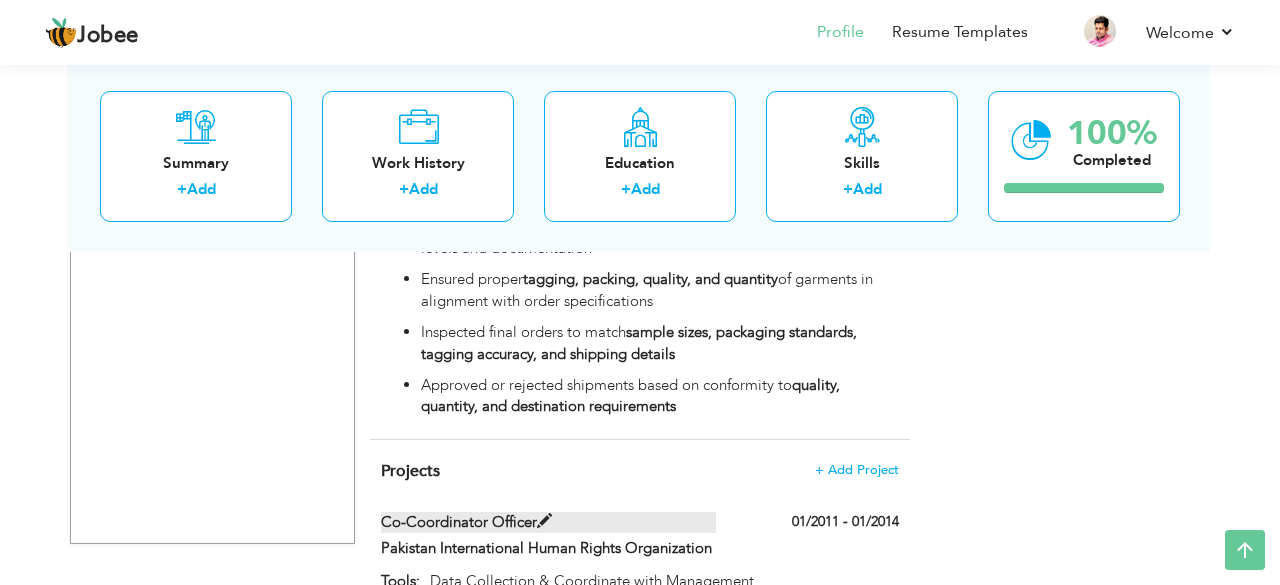 click on "Jobee
Profile
Resume Templates
Resume Templates
Cover Letters
About
My Resume
Welcome
Settings
Log off
Welcome" at bounding box center (640, -2479) 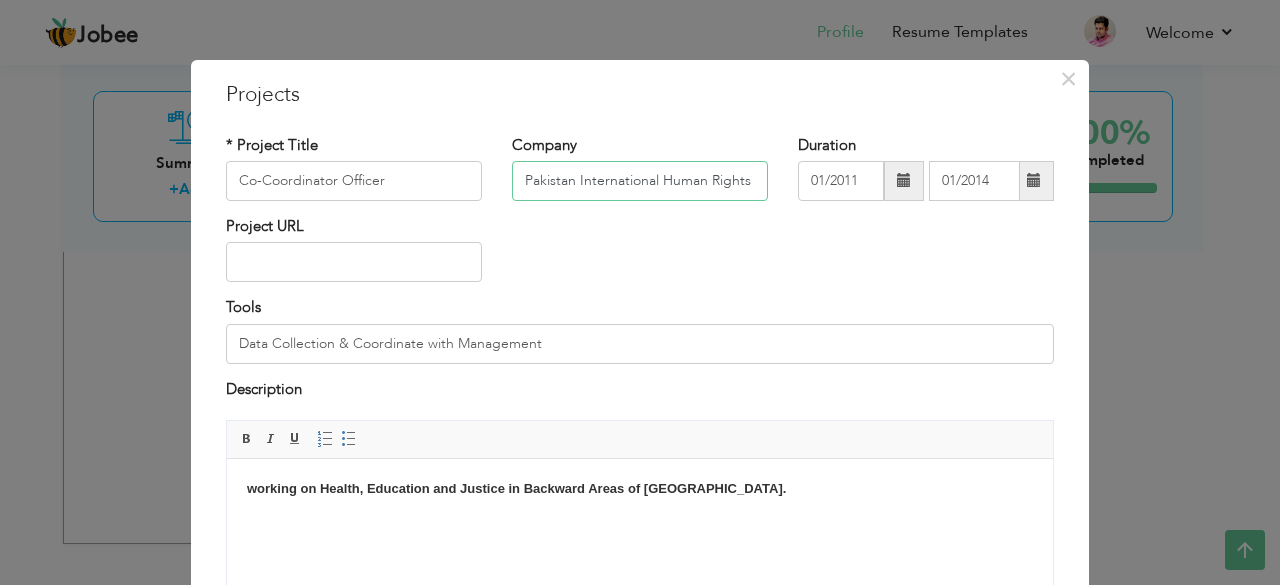 click on "Pakistan International Human Rights Organization" at bounding box center (640, 181) 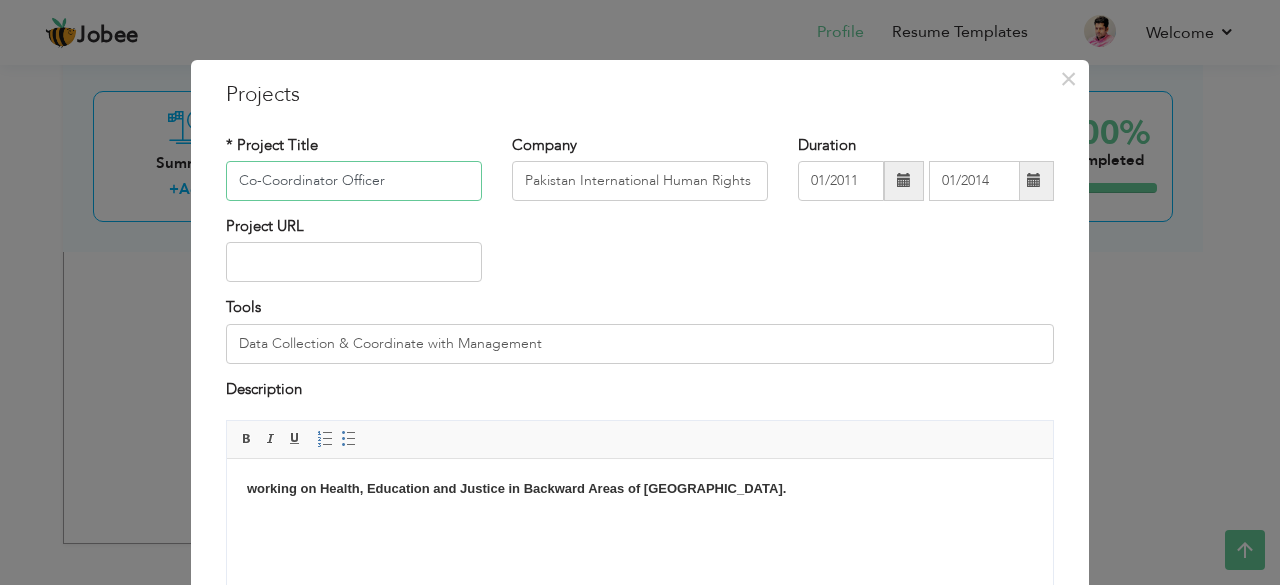 click on "Co-Coordinator Officer" at bounding box center [354, 181] 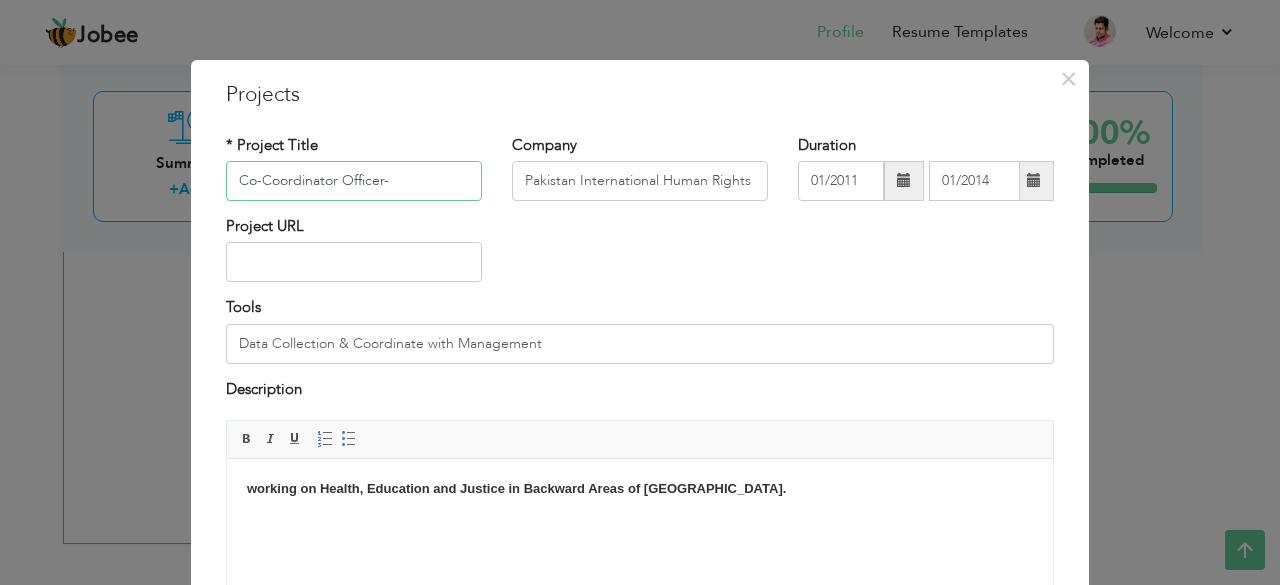 paste on "Volunteer" 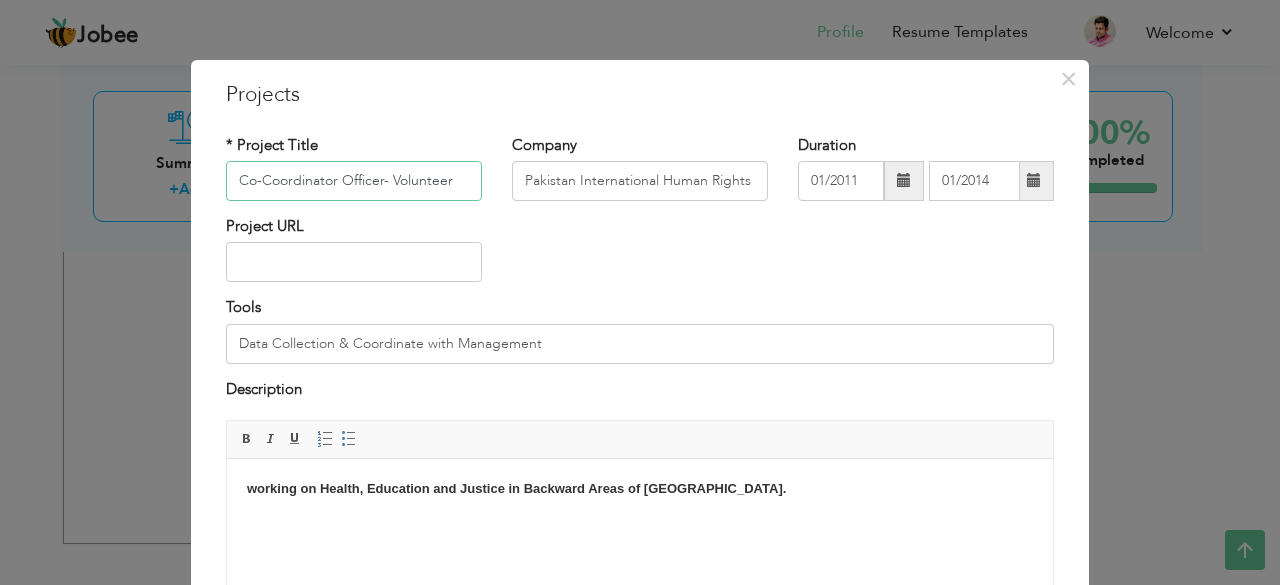 type on "Co-Coordinator Officer- Volunteer" 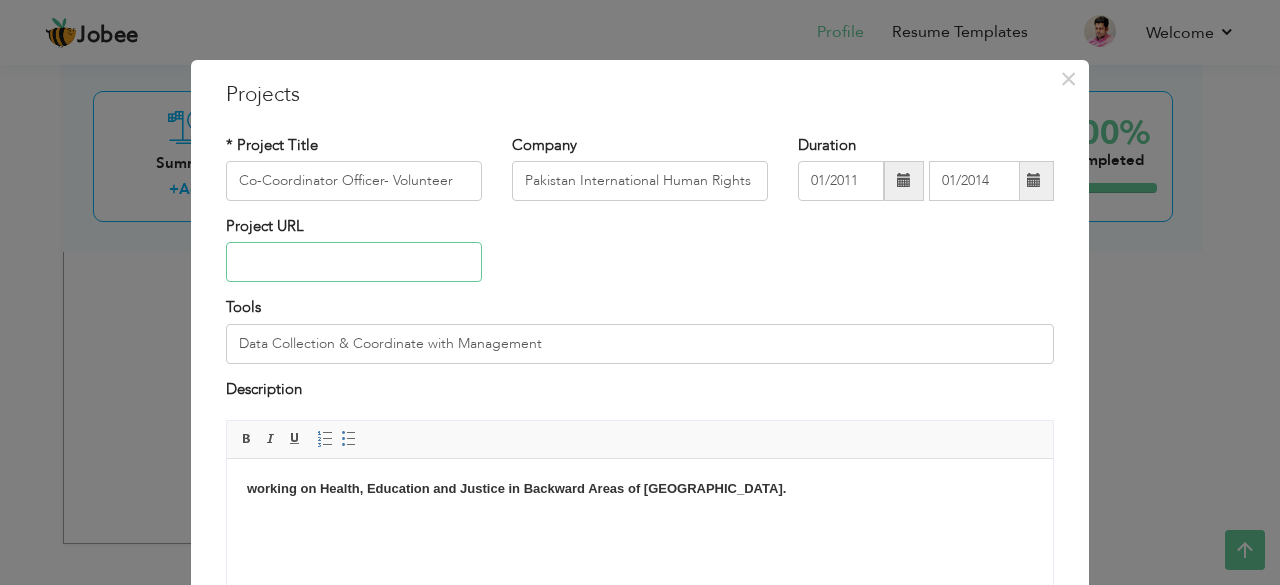 click at bounding box center (354, 262) 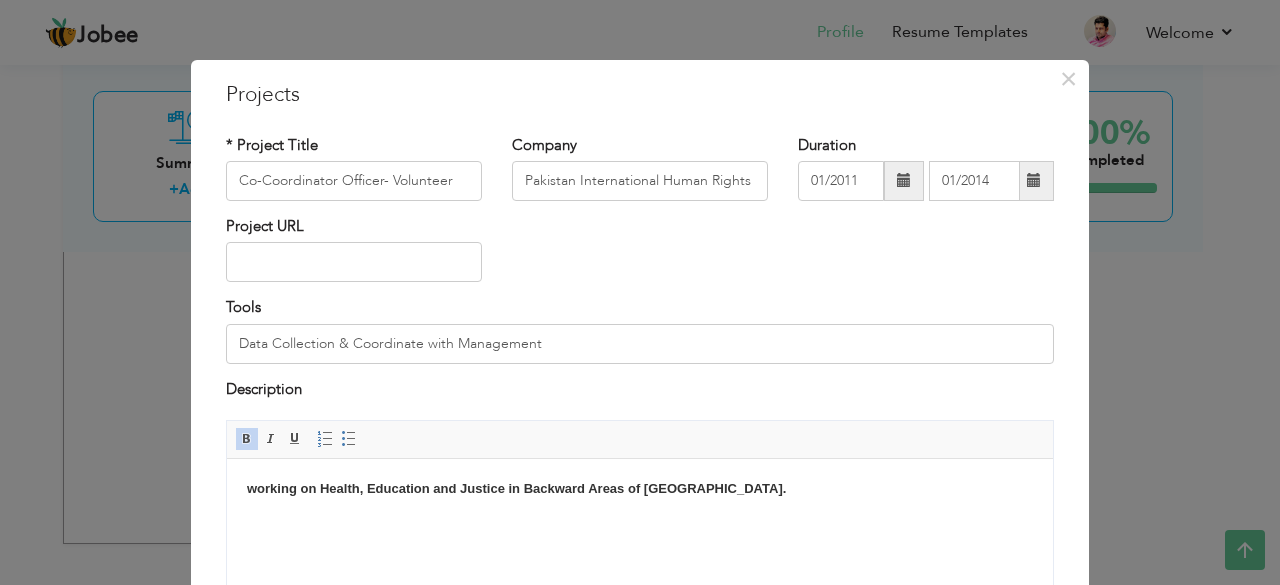 click on "working on Health, Education and Justice in Backward Areas of Islamabad." at bounding box center (516, 488) 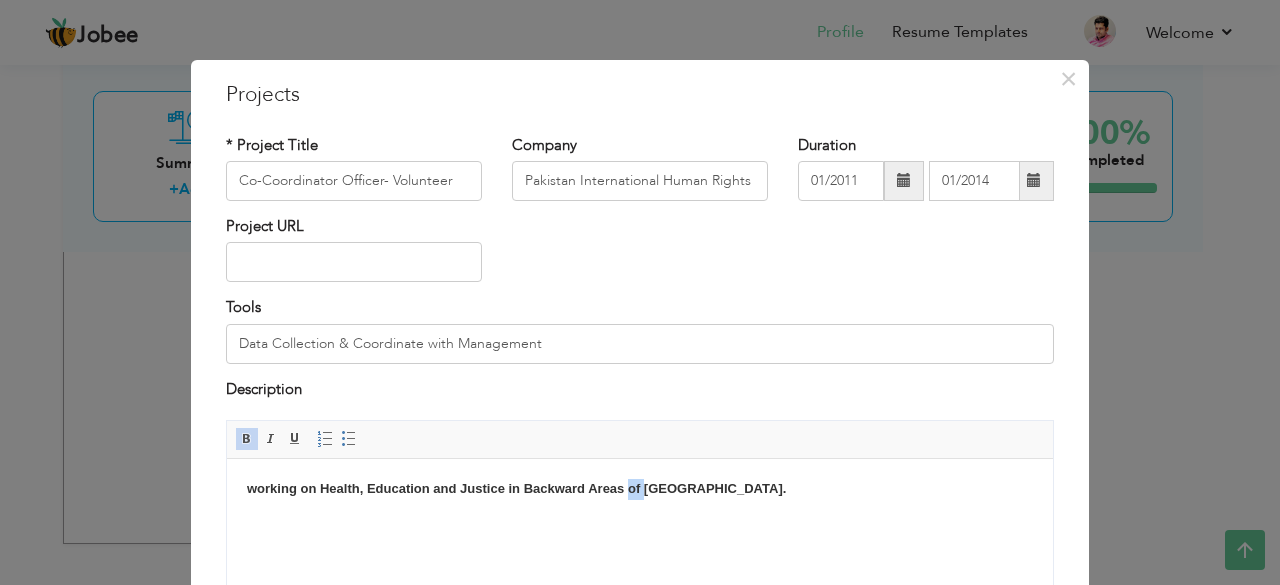 click on "working on Health, Education and Justice in Backward Areas of Islamabad." at bounding box center (516, 488) 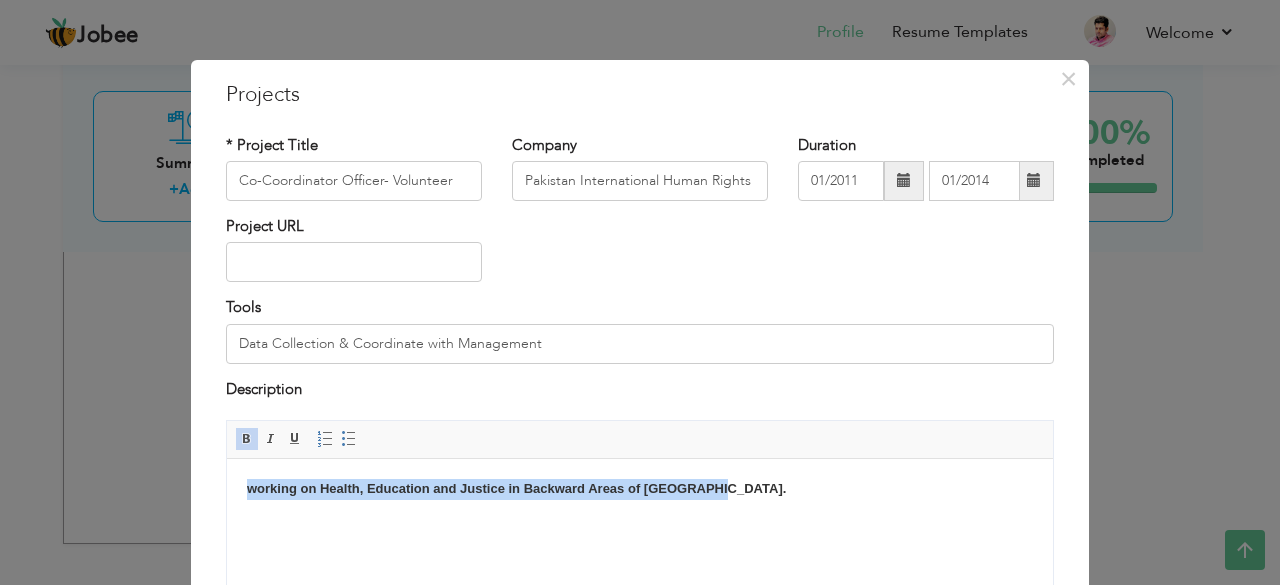 click on "working on Health, Education and Justice in Backward Areas of Islamabad." at bounding box center [516, 488] 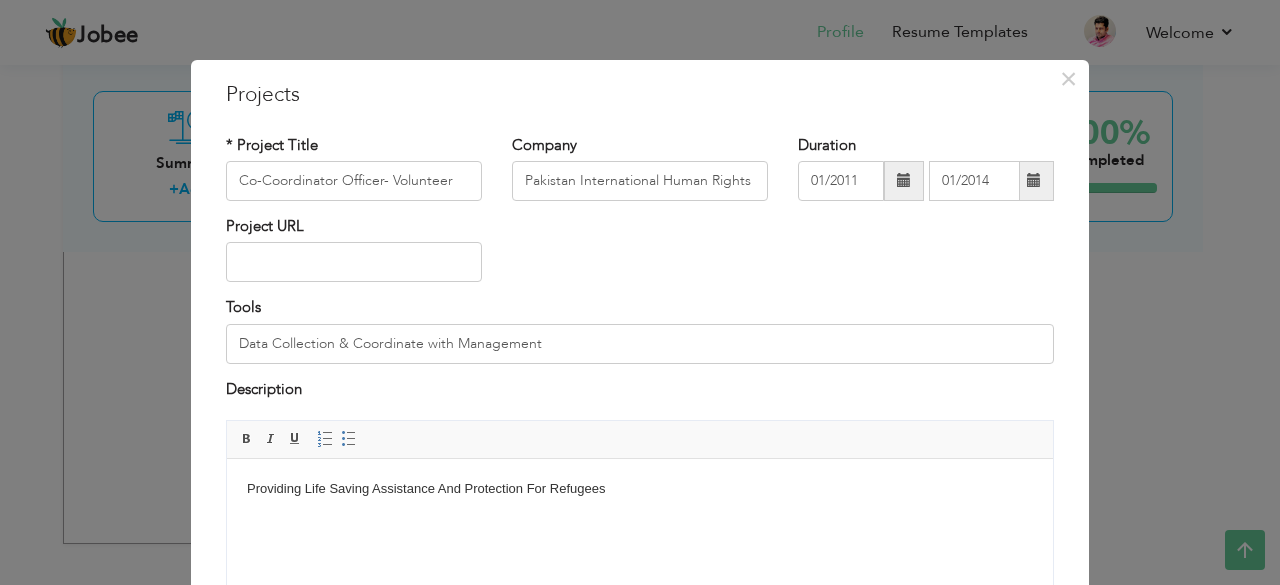 click on "Providing Life Saving Assistance And Protection For Refugees" at bounding box center [640, 489] 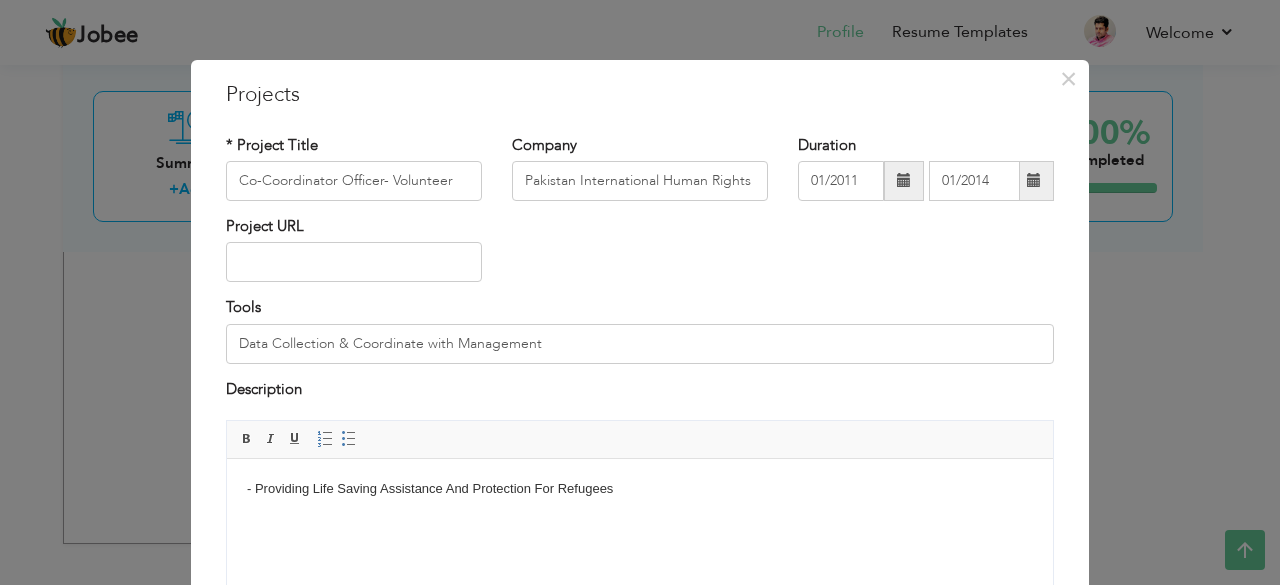 click on "- Providing Life Saving Assistance And Protection For Refugees" at bounding box center [640, 489] 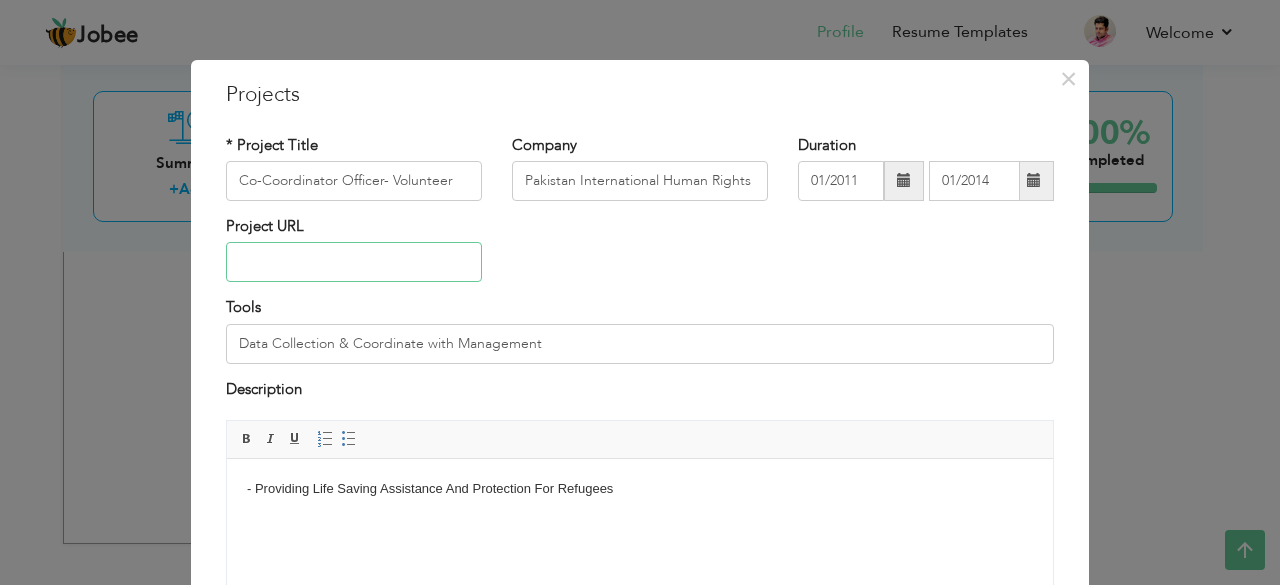 click at bounding box center [354, 262] 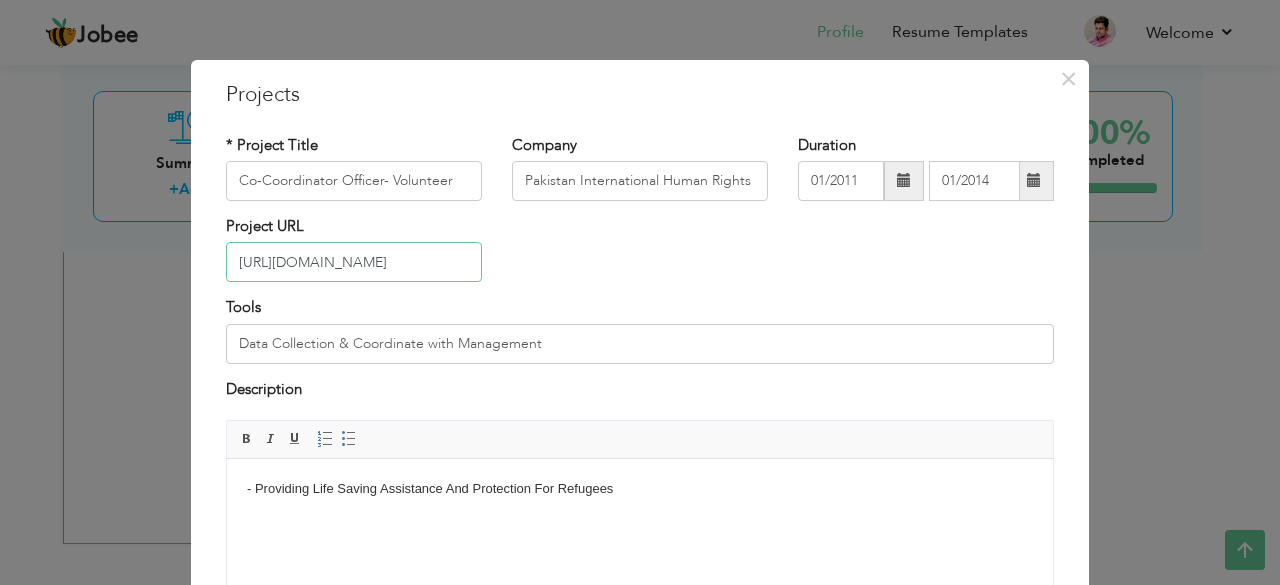 type on "[URL][DOMAIN_NAME]" 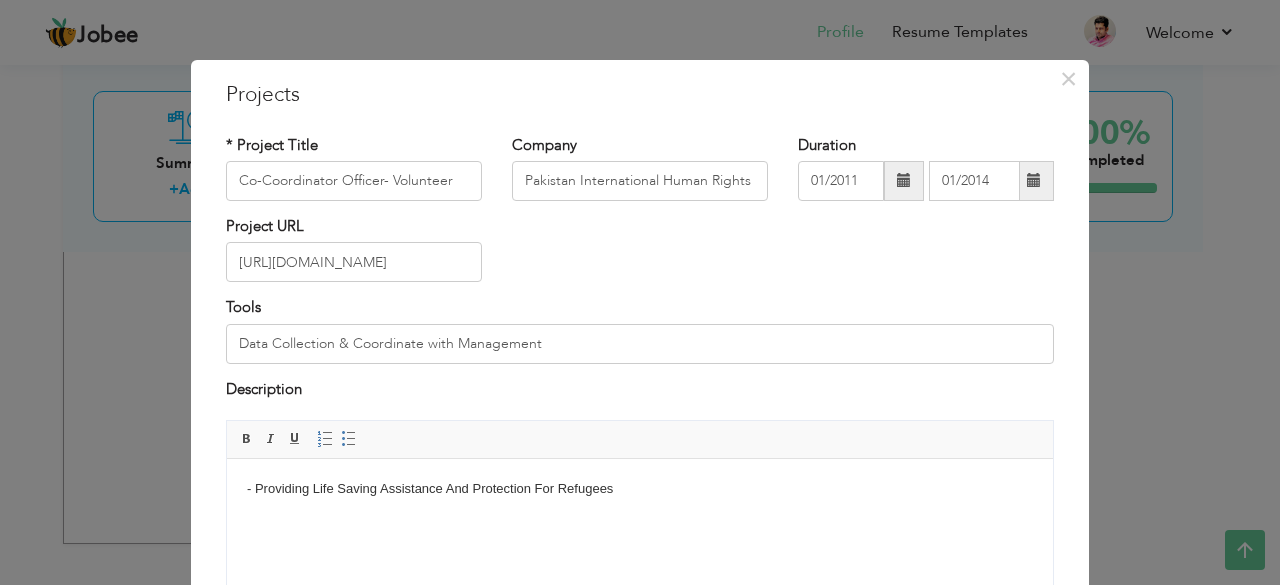 click on "- Providing Life Saving Assistance And Protection For Refugees" at bounding box center (640, 489) 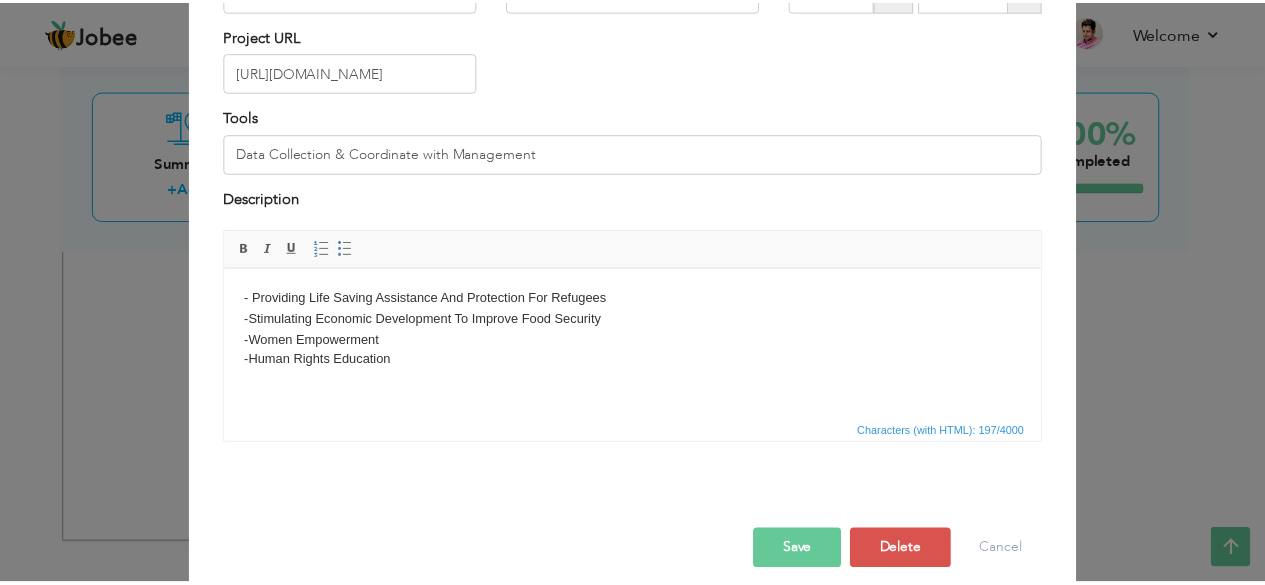 scroll, scrollTop: 209, scrollLeft: 0, axis: vertical 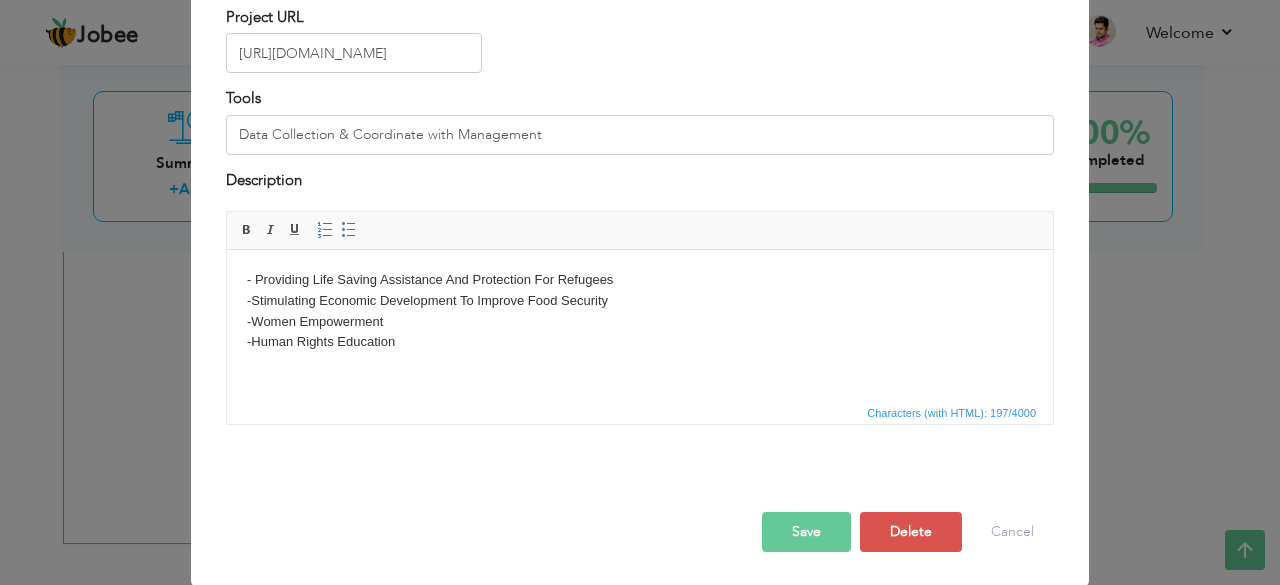 click on "Save" at bounding box center (806, 532) 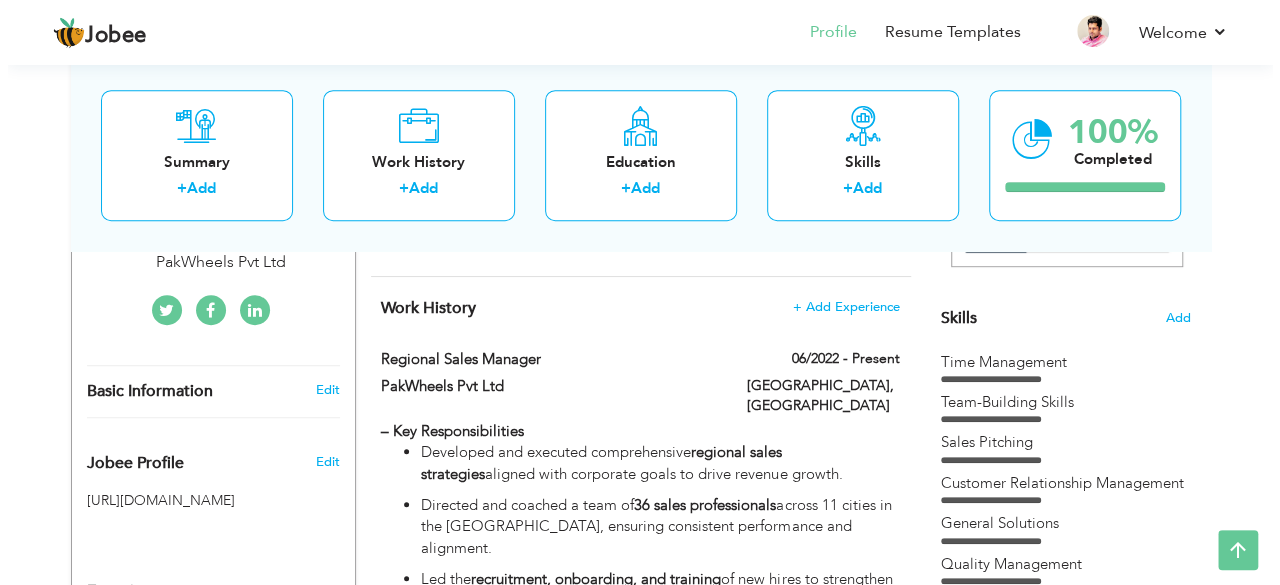 scroll, scrollTop: 393, scrollLeft: 0, axis: vertical 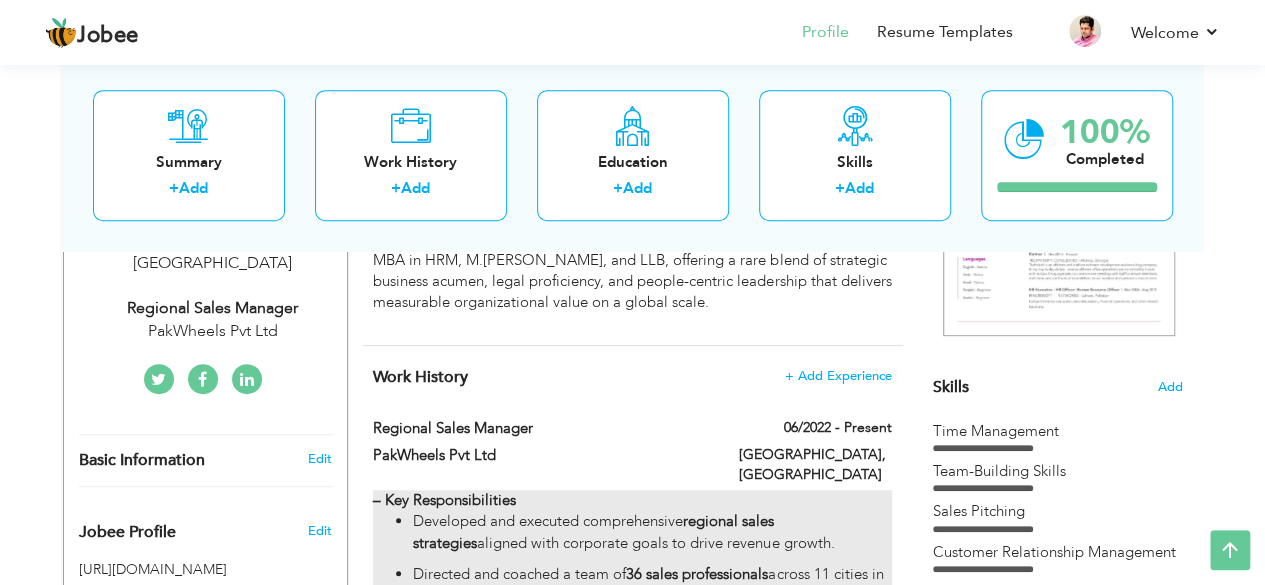 click on "Developed and executed comprehensive  regional sales strategies  aligned with corporate goals to drive revenue growth." at bounding box center [652, 532] 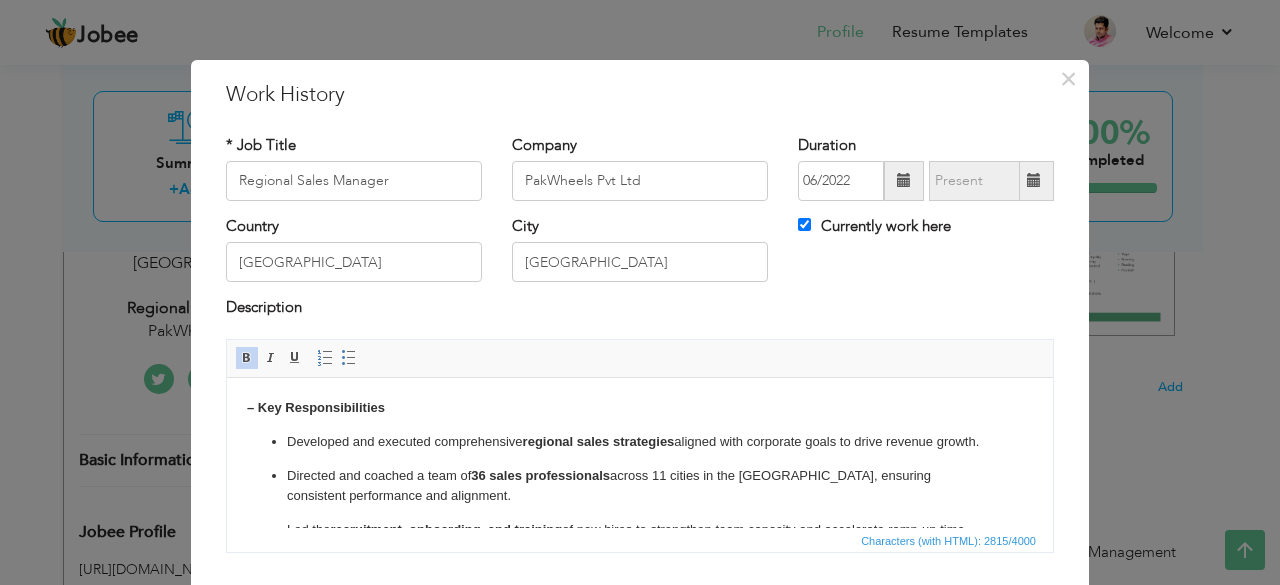 click on "– Key Responsibilities Developed and executed comprehensive  regional sales strategies  aligned with corporate goals to drive revenue growth. Directed and coached a team of  36 sales professionals  across 11 cities in the North Region, ensuring consistent performance and alignment. Led the  recruitment, onboarding, and training  of new hires to strengthen team capacity and accelerate ramp-up time. Conducted  weekly motivational sessions  and structured staff development programs to build a high-performance sales culture. Designed and implemented  quarterly target roadmaps , achieving consistent growth in market penetration and customer acquisition. Analyzed  market trends, sales data, and competitor activity  to inform strategic decisions and identify growth opportunities. Built and nurtured strong  customer relationships , focusing on retention, upselling, and long-term client engagement. Collaborated with  marketing and product teams  to execute region-specific campaigns and product rollouts. Utilized" at bounding box center (640, 818) 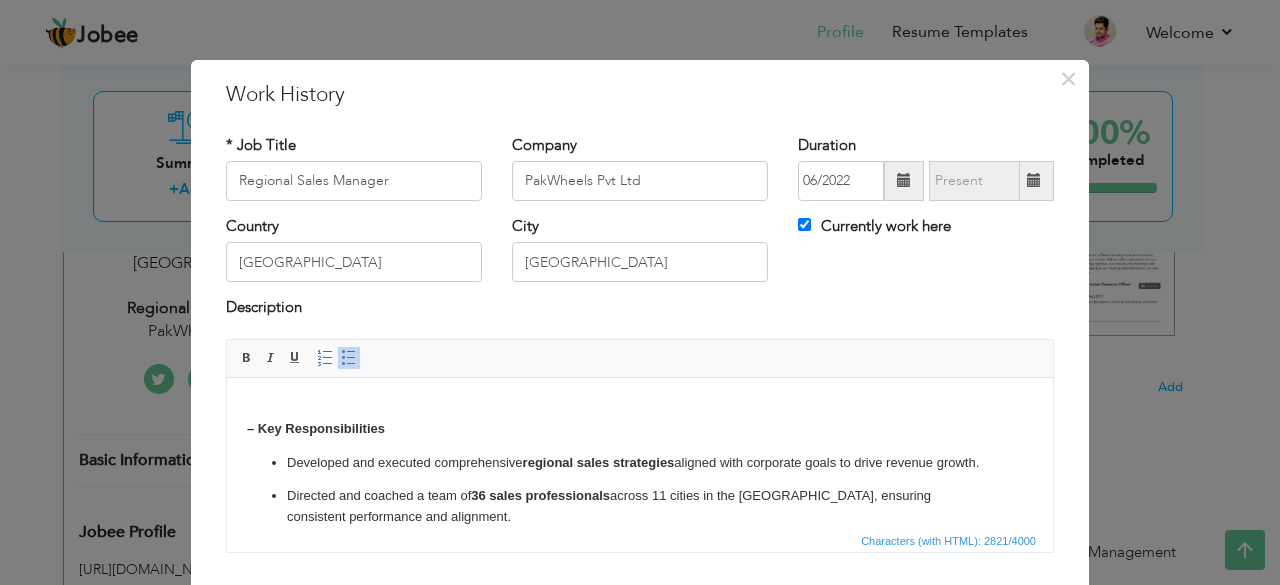 click on "​​​​​​​ – Key Responsibilities Developed and executed comprehensive  regional sales strategies  aligned with corporate goals to drive revenue growth. Directed and coached a team of  36 sales professionals  across 11 cities in the North Region, ensuring consistent performance and alignment. Led the  recruitment, onboarding, and training  of new hires to strengthen team capacity and accelerate ramp-up time. Conducted  weekly motivational sessions  and structured staff development programs to build a high-performance sales culture. Designed and implemented  quarterly target roadmaps , achieving consistent growth in market penetration and customer acquisition. Analyzed  market trends, sales data, and competitor activity  to inform strategic decisions and identify growth opportunities. Built and nurtured strong  customer relationships , focusing on retention, upselling, and long-term client engagement. Collaborated with  marketing and product teams Prepared and presented   to senior leadership." at bounding box center [640, 828] 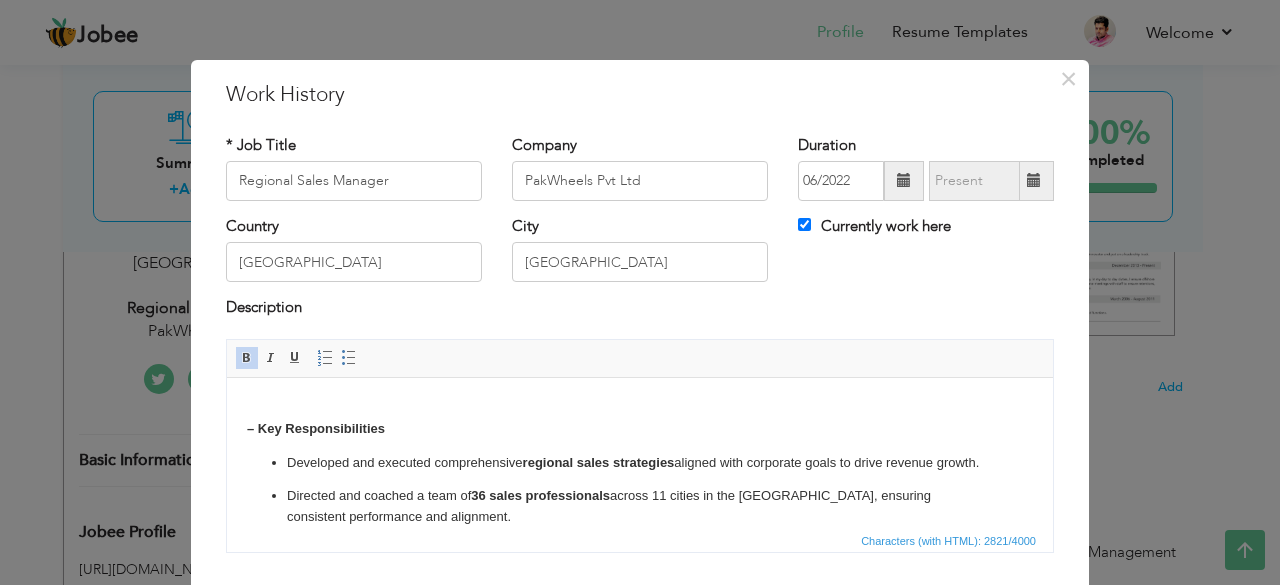 type 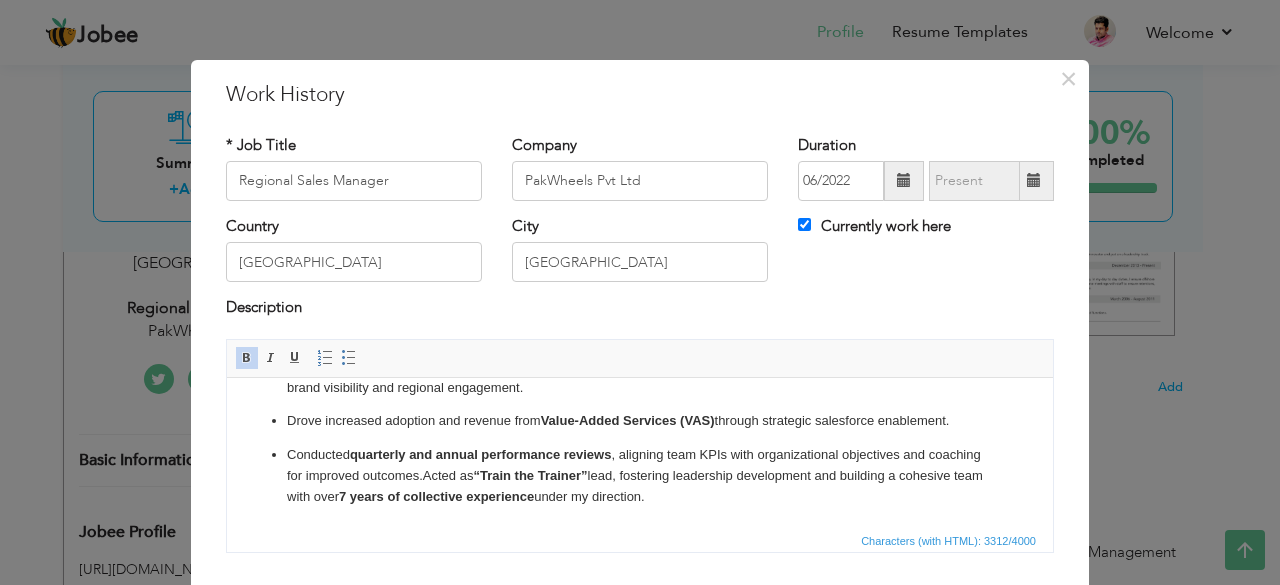 scroll, scrollTop: 856, scrollLeft: 0, axis: vertical 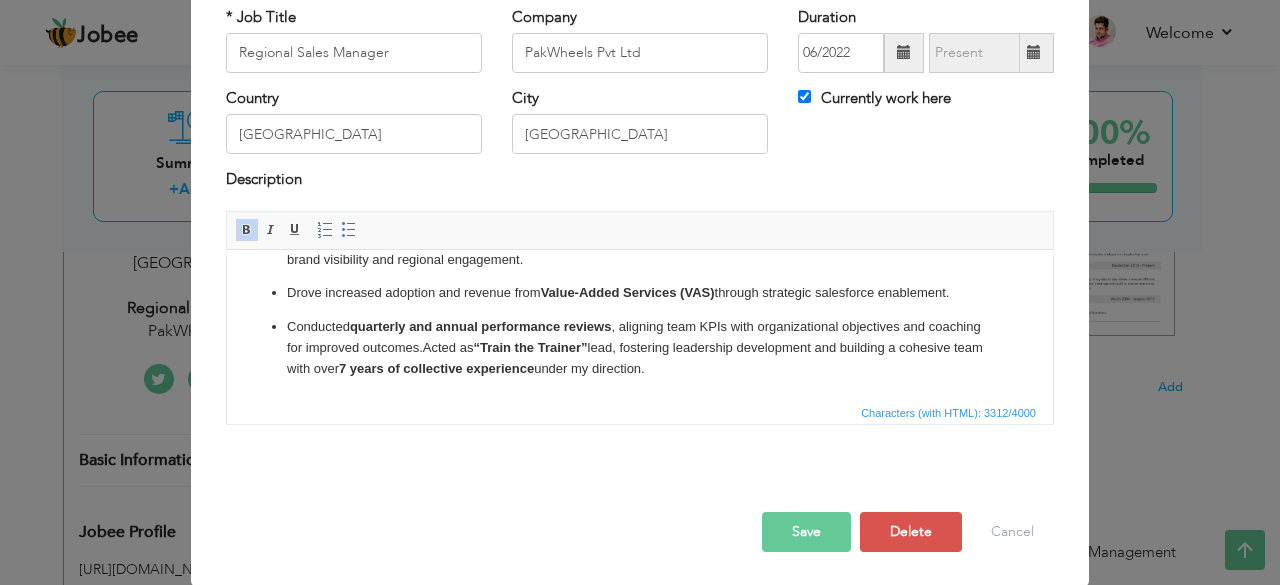 click on "Save" at bounding box center (806, 532) 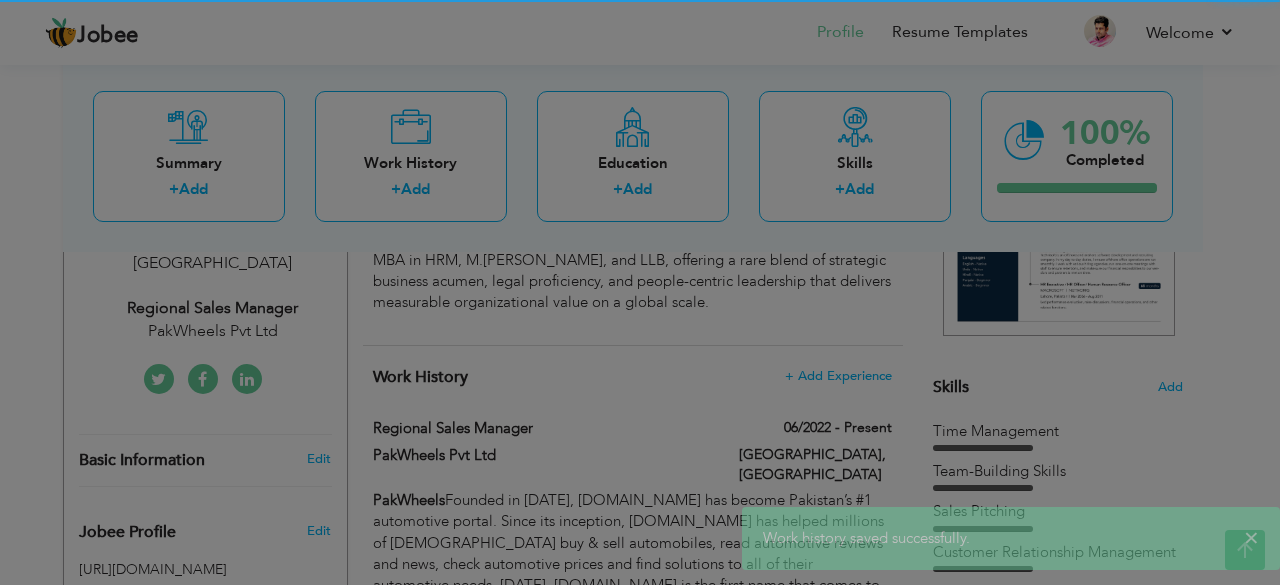 scroll, scrollTop: 0, scrollLeft: 0, axis: both 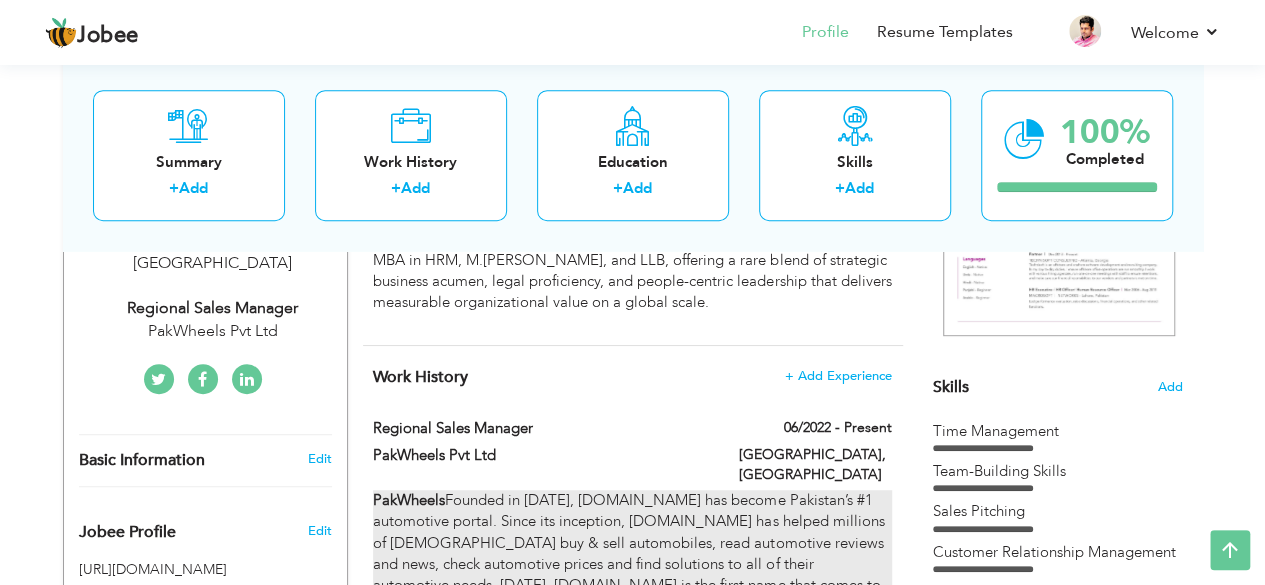 click on "PakWheels  Founded in 2003, PakWheels.com has become Pakistan’s #1 automotive portal. Since its inception, PakWheels.com has helped millions of Pakistanis buy & sell automobiles, read automotive reviews and news, check automotive prices and find solutions to all of their automotive needs. Today, PakWheels.com is the first name that comes to mind if anyone is looking for a solution to their automotive needs.  “THINK WHEELS, THINK PAKWHEELS!”
– Key Responsibilities
Developed and executed comprehensive  regional sales strategies  aligned with corporate goals to drive revenue growth.
Directed and coached a team of  36 sales professionals  across 11 cities in the North Region, ensuring consistent performance and alignment.
Led the  recruitment, onboarding, and training  of new hires to strengthen team capacity and accelerate ramp-up time.
Conducted  weekly motivational sessions  and structured staff development programs to build a high-performance sales culture." at bounding box center [632, 1099] 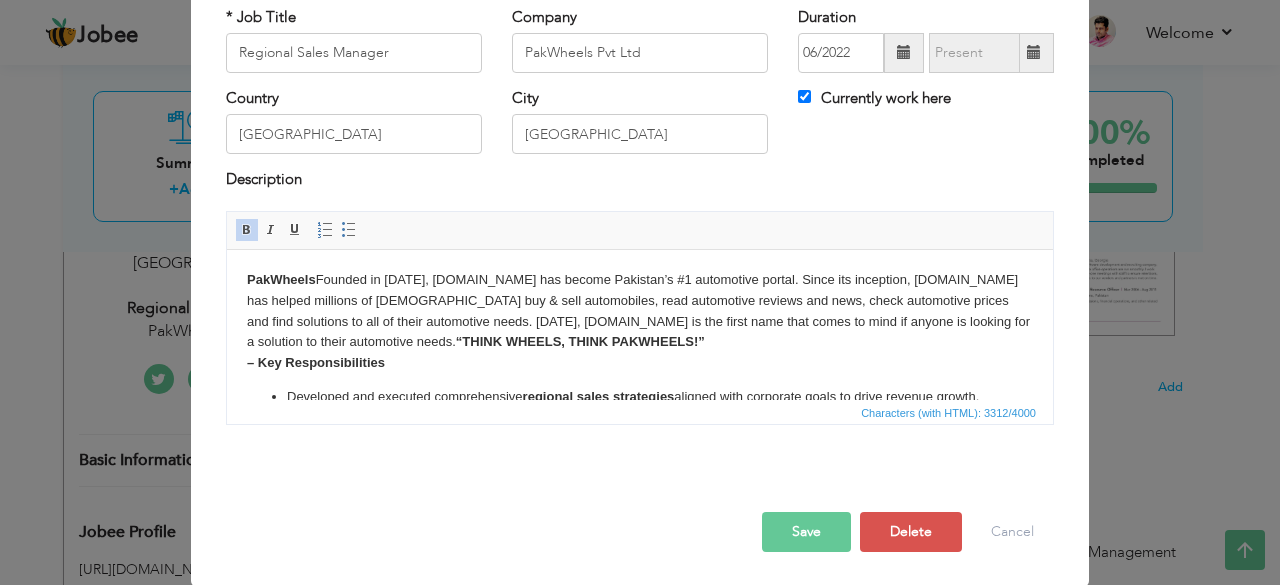 scroll, scrollTop: 0, scrollLeft: 0, axis: both 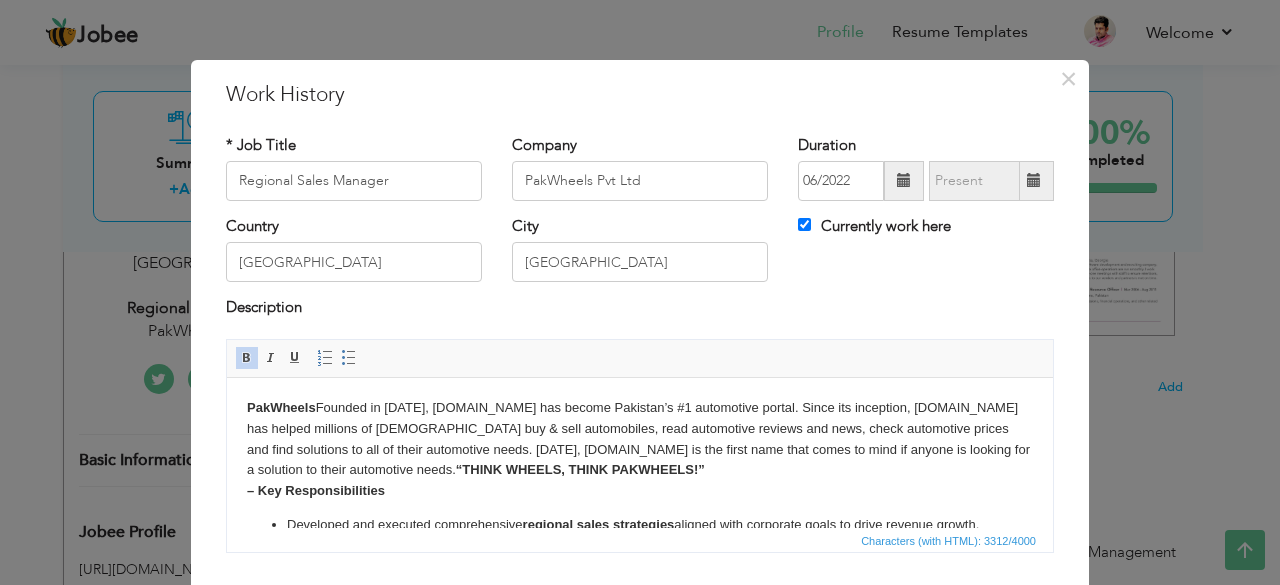 click on "PakWheels" at bounding box center (281, 406) 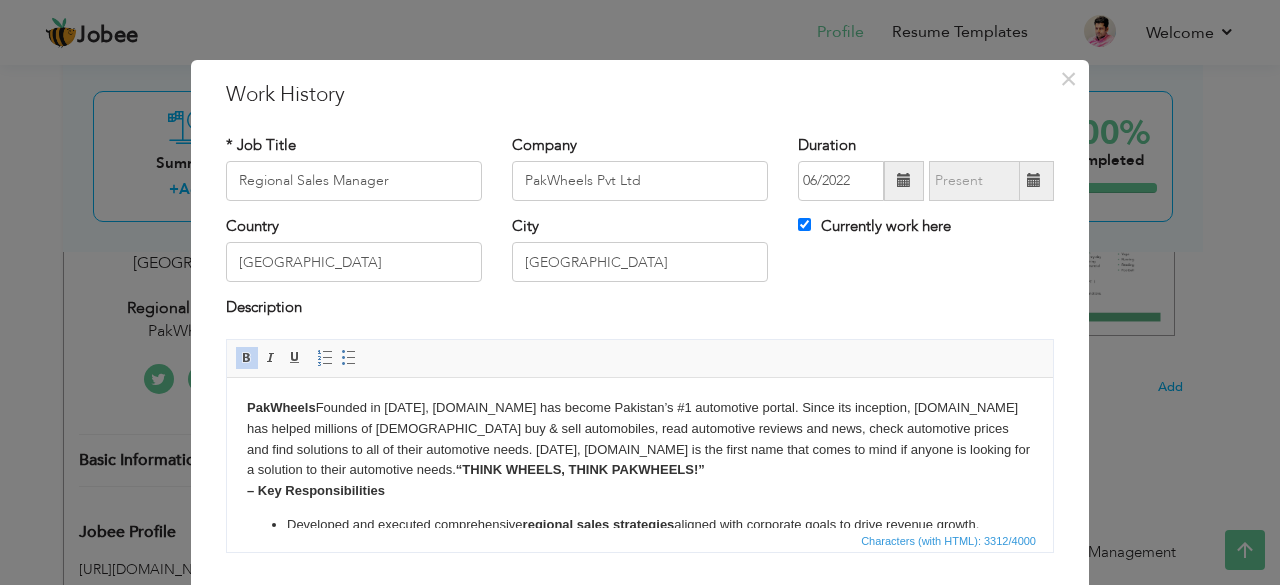 type 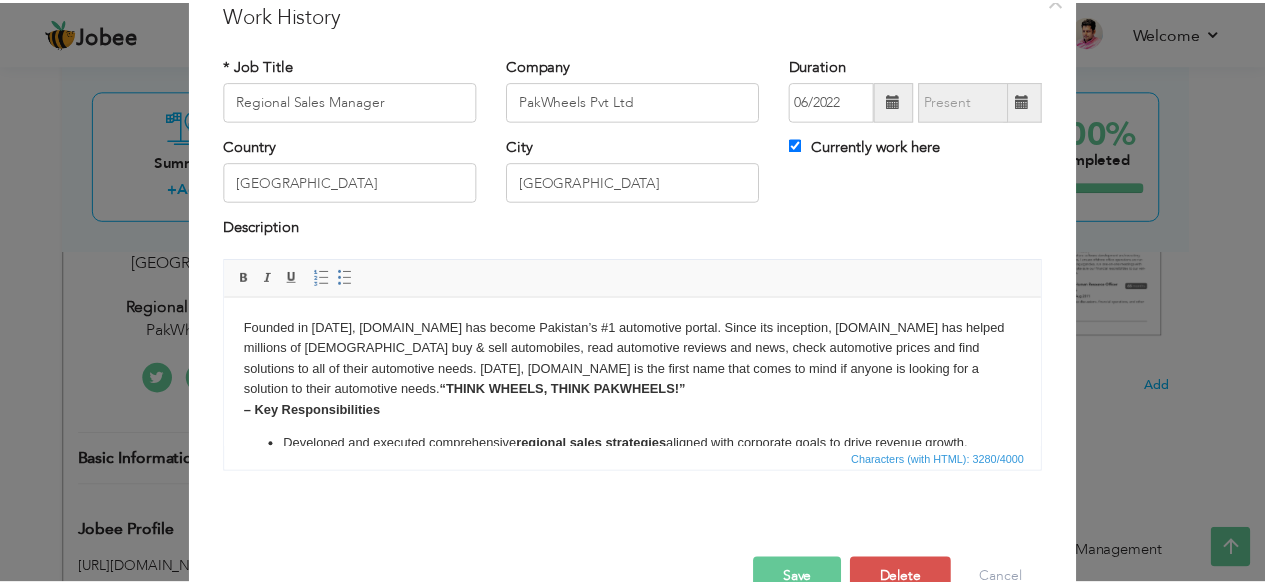 scroll, scrollTop: 82, scrollLeft: 0, axis: vertical 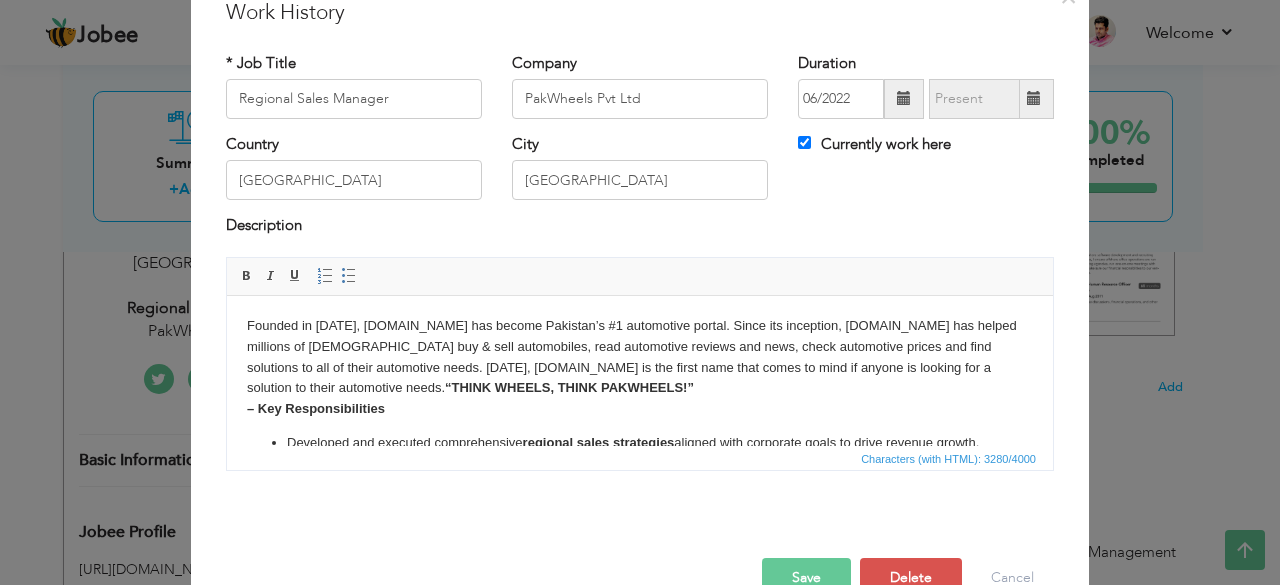click on "Founded in 2003, PakWheels.com has become Pakistan’s #1 automotive portal. Since its inception, PakWheels.com has helped millions of Pakistanis buy & sell automobiles, read automotive reviews and news, check automotive prices and find solutions to all of their automotive needs. Today, PakWheels.com is the first name that comes to mind if anyone is looking for a solution to their automotive needs.  “THINK WHEELS, THINK PAKWHEELS!” – Key Responsibilities Developed and executed comprehensive  regional sales strategies  aligned with corporate goals to drive revenue growth. Directed and coached a team of  36 sales professionals  across 11 cities in the North Region, ensuring consistent performance and alignment. Led the  recruitment, onboarding, and training  of new hires to strengthen team capacity and accelerate ramp-up time. Conducted  weekly motivational sessions  and structured staff development programs to build a high-performance sales culture. Designed and implemented  quarterly target roadmaps" at bounding box center (640, 778) 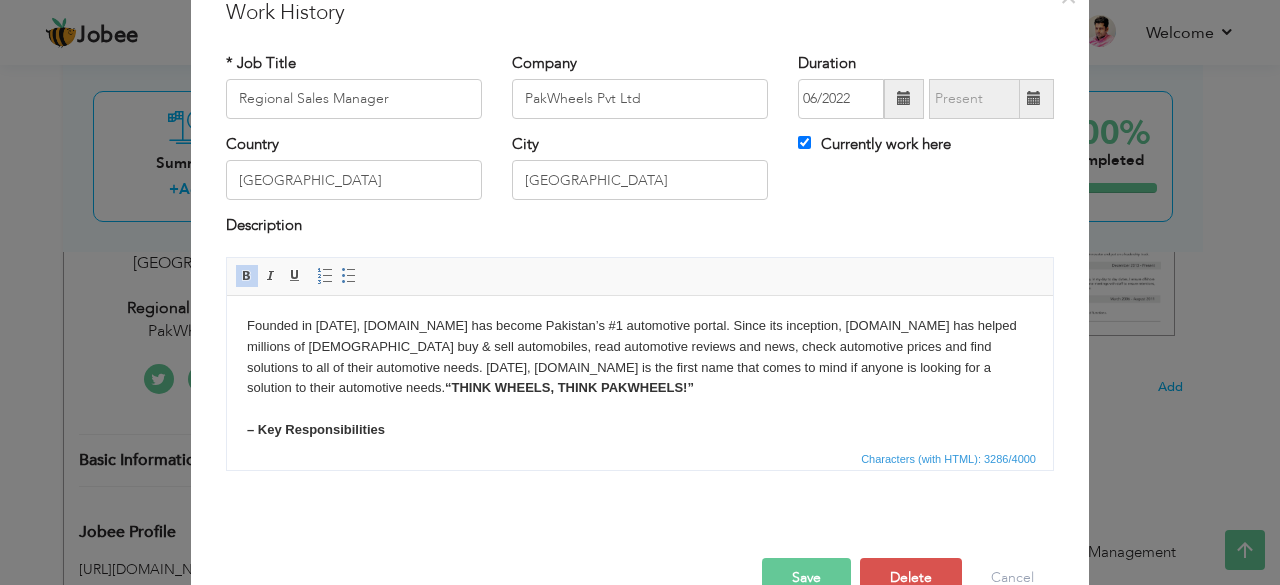 click on "Save" at bounding box center (806, 578) 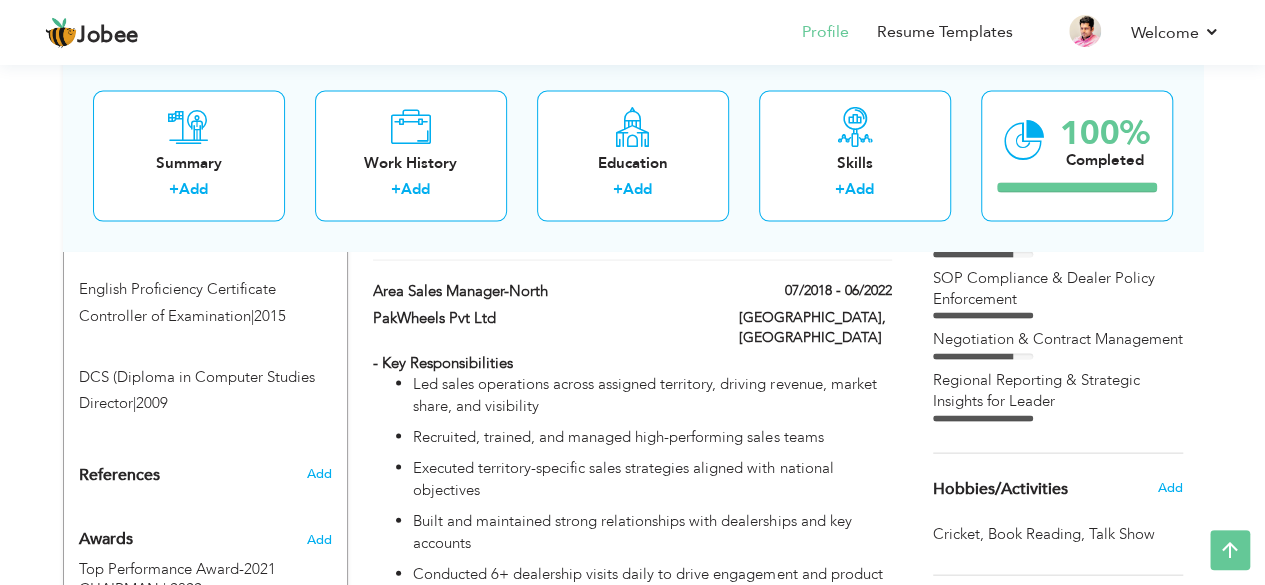scroll, scrollTop: 1885, scrollLeft: 0, axis: vertical 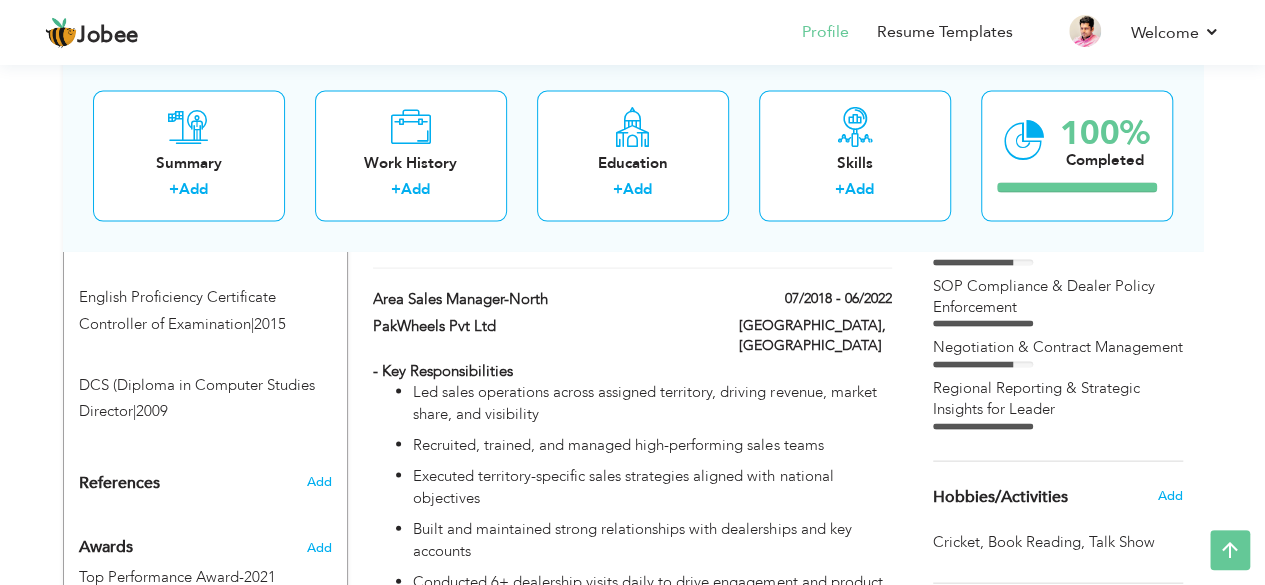 click on "References" at bounding box center [182, 482] 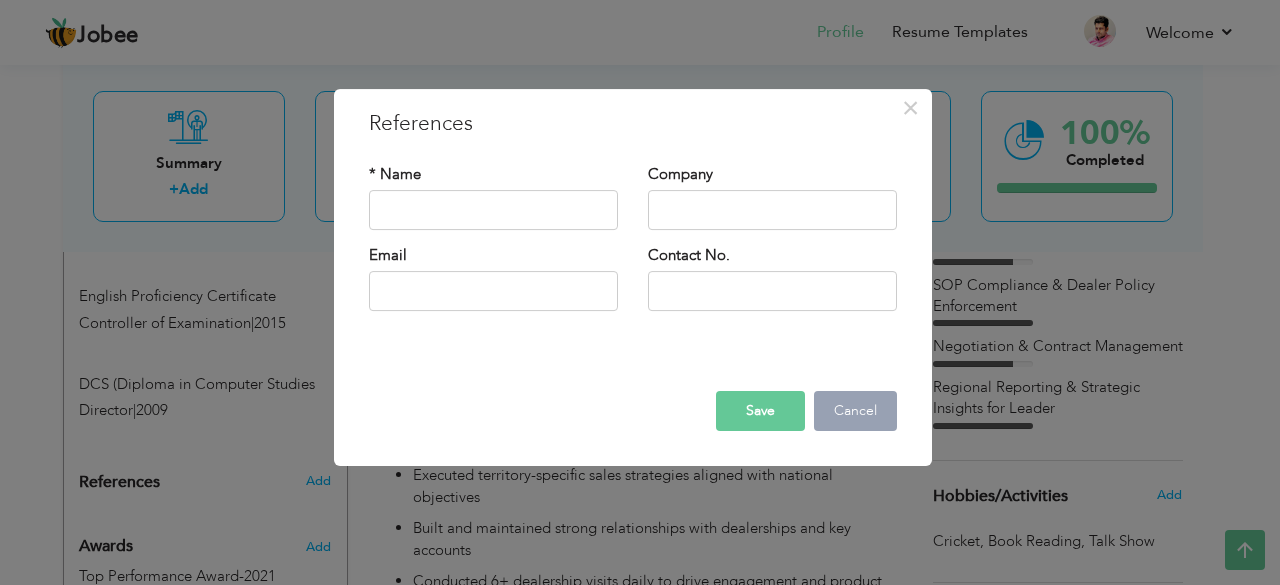 click on "Cancel" at bounding box center (855, 411) 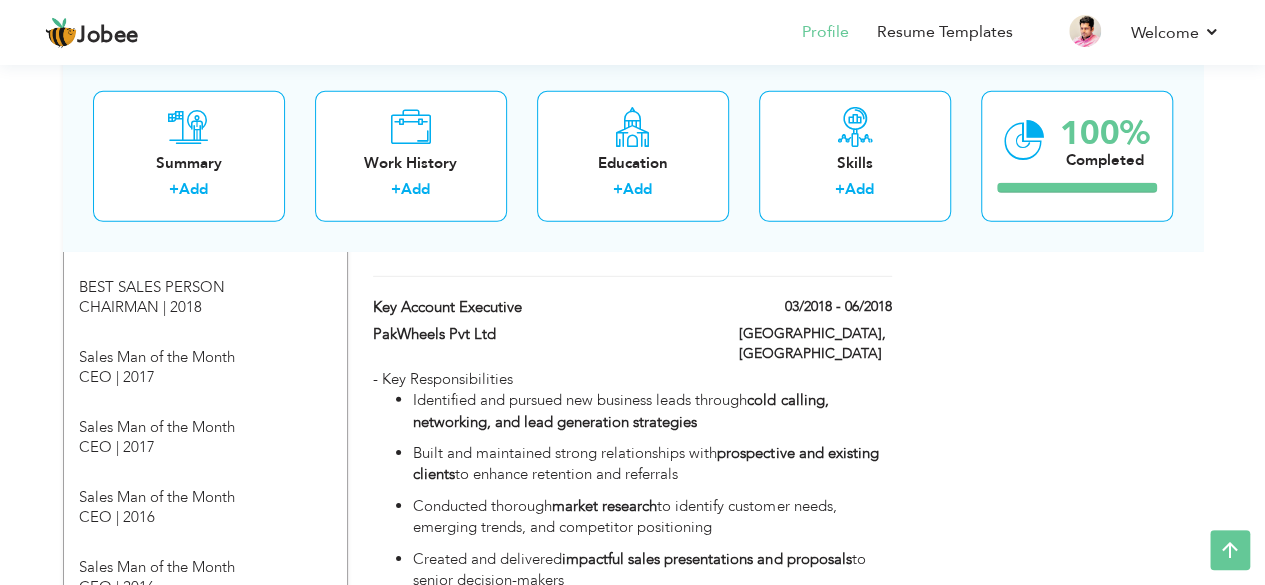 scroll, scrollTop: 2866, scrollLeft: 0, axis: vertical 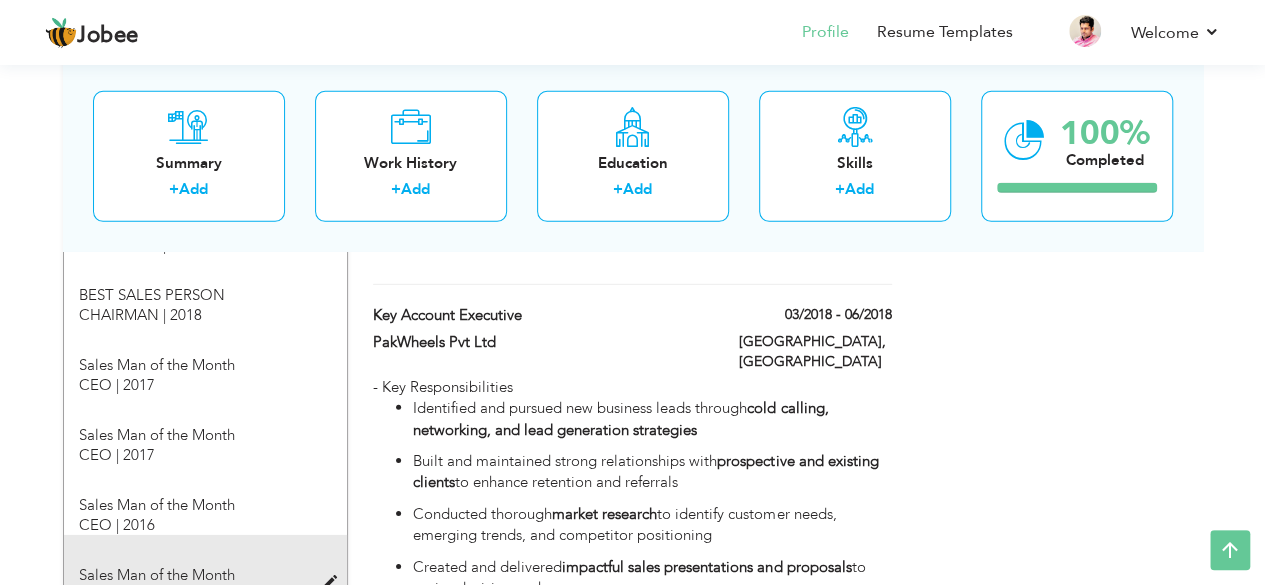 click at bounding box center [333, 583] 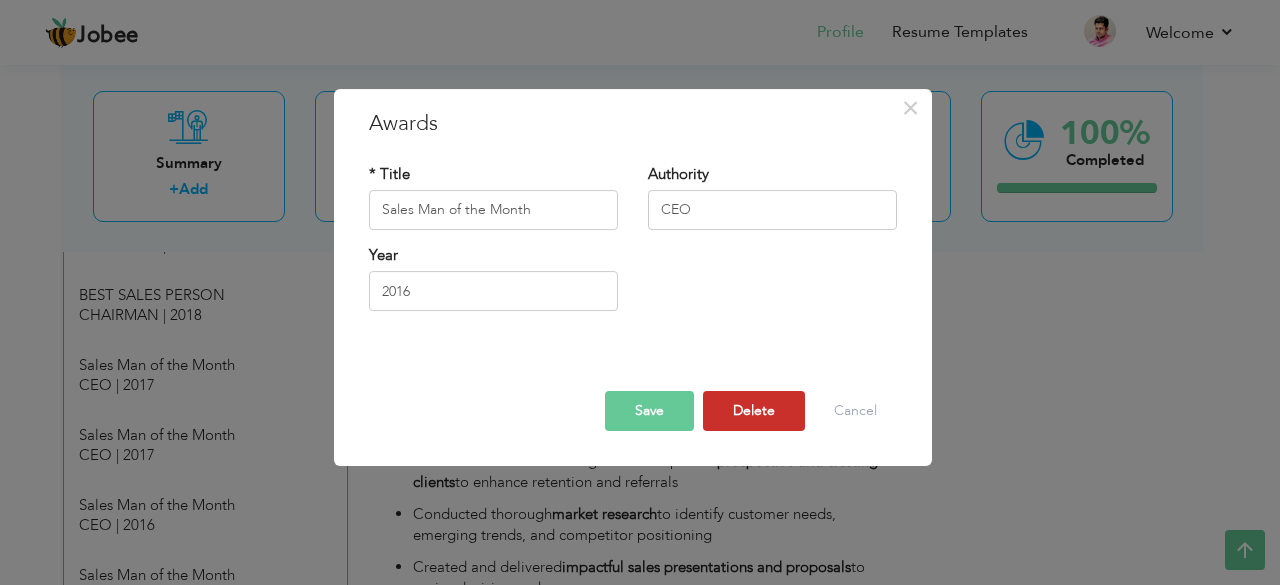 click on "Delete" at bounding box center (754, 411) 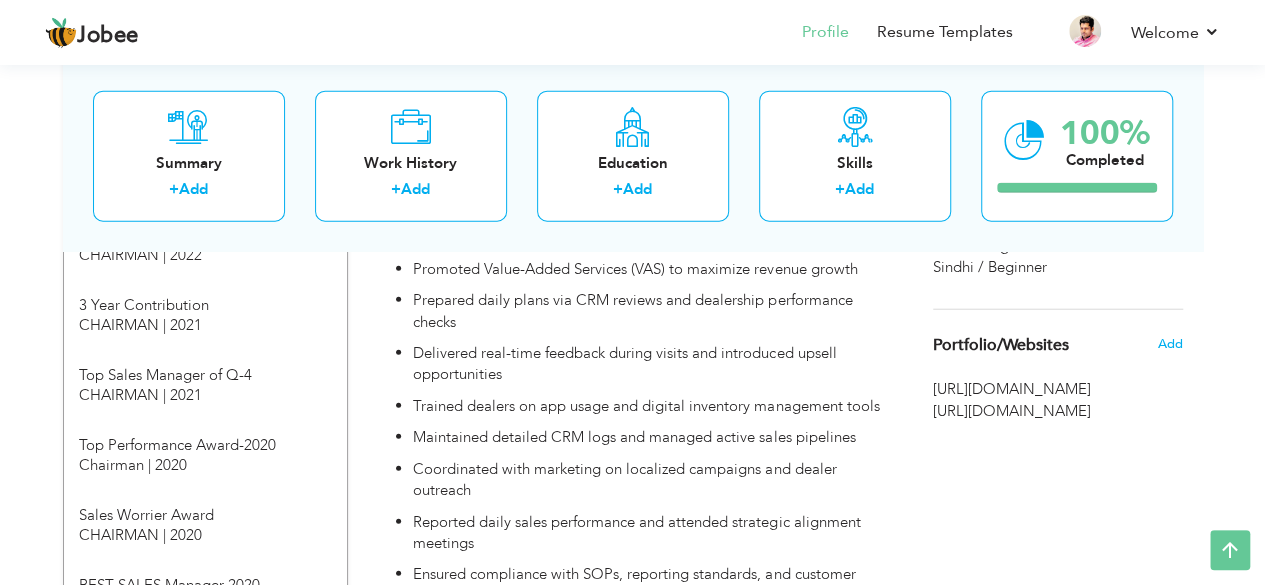 scroll, scrollTop: 2397, scrollLeft: 0, axis: vertical 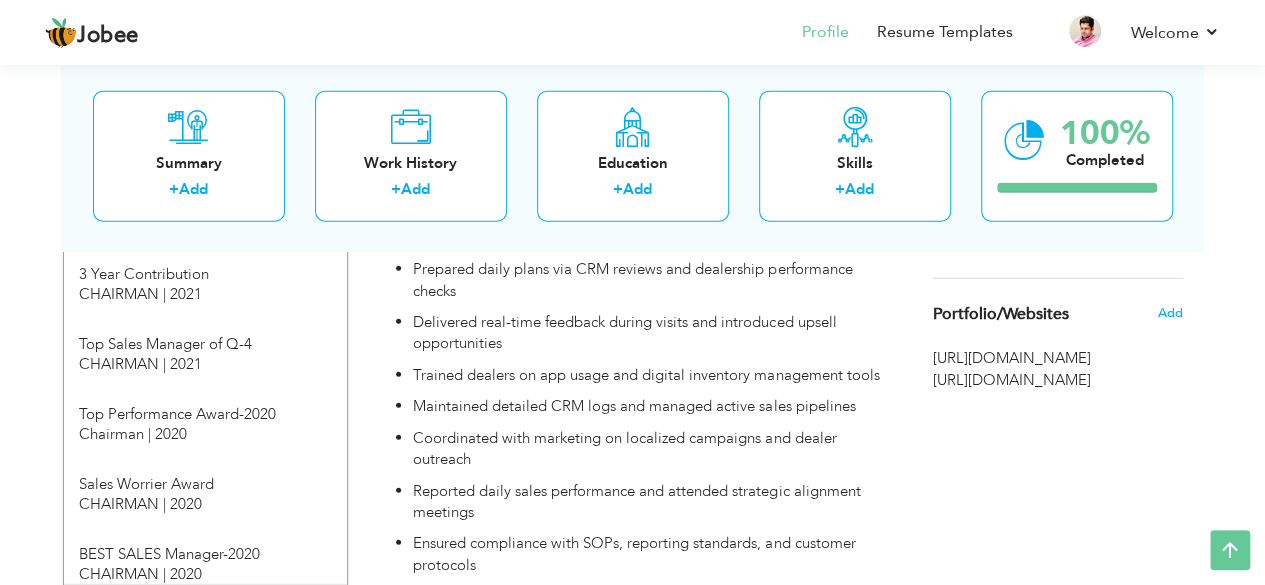 click at bounding box center (333, 632) 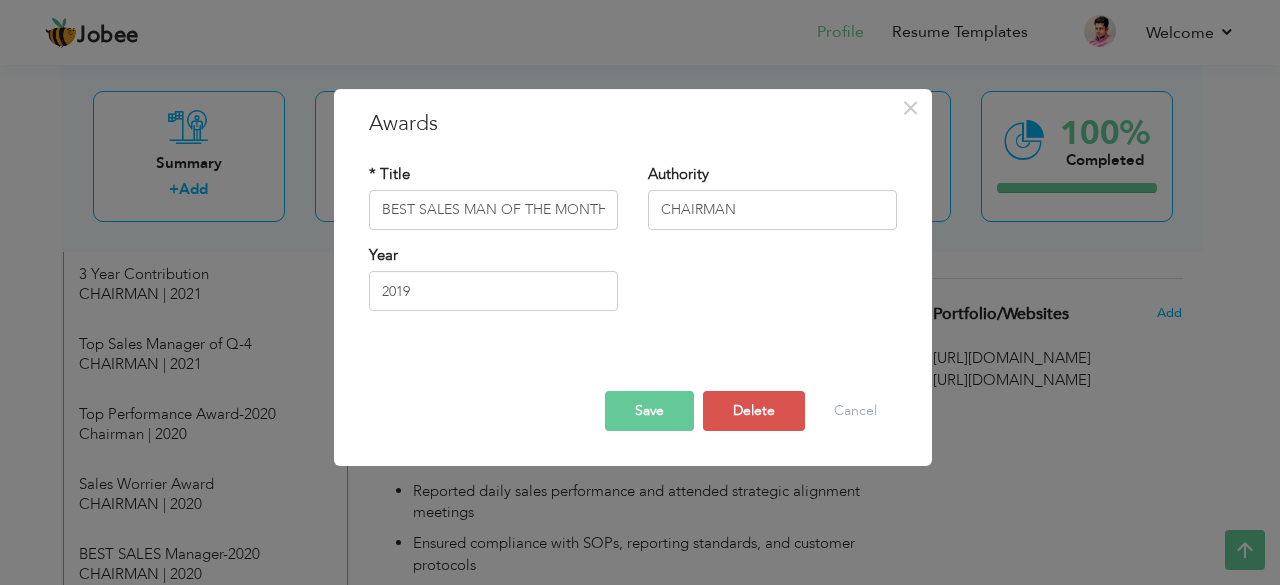 click on "Save" at bounding box center (649, 411) 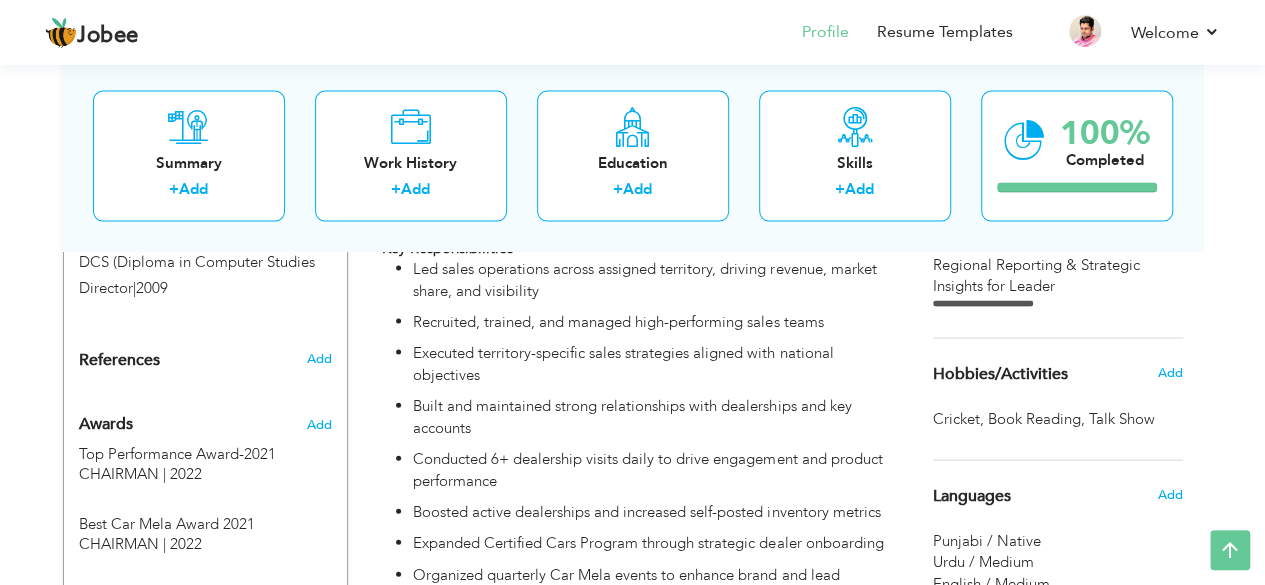 scroll, scrollTop: 1992, scrollLeft: 0, axis: vertical 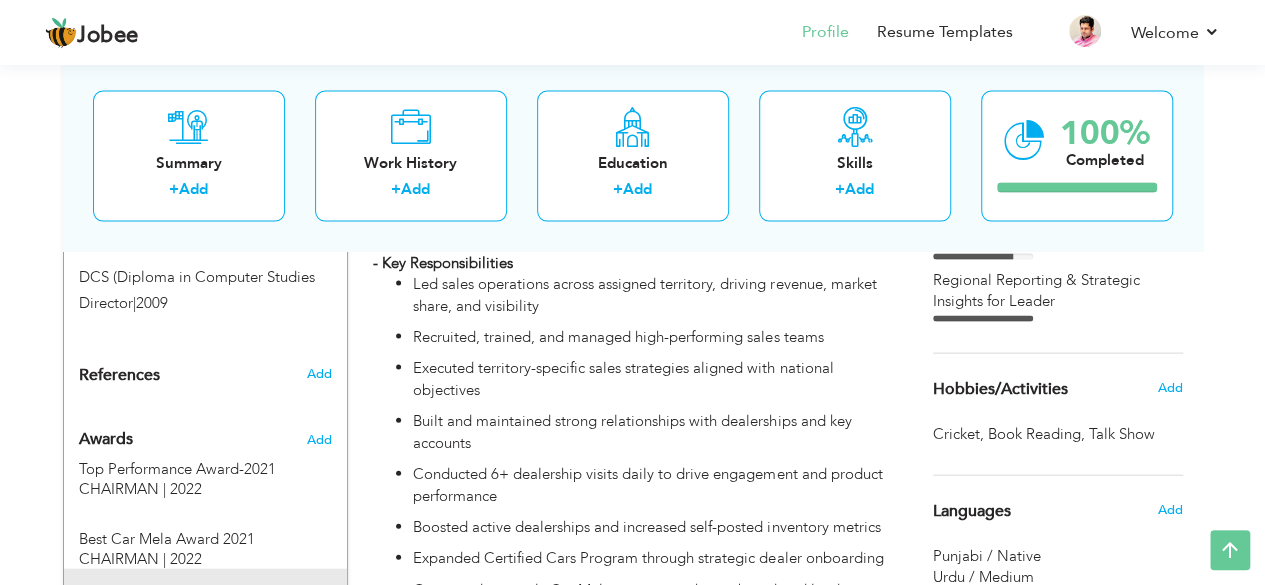 click at bounding box center [333, 617] 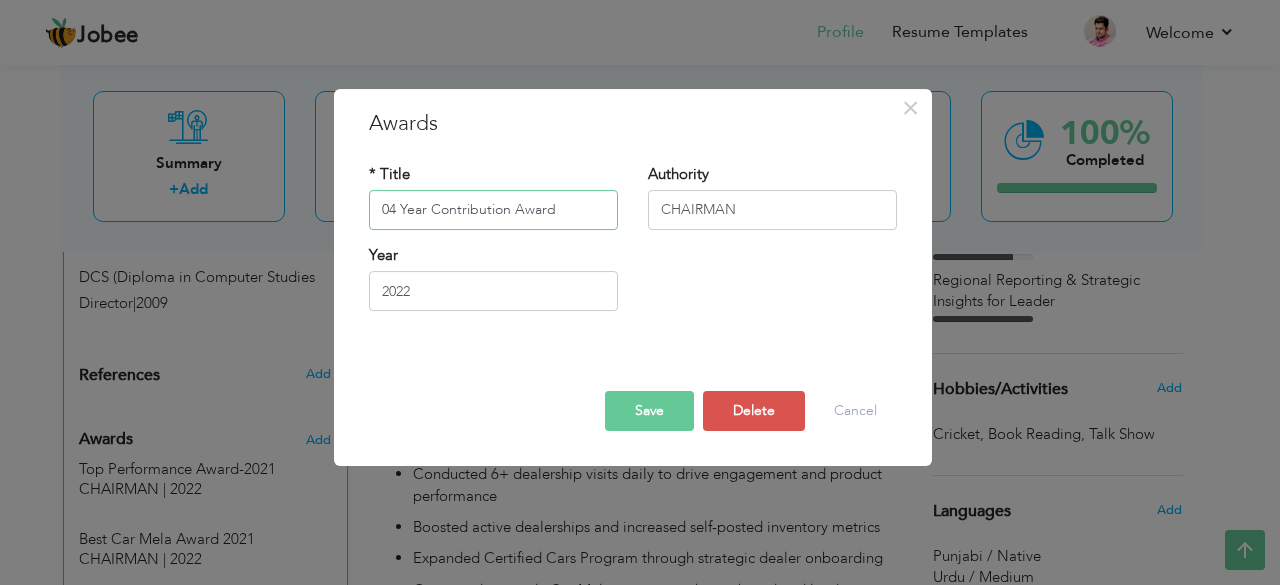 click on "04 Year Contribution Award" at bounding box center (493, 210) 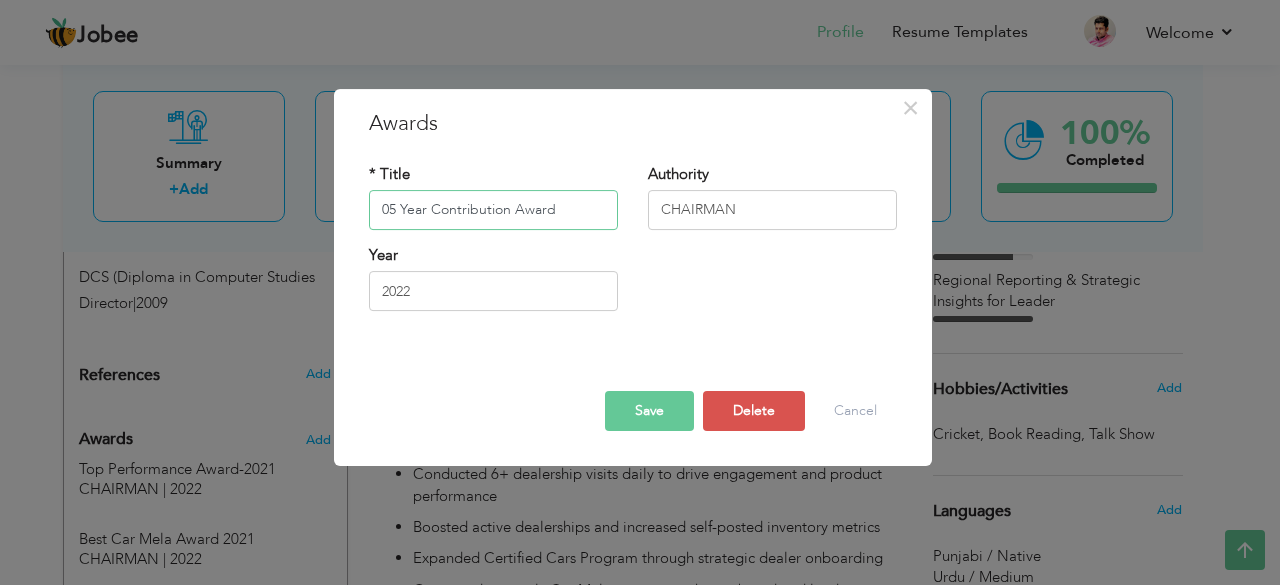 type on "05 Year Contribution Award" 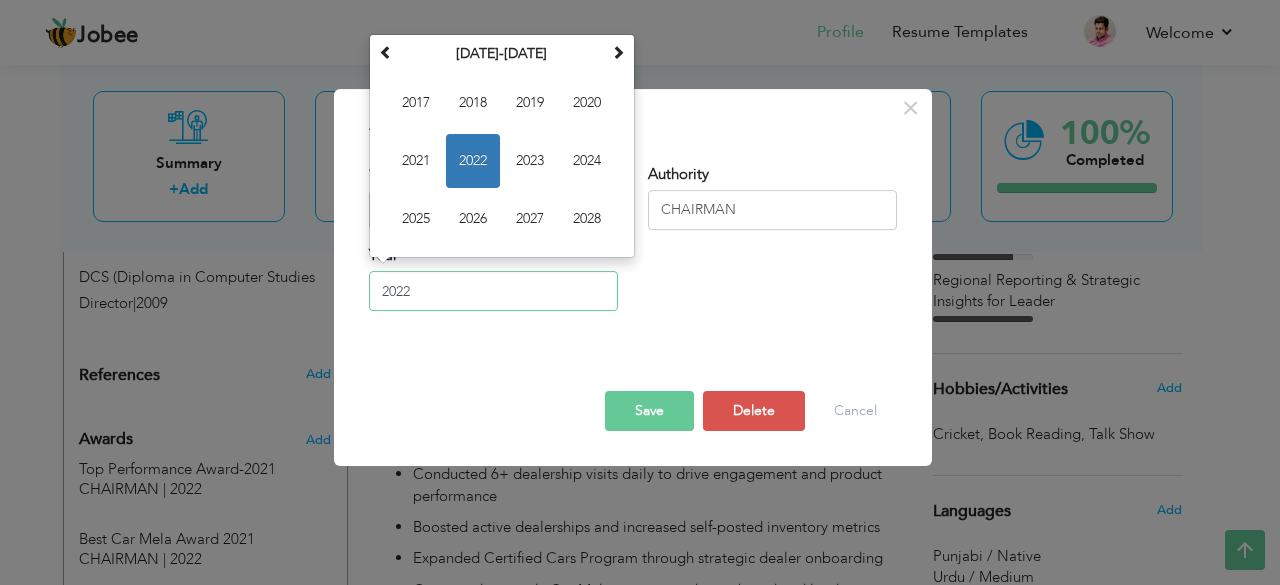 click on "2022" at bounding box center (493, 291) 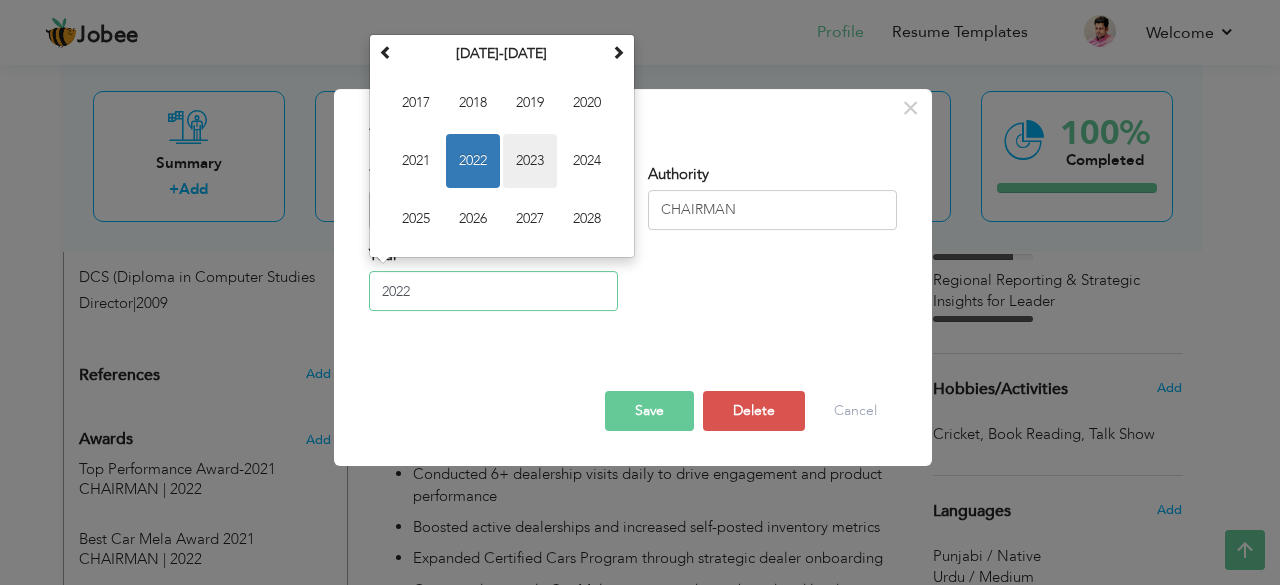 click on "2023" at bounding box center (530, 161) 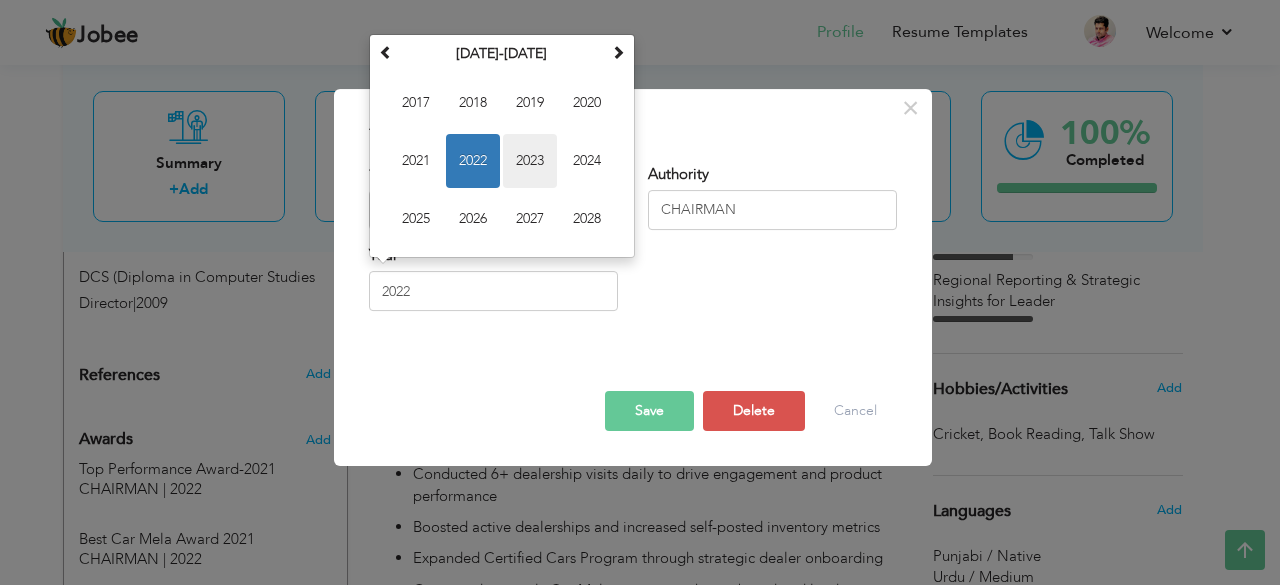type on "2023" 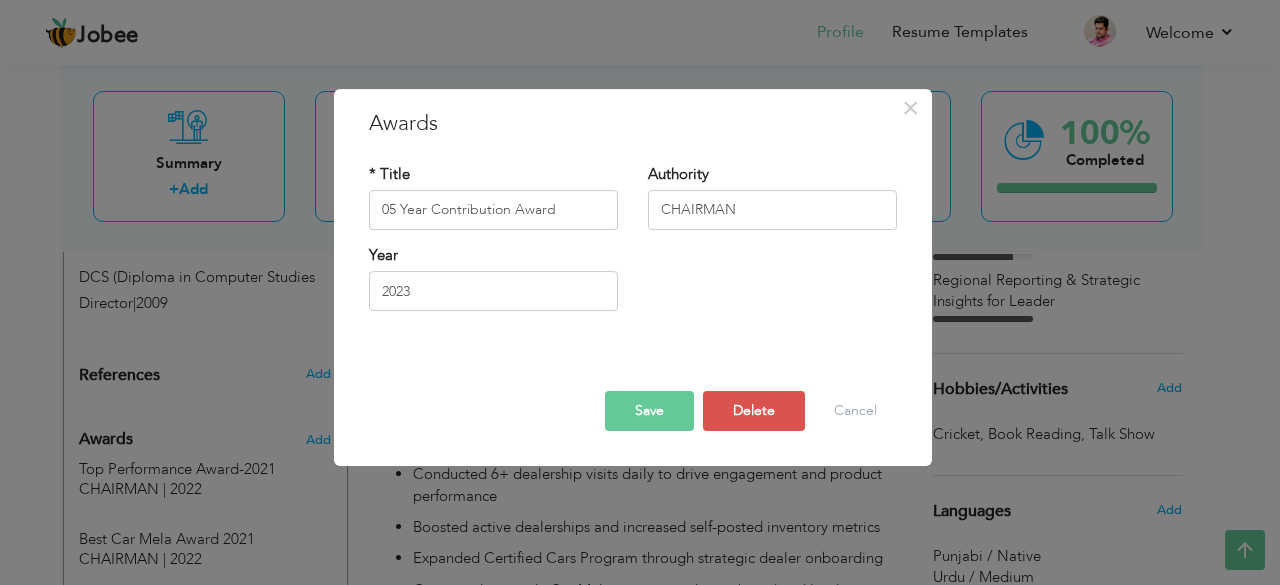 click on "Save" at bounding box center (649, 411) 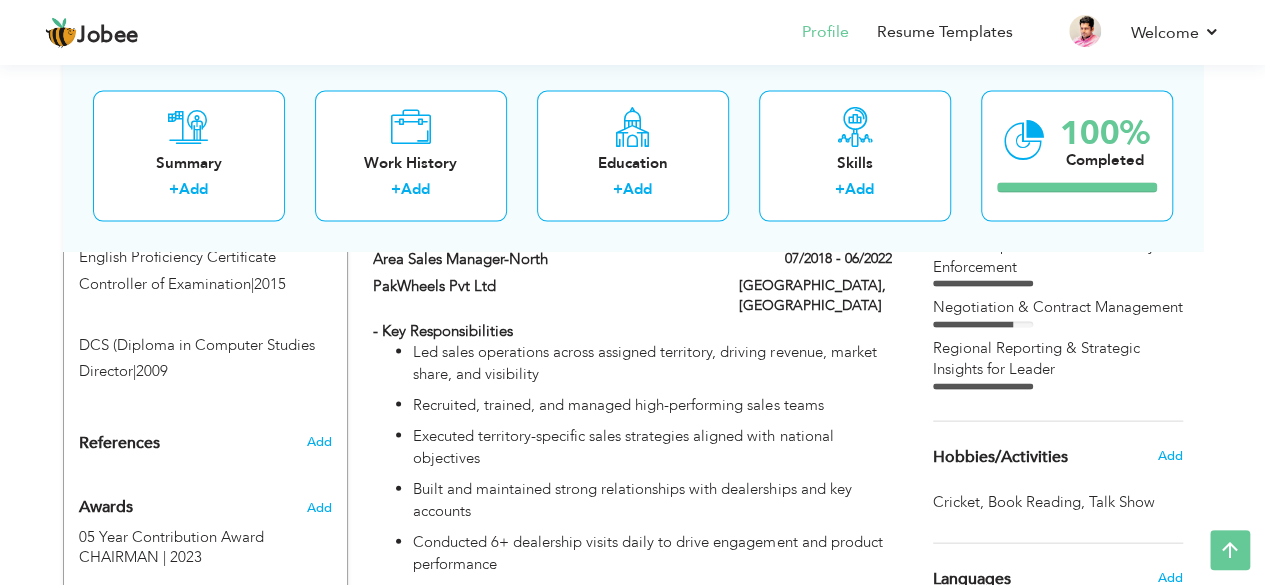 scroll, scrollTop: 1917, scrollLeft: 0, axis: vertical 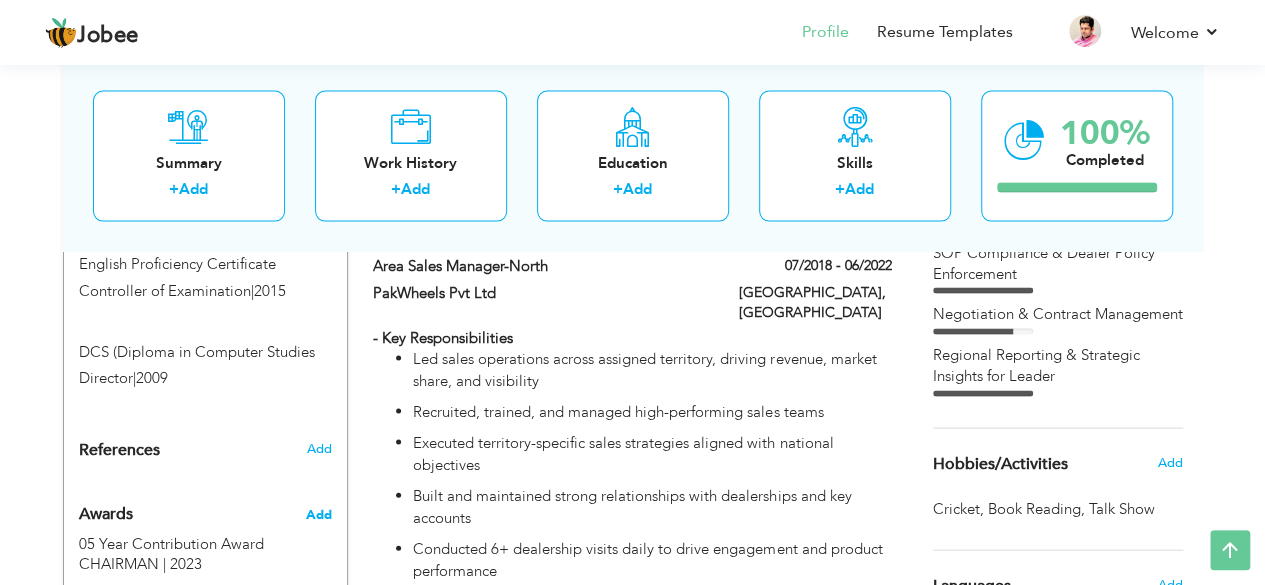 click on "Add" at bounding box center (318, 515) 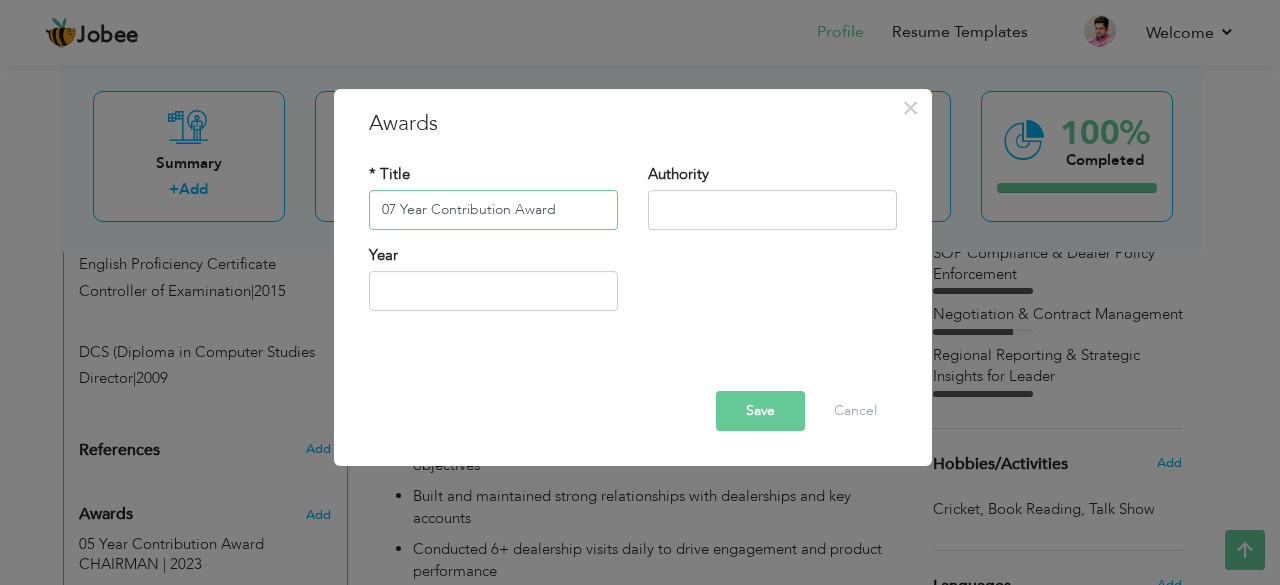 type on "07 Year Contribution Award" 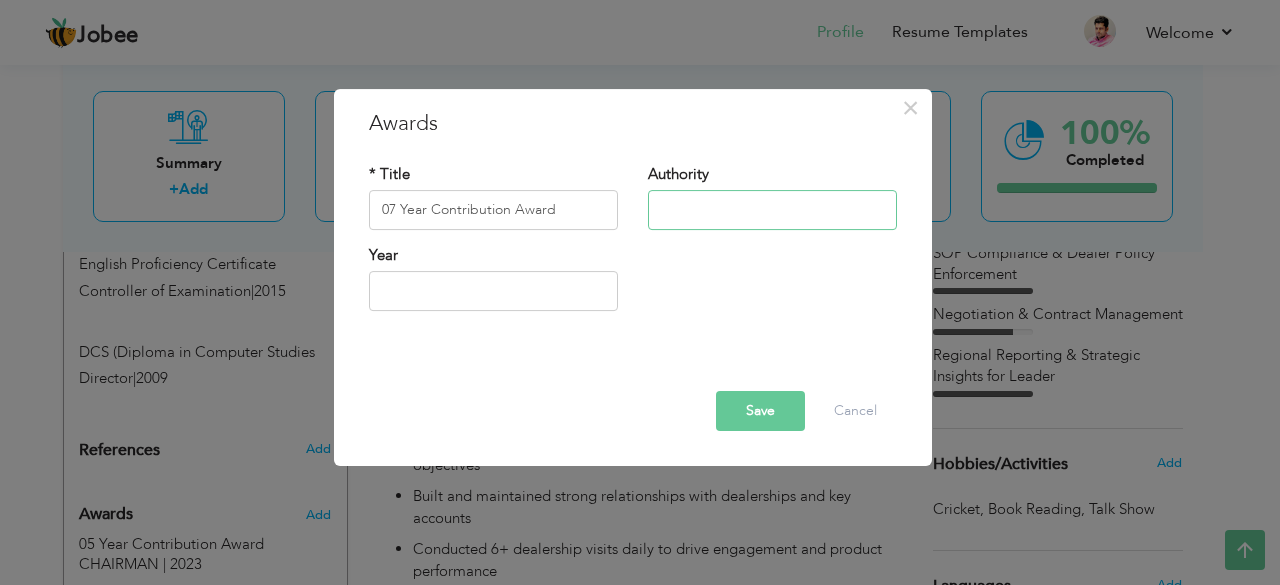 click at bounding box center [772, 210] 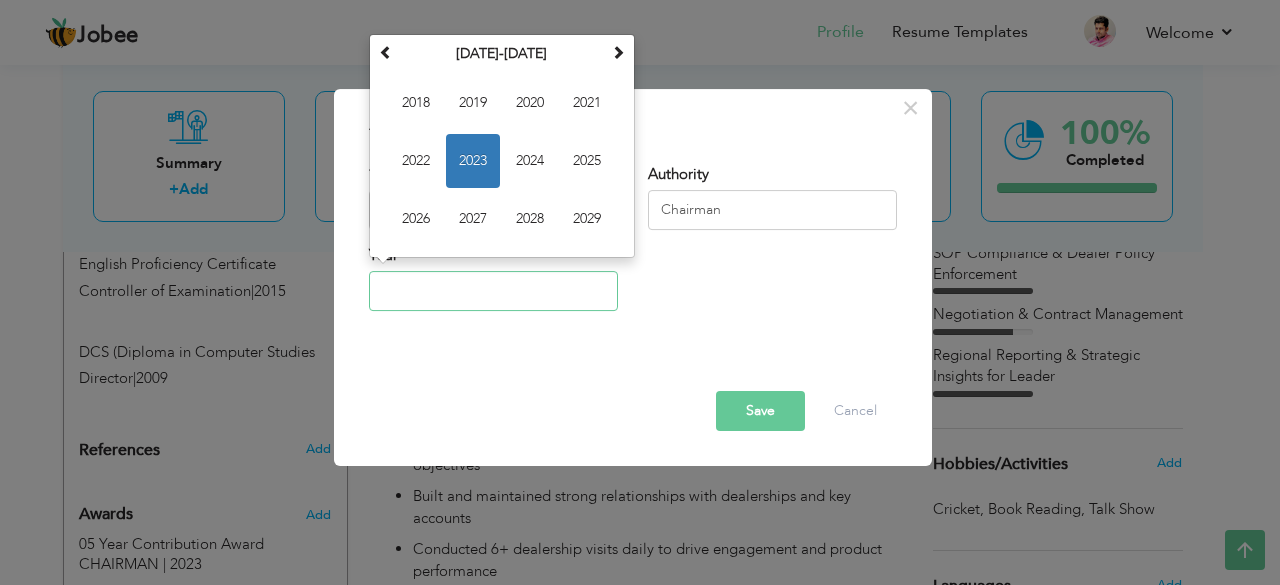 drag, startPoint x: 534, startPoint y: 283, endPoint x: 726, endPoint y: 216, distance: 203.35437 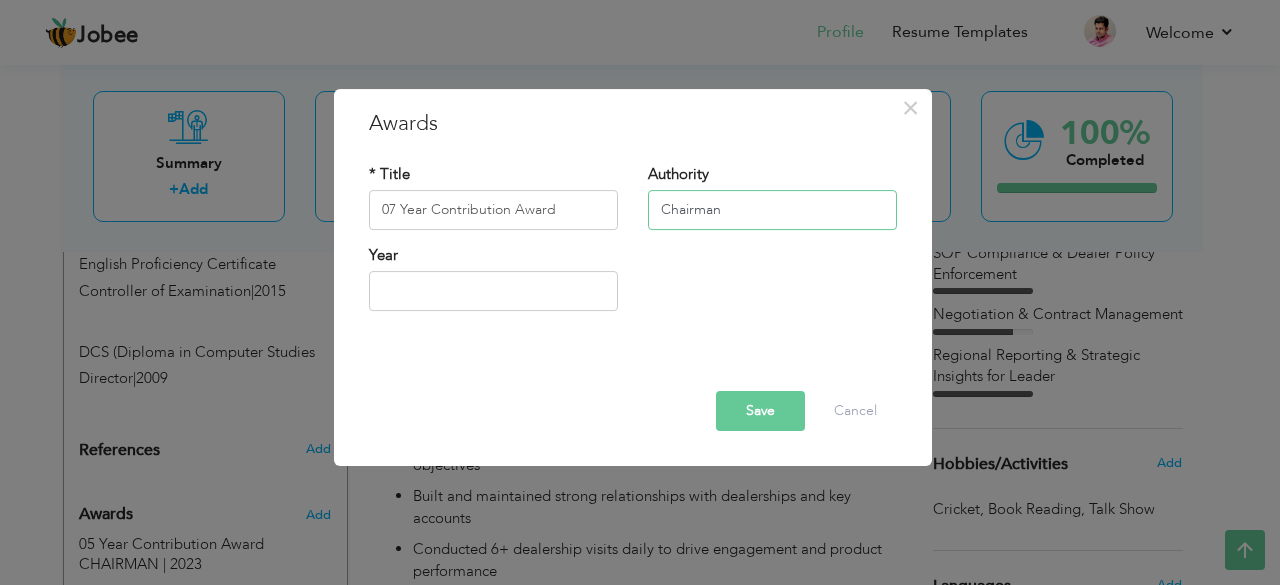 click on "Chairman" at bounding box center [772, 210] 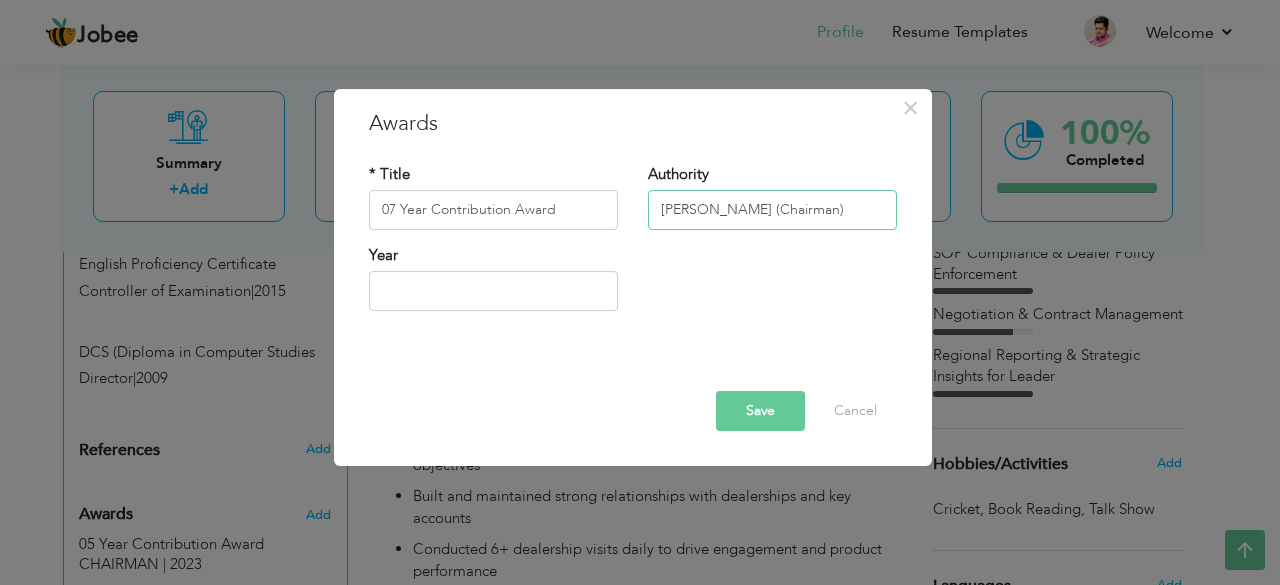type on "[PERSON_NAME] (Chairman)" 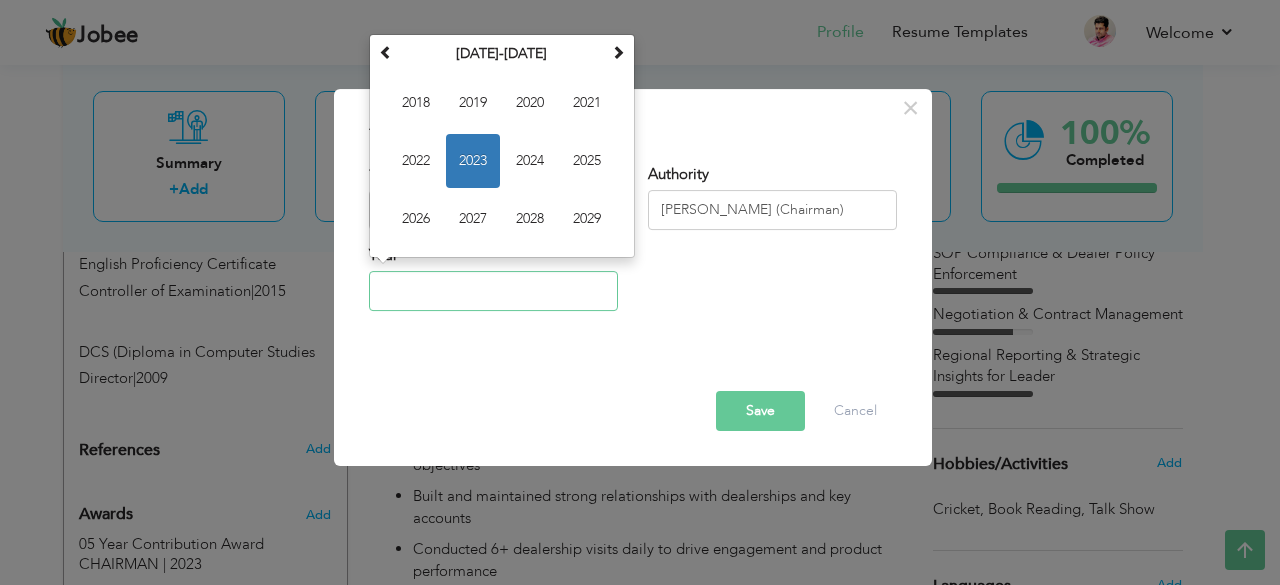 click at bounding box center [493, 291] 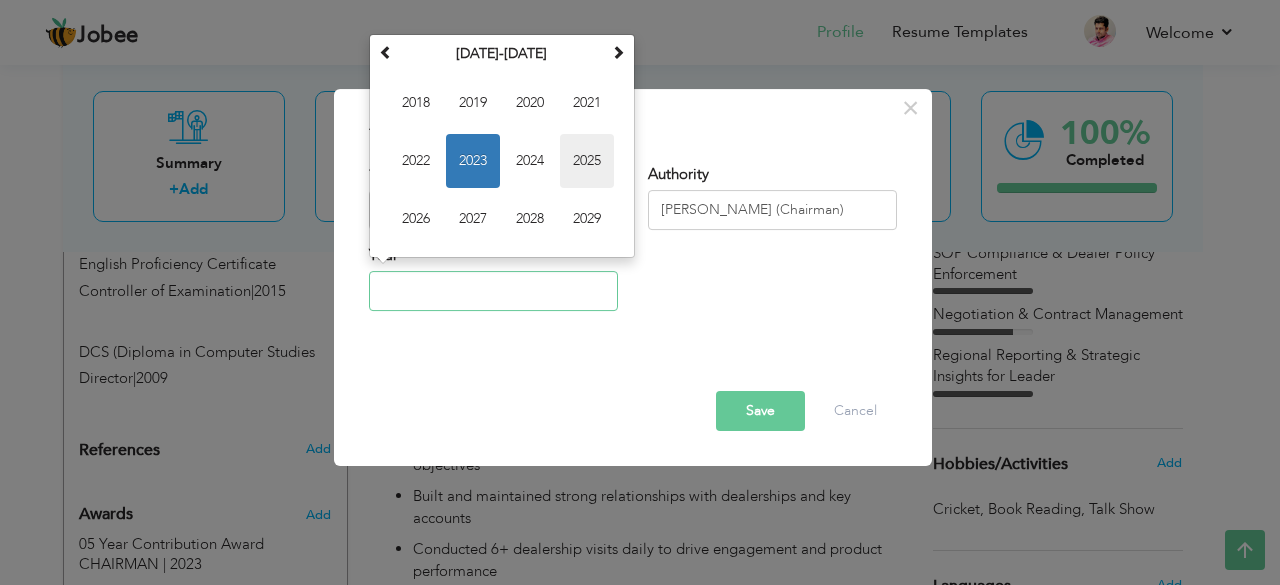 click on "2025" at bounding box center [587, 161] 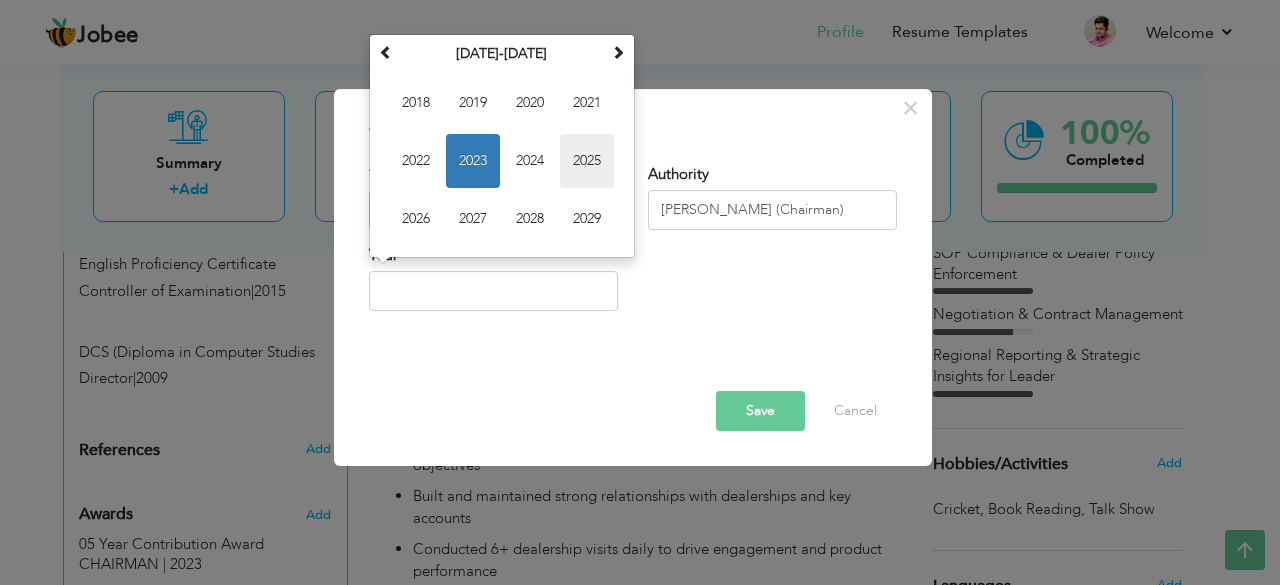 type on "2025" 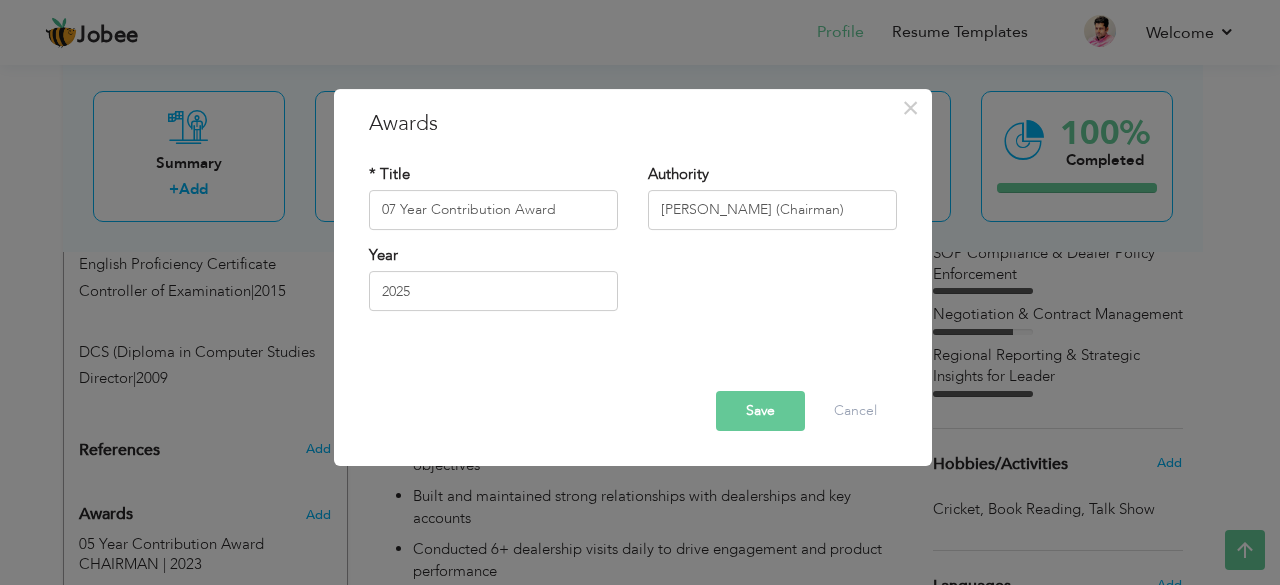 click on "Save" at bounding box center [760, 411] 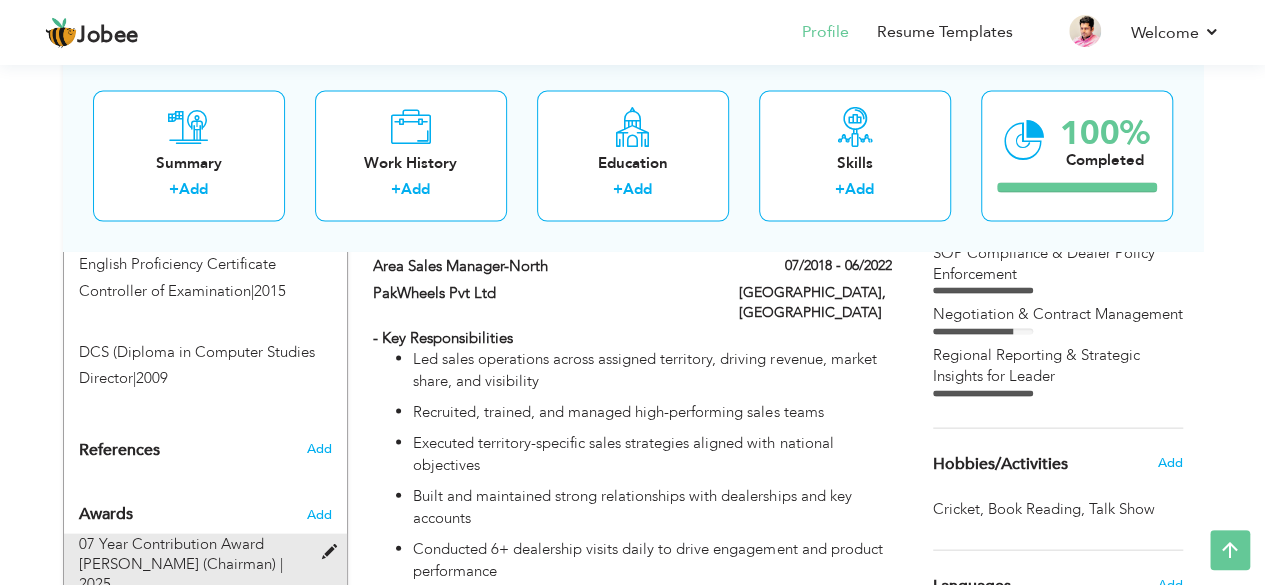 click at bounding box center (333, 552) 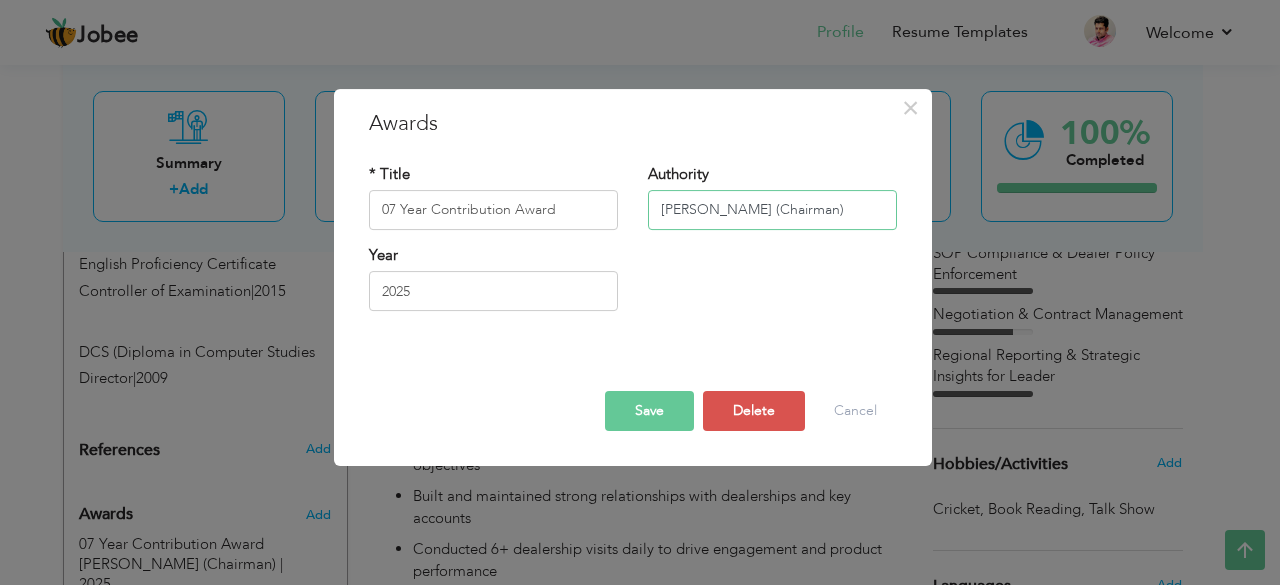 click on "[PERSON_NAME] (Chairman)" at bounding box center (772, 210) 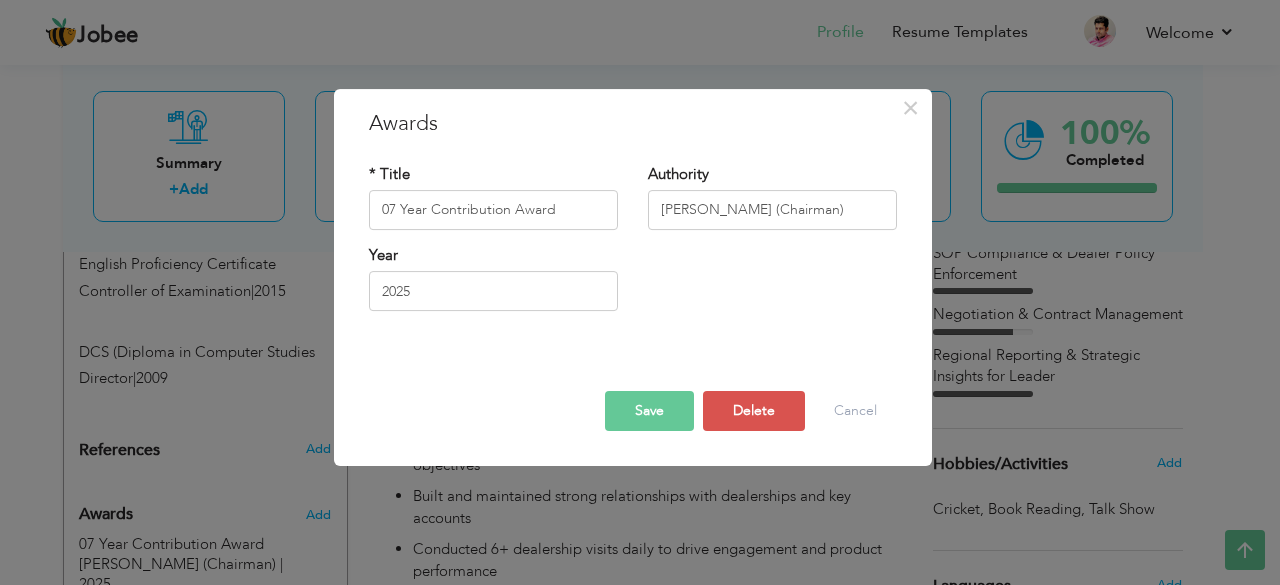 click on "Save" at bounding box center [649, 411] 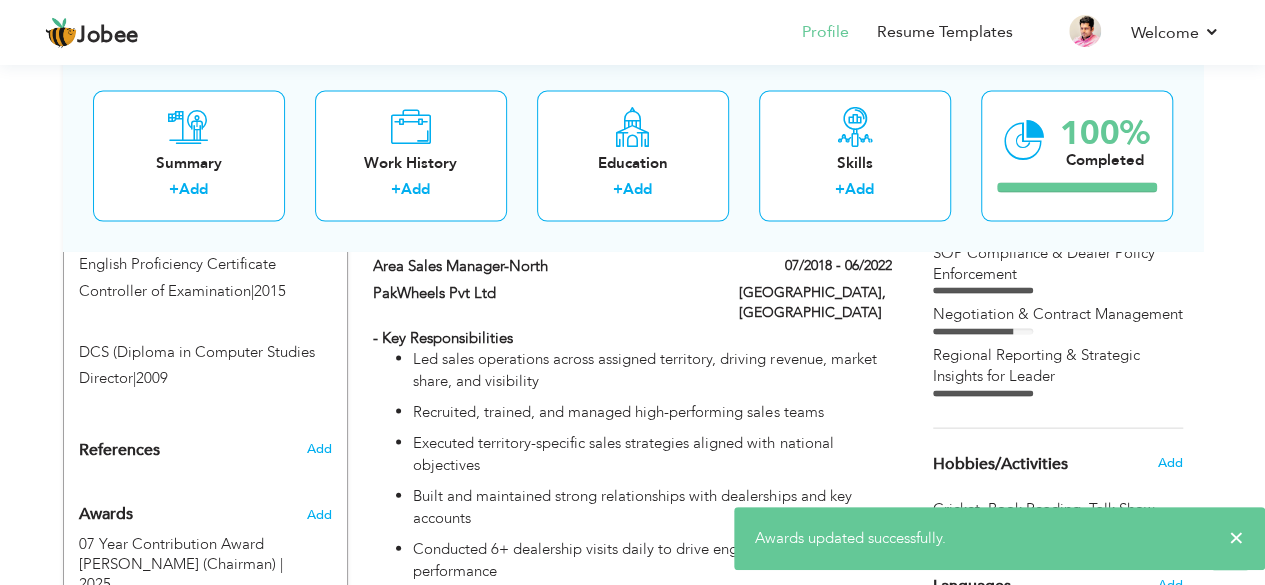 click at bounding box center [333, 642] 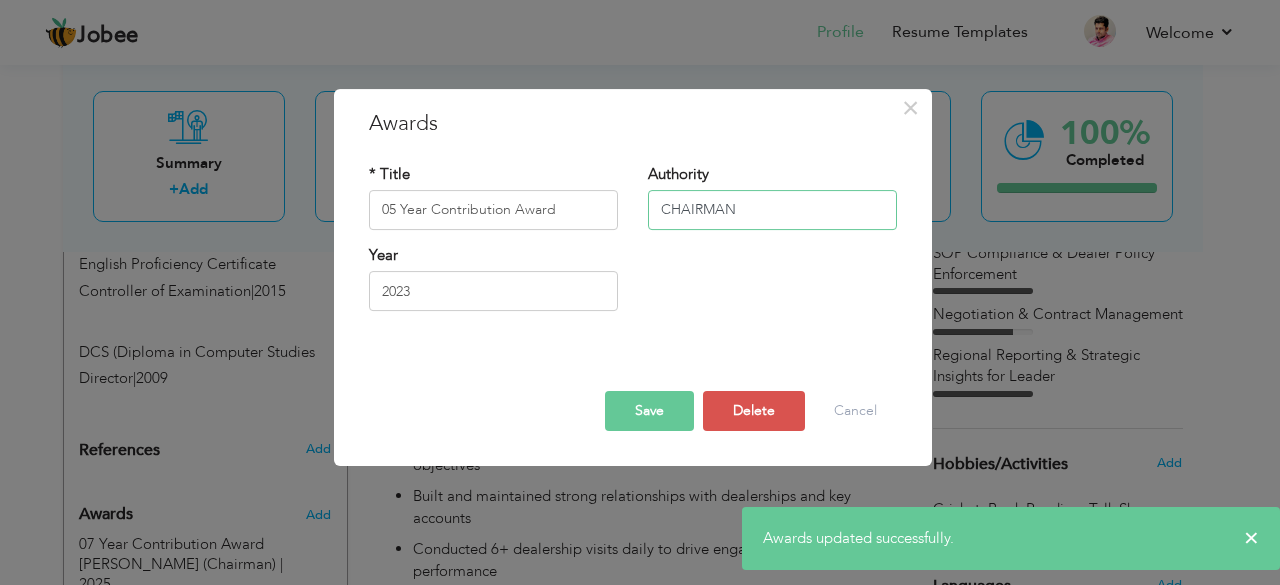 click on "CHAIRMAN" at bounding box center [772, 210] 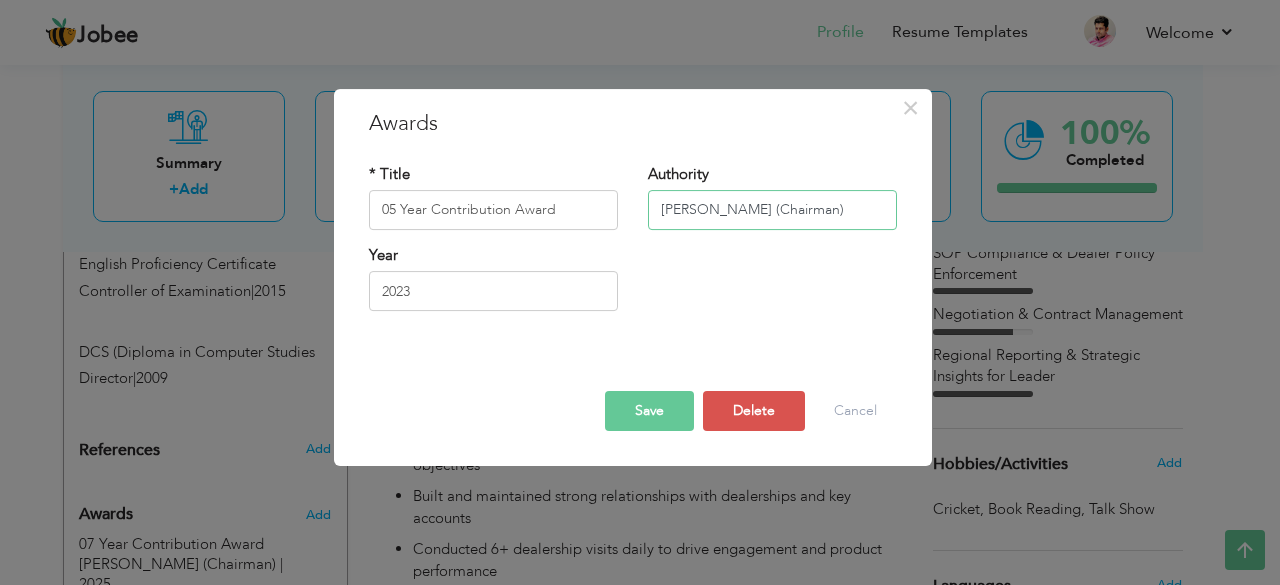 type on "[PERSON_NAME] (Chairman)" 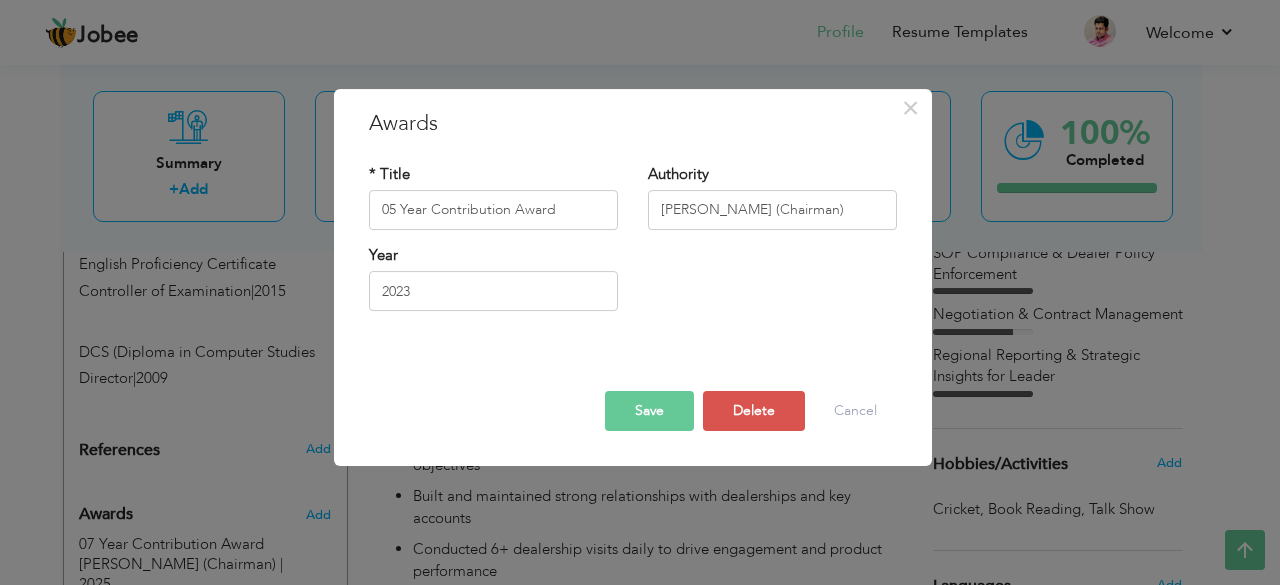 click on "Save" at bounding box center (649, 411) 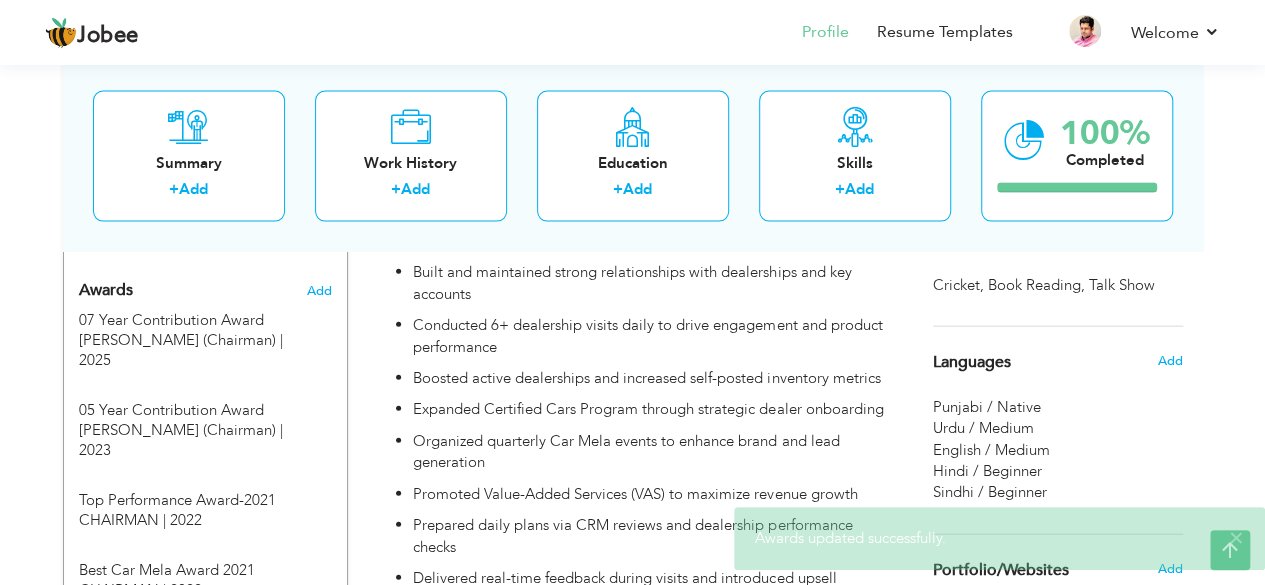scroll, scrollTop: 2149, scrollLeft: 0, axis: vertical 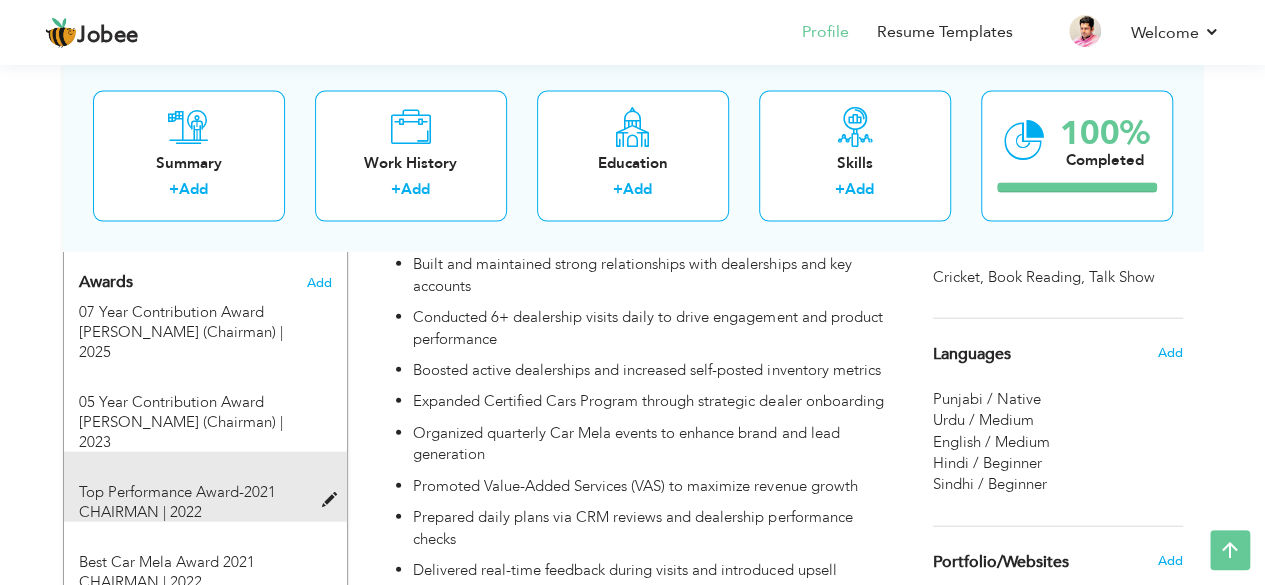 click at bounding box center (333, 500) 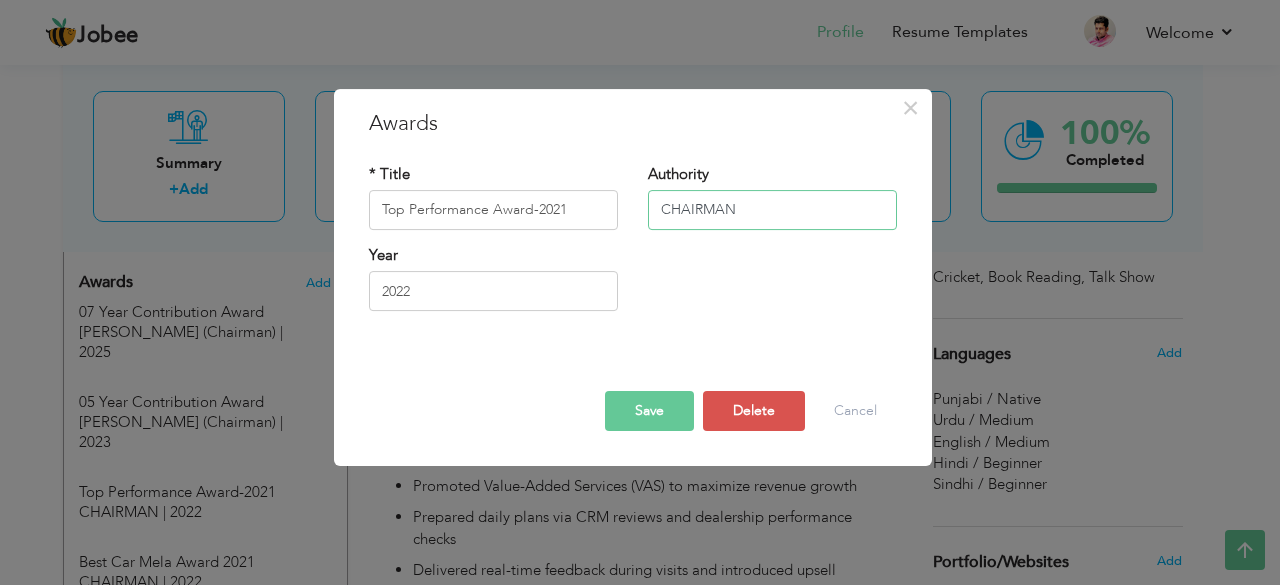 click on "CHAIRMAN" at bounding box center [772, 210] 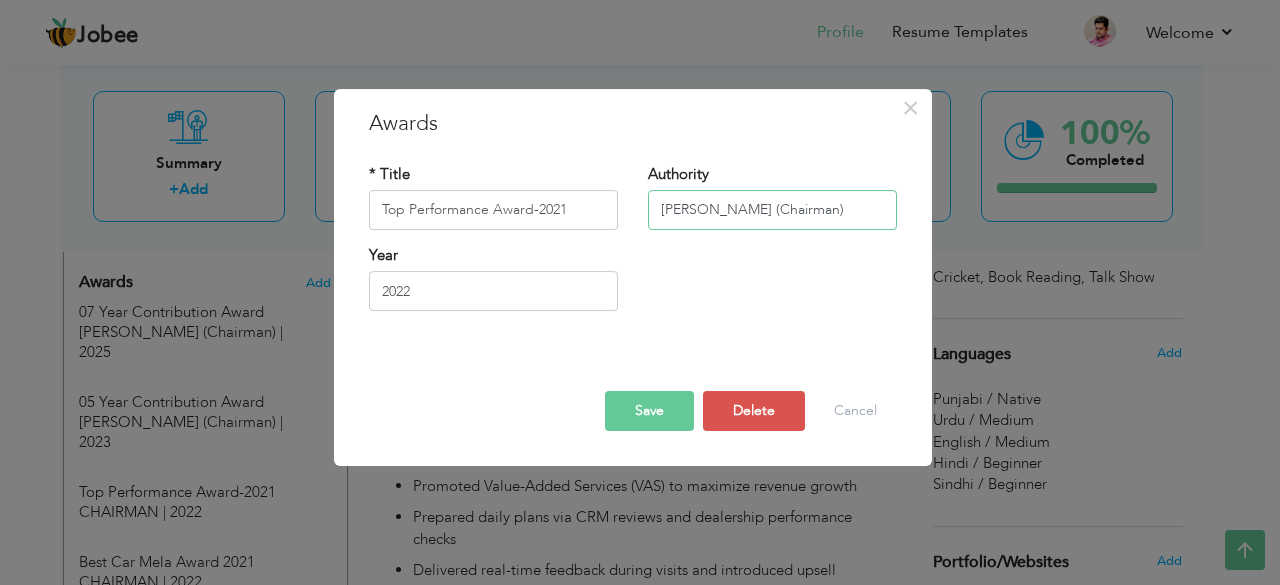 type on "[PERSON_NAME] (Chairman)" 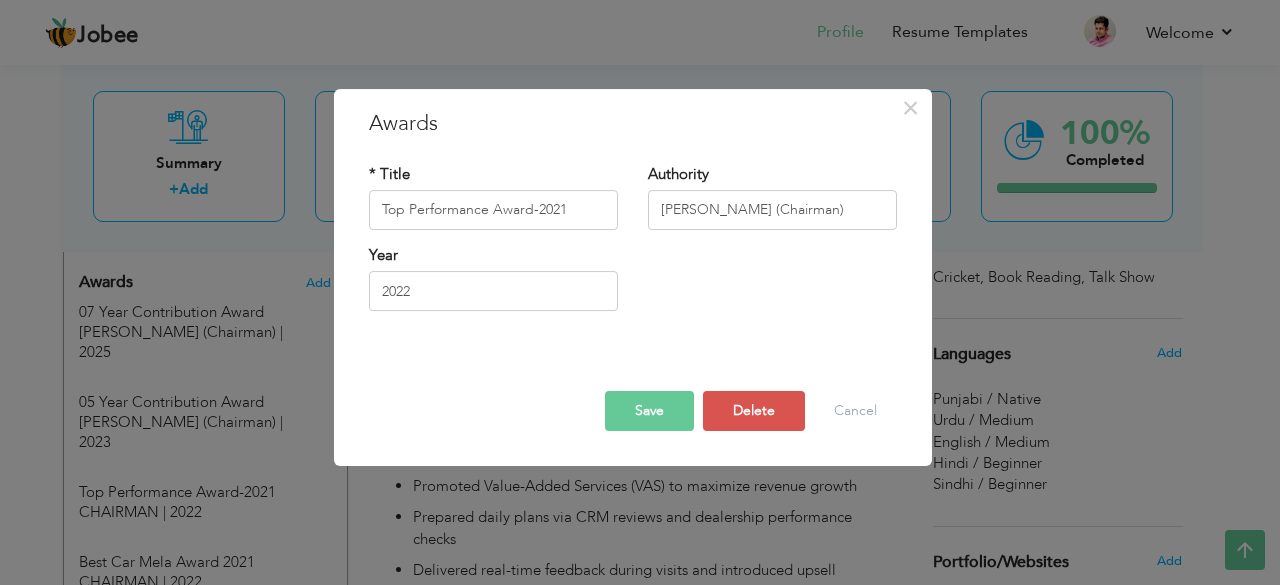 click on "Save" at bounding box center (649, 411) 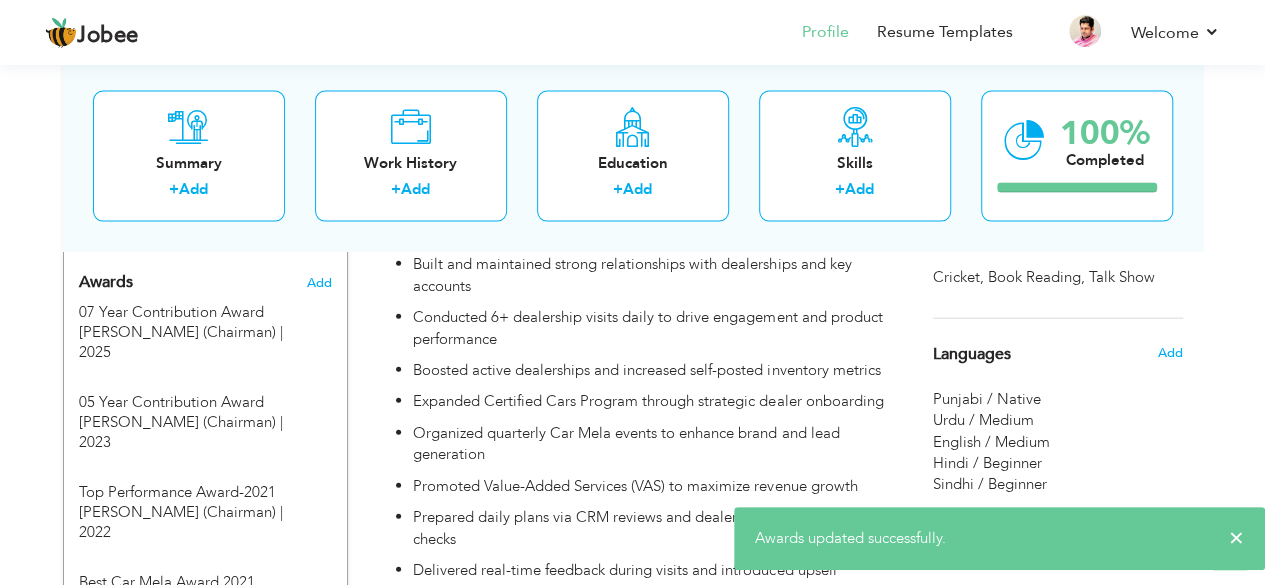 click at bounding box center (333, 660) 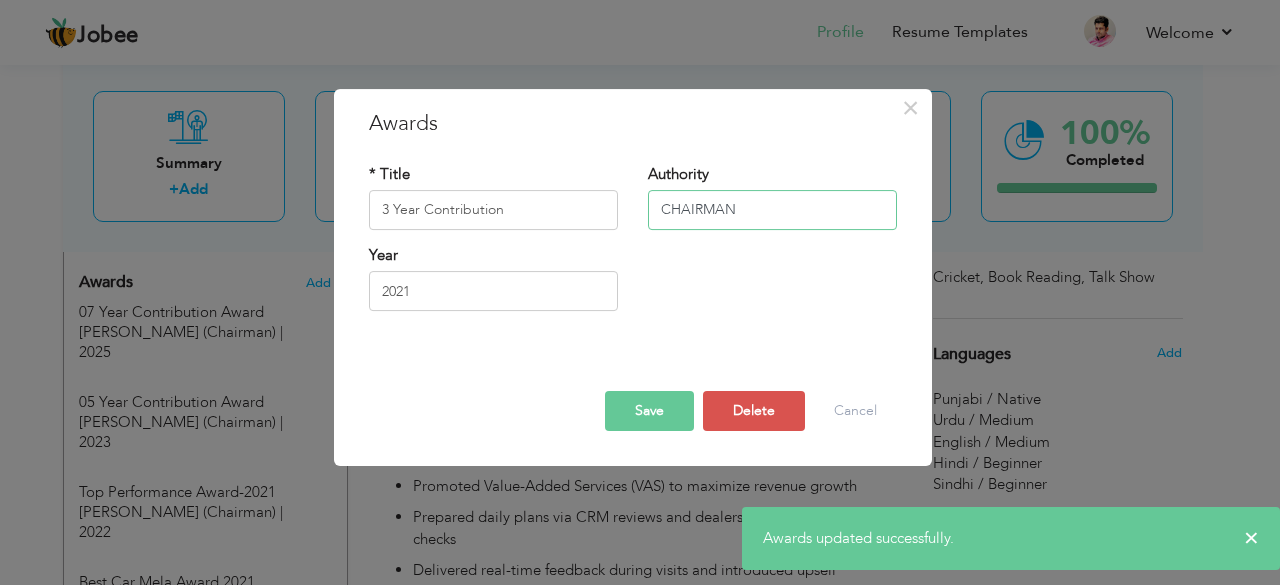 click on "CHAIRMAN" at bounding box center (772, 210) 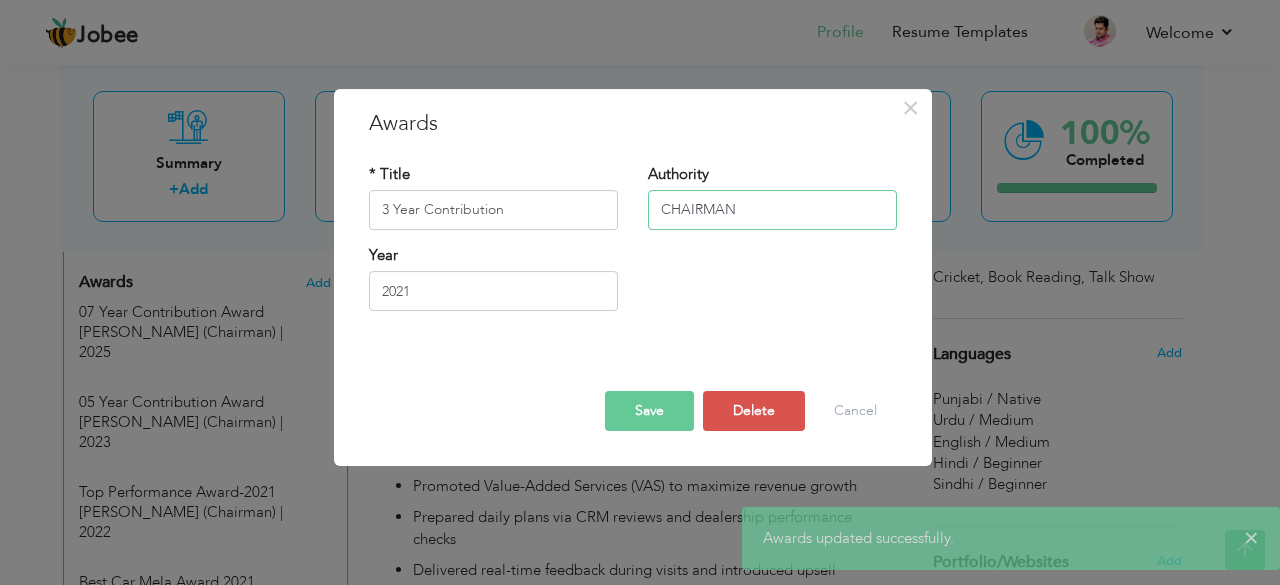 click on "CHAIRMAN" at bounding box center (772, 210) 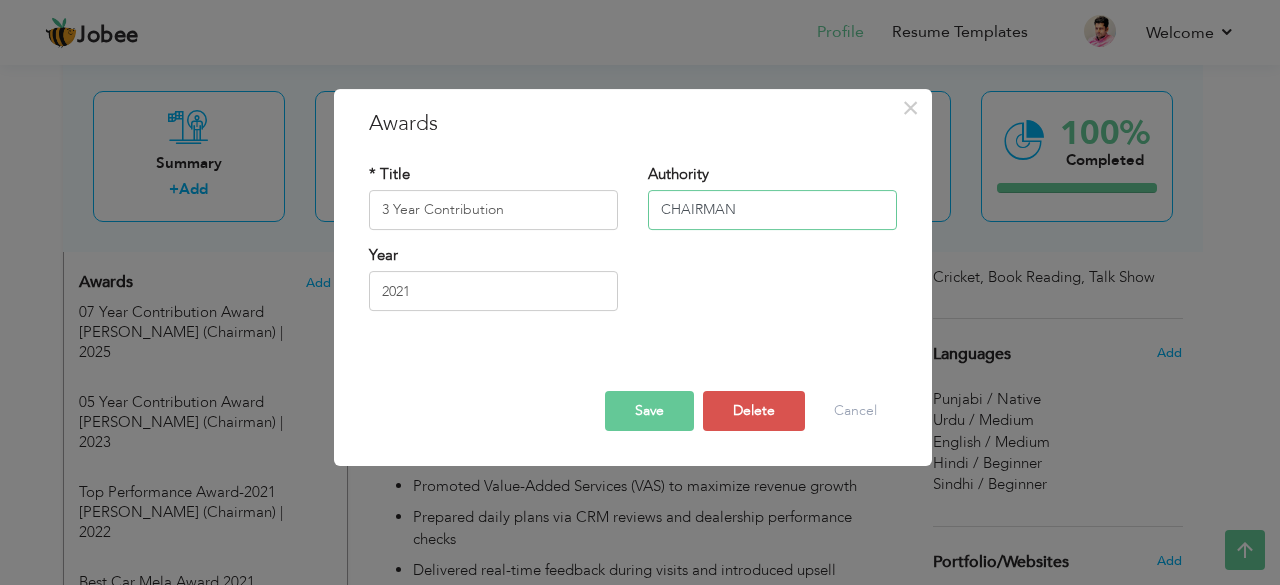 paste on "[PERSON_NAME] (Chairman)" 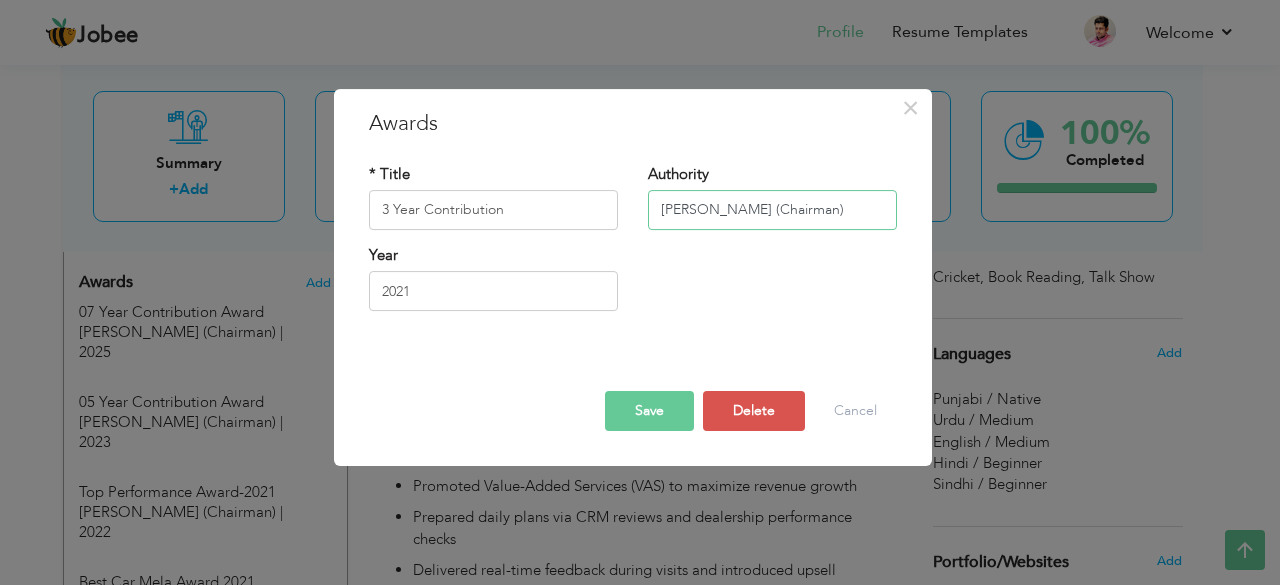 type on "[PERSON_NAME] (Chairman)" 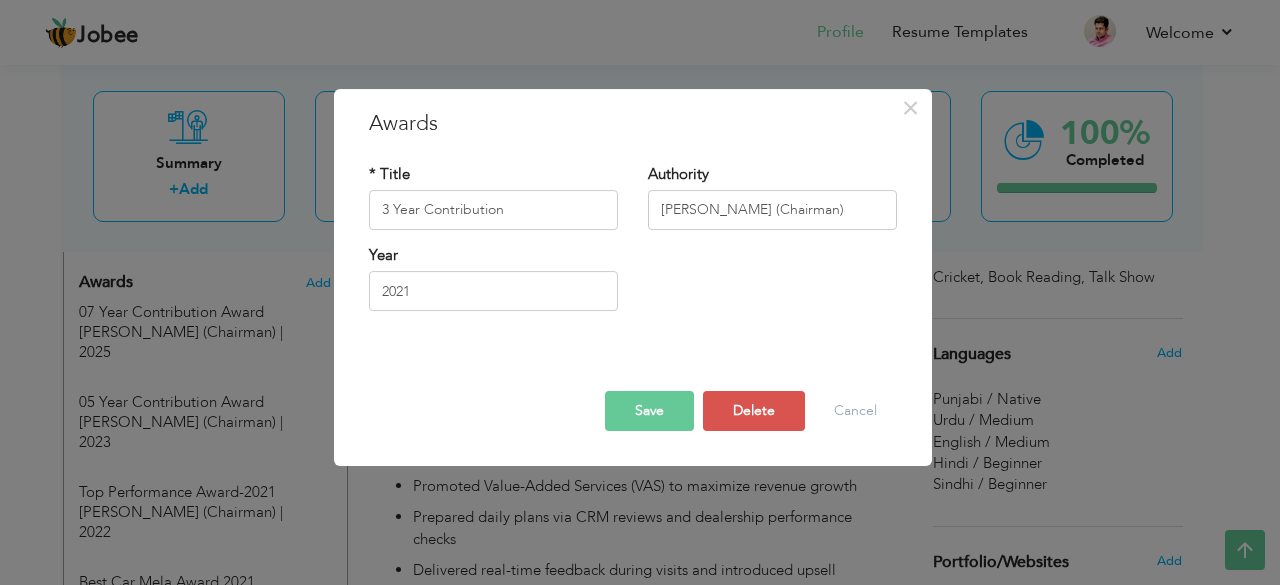 click on "Save" at bounding box center [649, 411] 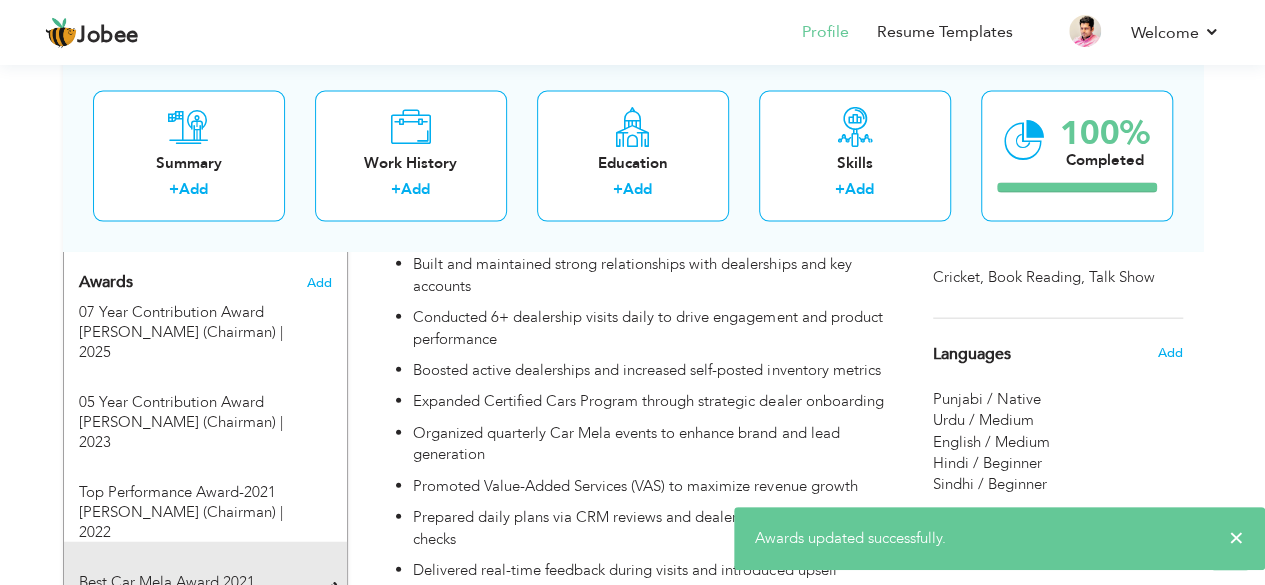 click at bounding box center (333, 590) 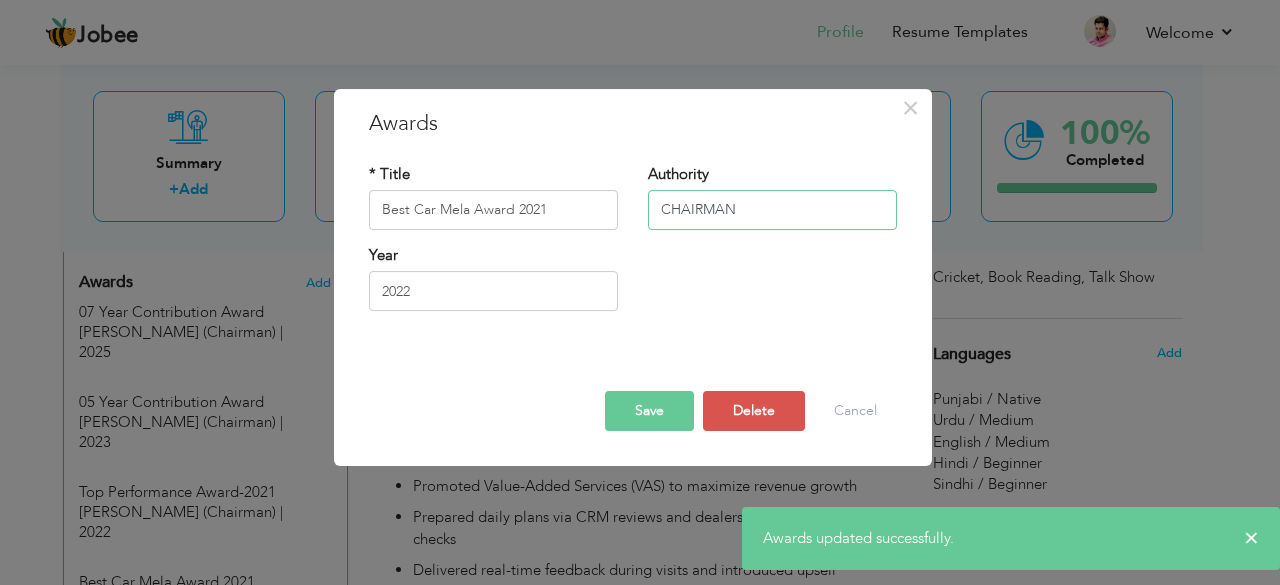 click on "CHAIRMAN" at bounding box center (772, 210) 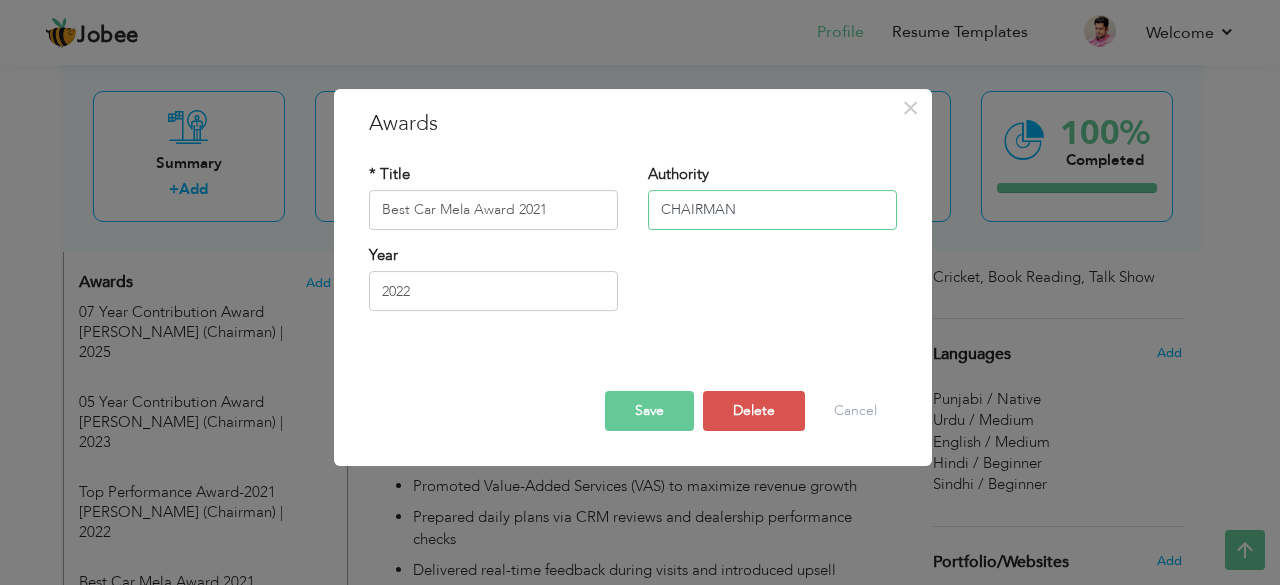 paste on "[PERSON_NAME] (Chairman)" 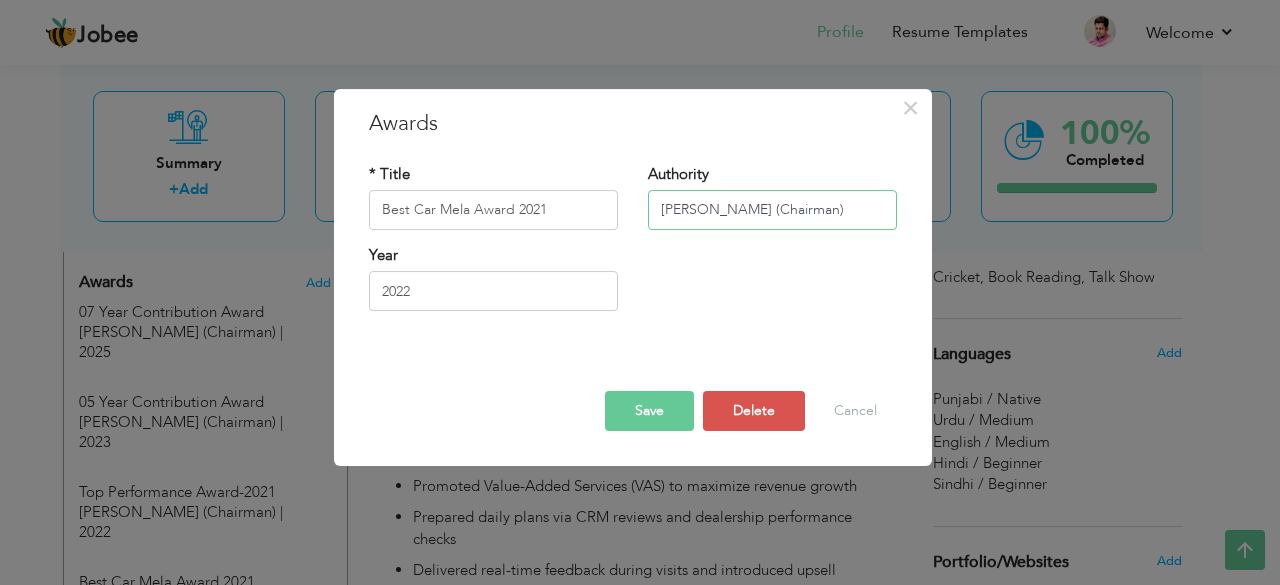 type on "[PERSON_NAME] (Chairman)" 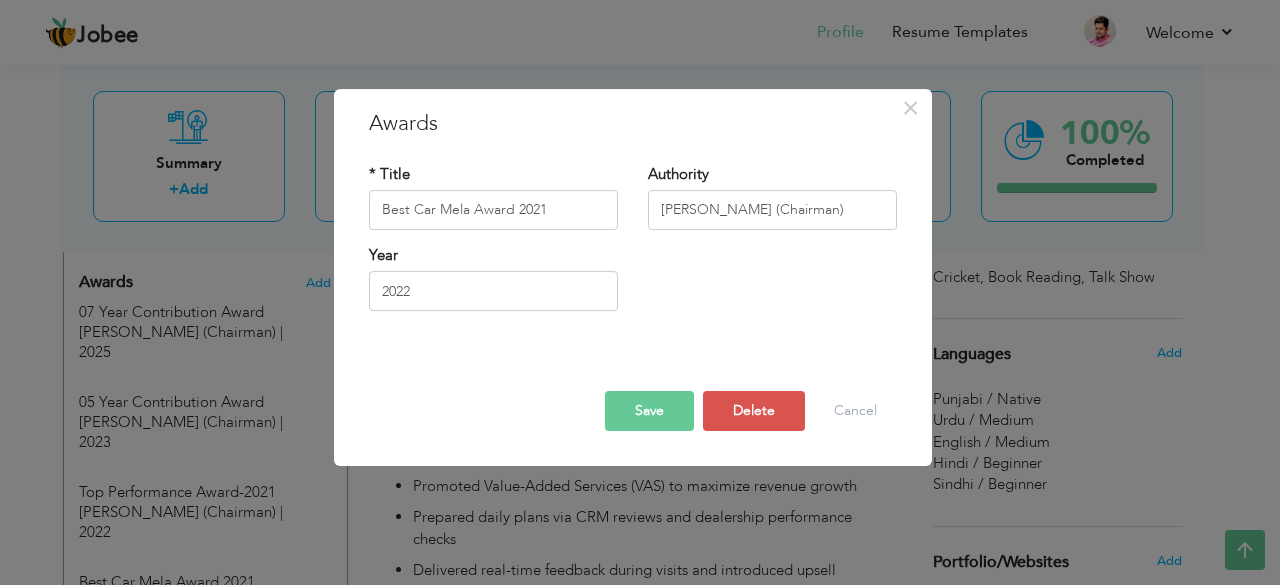 click on "Save" at bounding box center [649, 411] 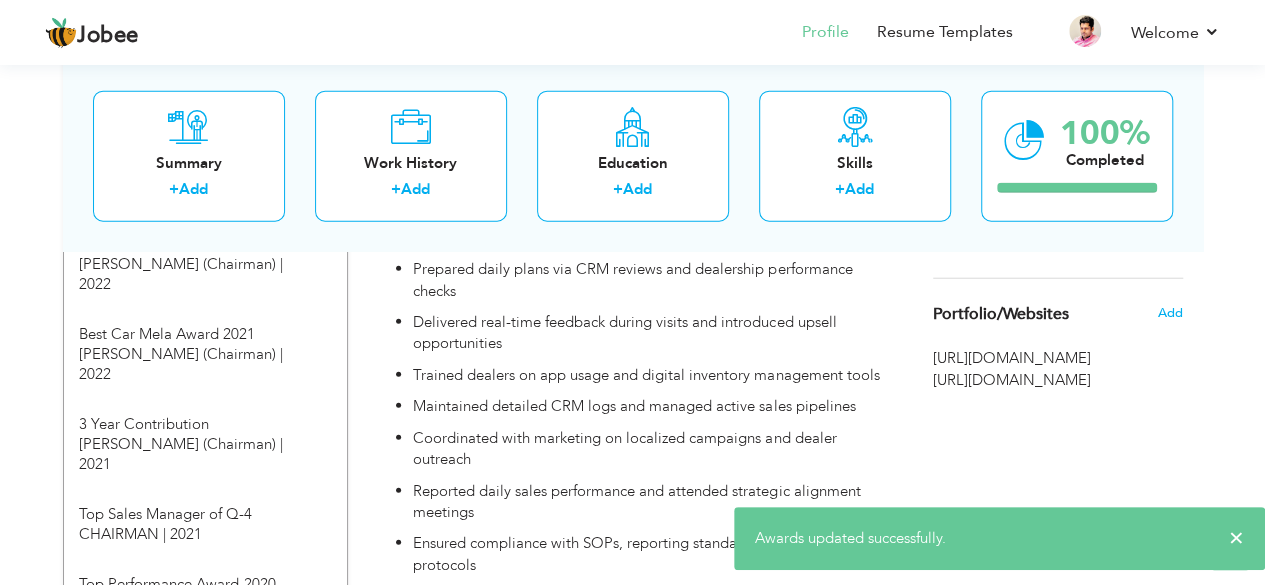 scroll, scrollTop: 2366, scrollLeft: 0, axis: vertical 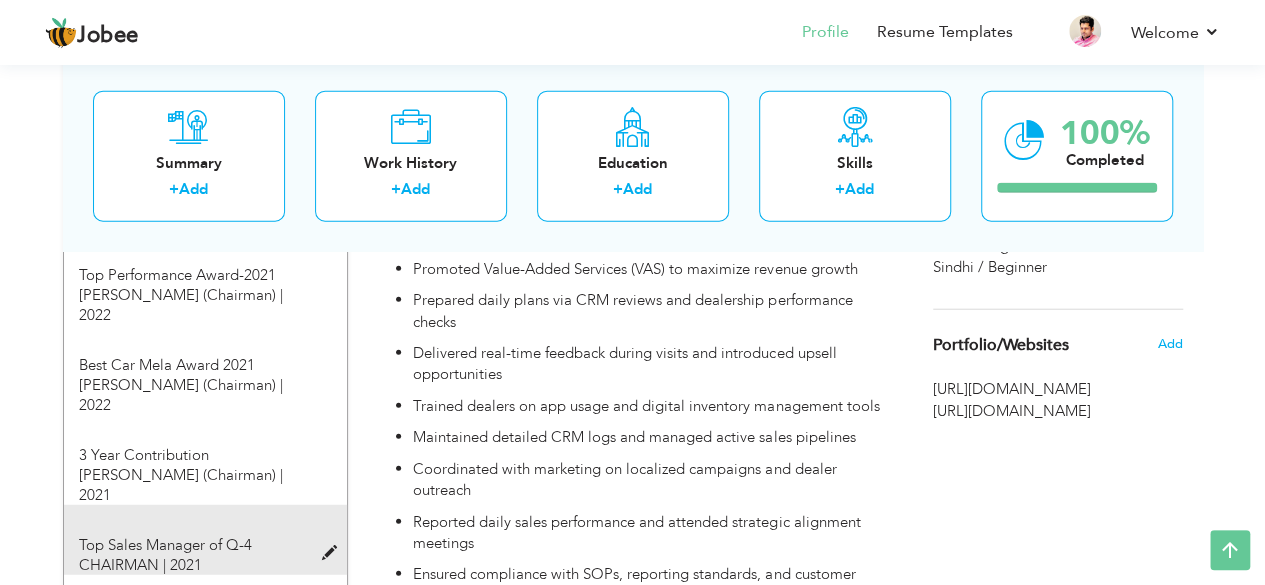 click at bounding box center [333, 553] 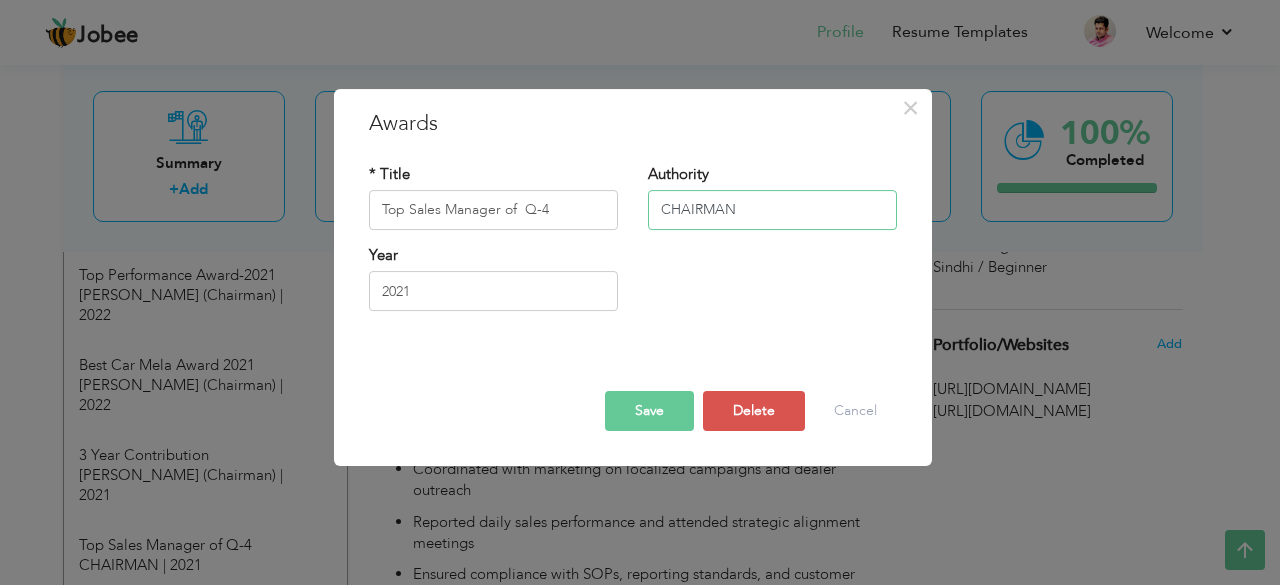 click on "CHAIRMAN" at bounding box center (772, 210) 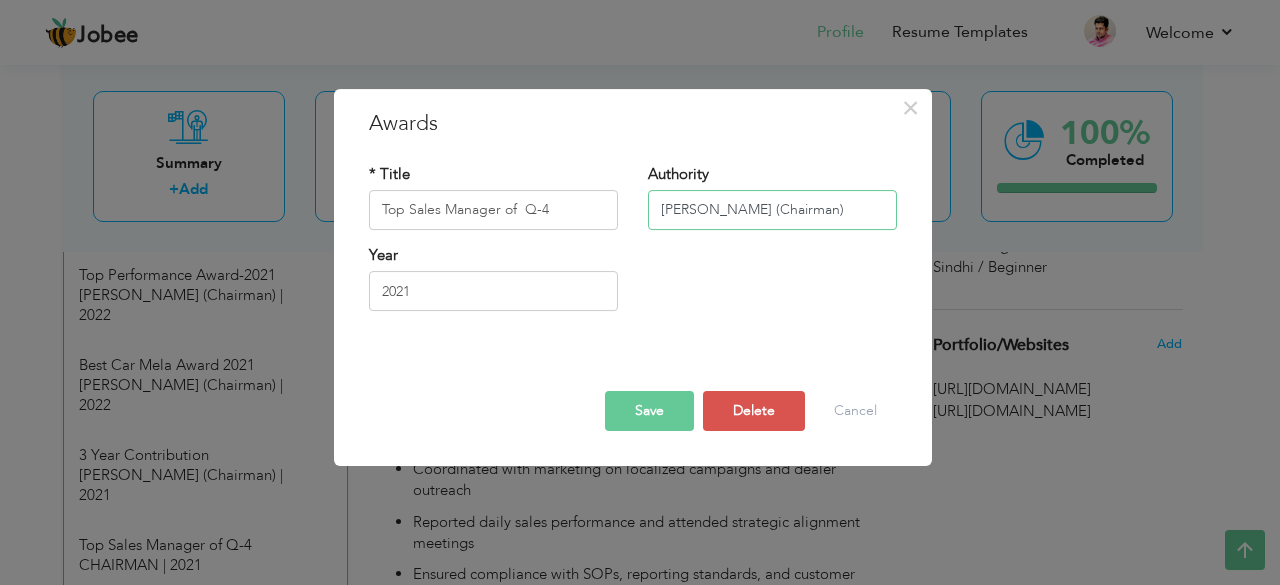 type on "[PERSON_NAME] (Chairman)" 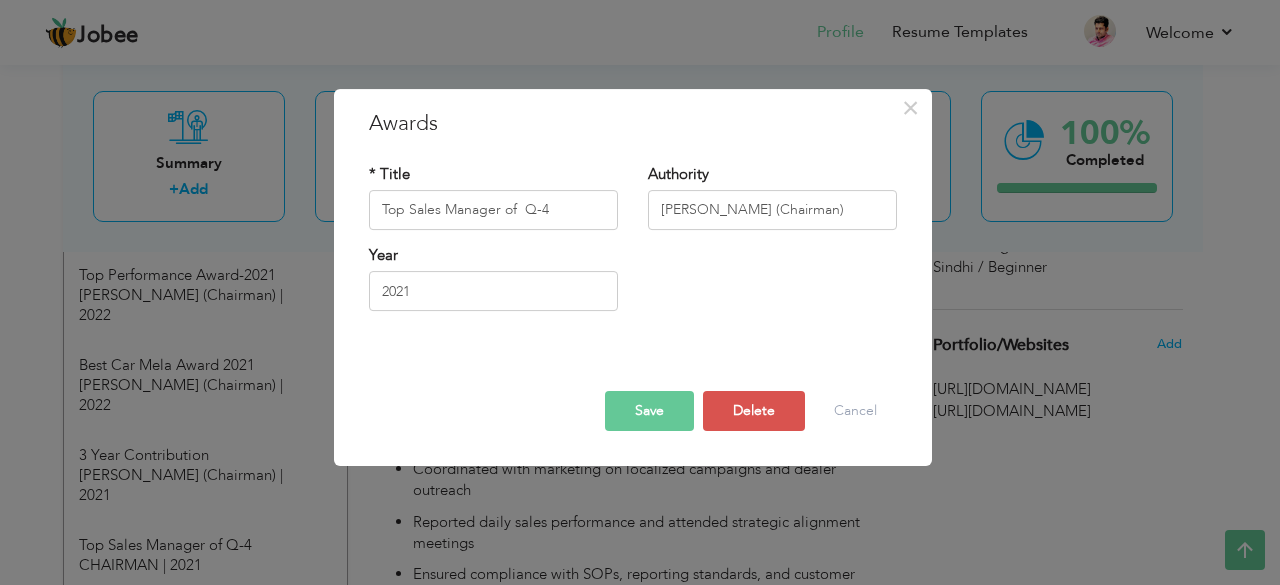 click on "Save" at bounding box center (649, 411) 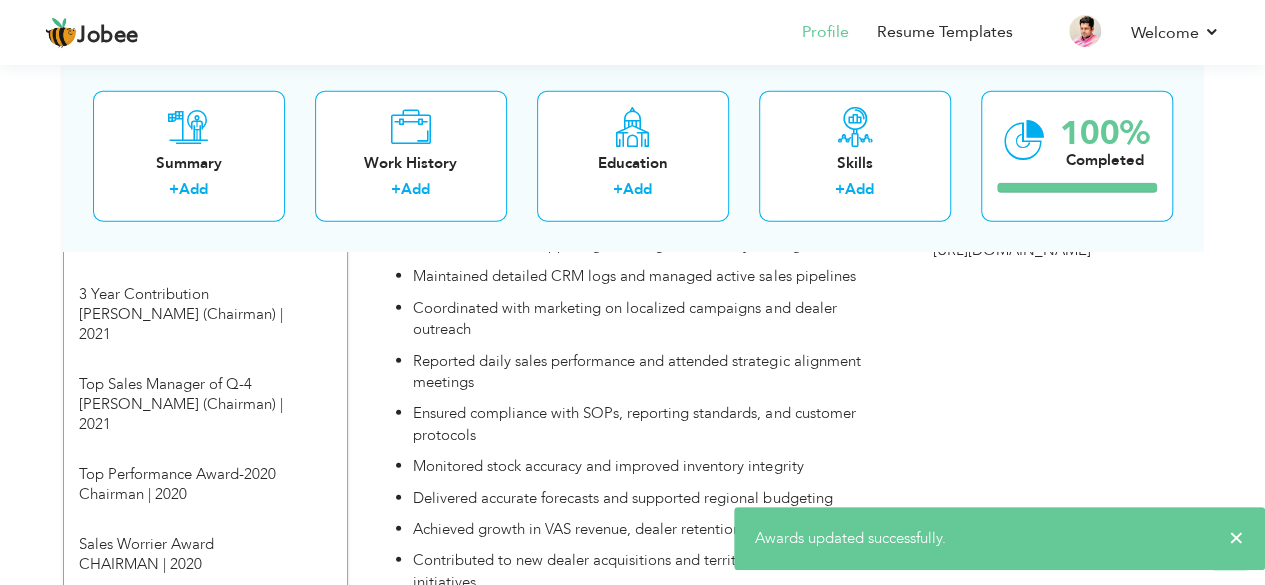 scroll, scrollTop: 2558, scrollLeft: 0, axis: vertical 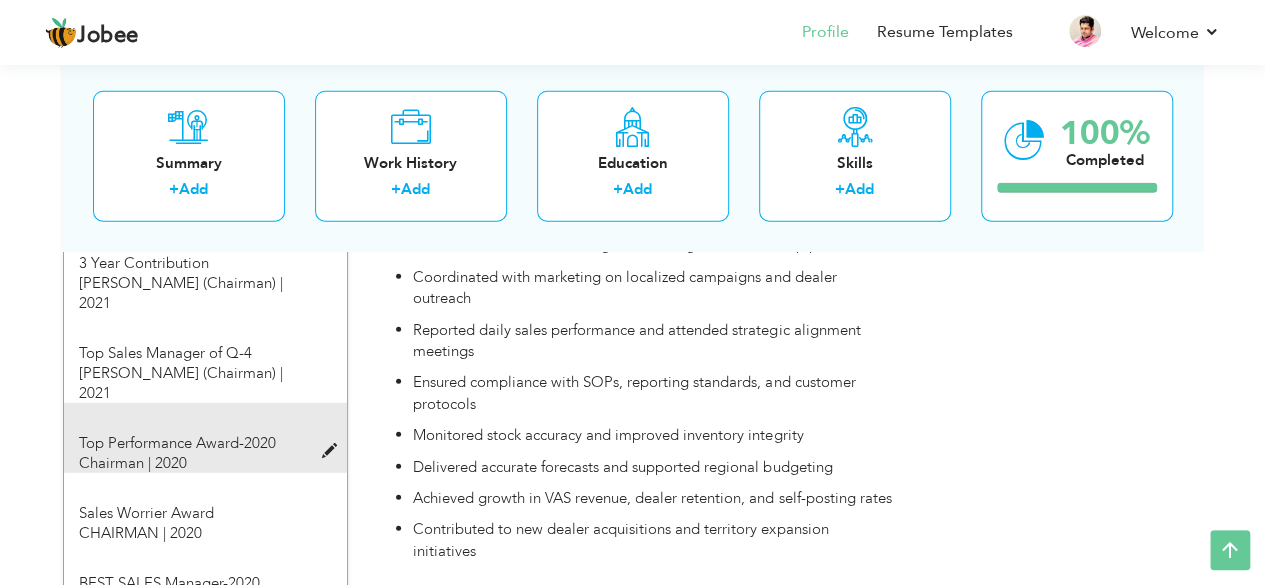 click at bounding box center [333, 451] 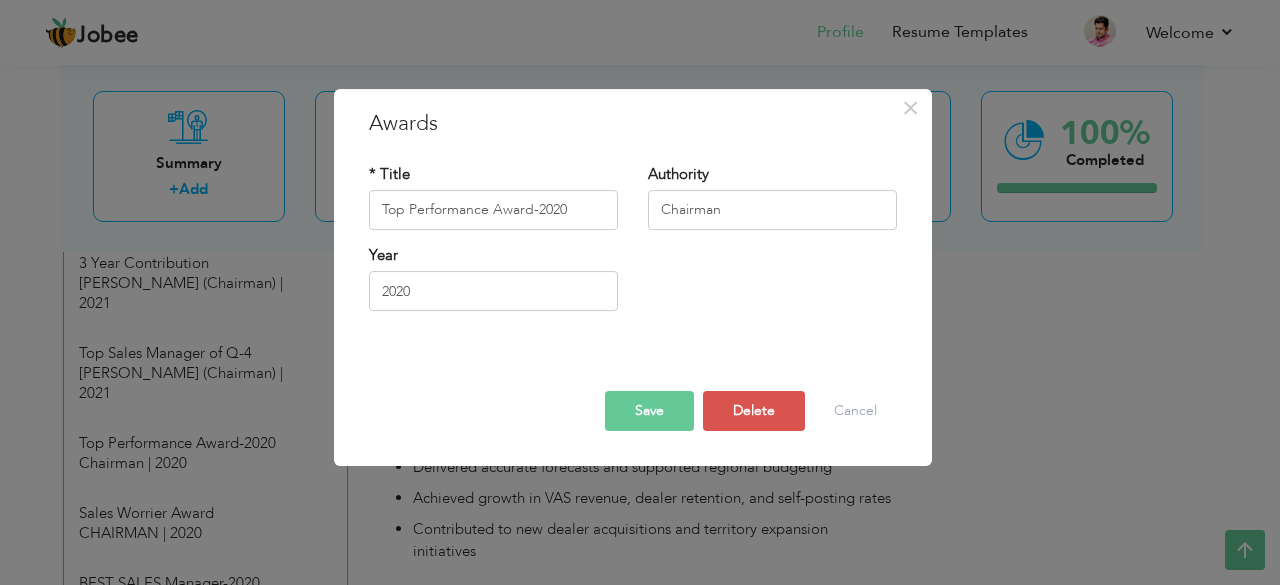 click on "Authority
Chairman" at bounding box center (772, 204) 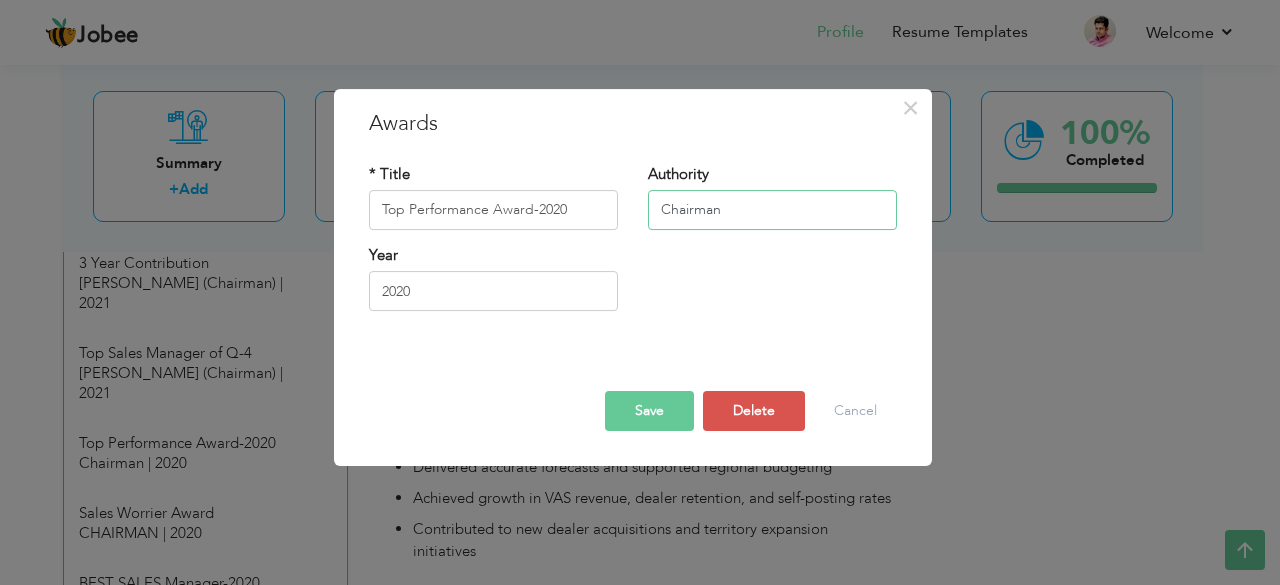 click on "Chairman" at bounding box center [772, 210] 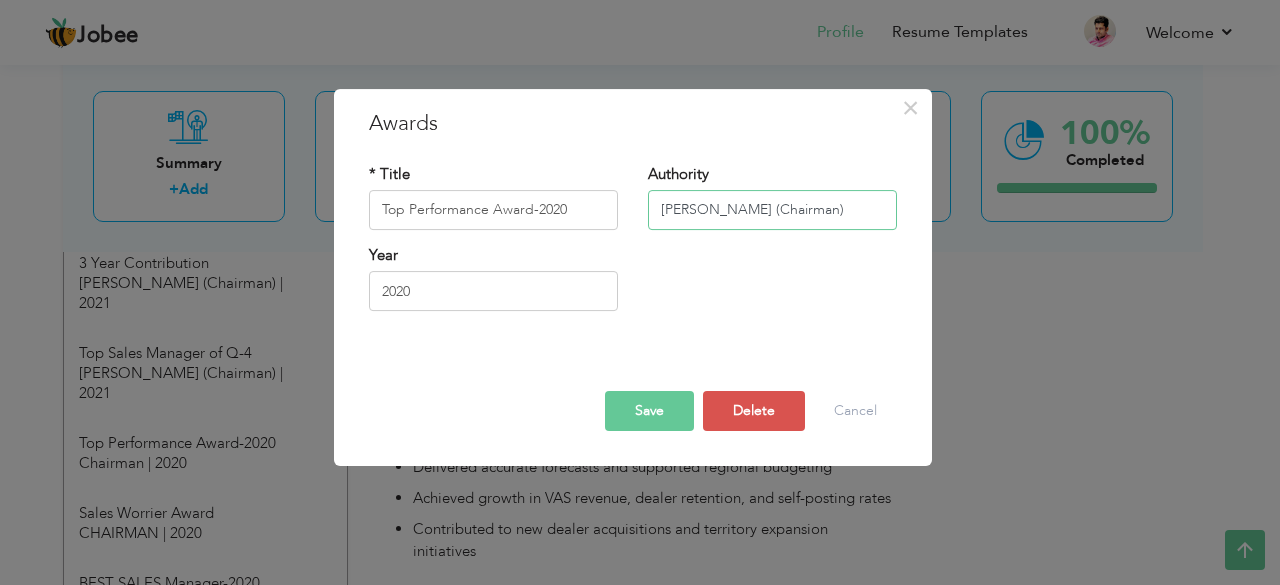 type on "[PERSON_NAME] (Chairman)" 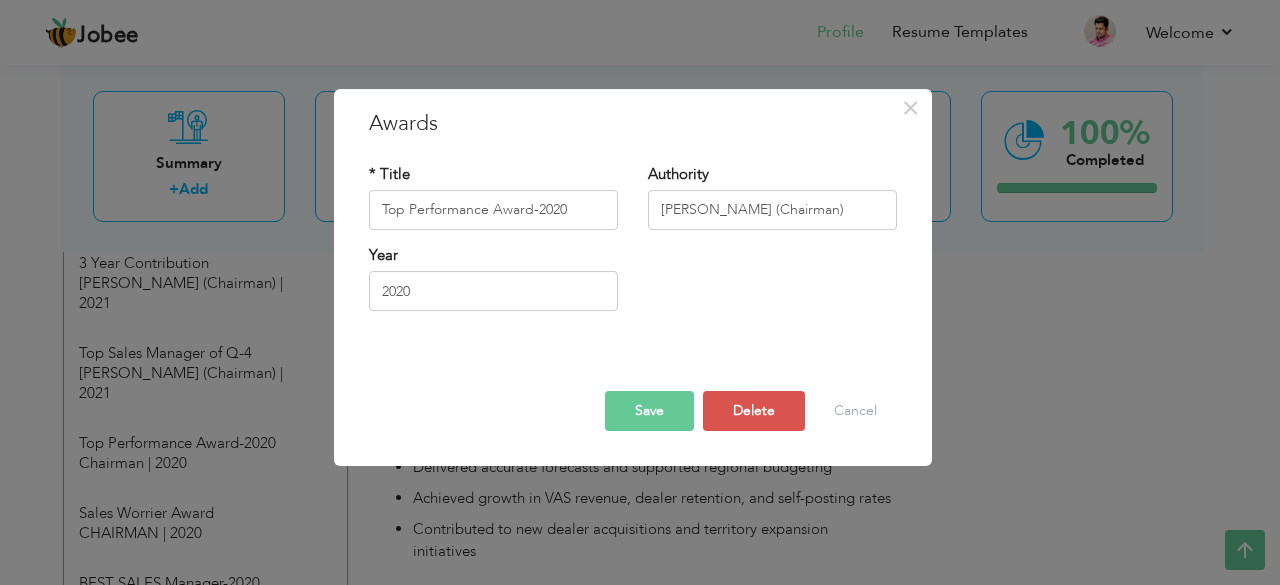 click on "Save" at bounding box center (649, 411) 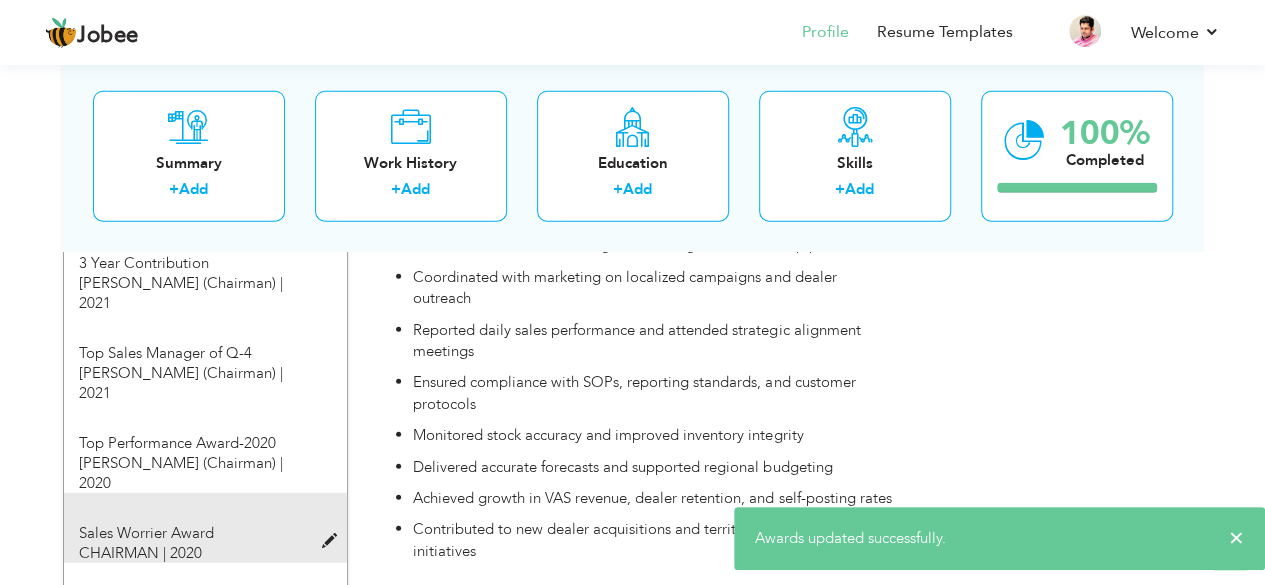 click at bounding box center (333, 541) 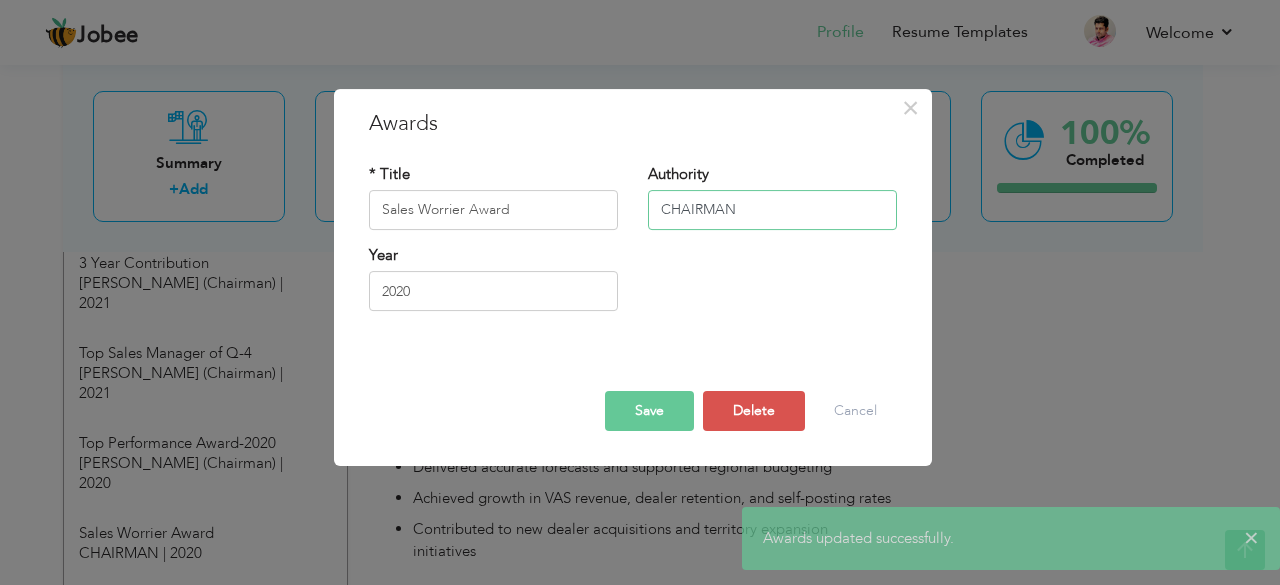 click on "CHAIRMAN" at bounding box center [772, 210] 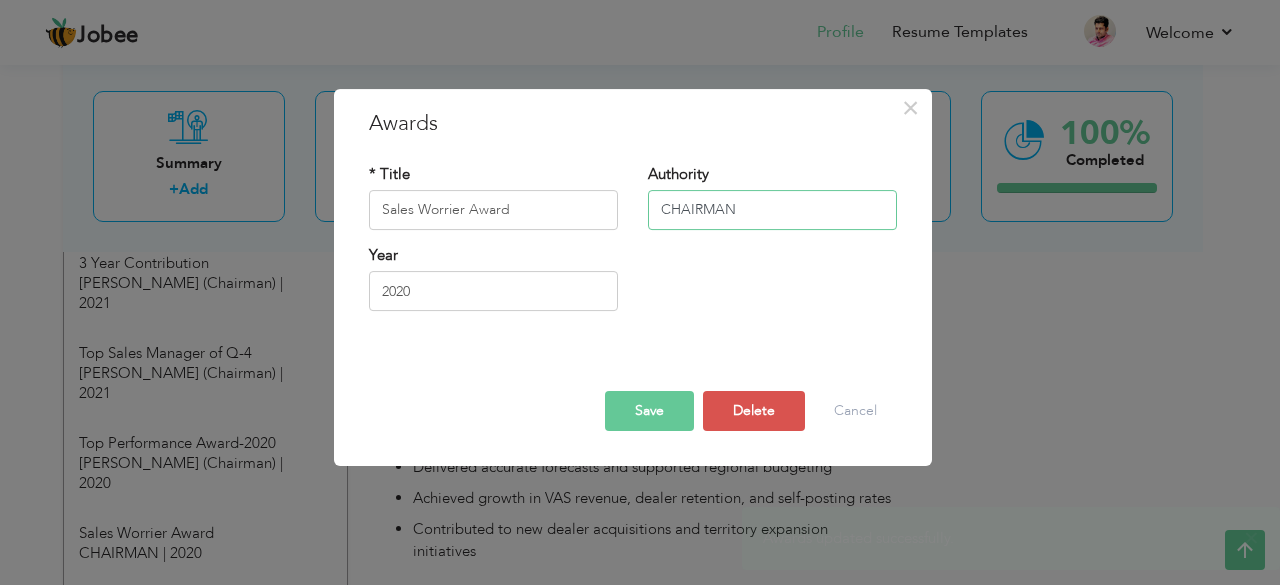 click on "CHAIRMAN" at bounding box center (772, 210) 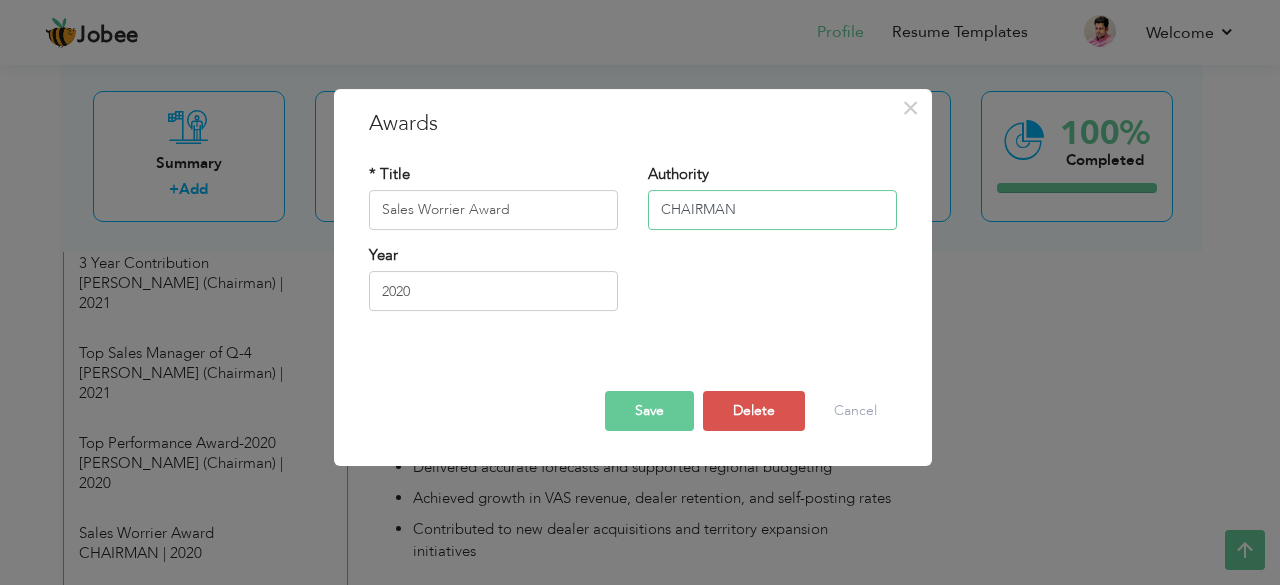 paste on "[PERSON_NAME] (Chairman)" 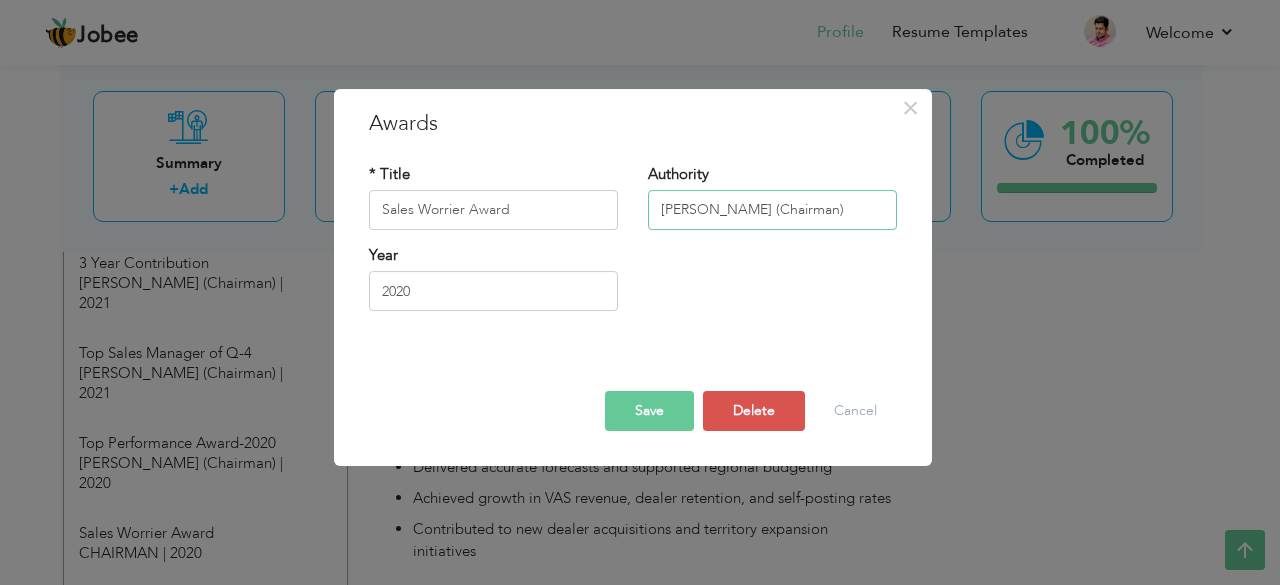 type on "[PERSON_NAME] (Chairman)" 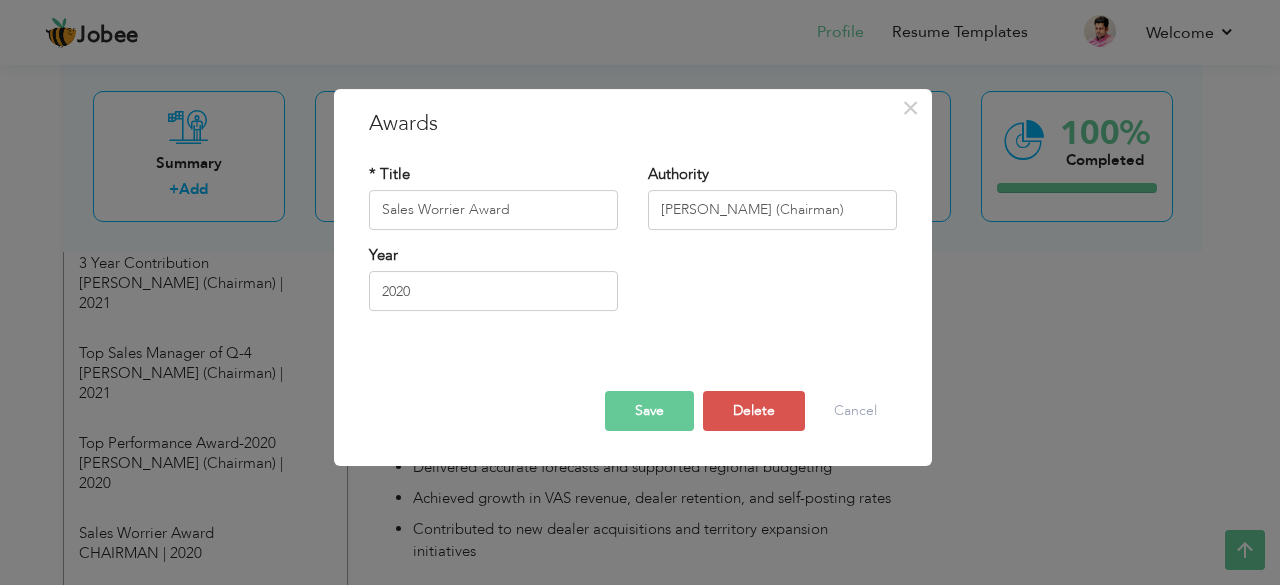 click on "Save" at bounding box center [649, 411] 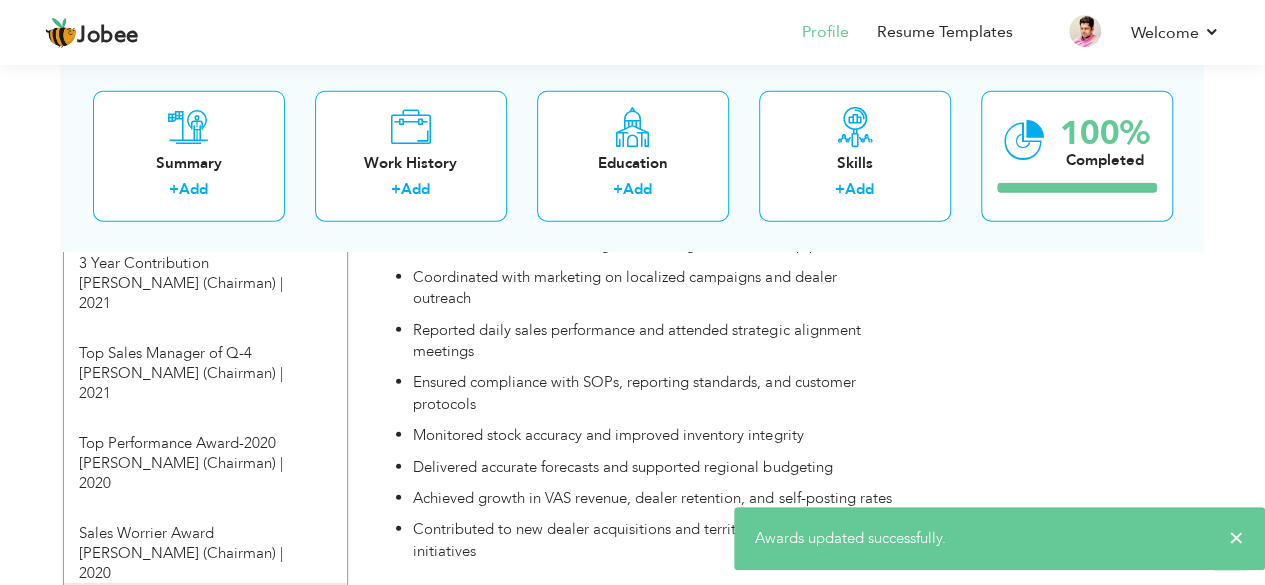 click at bounding box center (333, 631) 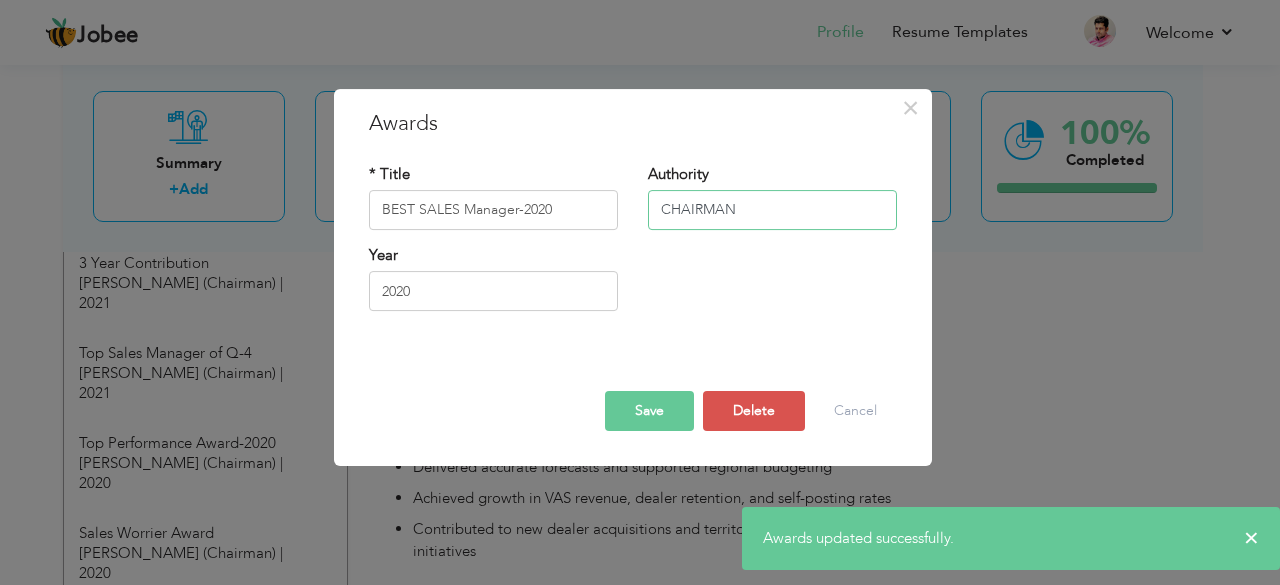 click on "CHAIRMAN" at bounding box center (772, 210) 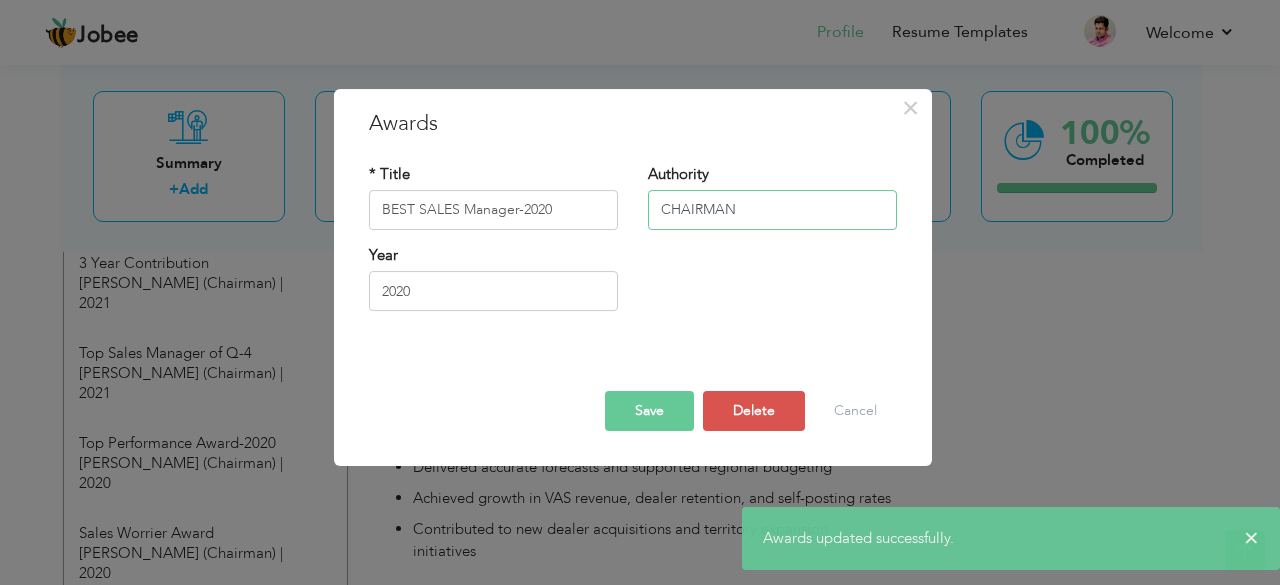 click on "CHAIRMAN" at bounding box center (772, 210) 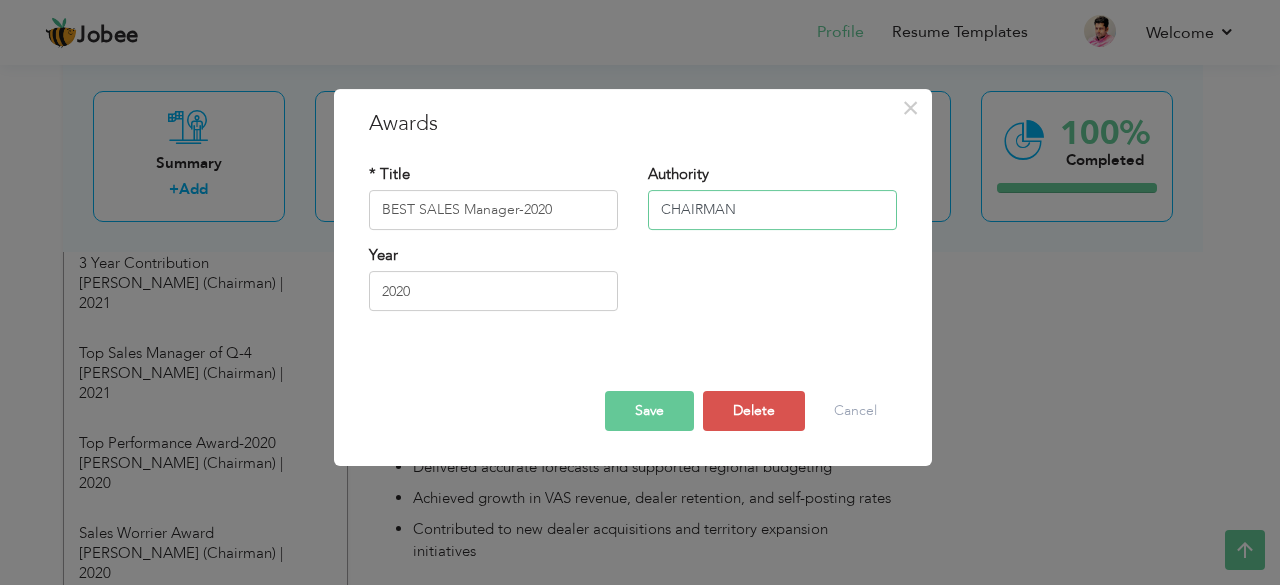 paste on "[PERSON_NAME] (Chairman)" 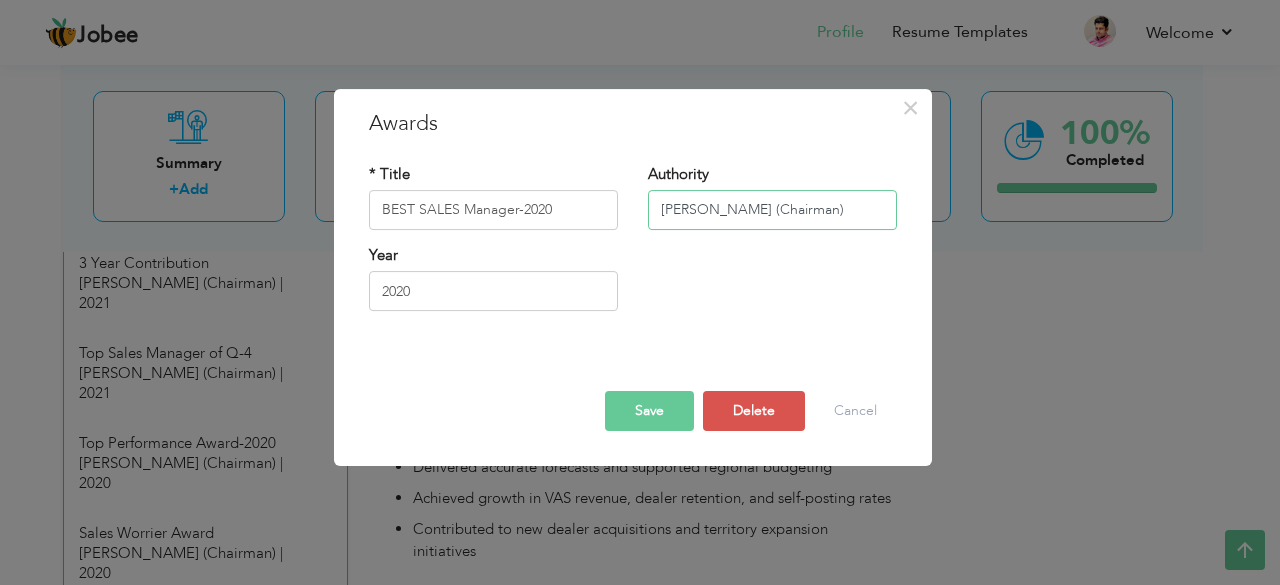 type on "[PERSON_NAME] (Chairman)" 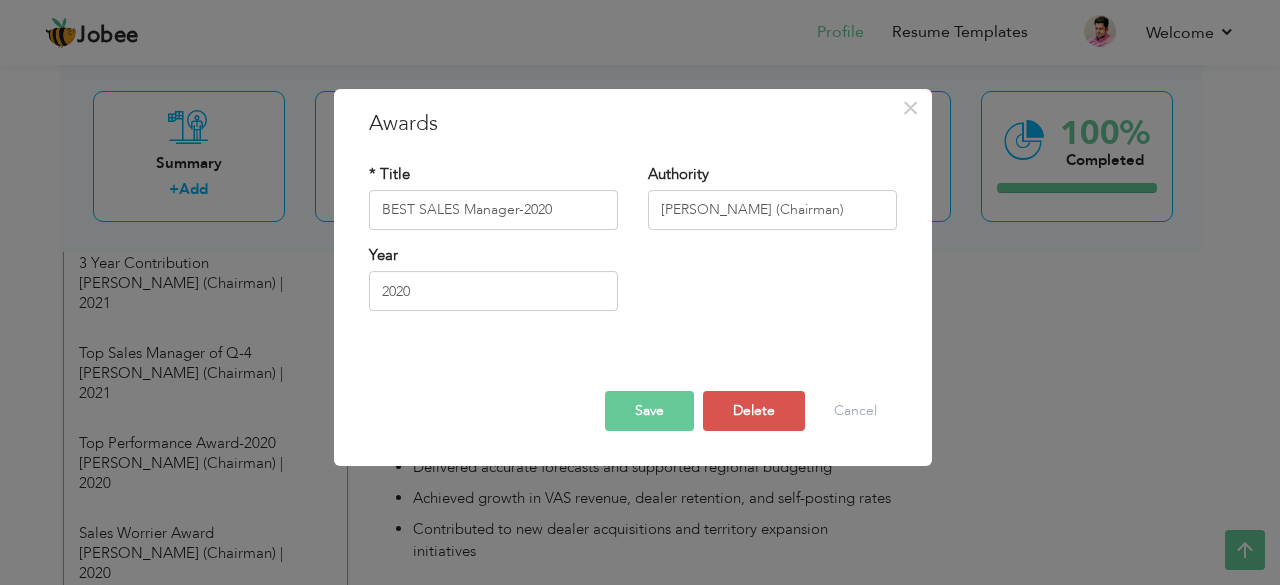 click on "Save" at bounding box center [649, 411] 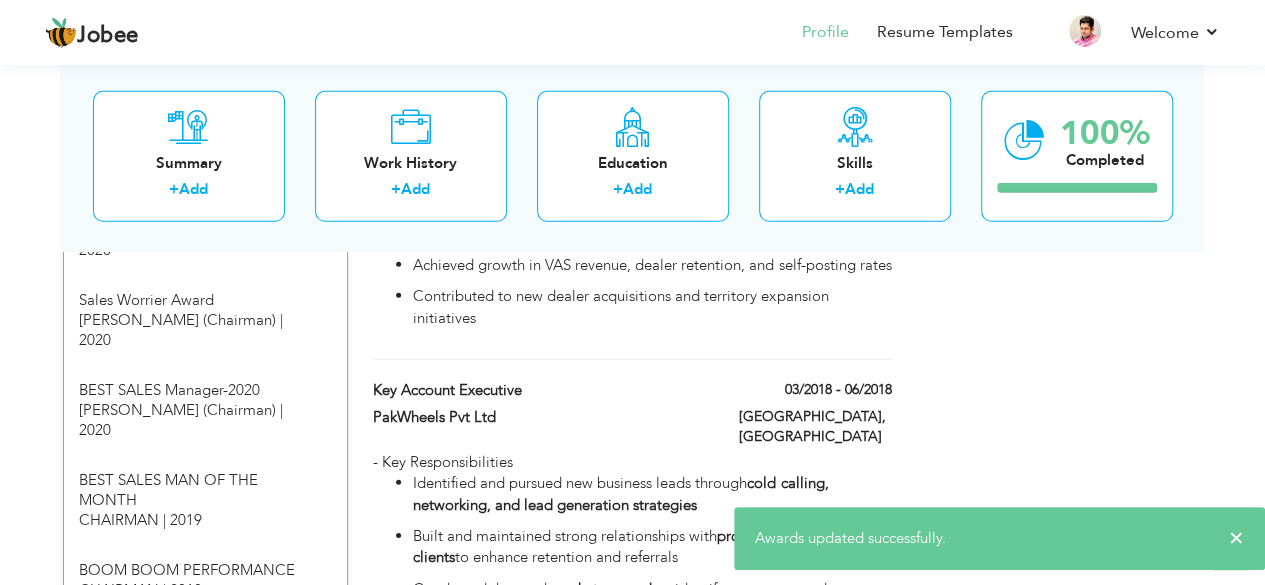 scroll, scrollTop: 2798, scrollLeft: 0, axis: vertical 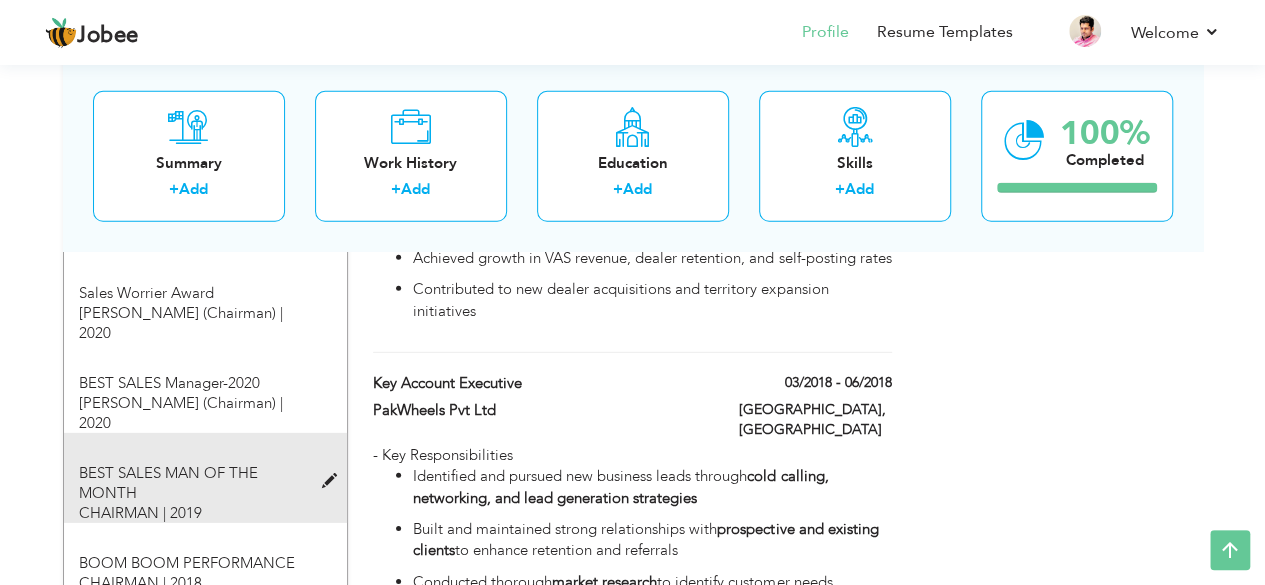 click at bounding box center (333, 481) 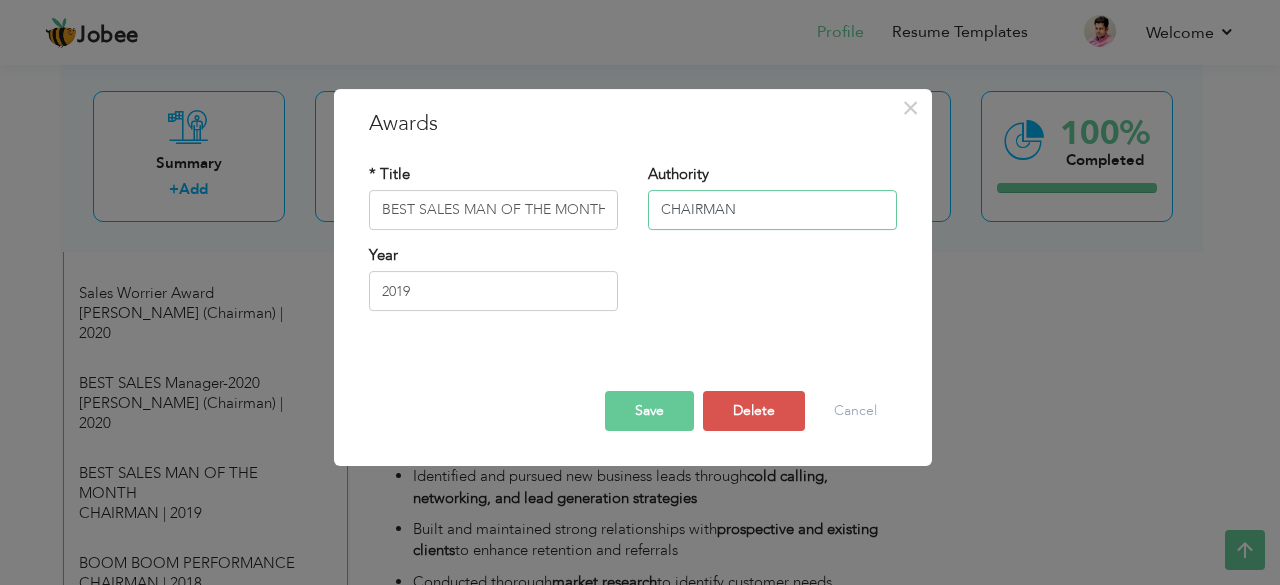 click on "CHAIRMAN" at bounding box center [772, 210] 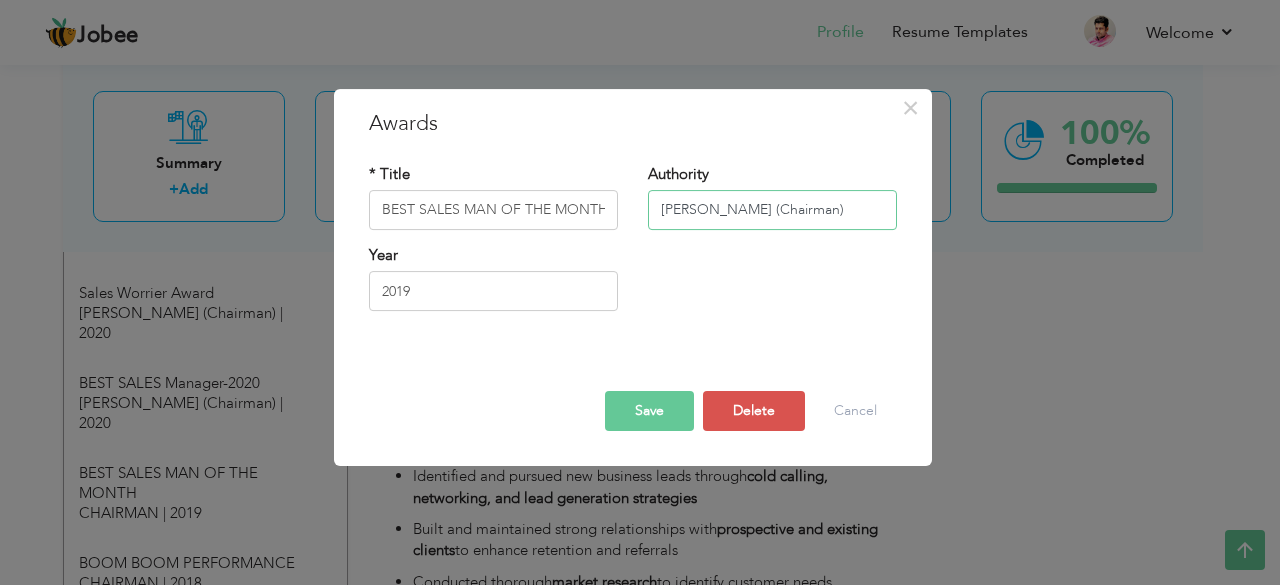 type on "[PERSON_NAME] (Chairman)" 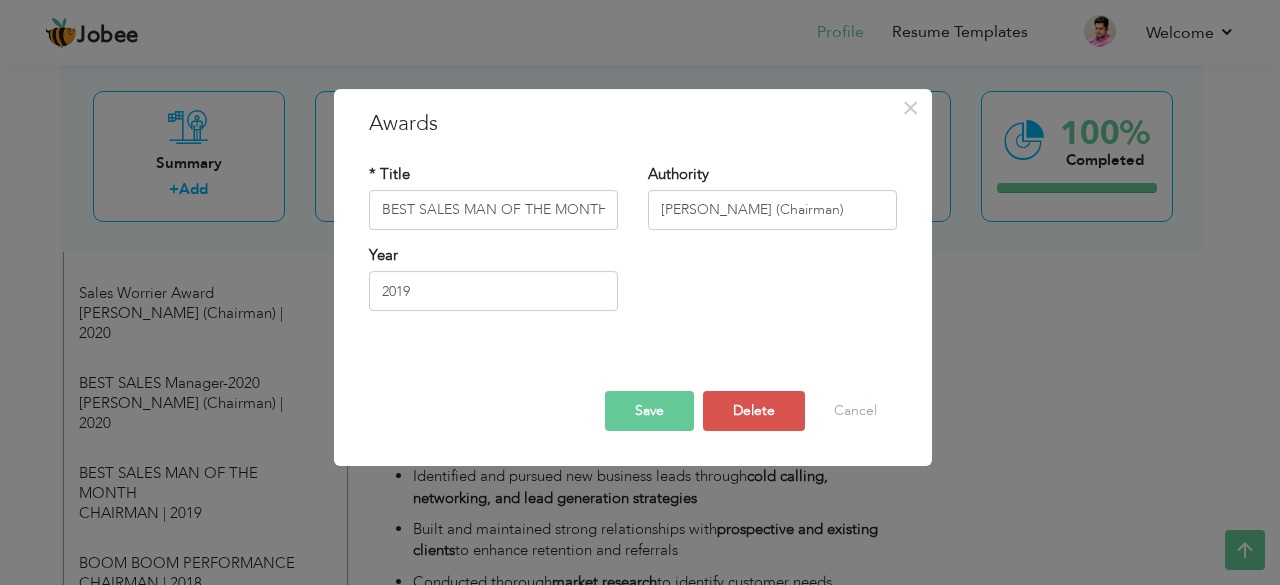 click on "Save" at bounding box center [649, 411] 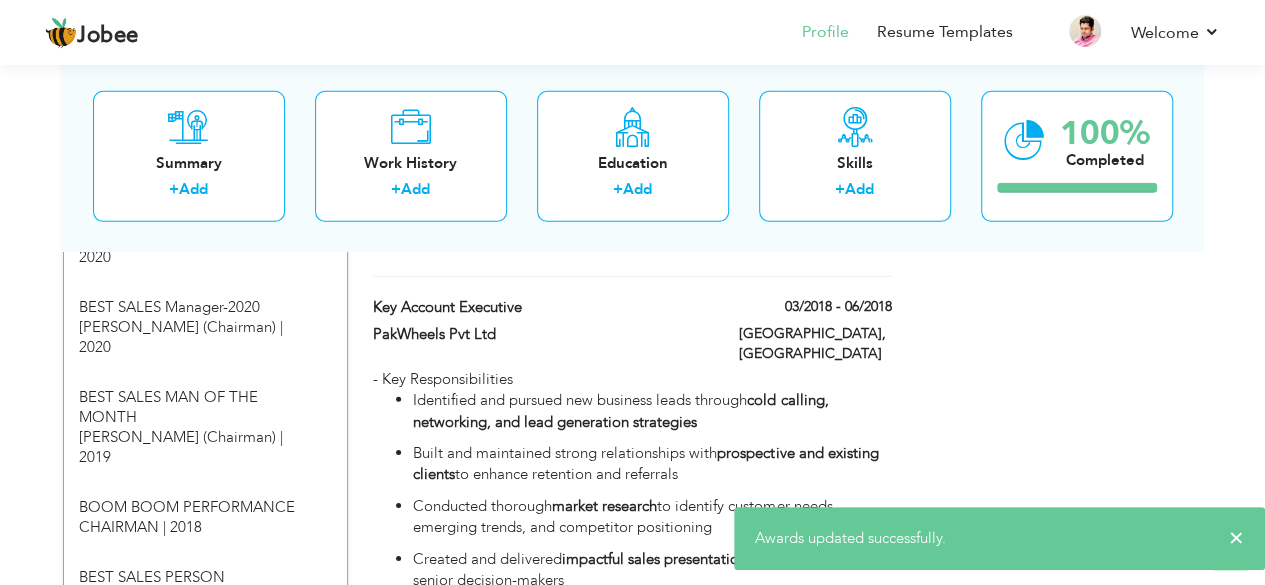 scroll, scrollTop: 2881, scrollLeft: 0, axis: vertical 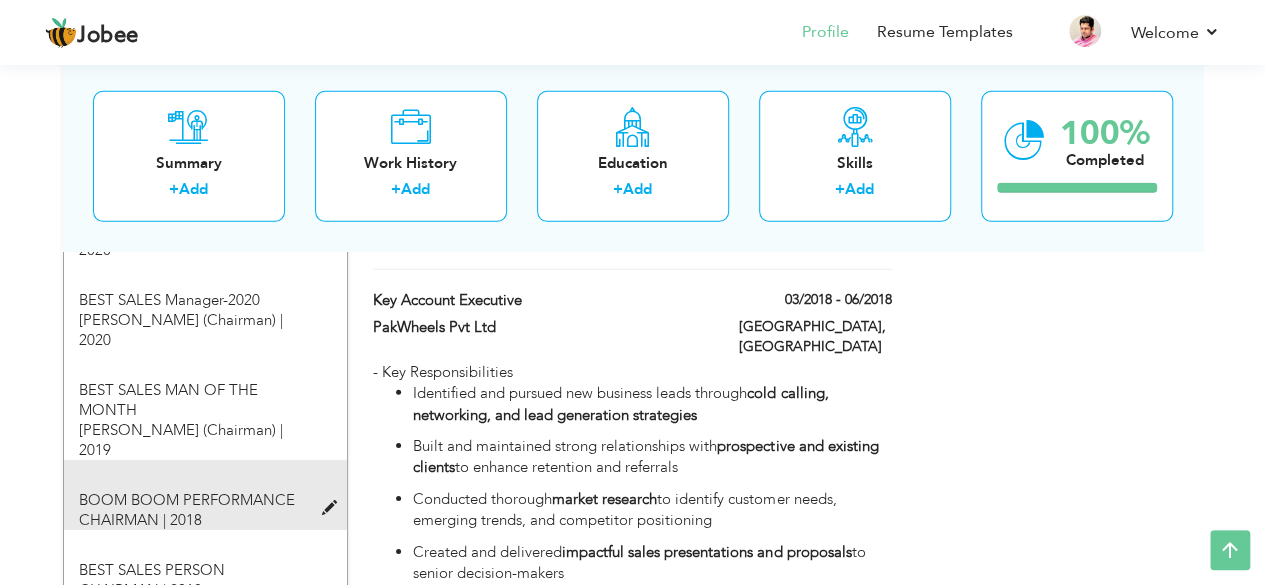 click at bounding box center [333, 508] 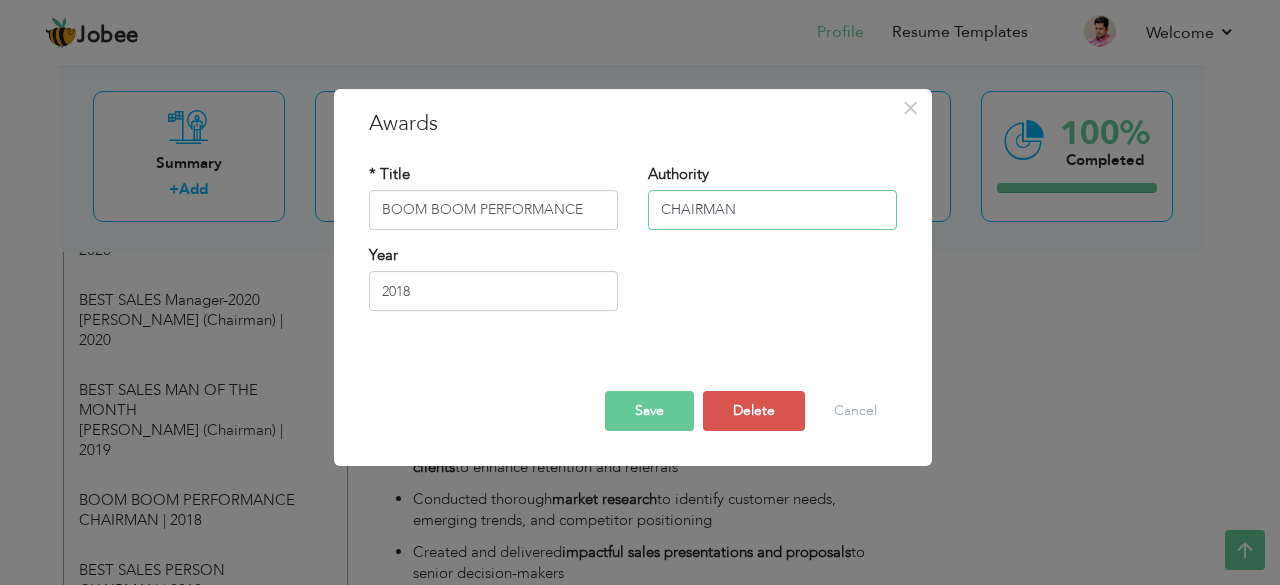 click on "CHAIRMAN" at bounding box center (772, 210) 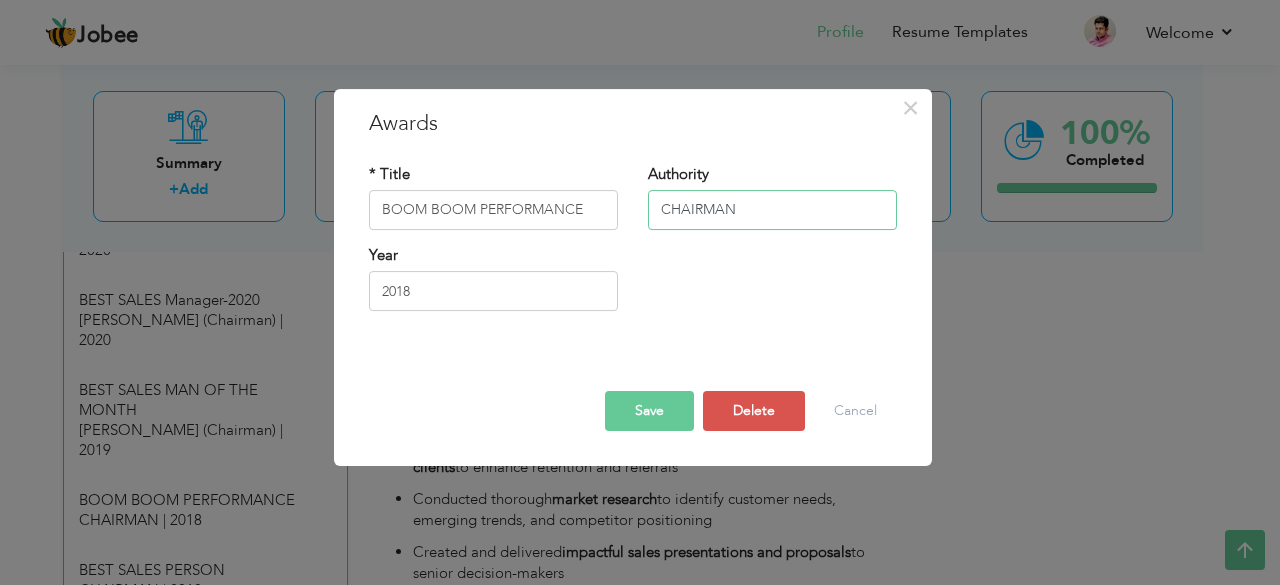 paste on "[PERSON_NAME] (Chairman)" 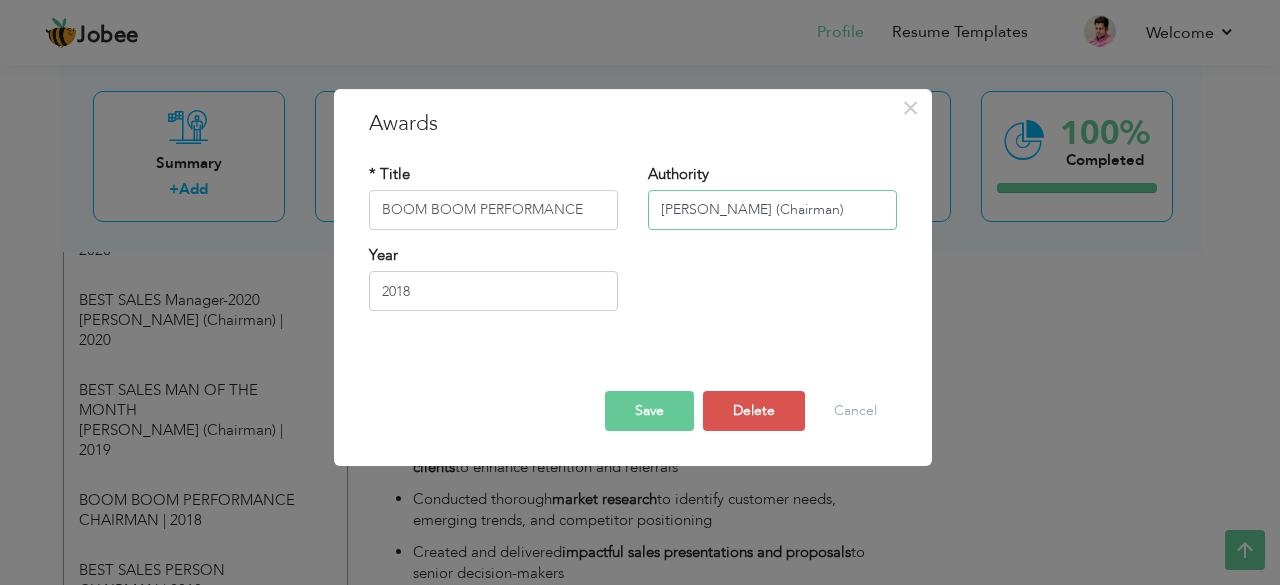 type on "[PERSON_NAME] (Chairman)" 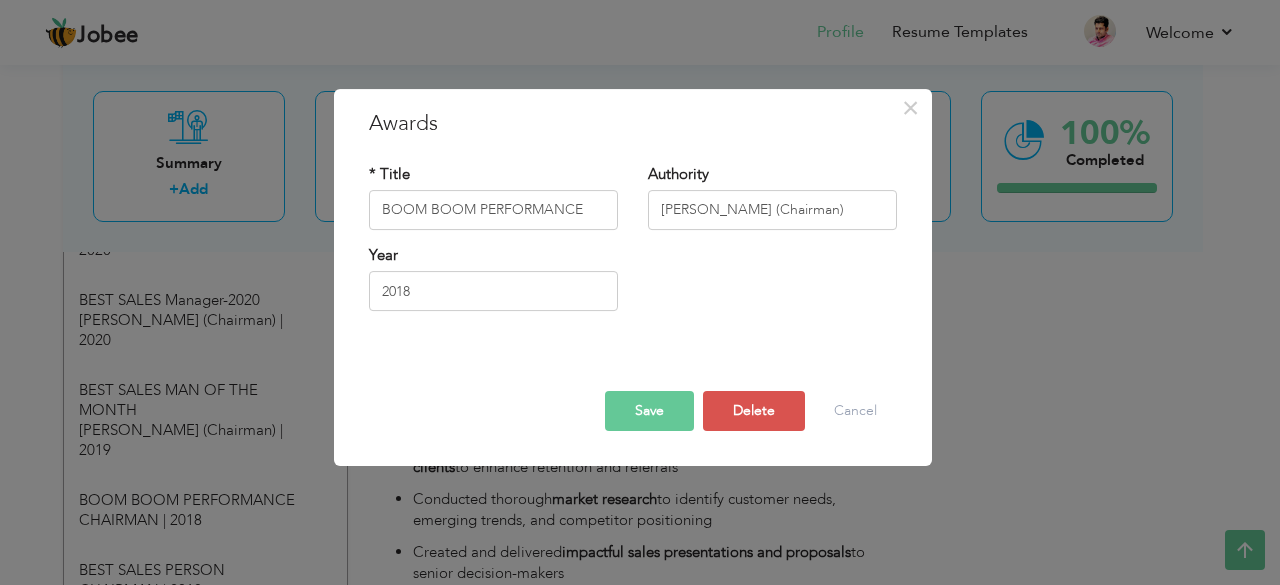 click on "Save" at bounding box center (649, 411) 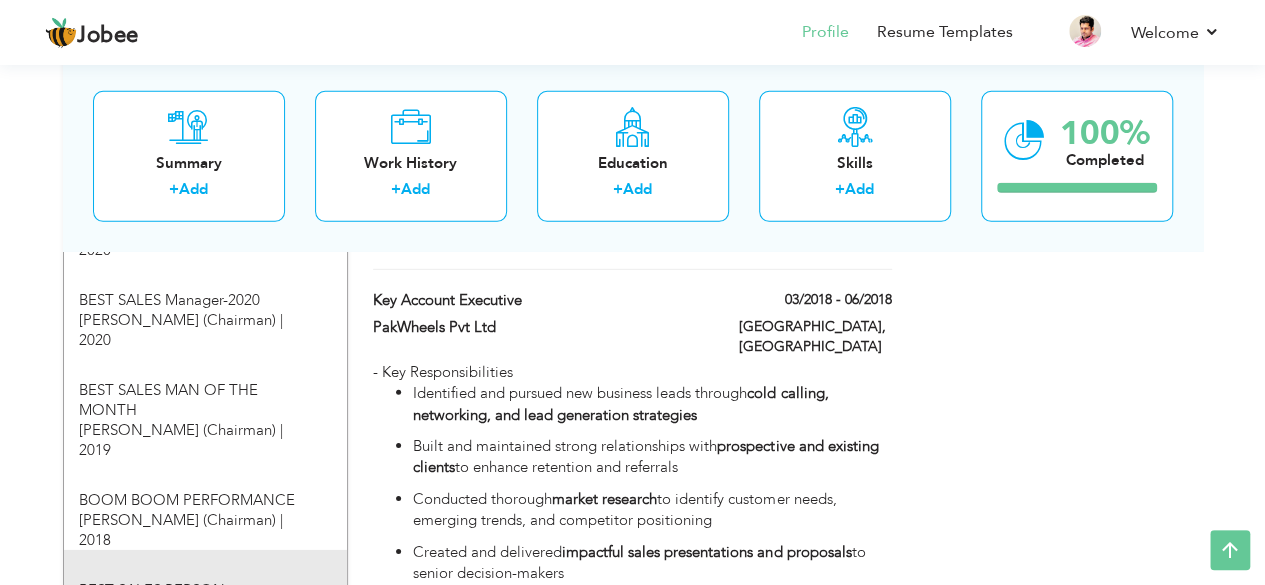 click at bounding box center [333, 598] 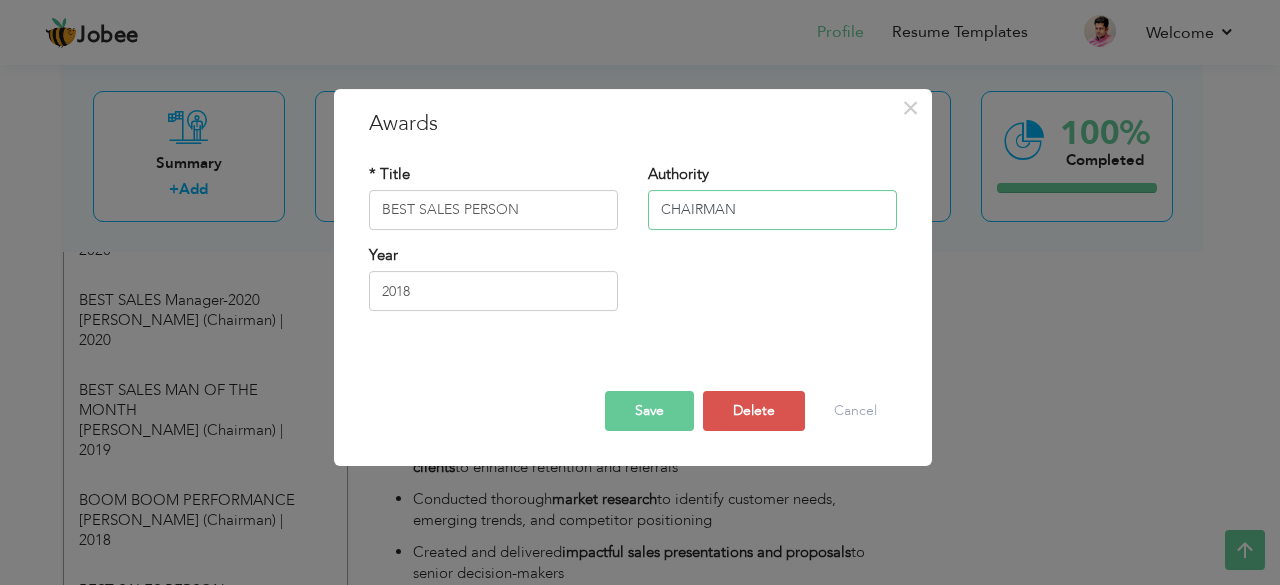 click on "CHAIRMAN" at bounding box center [772, 210] 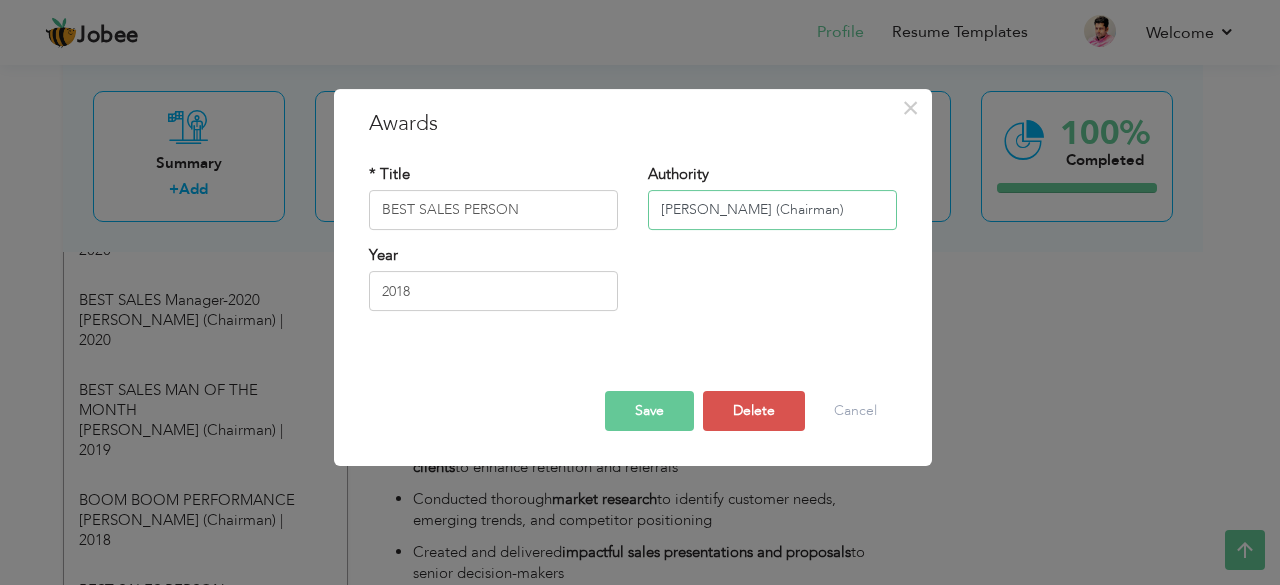 type on "[PERSON_NAME] (Chairman)" 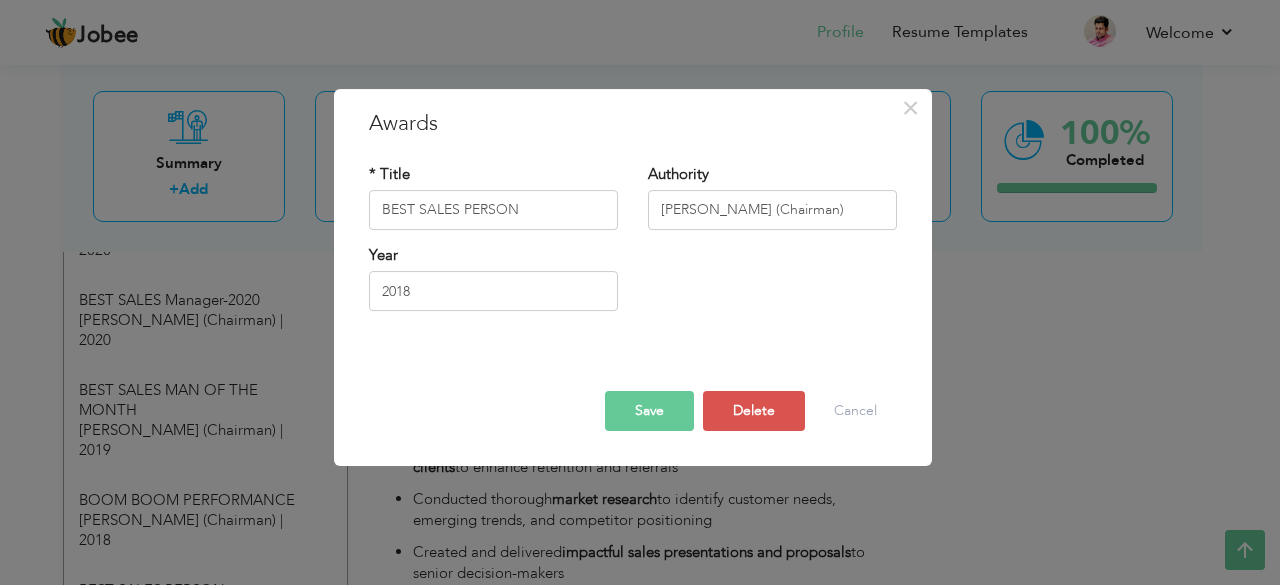 click on "Save" at bounding box center (649, 411) 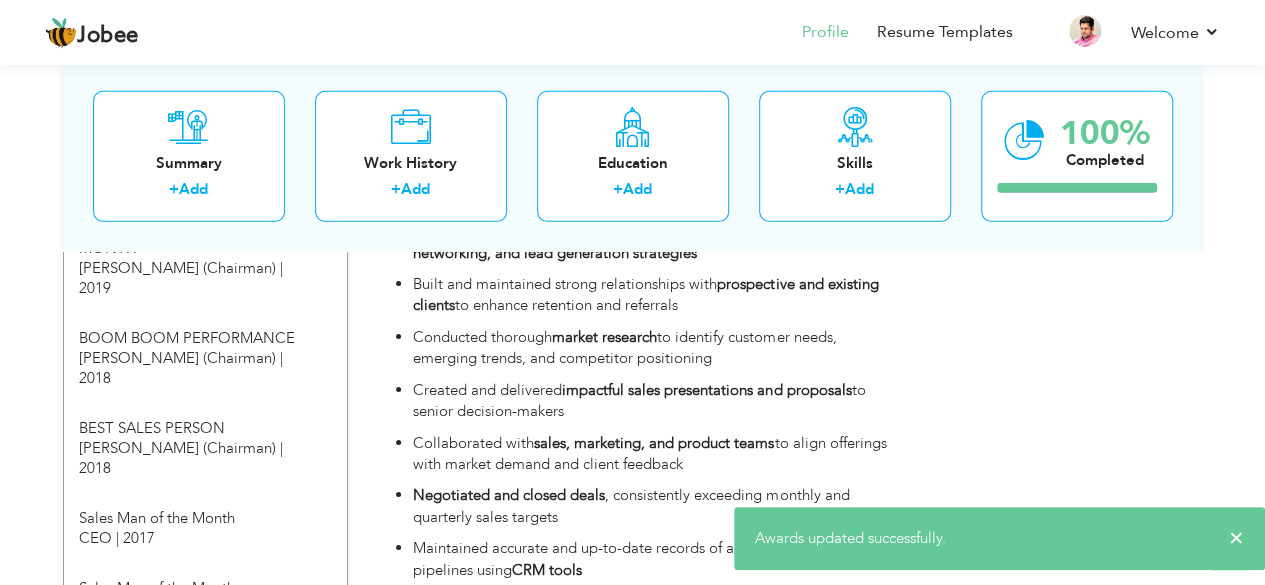 scroll, scrollTop: 3050, scrollLeft: 0, axis: vertical 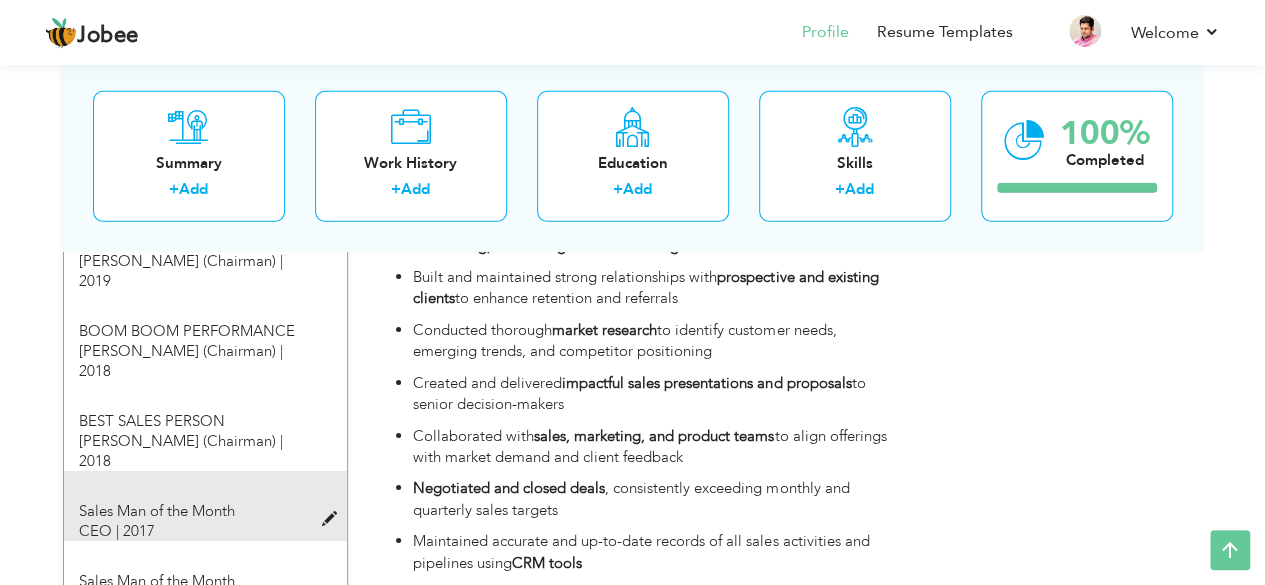 click at bounding box center [333, 519] 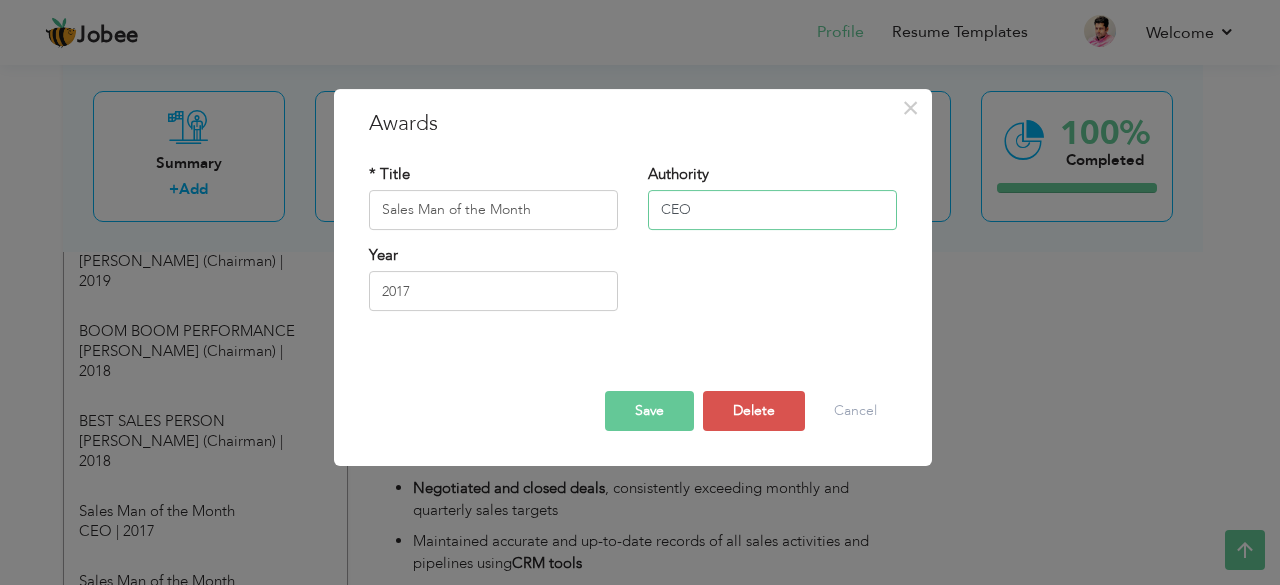 click on "CEO" at bounding box center (772, 210) 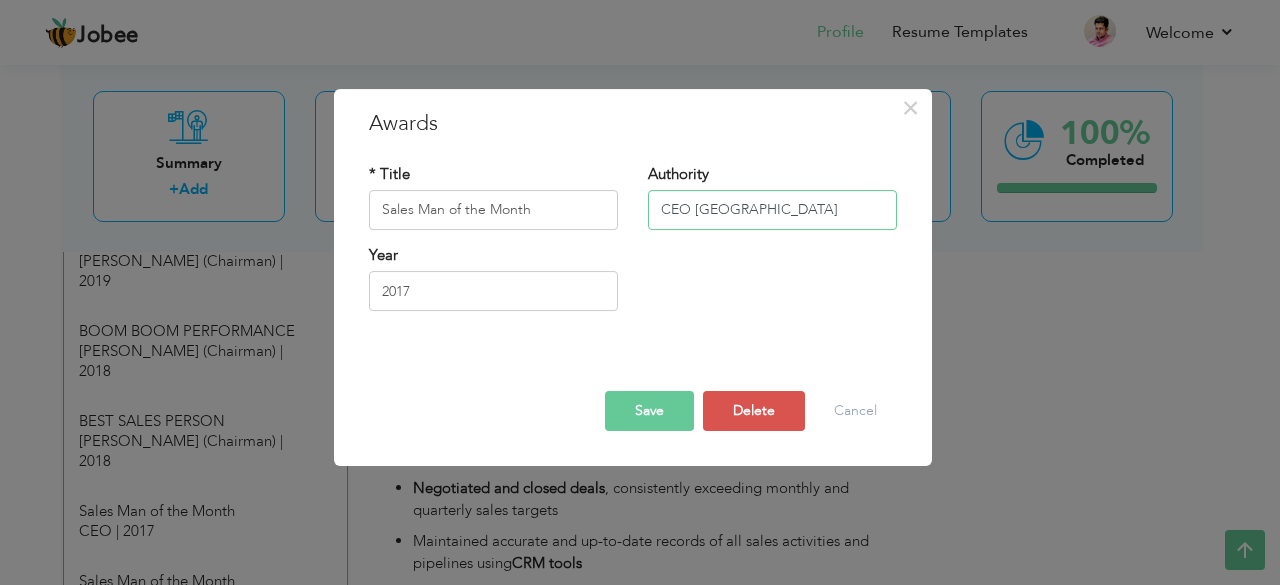 click on "CEO Pakistan" at bounding box center (772, 210) 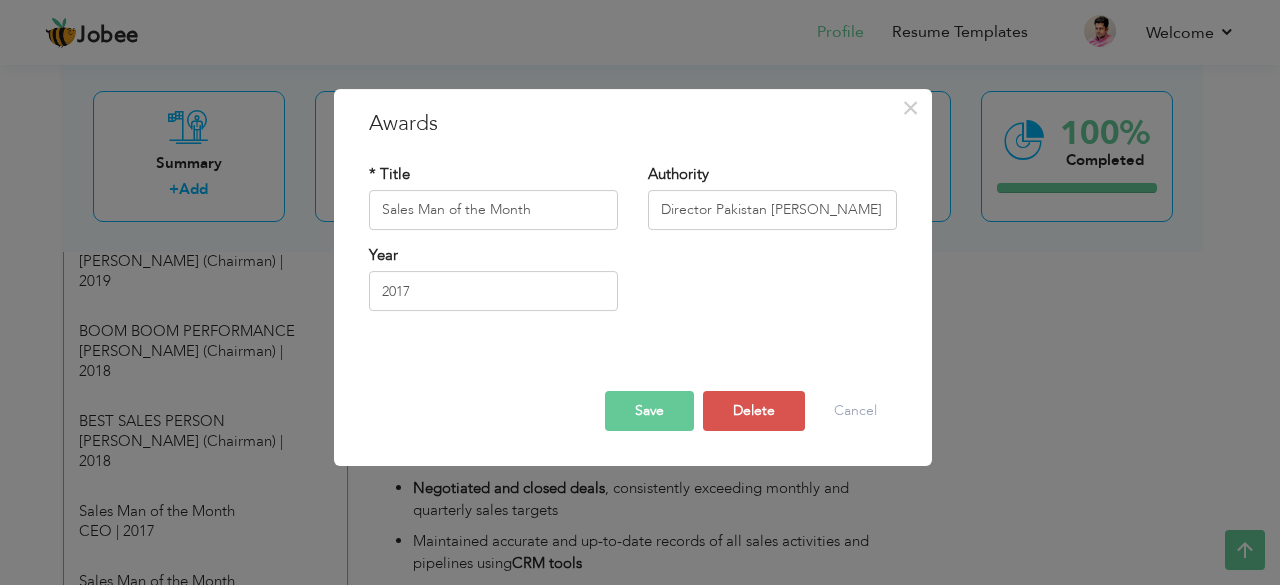 click on "Save" at bounding box center [649, 411] 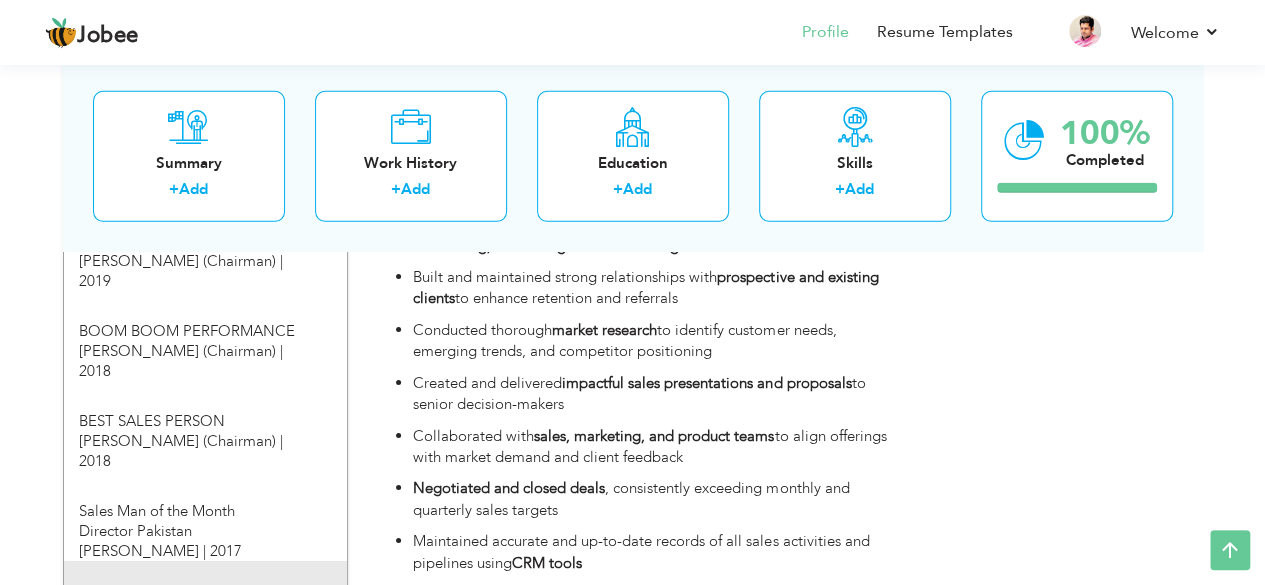 click at bounding box center [333, 609] 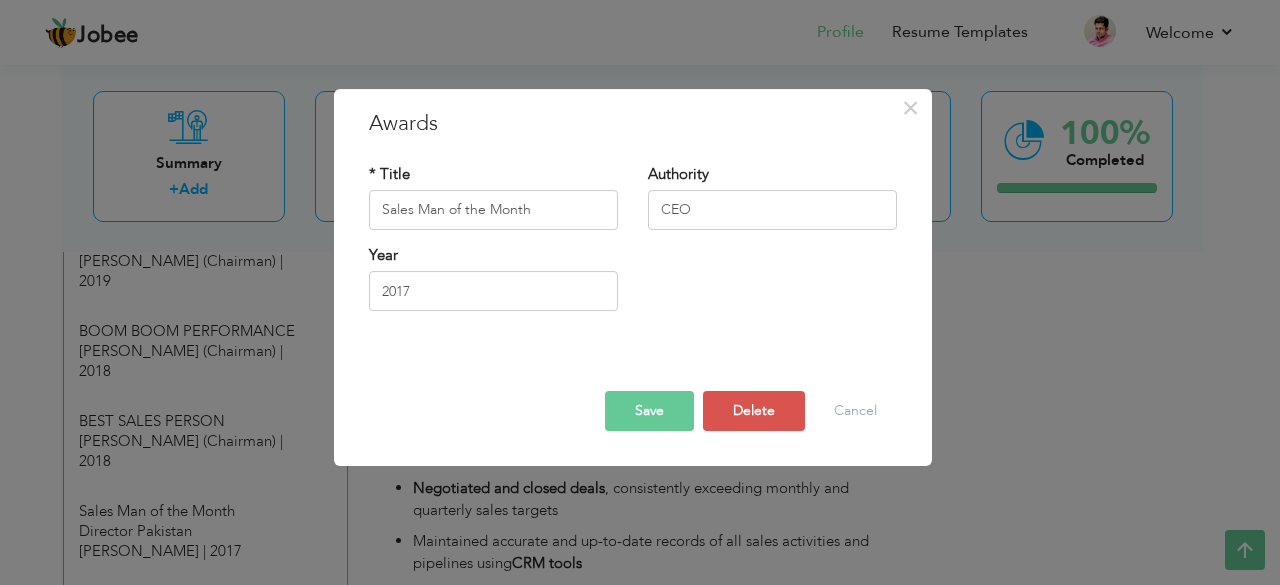 click on "×
Awards
* Title
Sales Man of the Month
Authority
CEO
Year 2017 Save Delete" at bounding box center [640, 292] 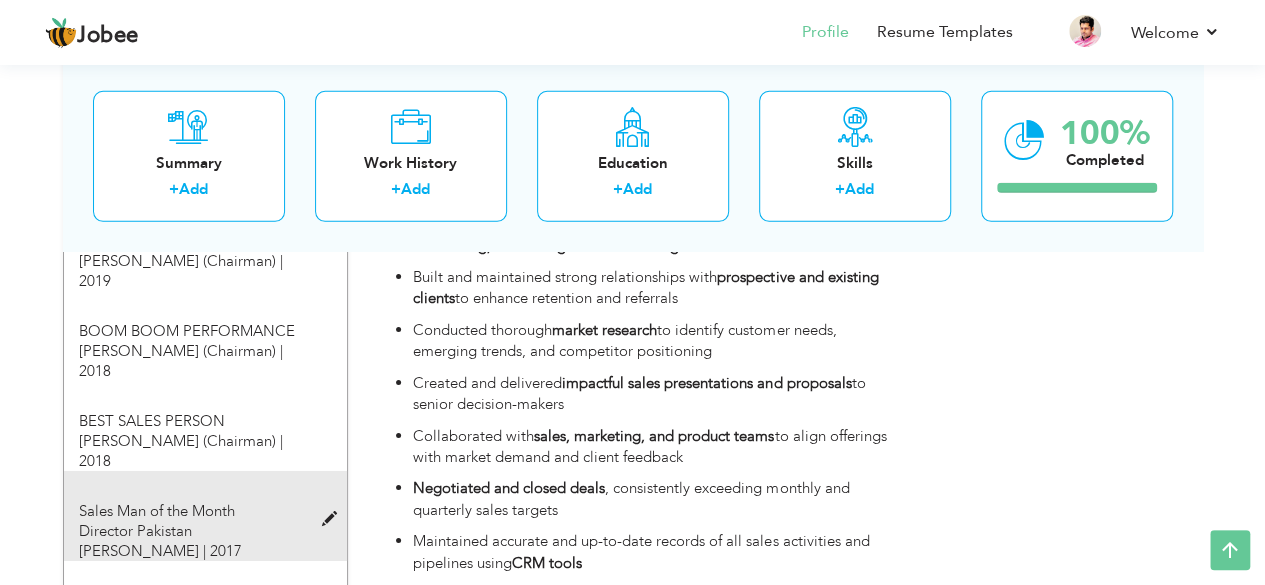 click at bounding box center [333, 519] 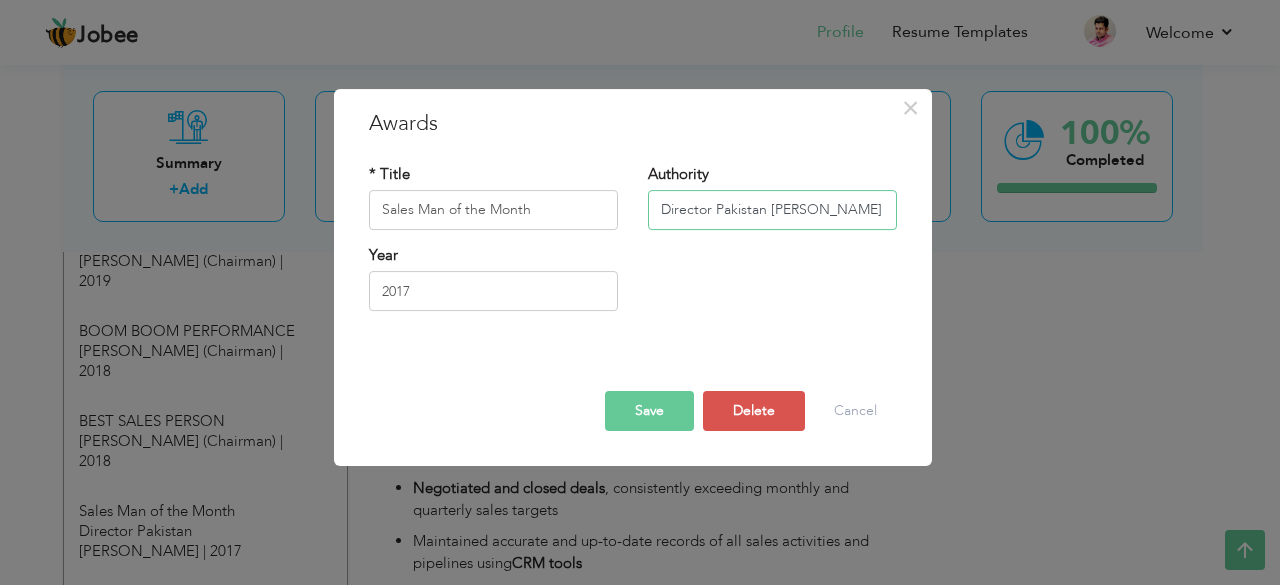 click on "Director Pakistan Saad Arshad" at bounding box center [772, 210] 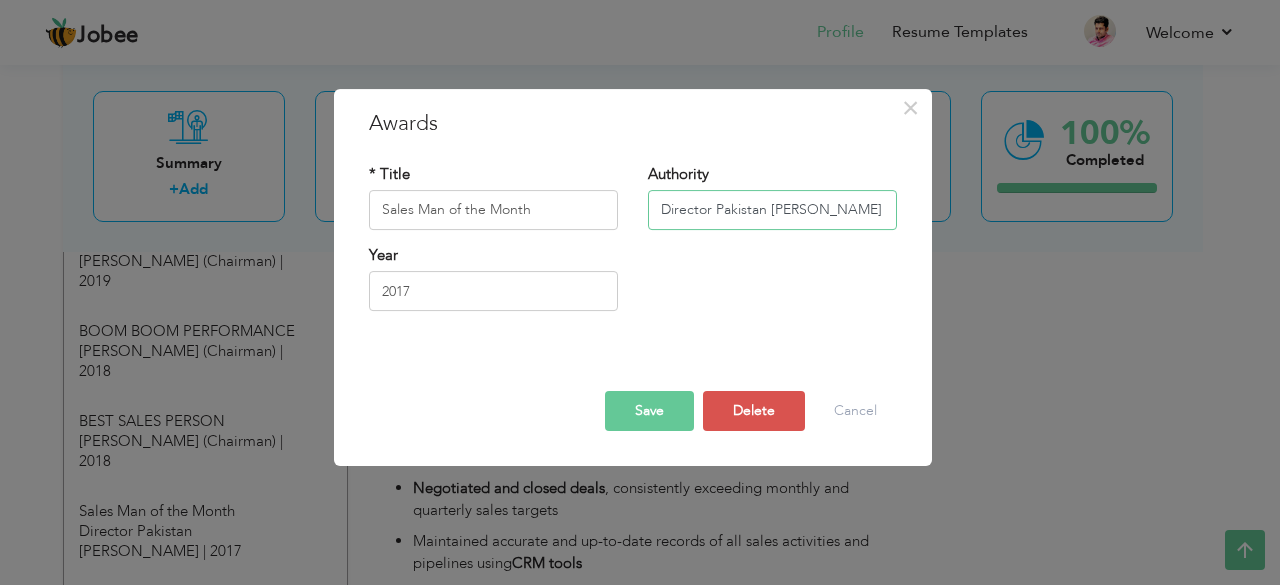 click on "Director Pakistan Saad Arshad" at bounding box center [772, 210] 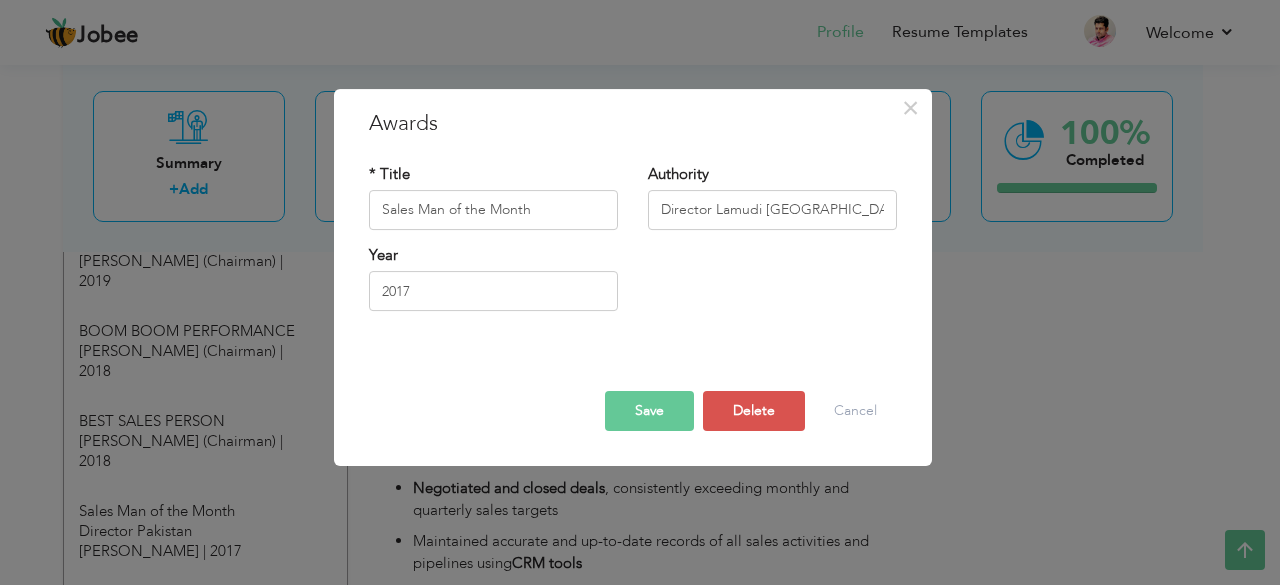 click on "Save" at bounding box center [649, 411] 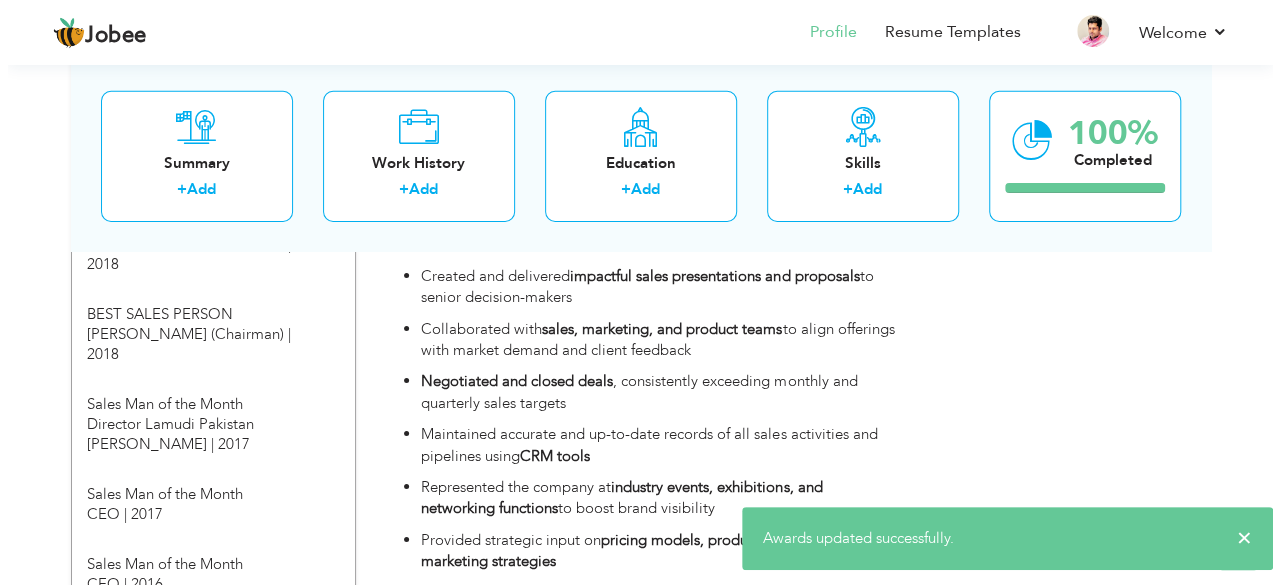scroll, scrollTop: 3173, scrollLeft: 0, axis: vertical 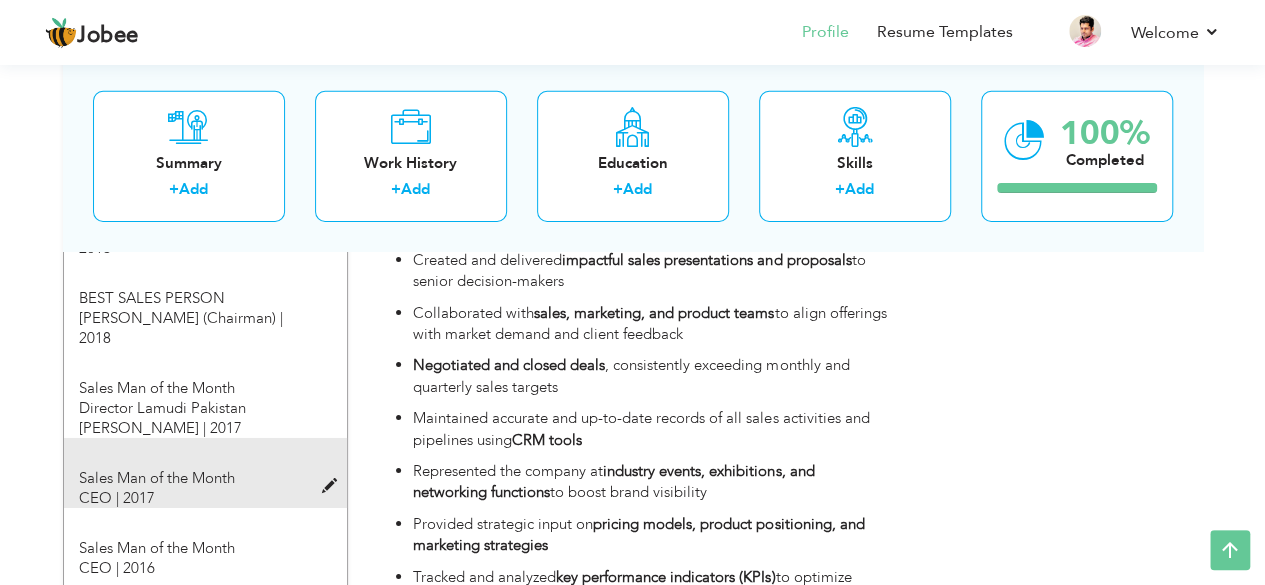 click at bounding box center [333, 486] 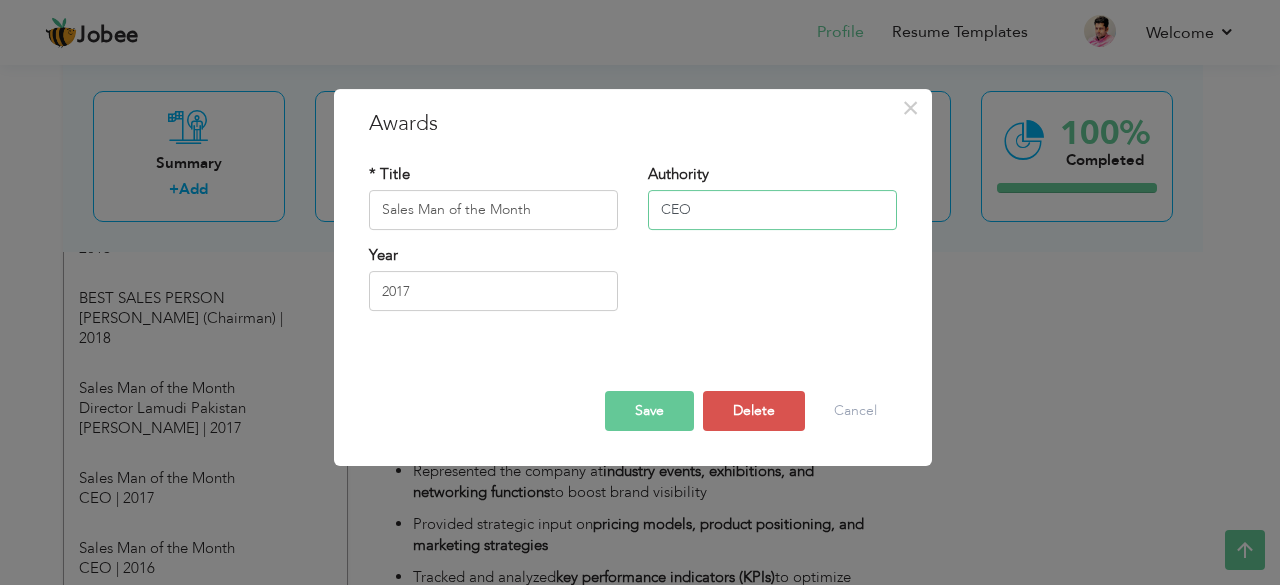 click on "CEO" at bounding box center (772, 210) 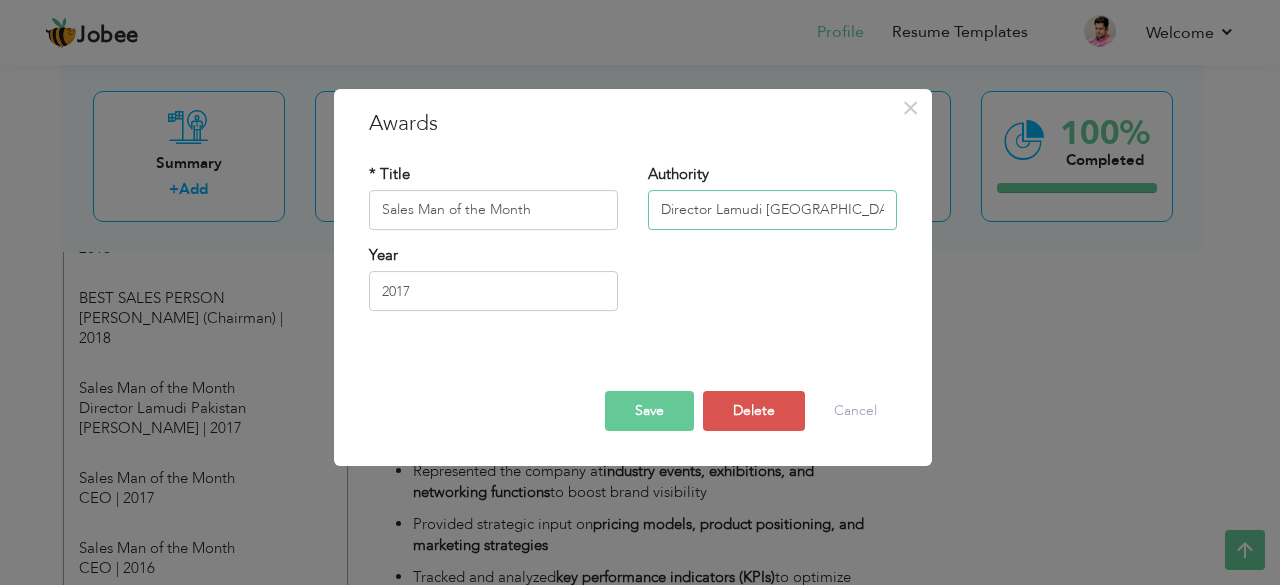 scroll, scrollTop: 0, scrollLeft: 12, axis: horizontal 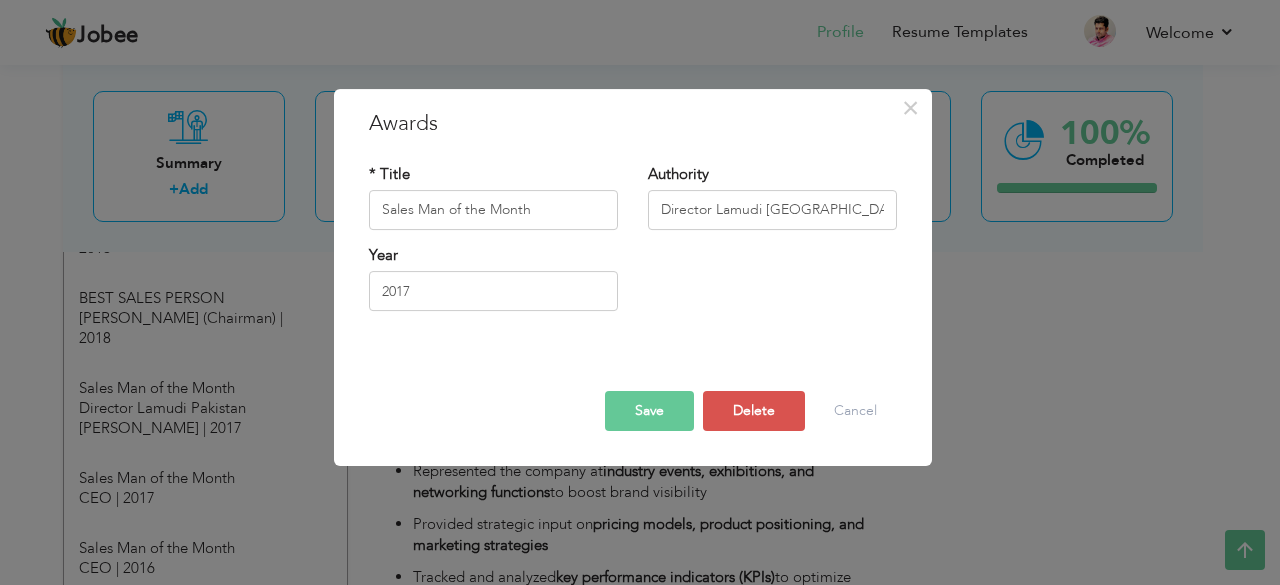 click on "Save" at bounding box center (649, 411) 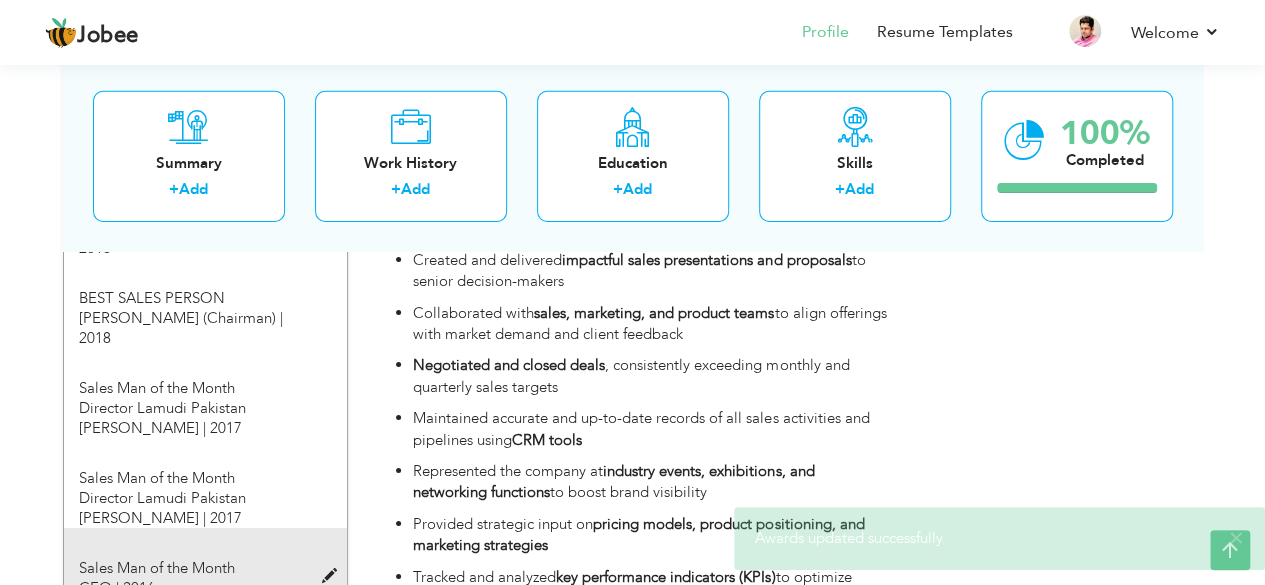 click at bounding box center (333, 576) 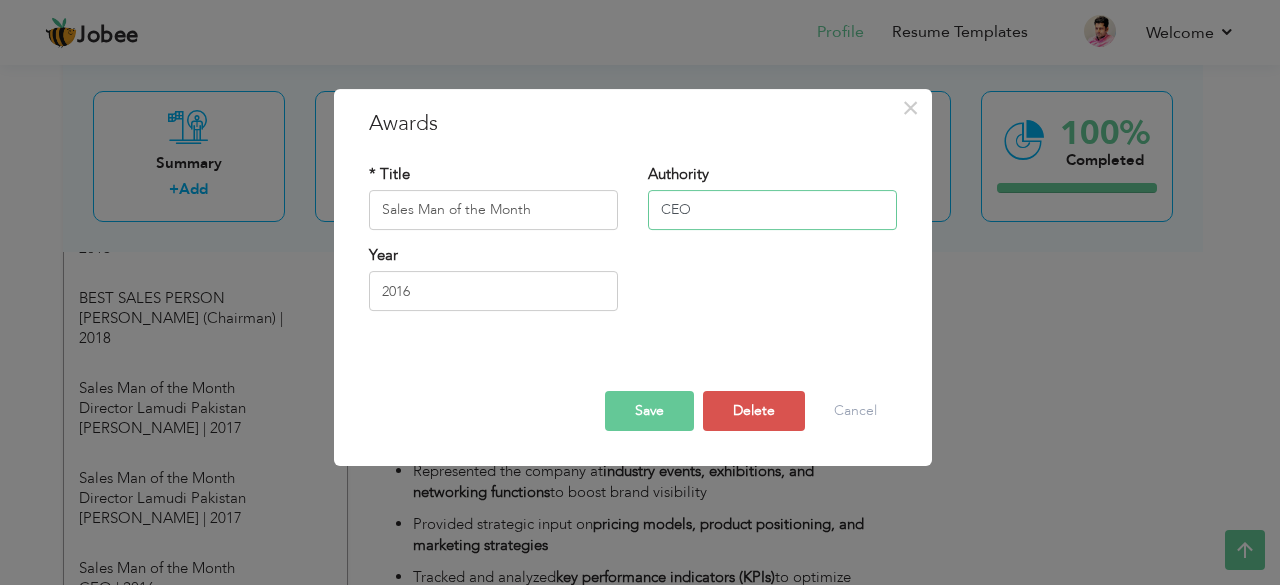 click on "CEO" at bounding box center [772, 210] 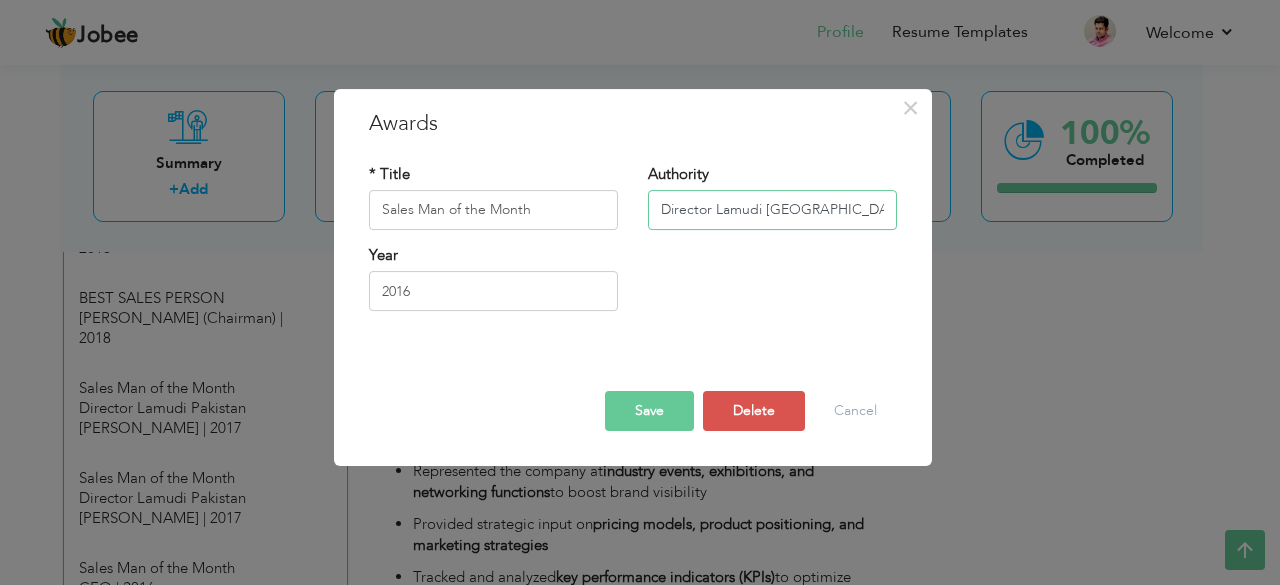 scroll, scrollTop: 0, scrollLeft: 12, axis: horizontal 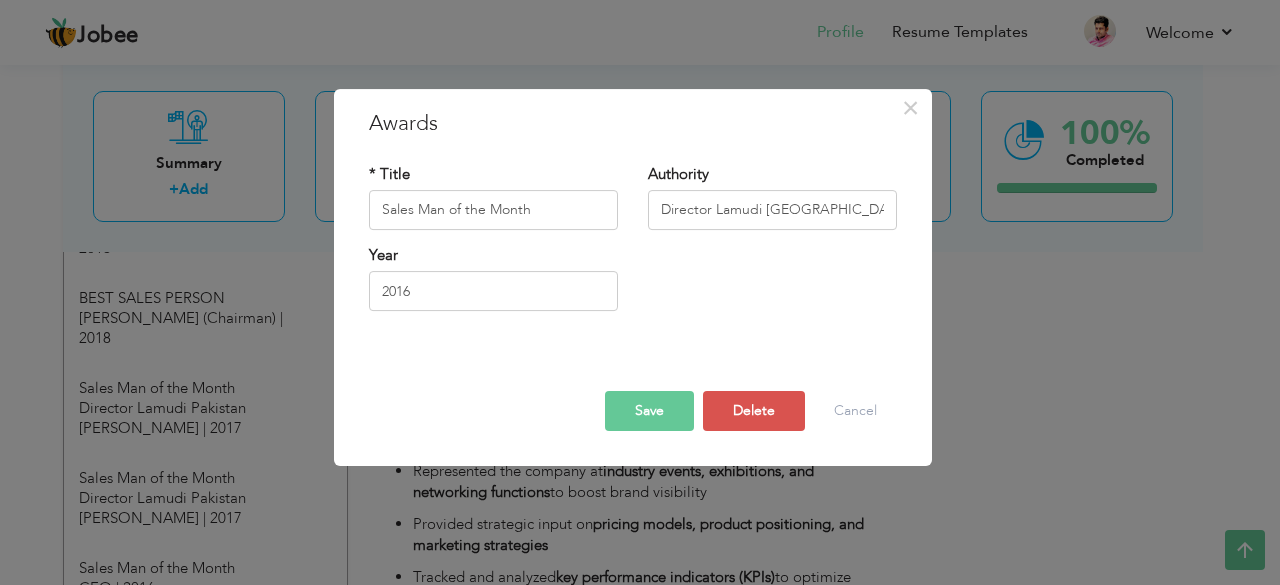 click on "Save" at bounding box center (649, 411) 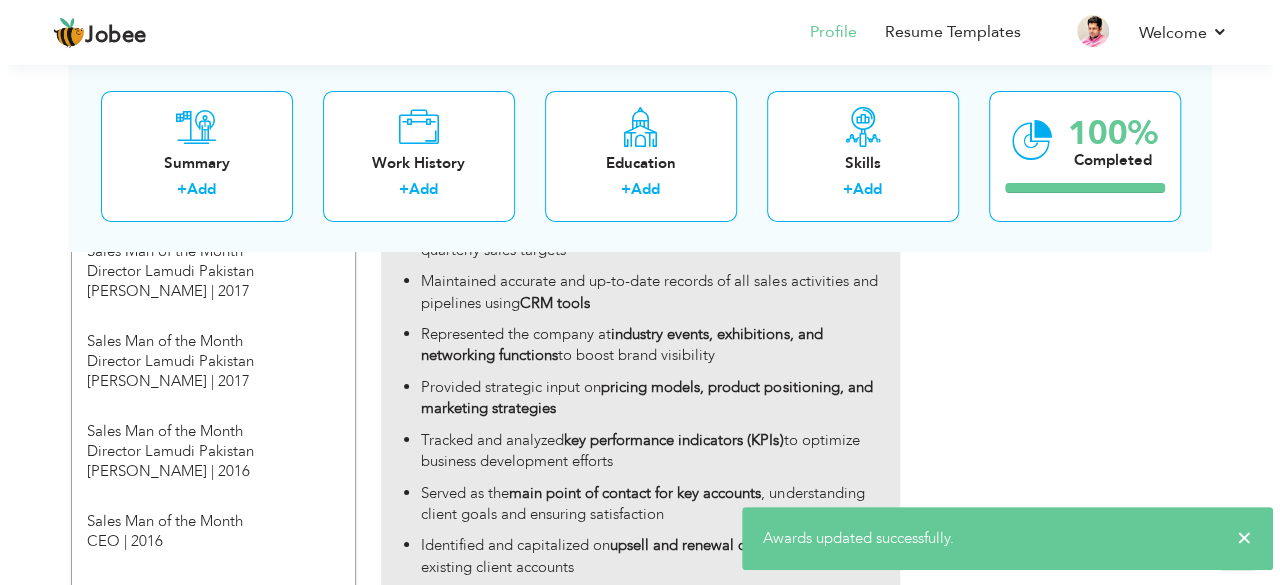 scroll, scrollTop: 3279, scrollLeft: 0, axis: vertical 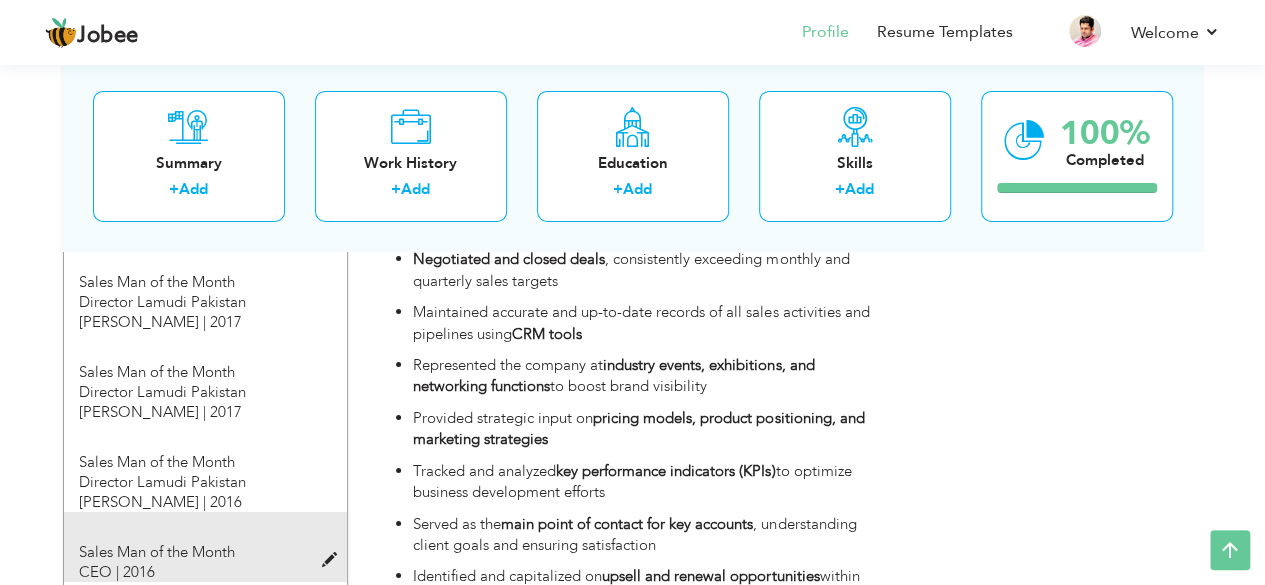 click at bounding box center (333, 560) 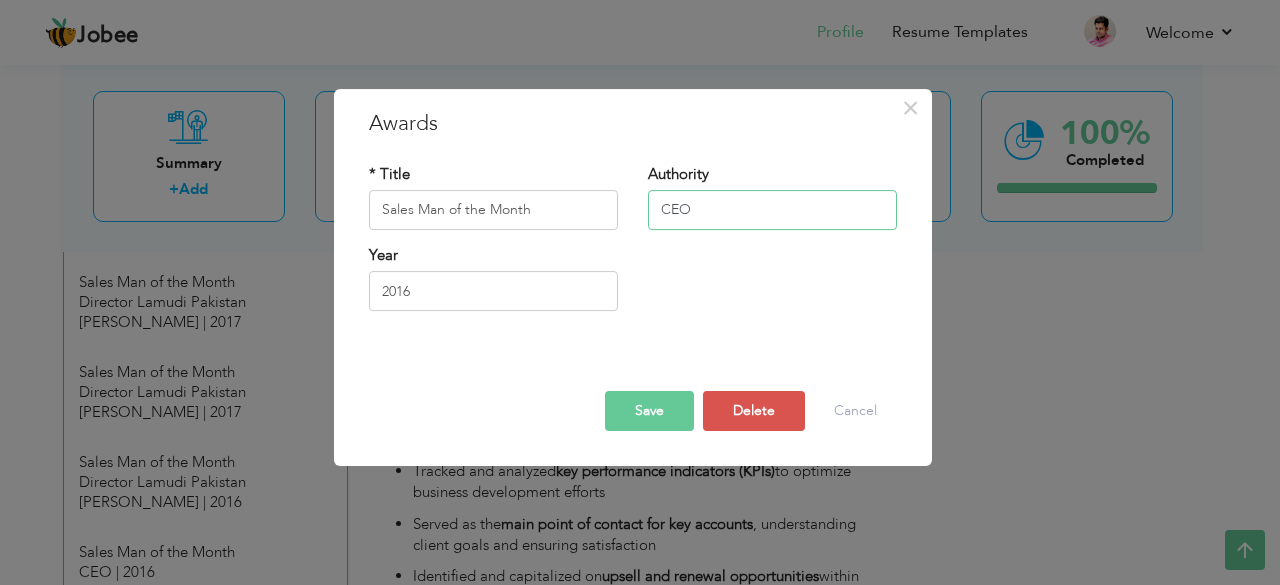 click on "CEO" at bounding box center [772, 210] 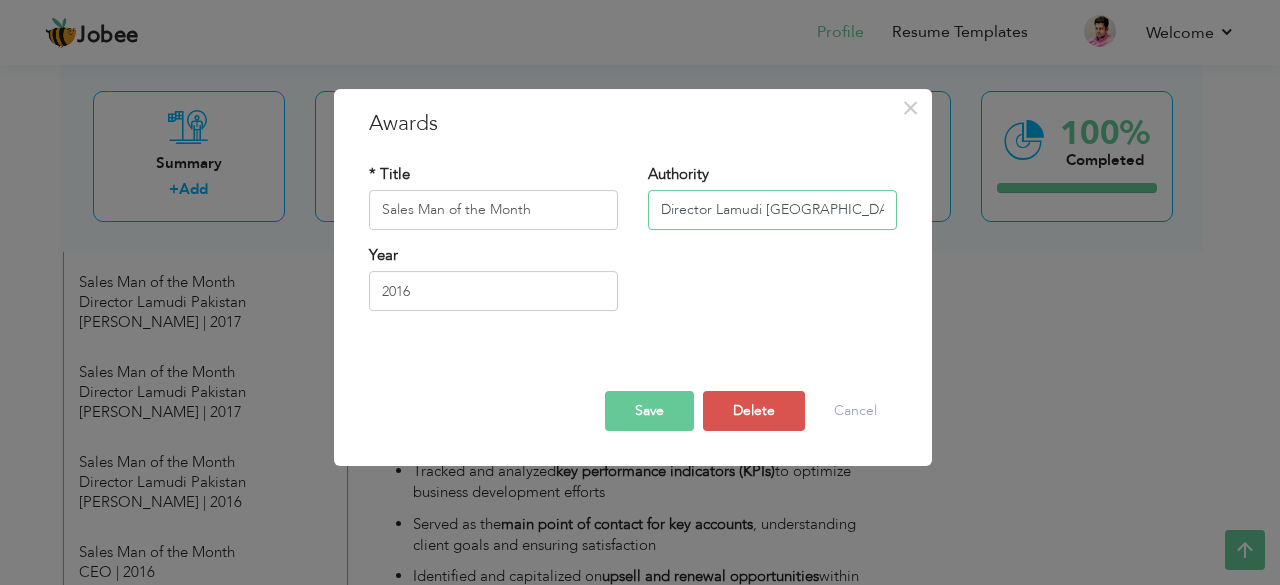 scroll, scrollTop: 0, scrollLeft: 12, axis: horizontal 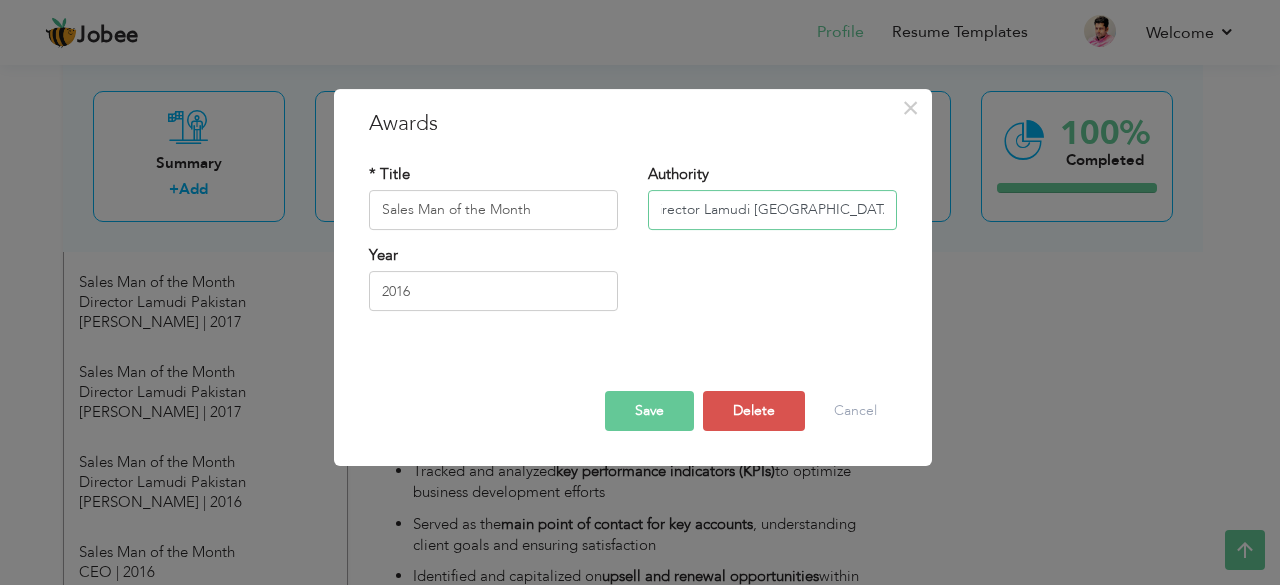 type on "Director Lamudi Pakistan Saad Arshad" 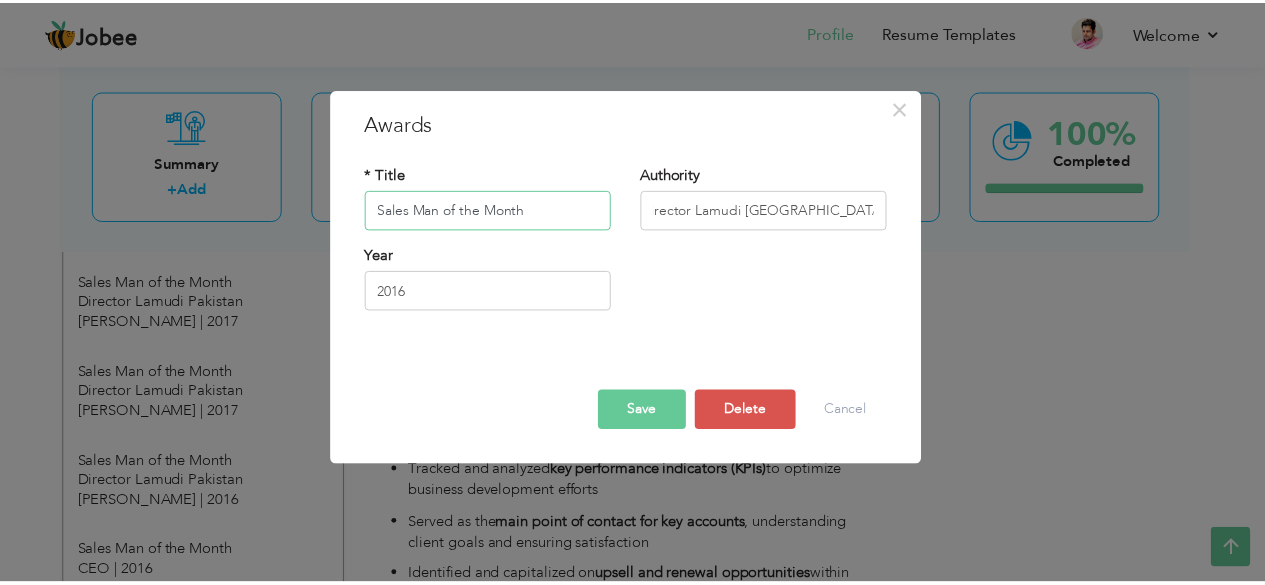 scroll, scrollTop: 0, scrollLeft: 0, axis: both 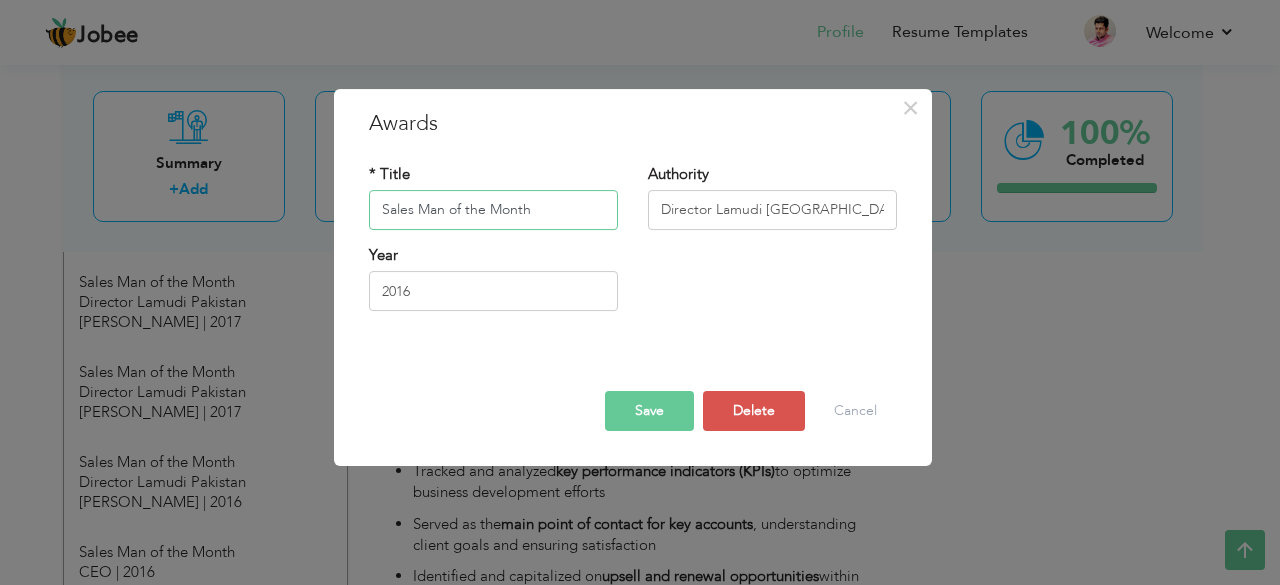click on "Sales Man of the Month" at bounding box center (493, 210) 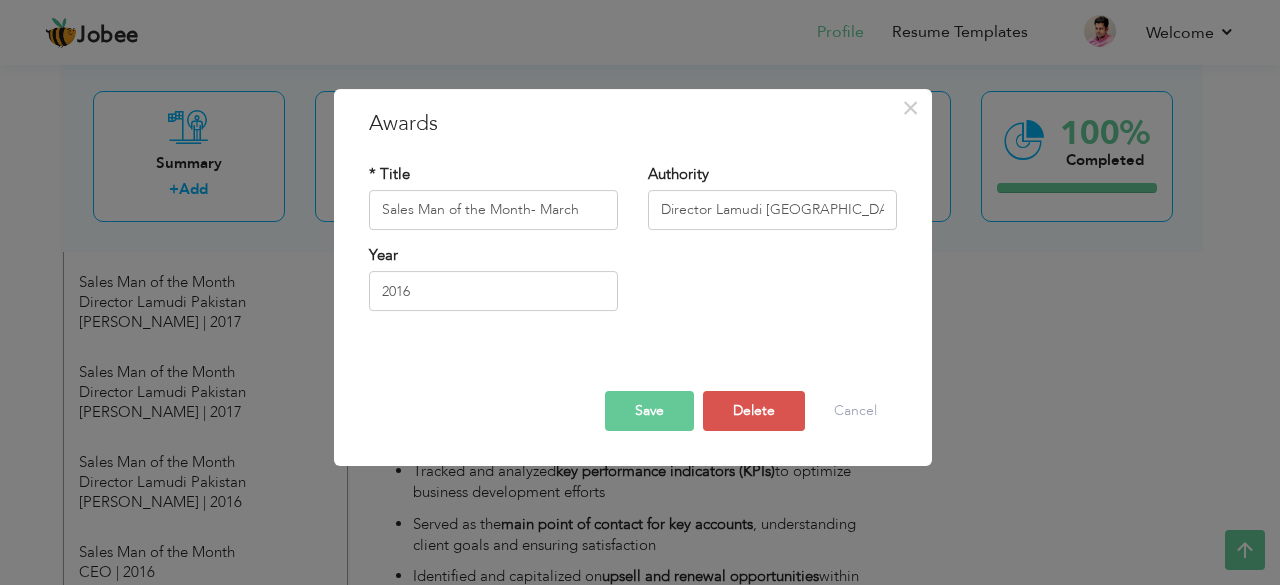 click on "Save" at bounding box center [649, 411] 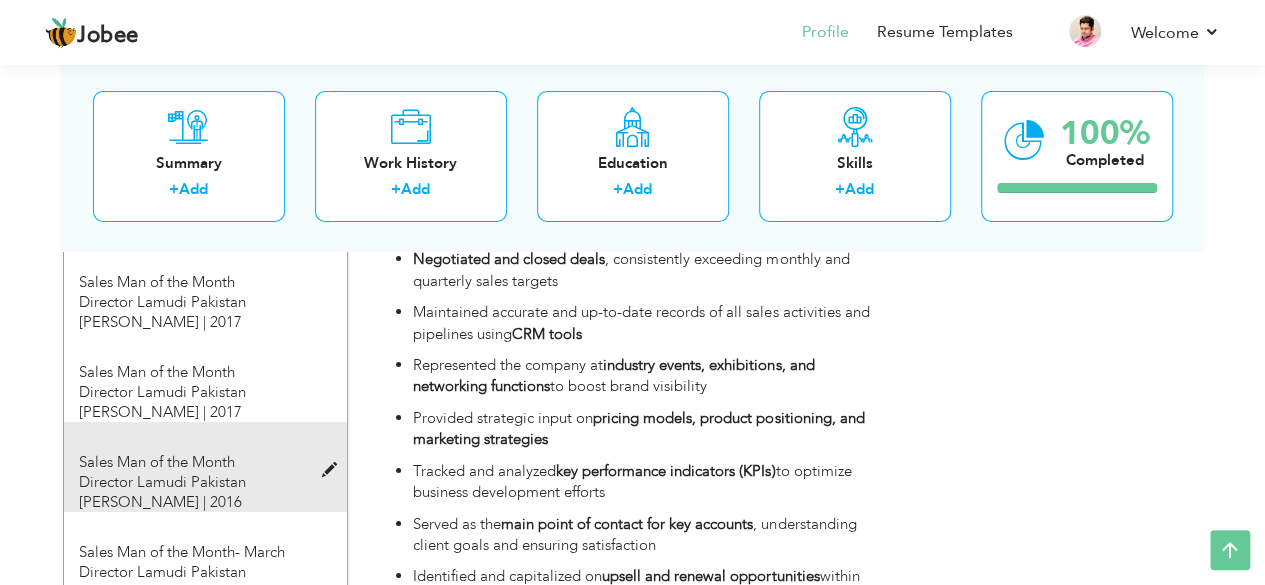 click at bounding box center (333, 470) 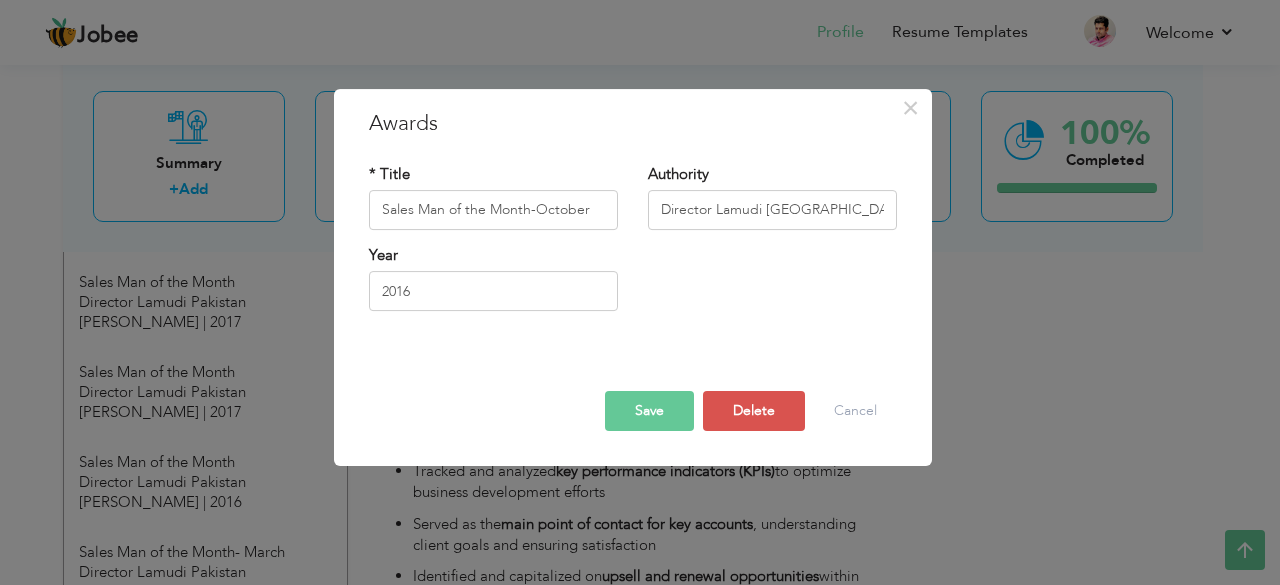 click on "Save" at bounding box center (649, 411) 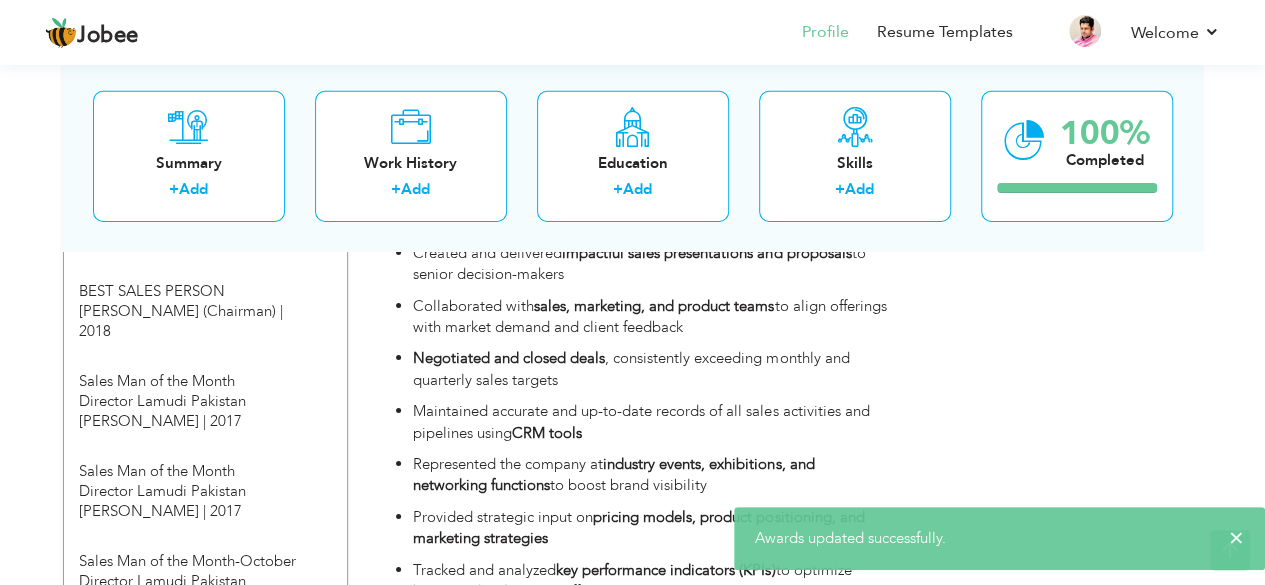 scroll, scrollTop: 3157, scrollLeft: 0, axis: vertical 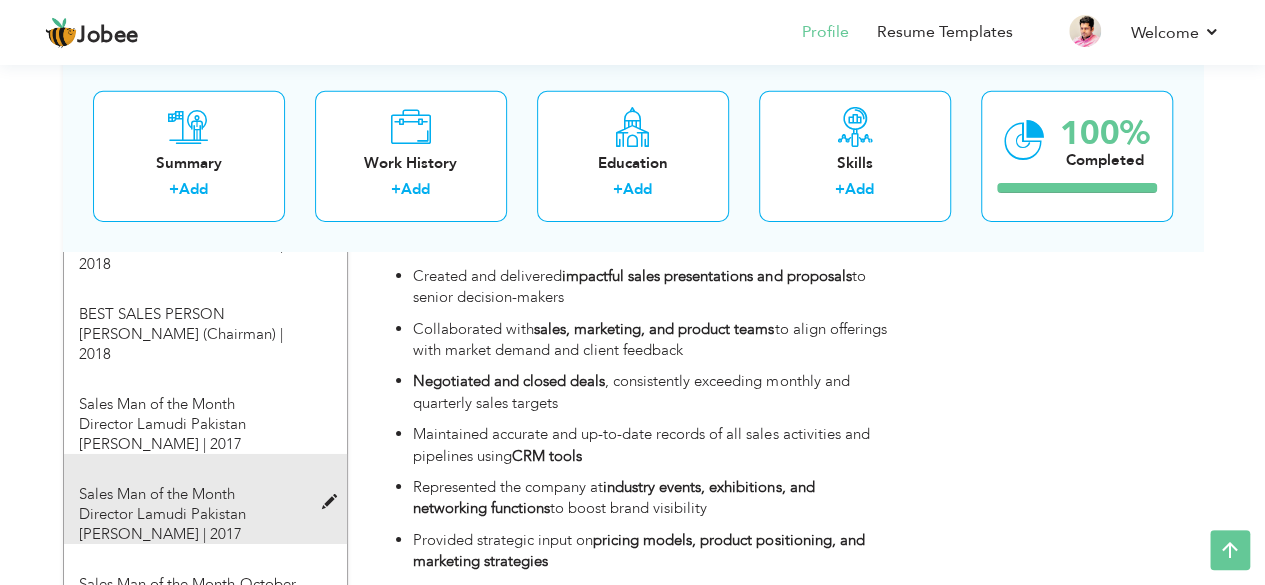 click at bounding box center (333, 502) 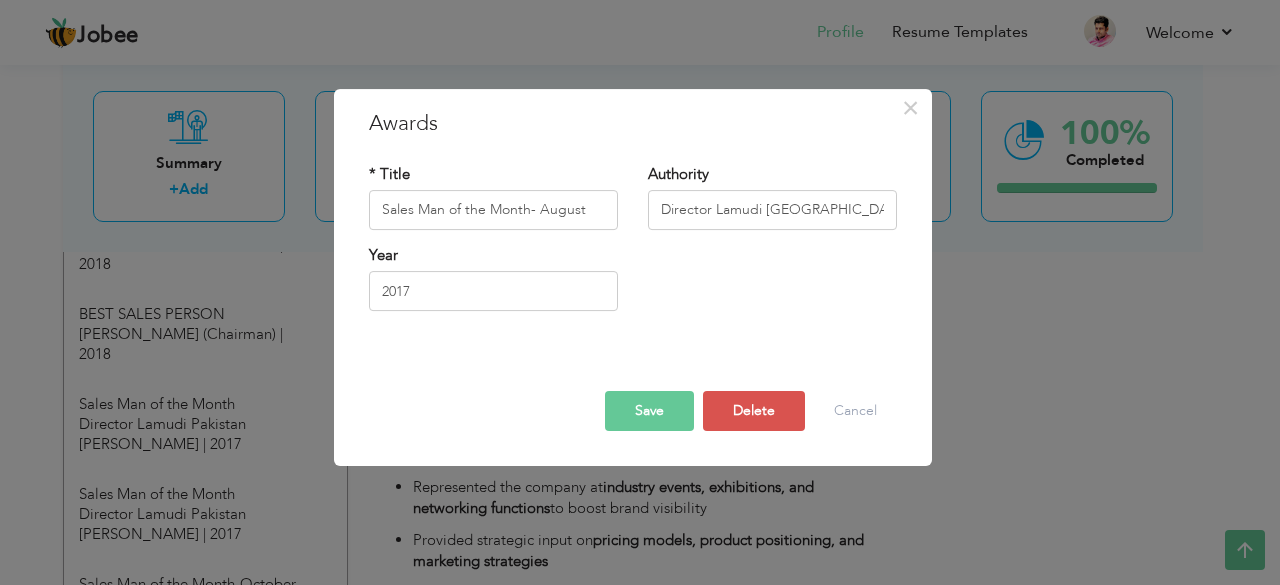click on "Save" at bounding box center [649, 411] 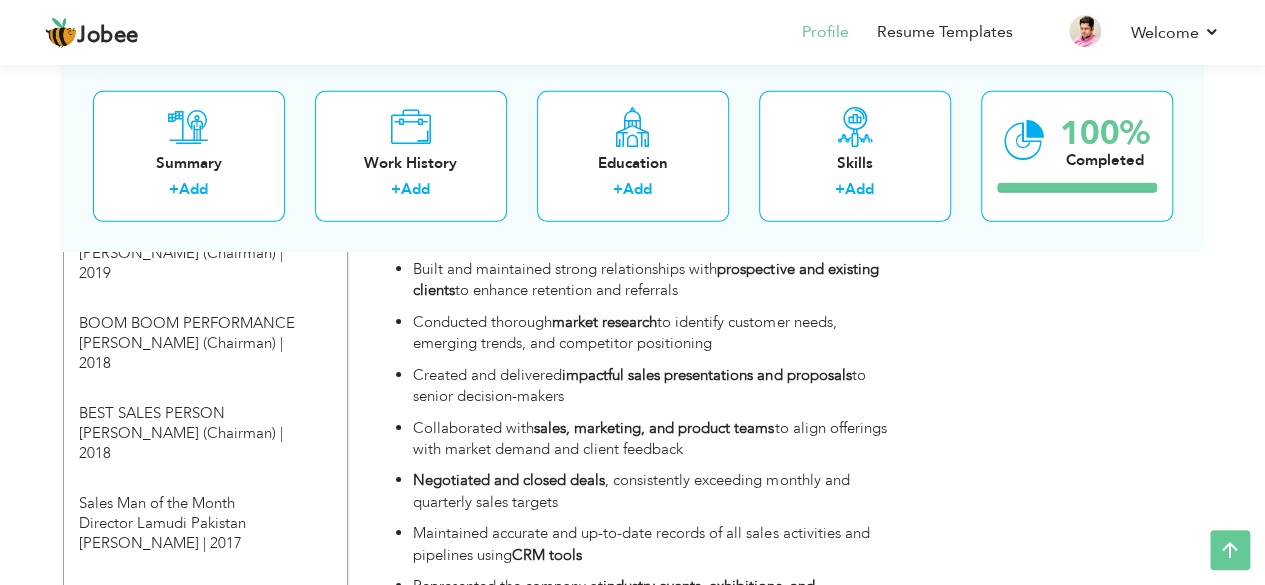 scroll, scrollTop: 3043, scrollLeft: 0, axis: vertical 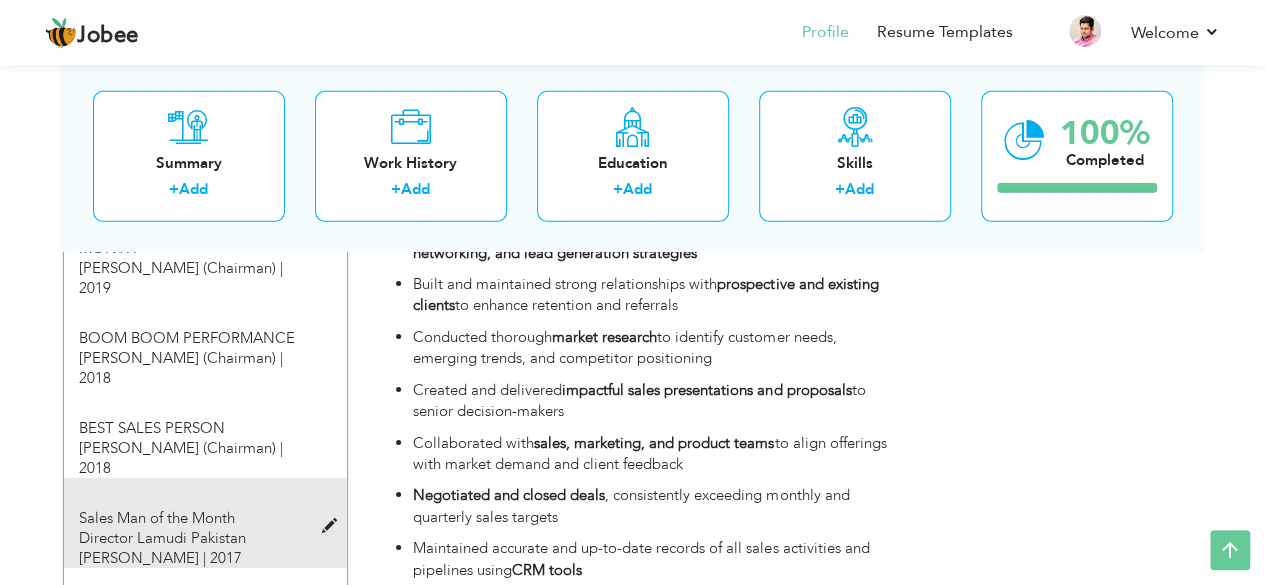 click at bounding box center [333, 526] 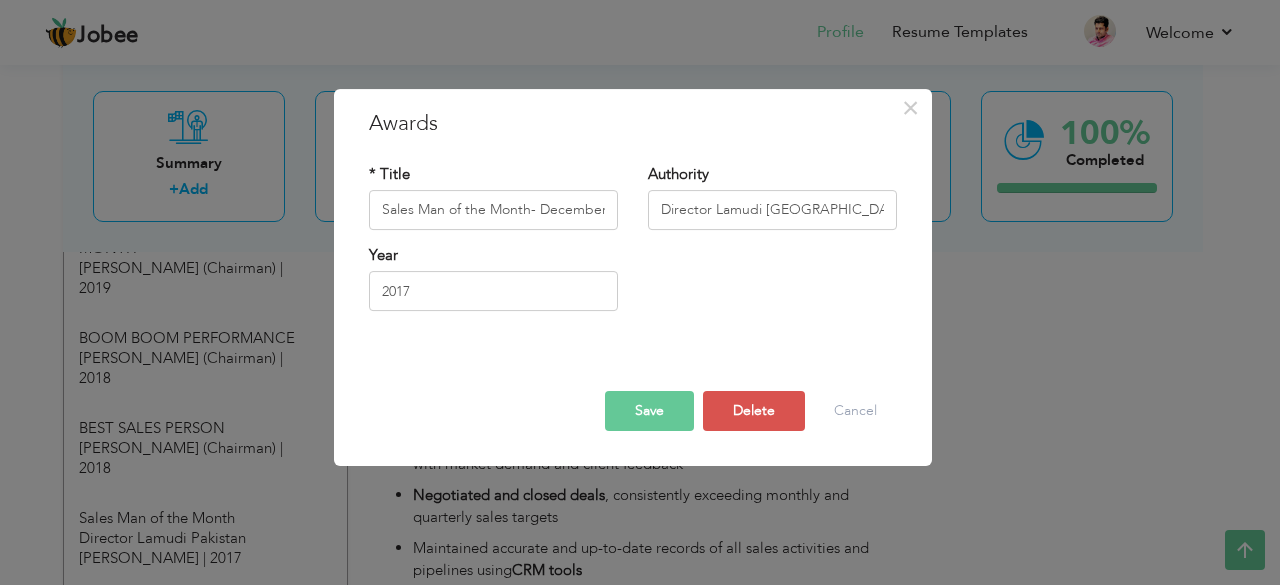 click on "Save" at bounding box center (649, 411) 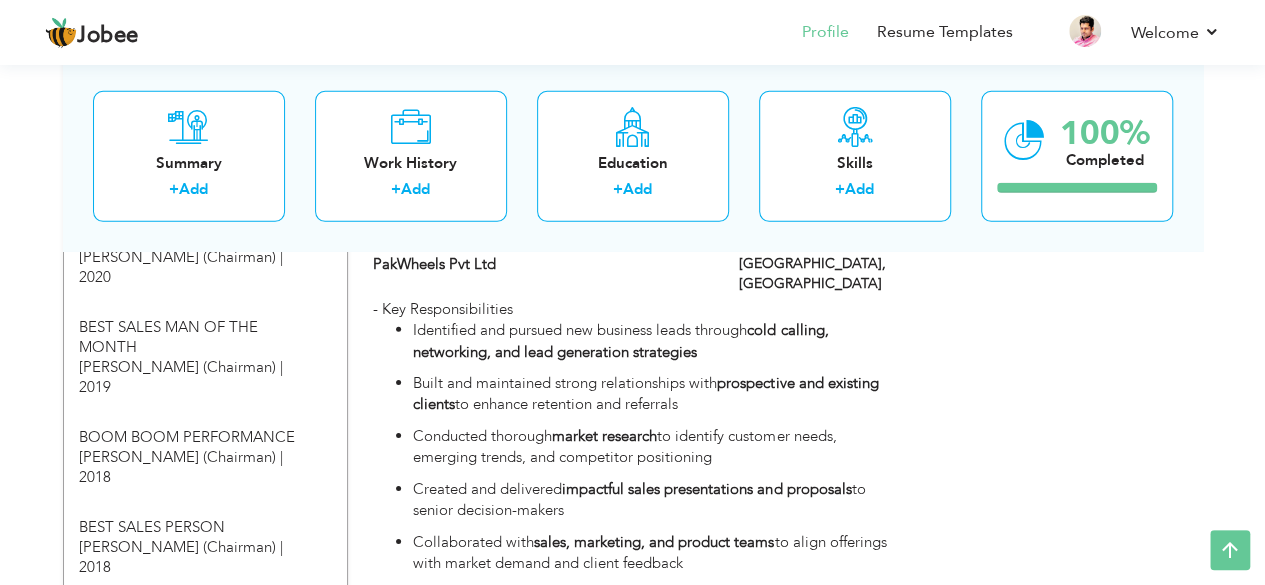 scroll, scrollTop: 2936, scrollLeft: 0, axis: vertical 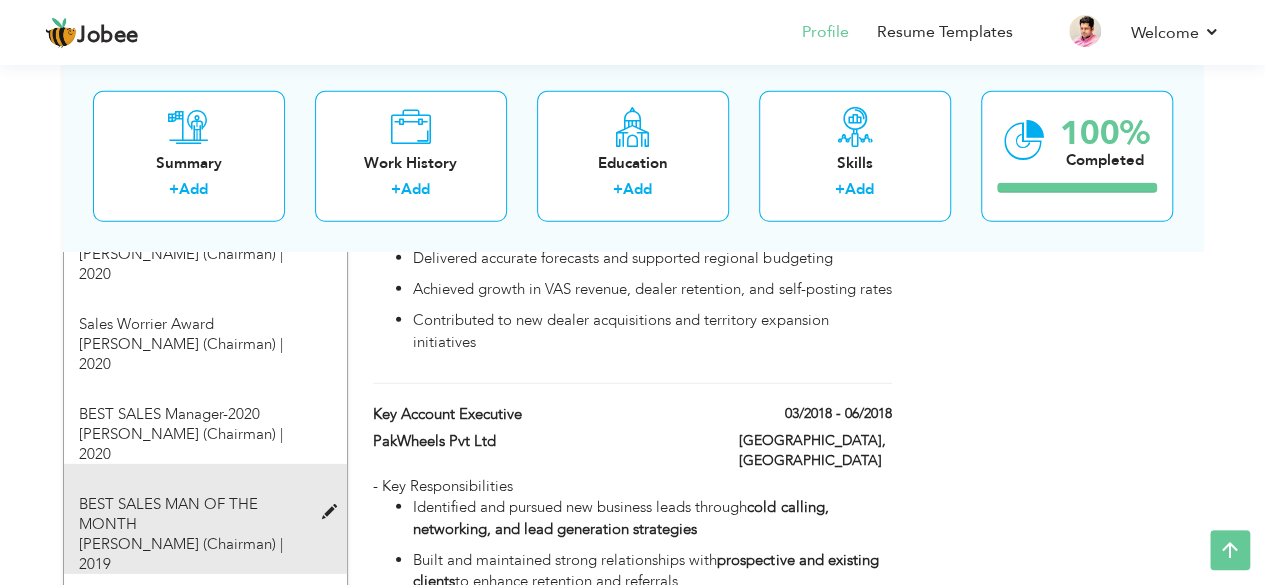 click at bounding box center (333, 512) 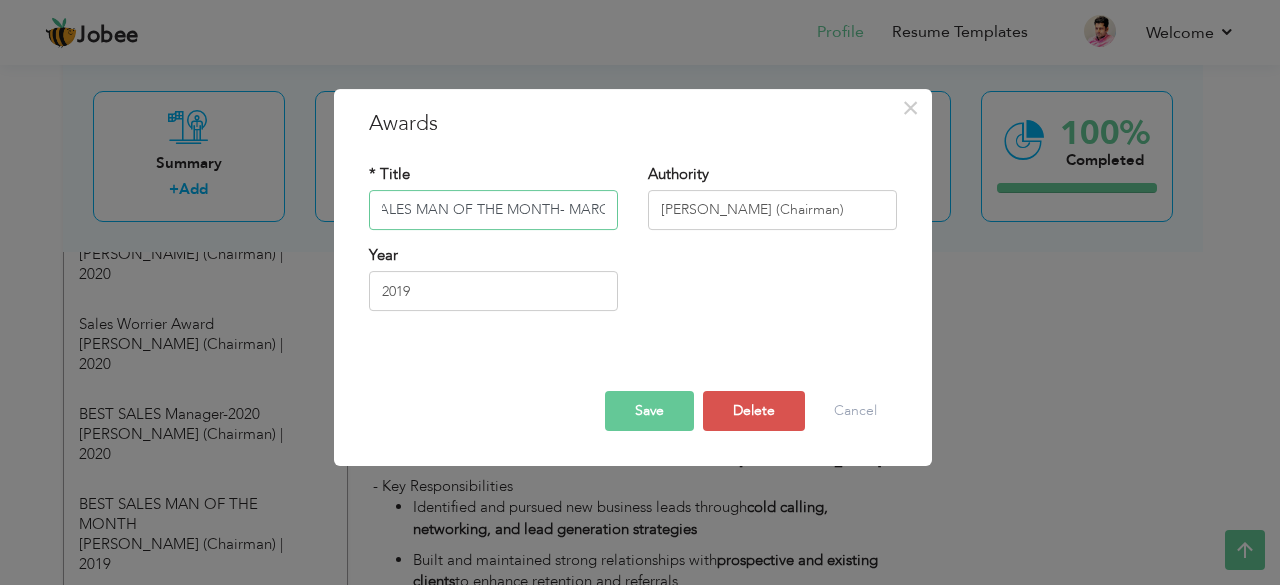 scroll, scrollTop: 0, scrollLeft: 58, axis: horizontal 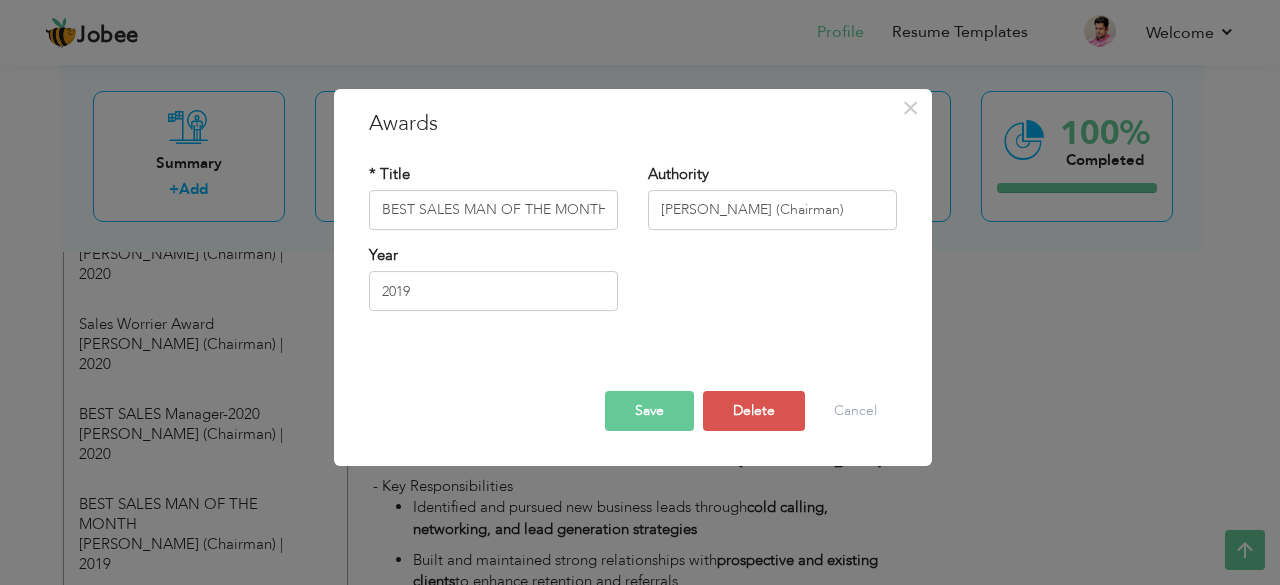 click on "Save" at bounding box center [649, 411] 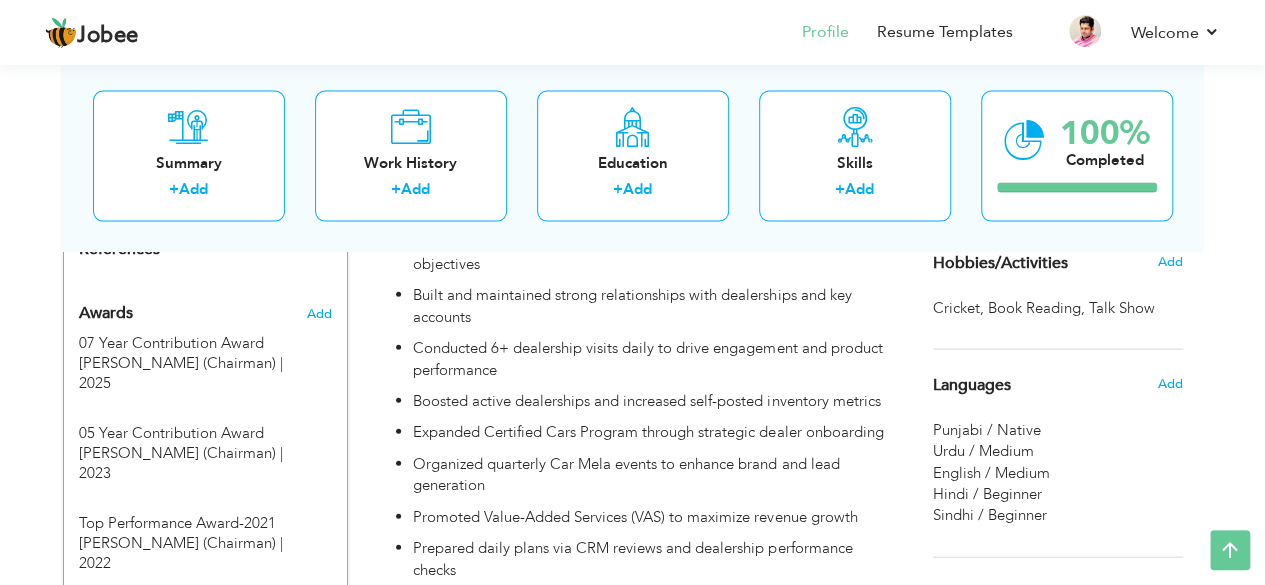 scroll, scrollTop: 2070, scrollLeft: 0, axis: vertical 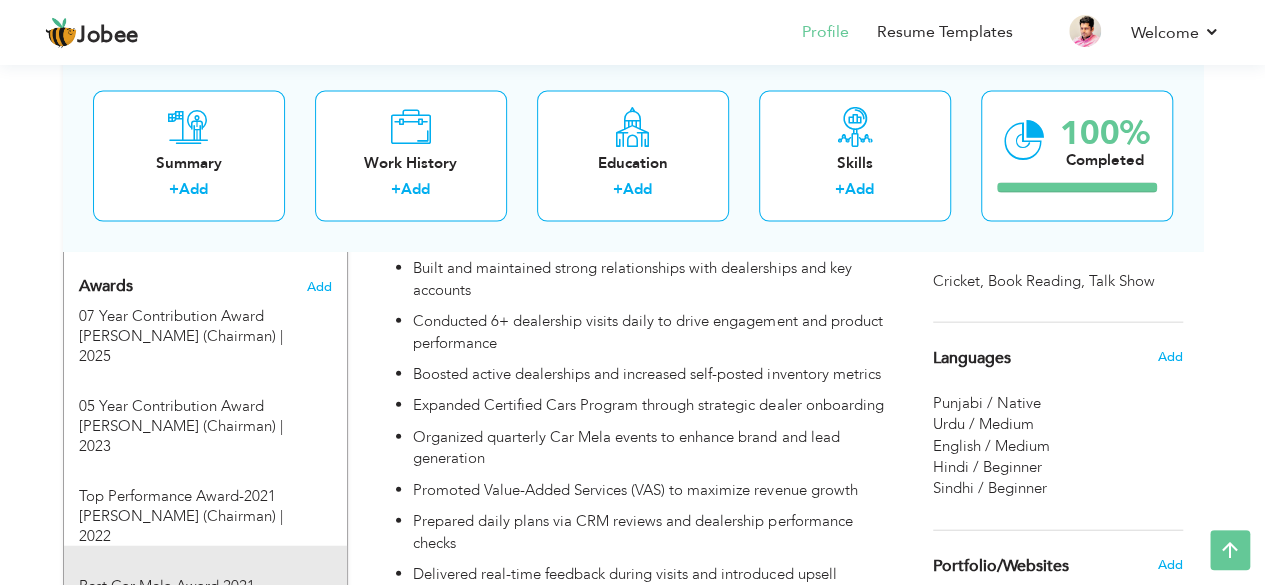 click on "Best Car Mela Award 2021
Suneel Sarfraz Munj (Chairman) | 2022" at bounding box center (193, 591) 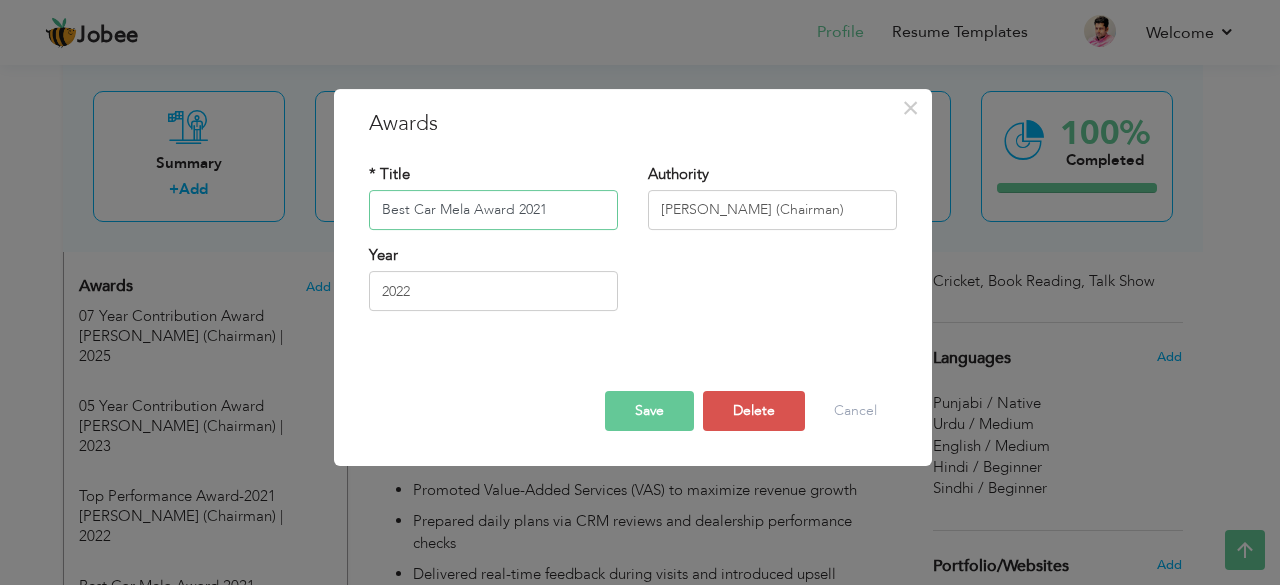 click on "Best Car Mela Award 2021" at bounding box center [493, 210] 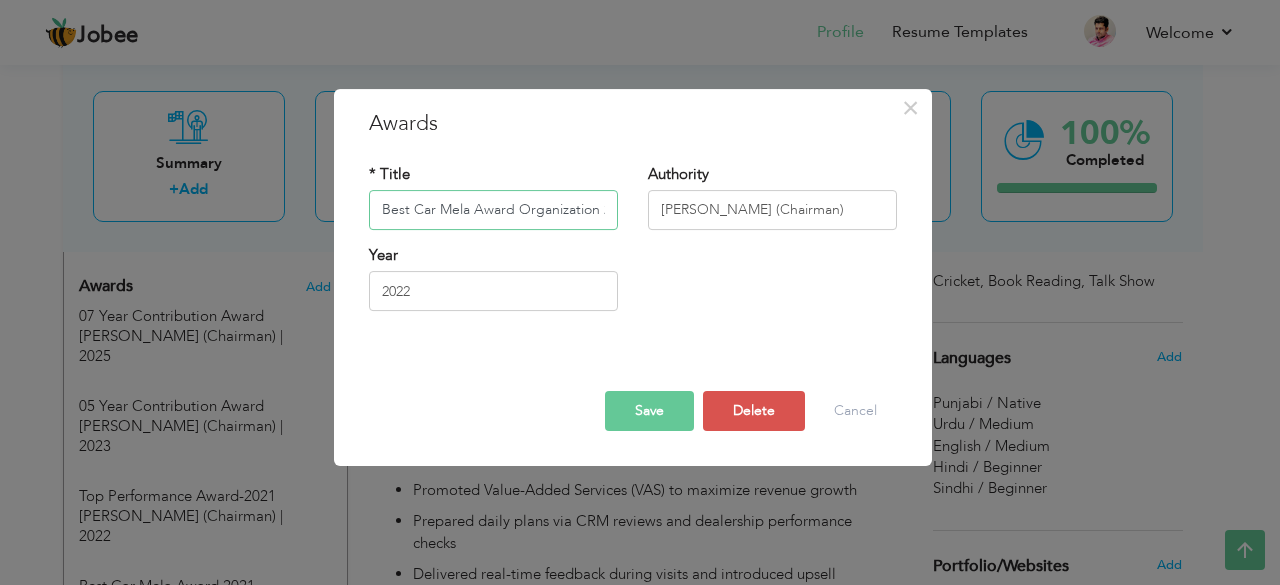 click on "Best Car Mela Award Organization 2021" at bounding box center [493, 210] 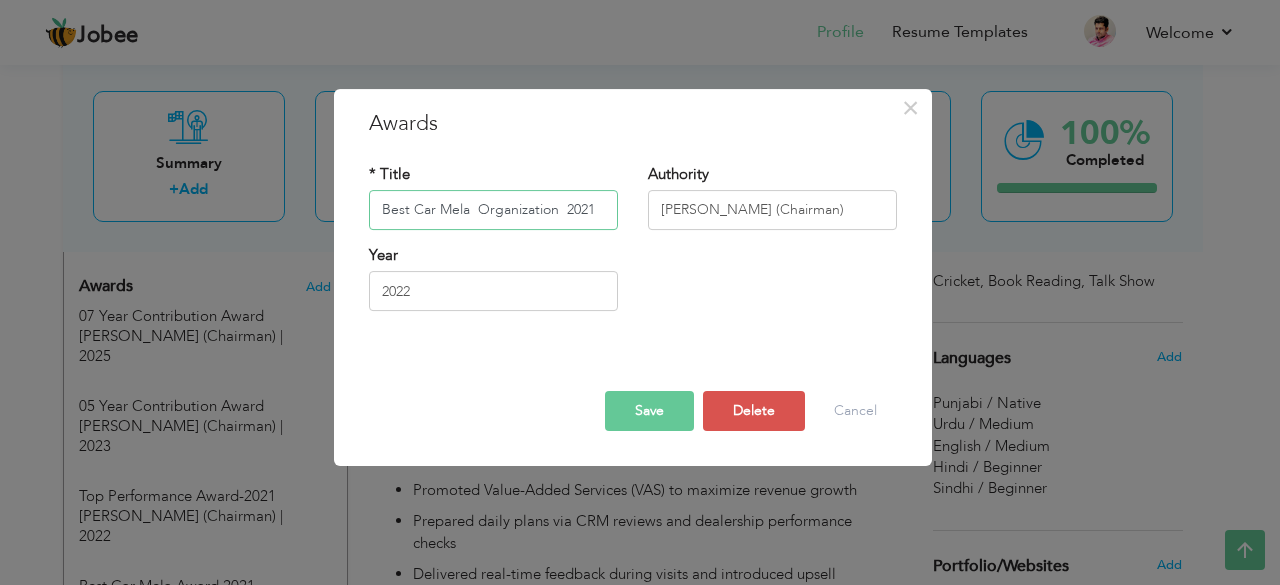 paste on "Award" 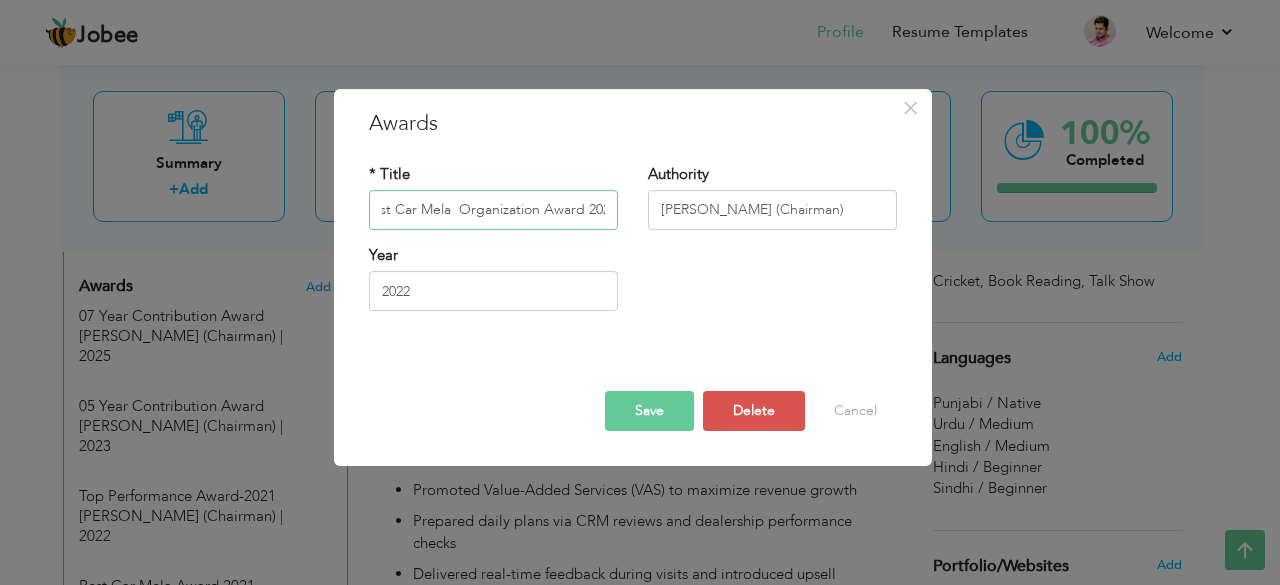 scroll, scrollTop: 0, scrollLeft: 26, axis: horizontal 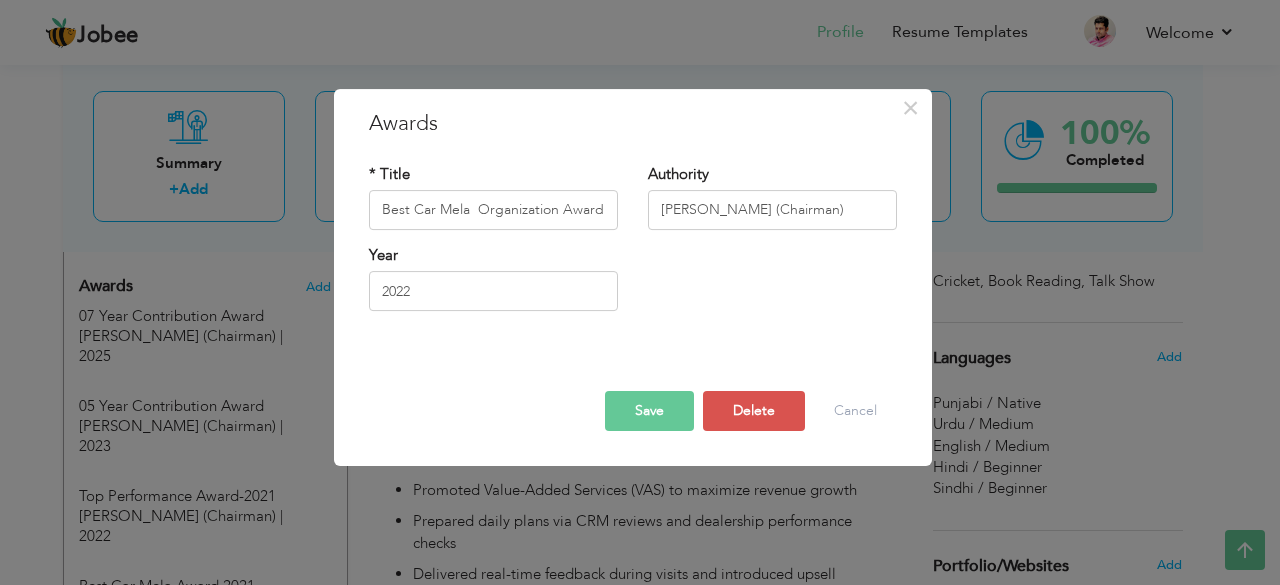 click on "Save" at bounding box center (649, 411) 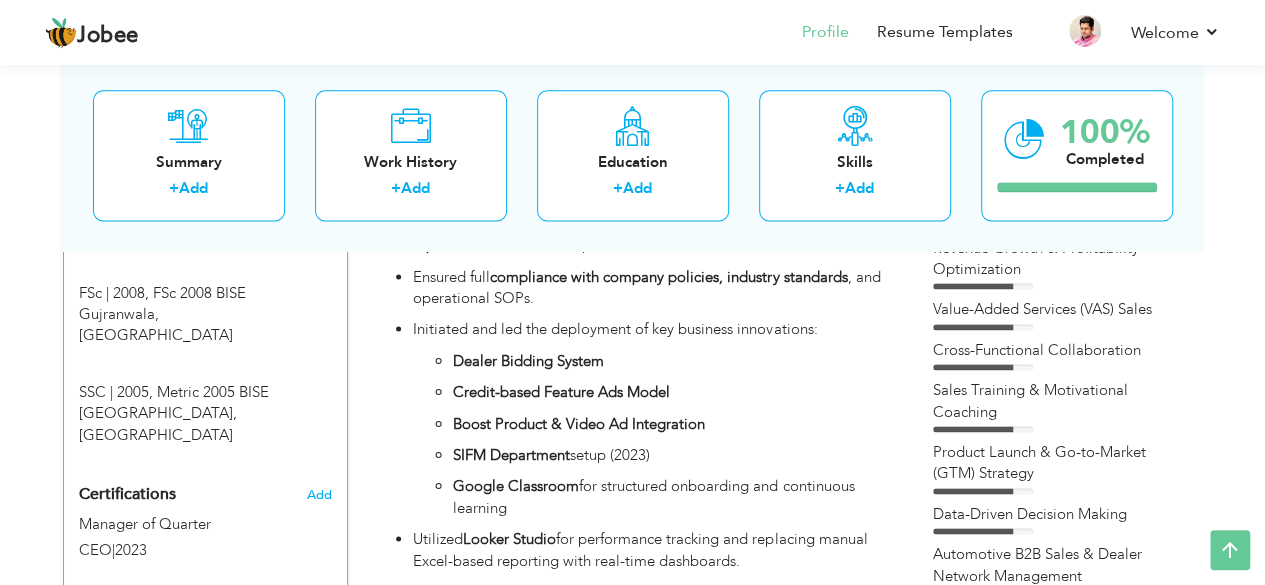 scroll, scrollTop: 1298, scrollLeft: 0, axis: vertical 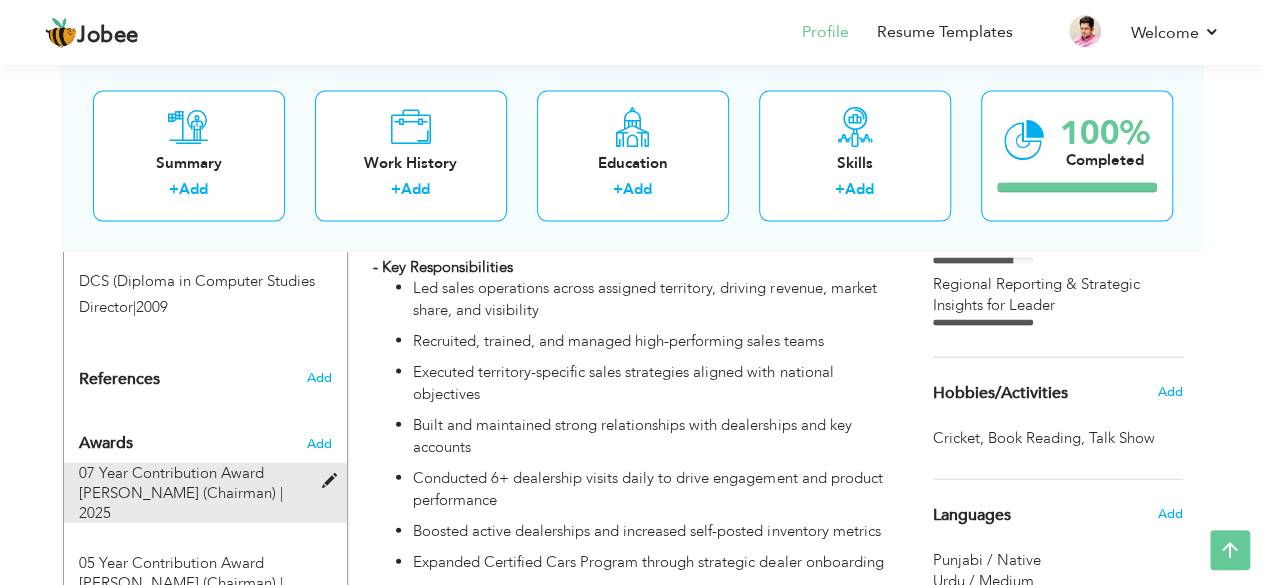click at bounding box center [333, 481] 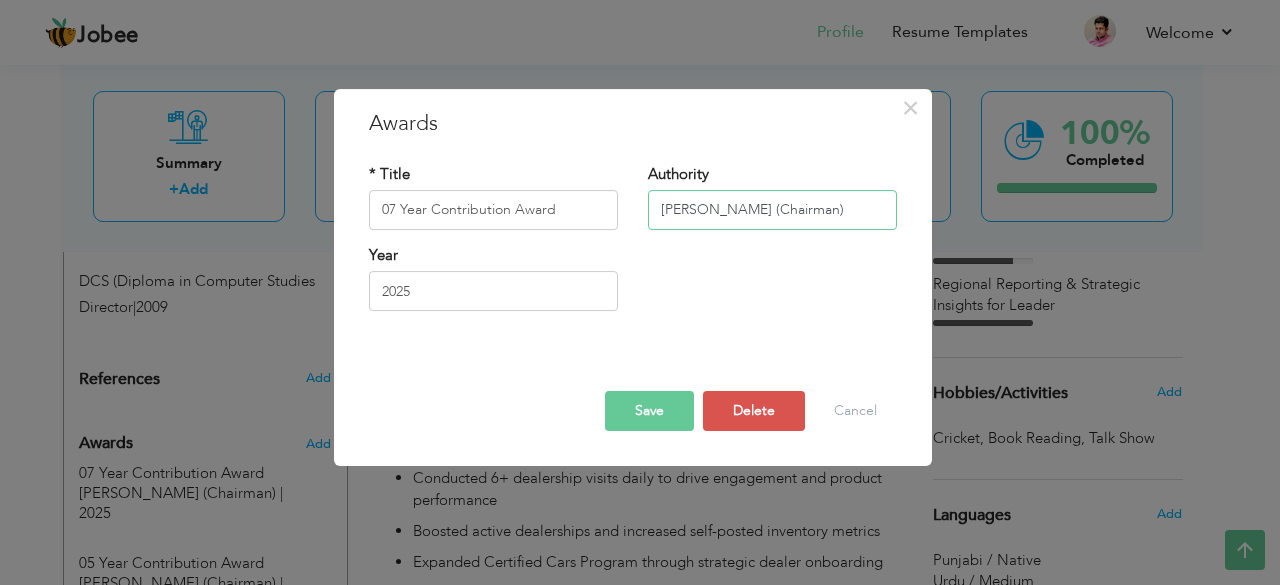click on "[PERSON_NAME] (Chairman)" at bounding box center [772, 210] 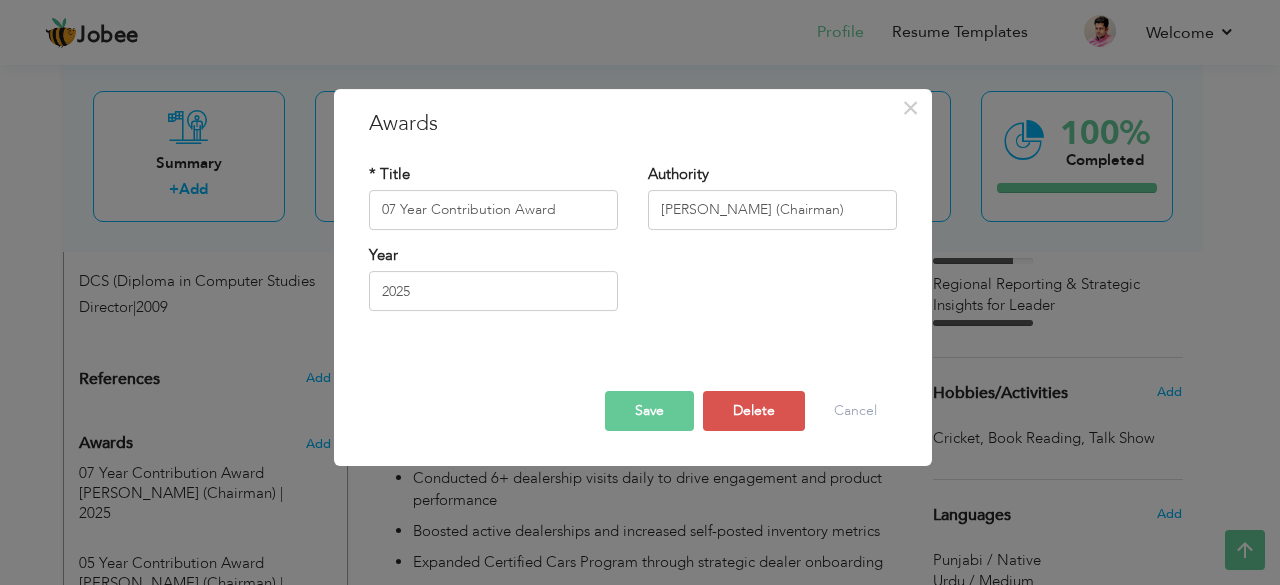 click on "Save" at bounding box center (649, 411) 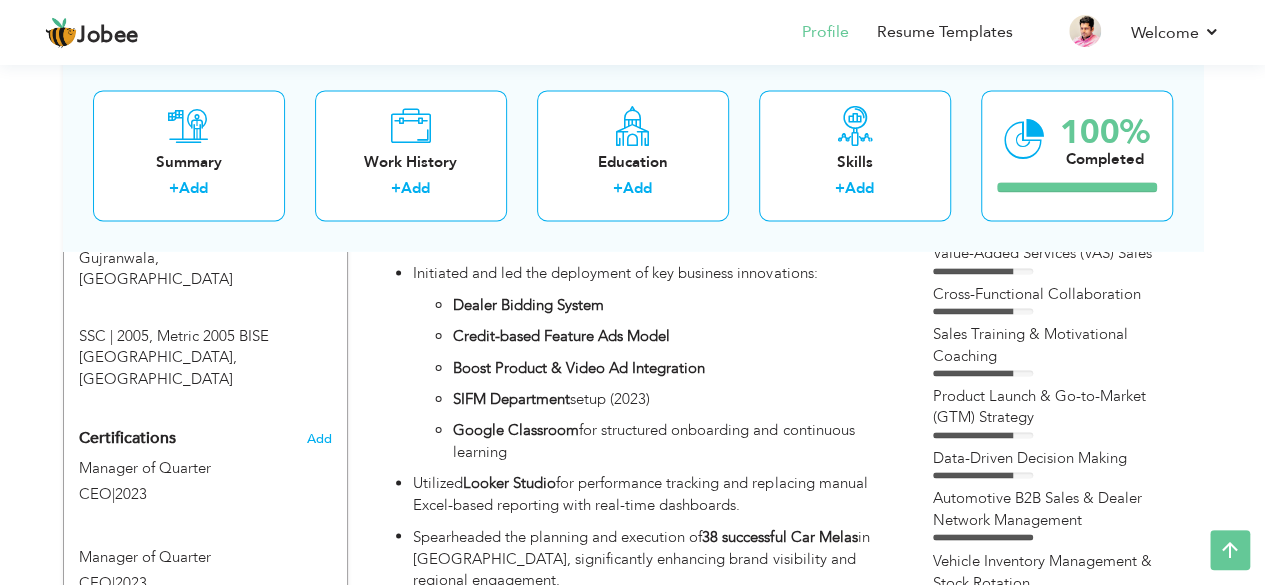 scroll, scrollTop: 1346, scrollLeft: 0, axis: vertical 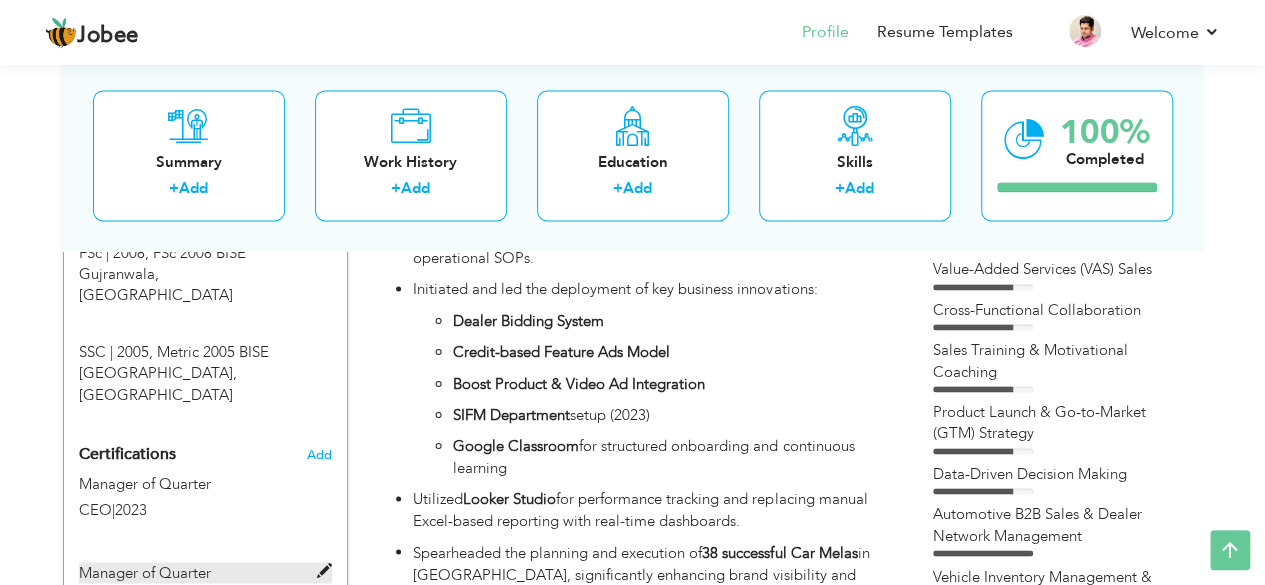 click at bounding box center (324, 570) 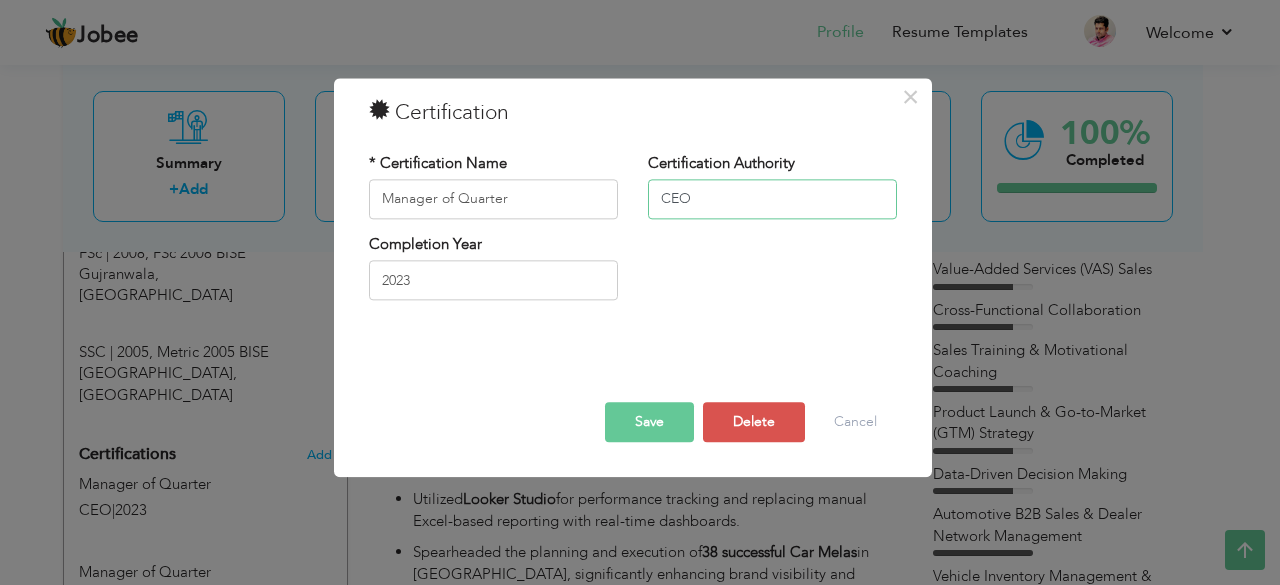 click on "CEO" at bounding box center (772, 199) 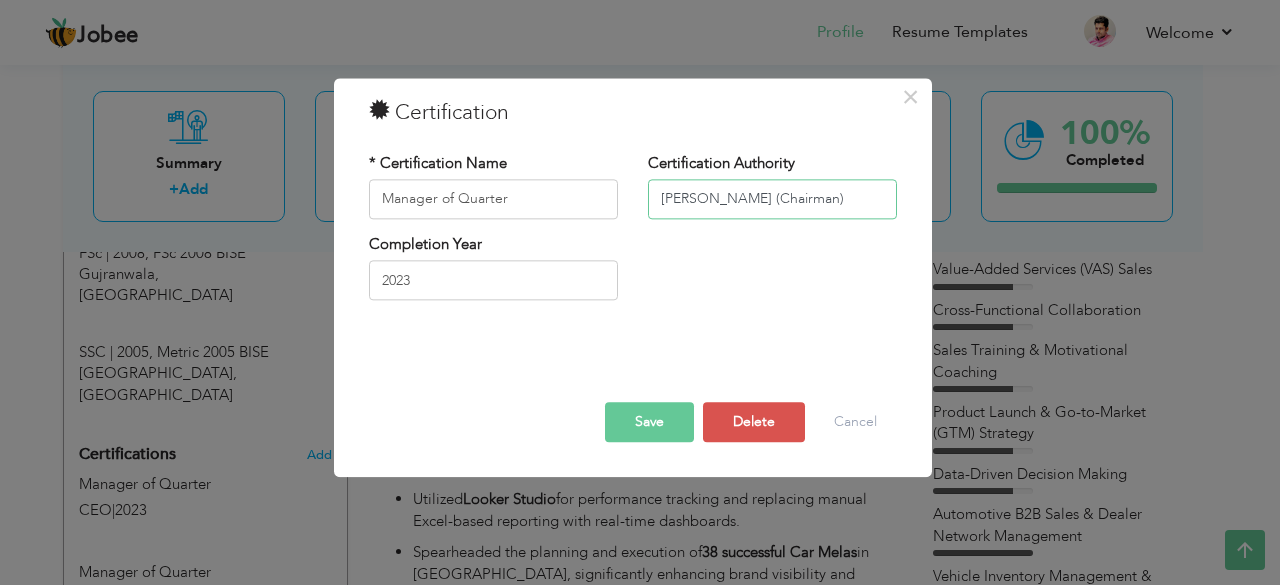 type on "[PERSON_NAME] (Chairman)" 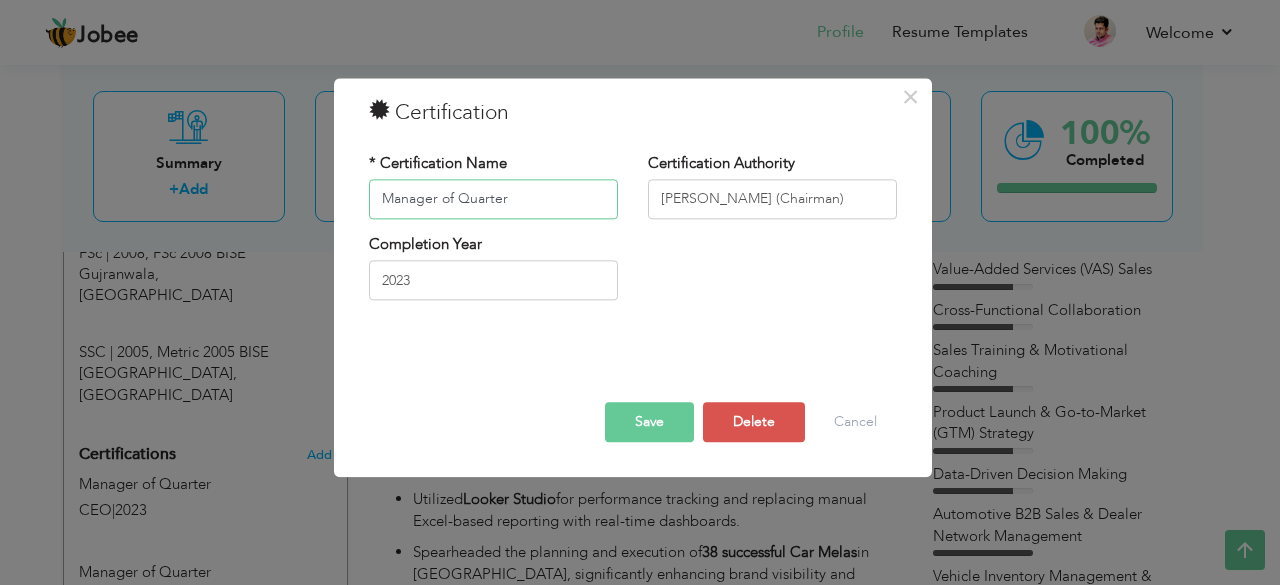 click on "Manager of Quarter" at bounding box center (493, 199) 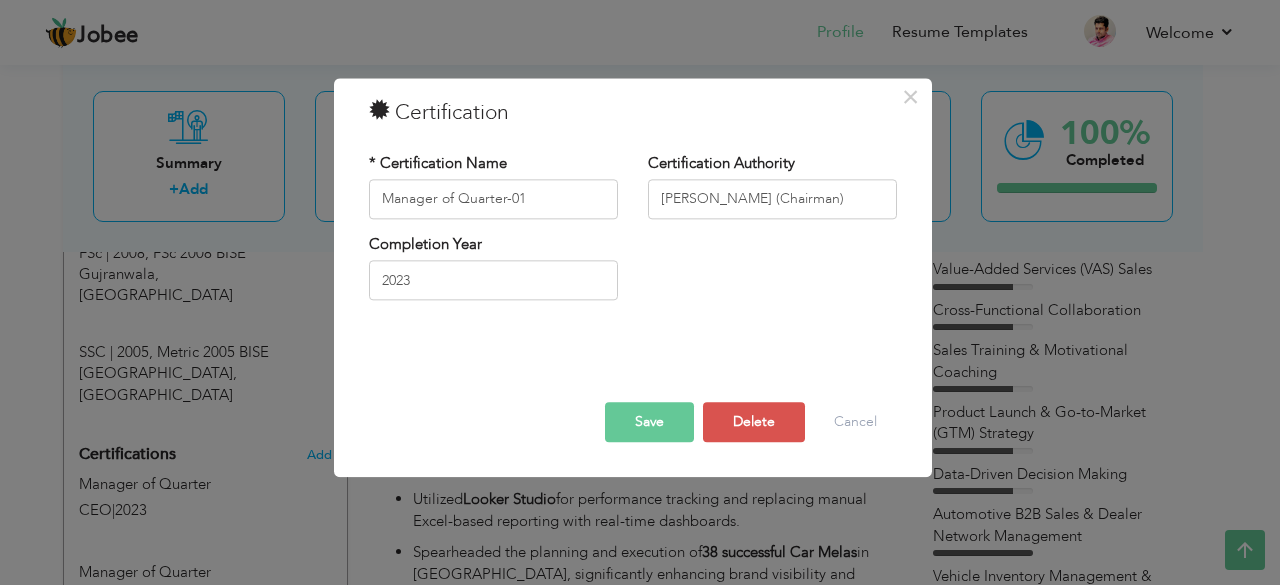 click on "Save" at bounding box center (649, 422) 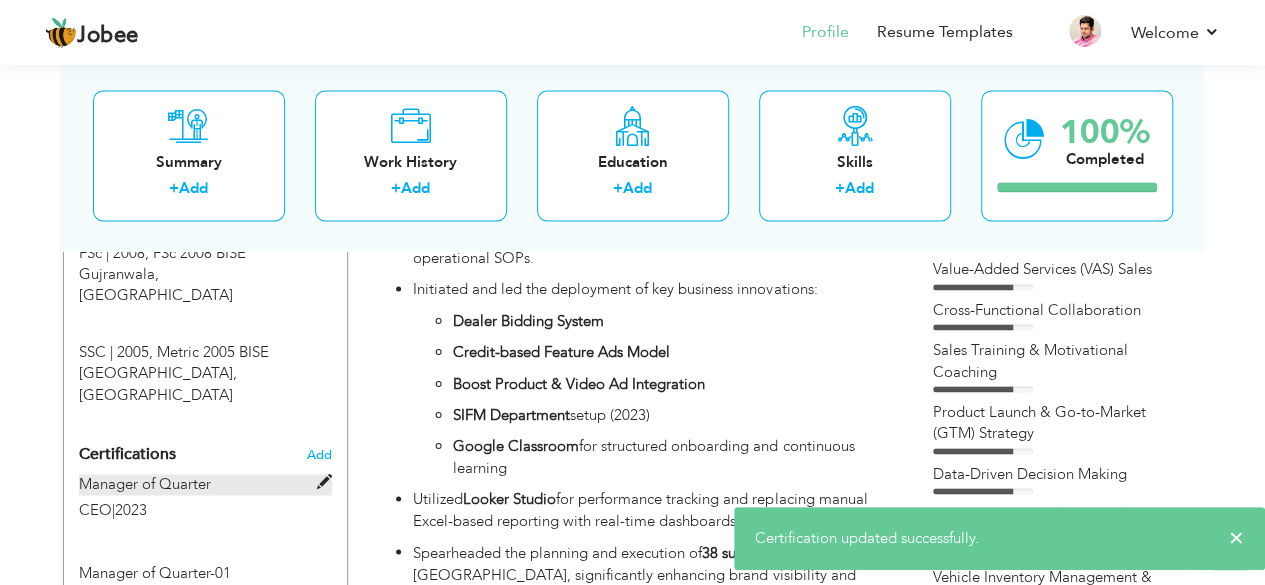 click at bounding box center (324, 482) 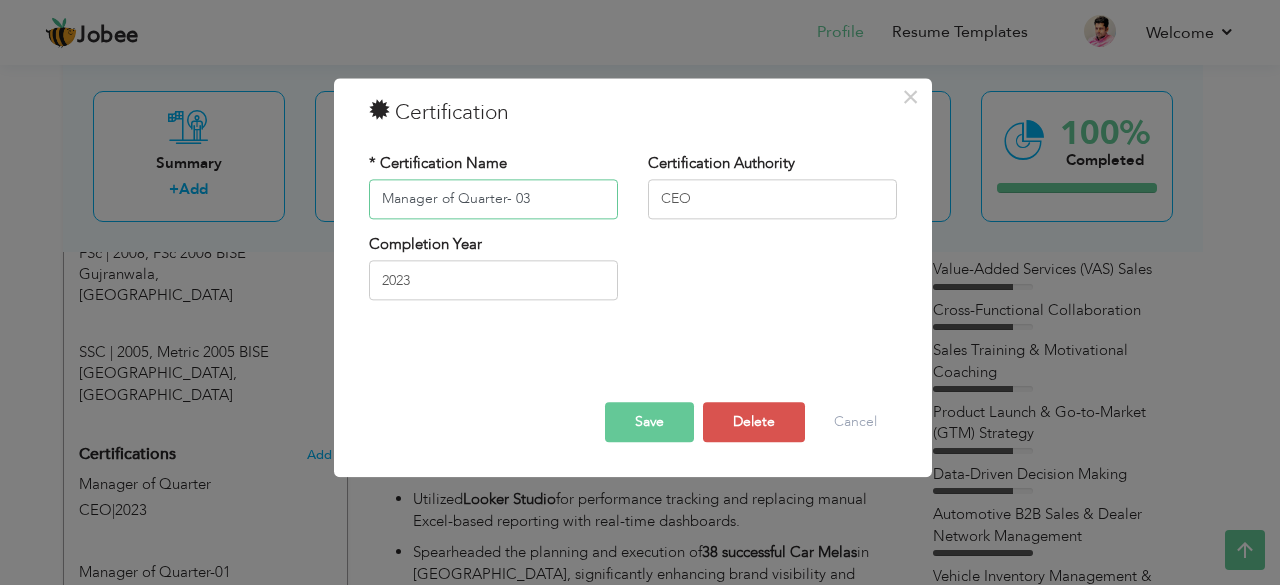 type on "Manager of Quarter- 03" 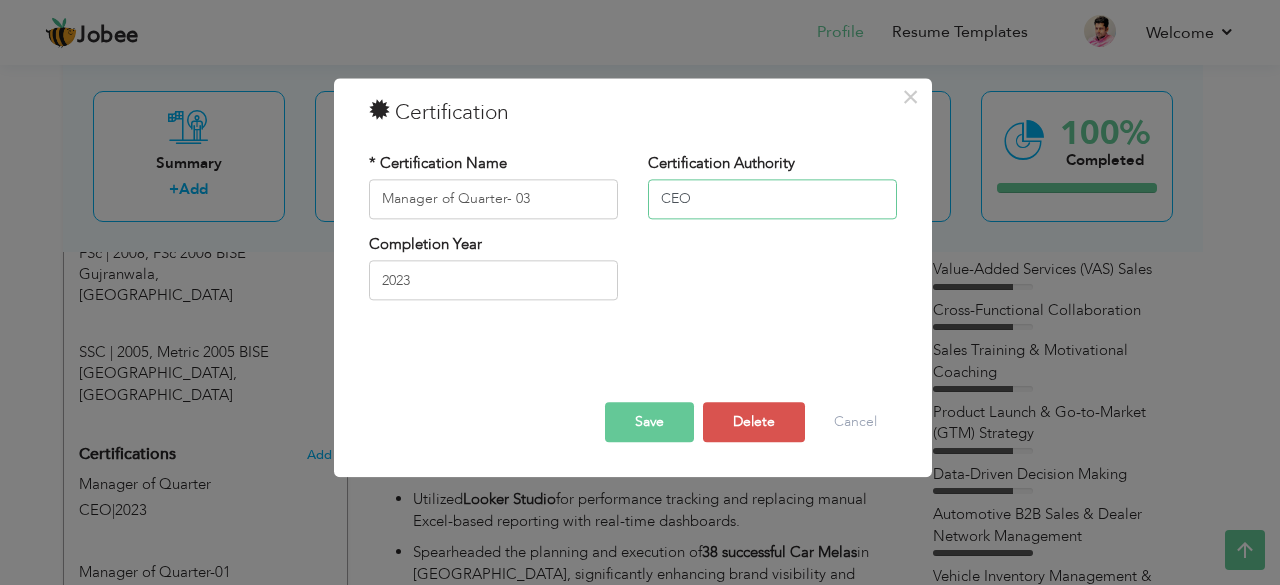 click on "CEO" at bounding box center [772, 199] 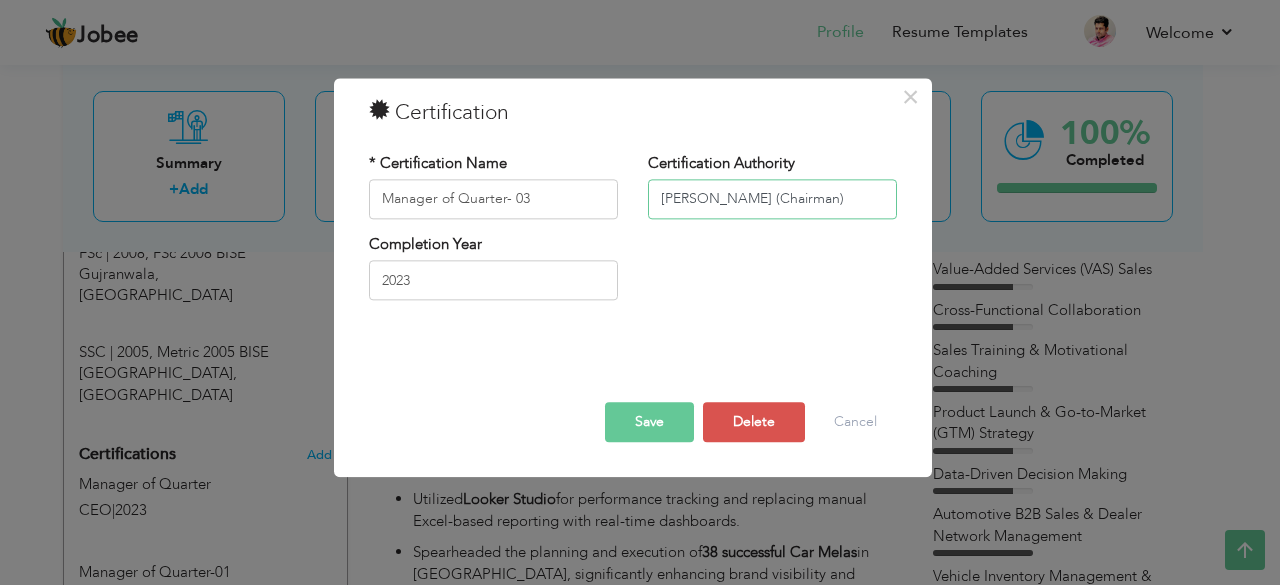type on "[PERSON_NAME] (Chairman)" 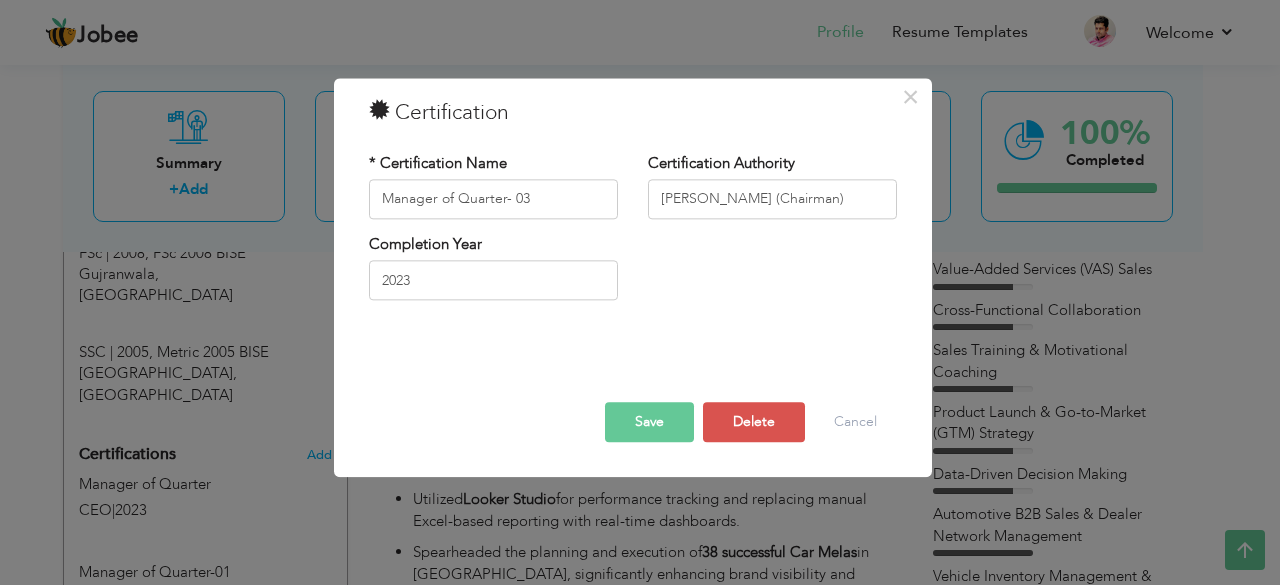 click on "Save" at bounding box center [649, 422] 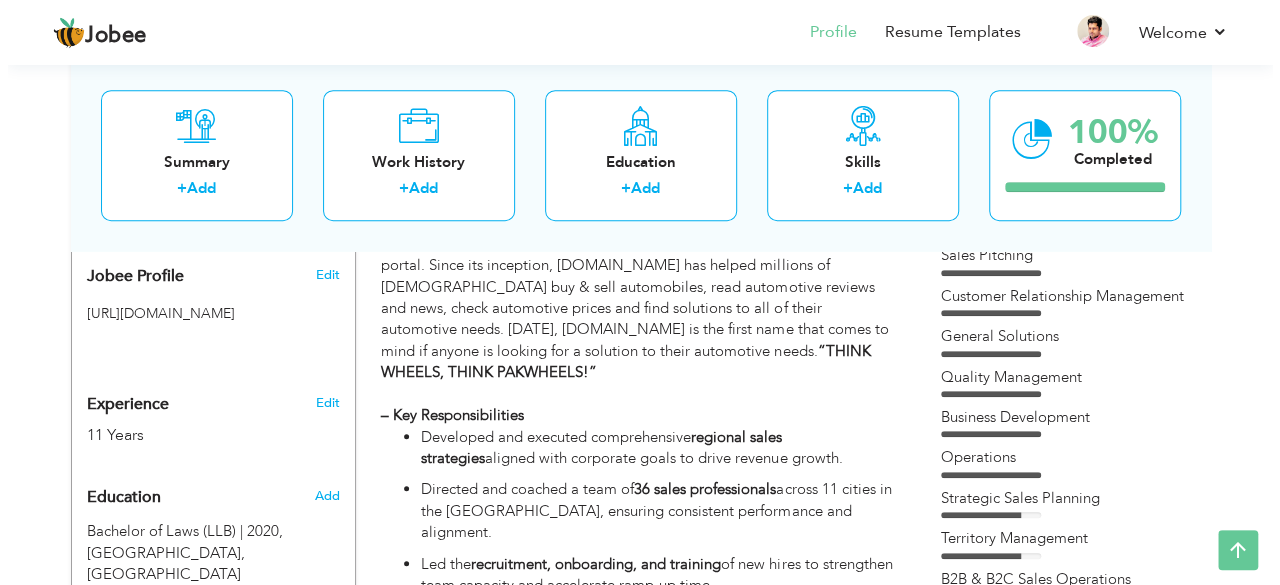 scroll, scrollTop: 633, scrollLeft: 0, axis: vertical 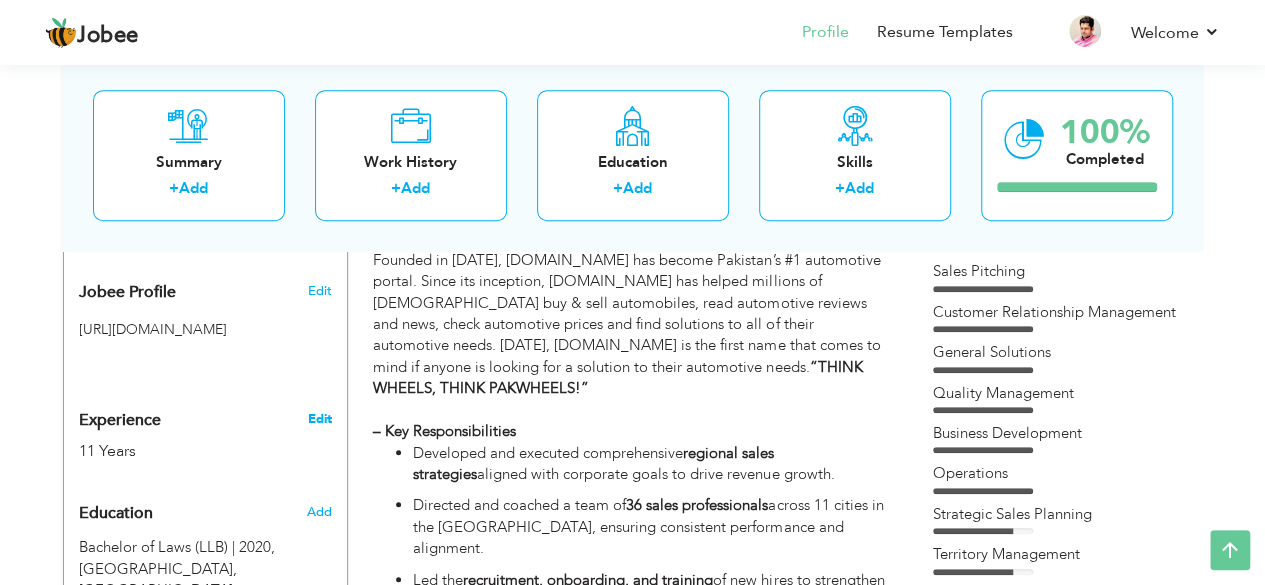 click on "Edit" at bounding box center (319, 419) 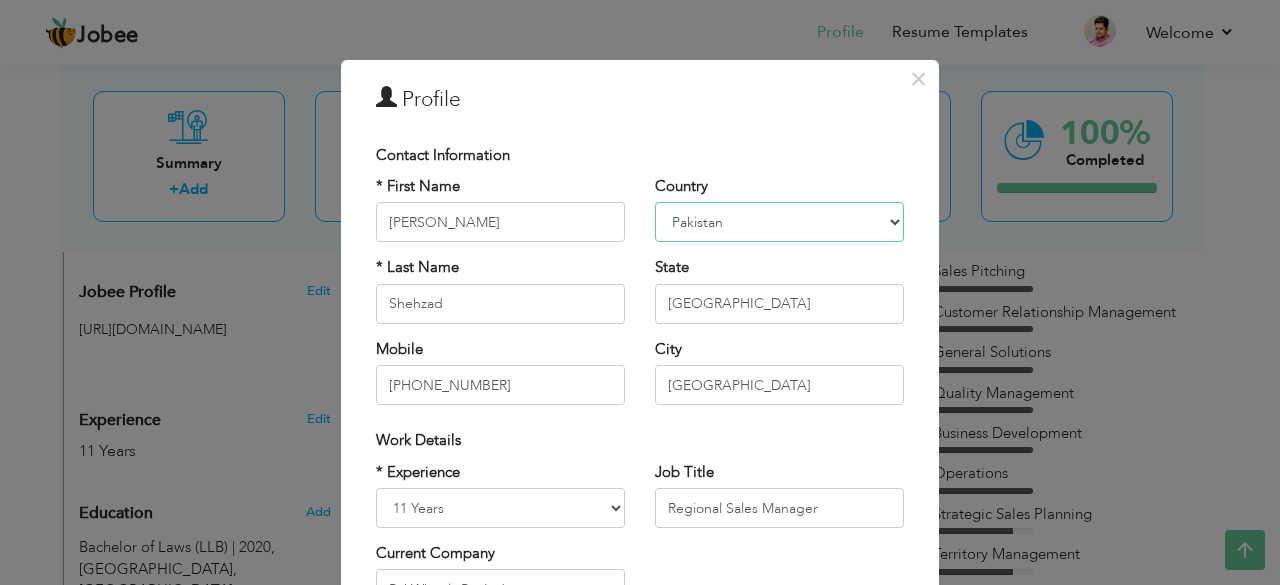 click on "Afghanistan Albania Algeria American Samoa Andorra Angola Anguilla Antarctica Antigua and Barbuda Argentina Armenia Aruba Australia Austria Azerbaijan Bahamas Bahrain Bangladesh Barbados Belarus Belgium Belize Benin Bermuda Bhutan Bolivia Bosnia-Herzegovina Botswana Bouvet Island Brazil British Indian Ocean Territory Brunei Darussalam Bulgaria Burkina Faso Burundi Cambodia Cameroon Canada Cape Verde Cayman Islands Central African Republic Chad Chile China Christmas Island Cocos (Keeling) Islands Colombia Comoros Congo Congo, Dem. Republic Cook Islands Costa Rica Croatia Cuba Cyprus Czech Rep Denmark Djibouti Dominica Dominican Republic Ecuador Egypt El Salvador Equatorial Guinea Eritrea Estonia Ethiopia European Union Falkland Islands (Malvinas) Faroe Islands Fiji Finland France French Guiana French Southern Territories Gabon Gambia Georgia Germany Ghana Gibraltar Great Britain Greece Greenland Grenada Guadeloupe (French) Guam (USA) Guatemala Guernsey Guinea Guinea Bissau Guyana Haiti Honduras Hong Kong India" at bounding box center [779, 222] 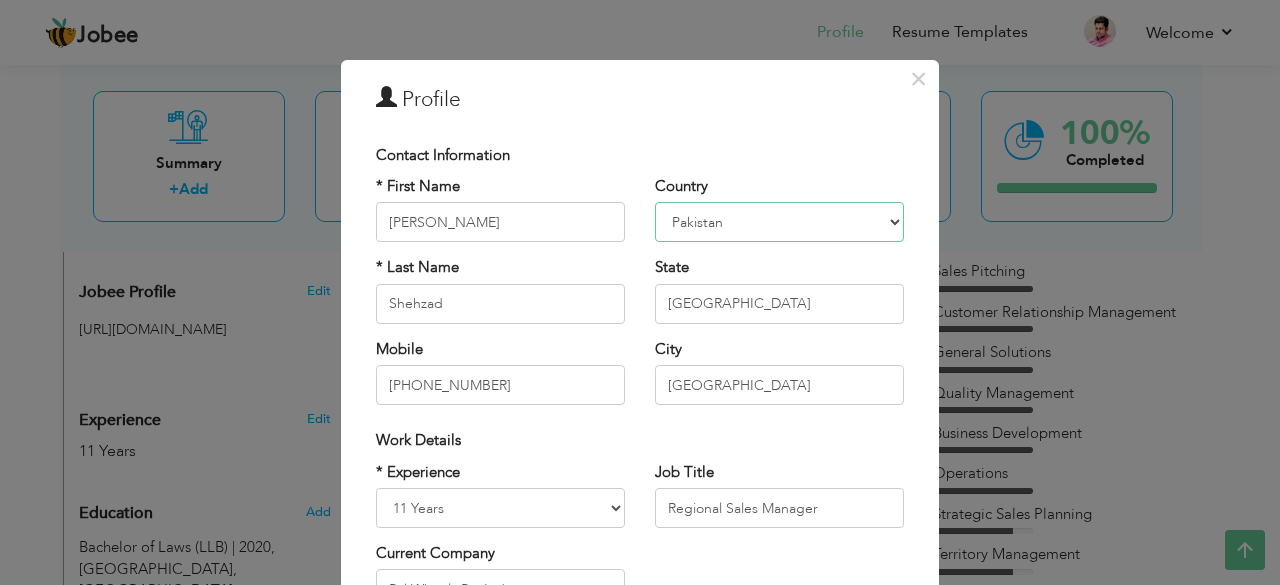 select on "number:178" 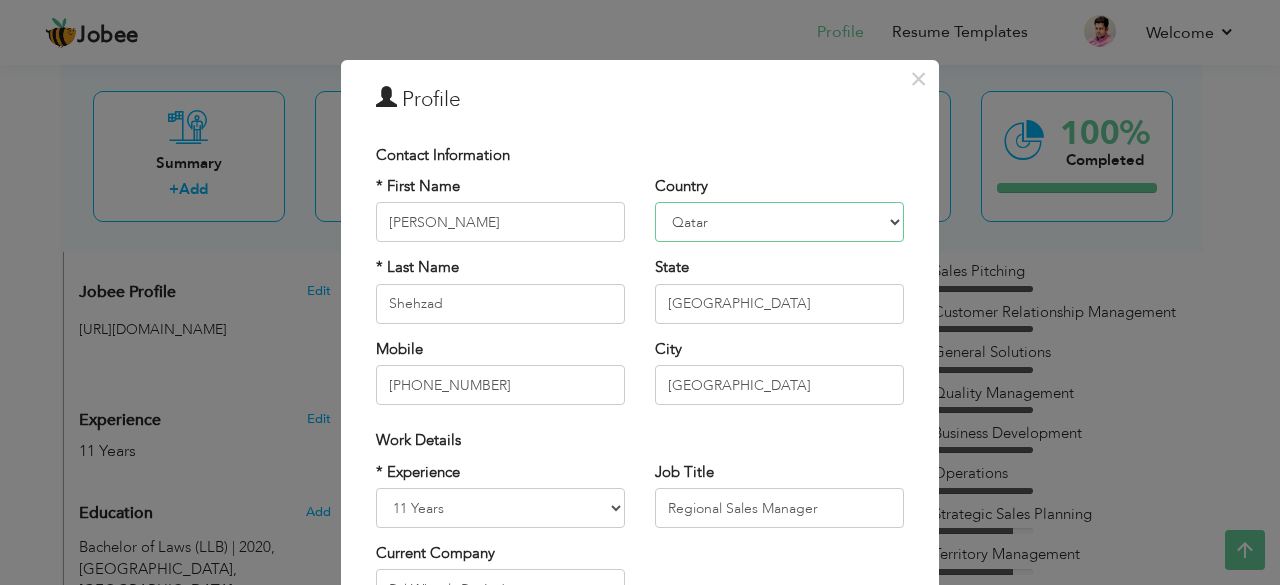 click on "Afghanistan Albania Algeria American Samoa Andorra Angola Anguilla Antarctica Antigua and Barbuda Argentina Armenia Aruba Australia Austria Azerbaijan Bahamas Bahrain Bangladesh Barbados Belarus Belgium Belize Benin Bermuda Bhutan Bolivia Bosnia-Herzegovina Botswana Bouvet Island Brazil British Indian Ocean Territory Brunei Darussalam Bulgaria Burkina Faso Burundi Cambodia Cameroon Canada Cape Verde Cayman Islands Central African Republic Chad Chile China Christmas Island Cocos (Keeling) Islands Colombia Comoros Congo Congo, Dem. Republic Cook Islands Costa Rica Croatia Cuba Cyprus Czech Rep Denmark Djibouti Dominica Dominican Republic Ecuador Egypt El Salvador Equatorial Guinea Eritrea Estonia Ethiopia European Union Falkland Islands (Malvinas) Faroe Islands Fiji Finland France French Guiana French Southern Territories Gabon Gambia Georgia Germany Ghana Gibraltar Great Britain Greece Greenland Grenada Guadeloupe (French) Guam (USA) Guatemala Guernsey Guinea Guinea Bissau Guyana Haiti Honduras Hong Kong India" at bounding box center [779, 222] 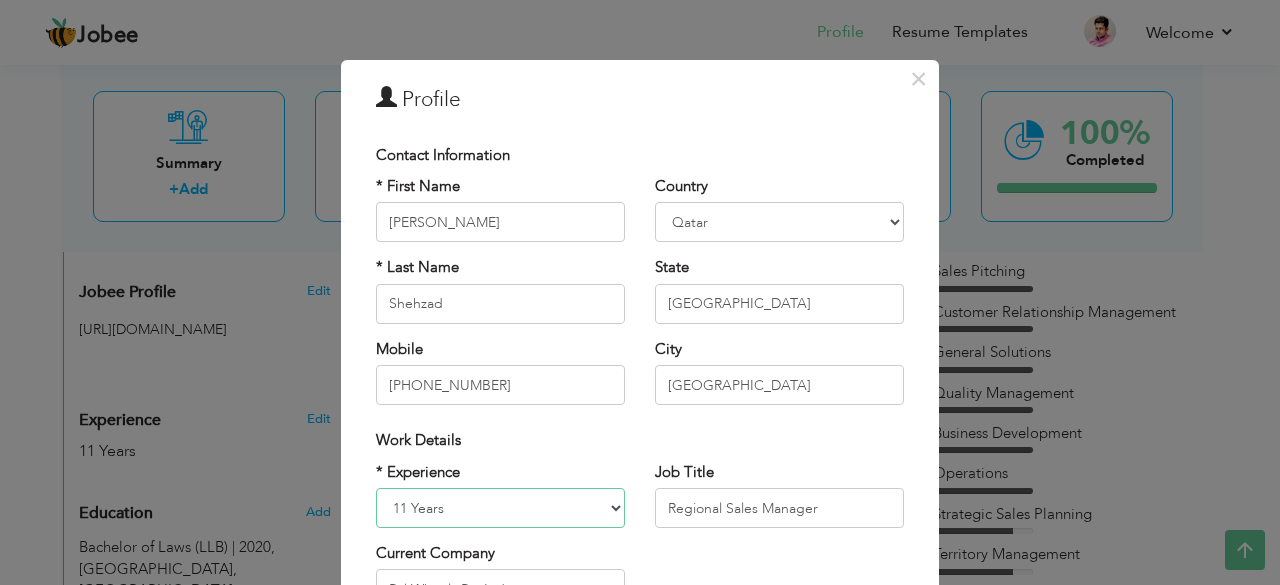 click on "Entry Level Less than 1 Year 1 Year 2 Years 3 Years 4 Years 5 Years 6 Years 7 Years 8 Years 9 Years 10 Years 11 Years 12 Years 13 Years 14 Years 15 Years 16 Years 17 Years 18 Years 19 Years 20 Years 21 Years 22 Years 23 Years 24 Years 25 Years 26 Years 27 Years 28 Years 29 Years 30 Years 31 Years 32 Years 33 Years 34 Years 35 Years More than 35 Years" at bounding box center [500, 508] 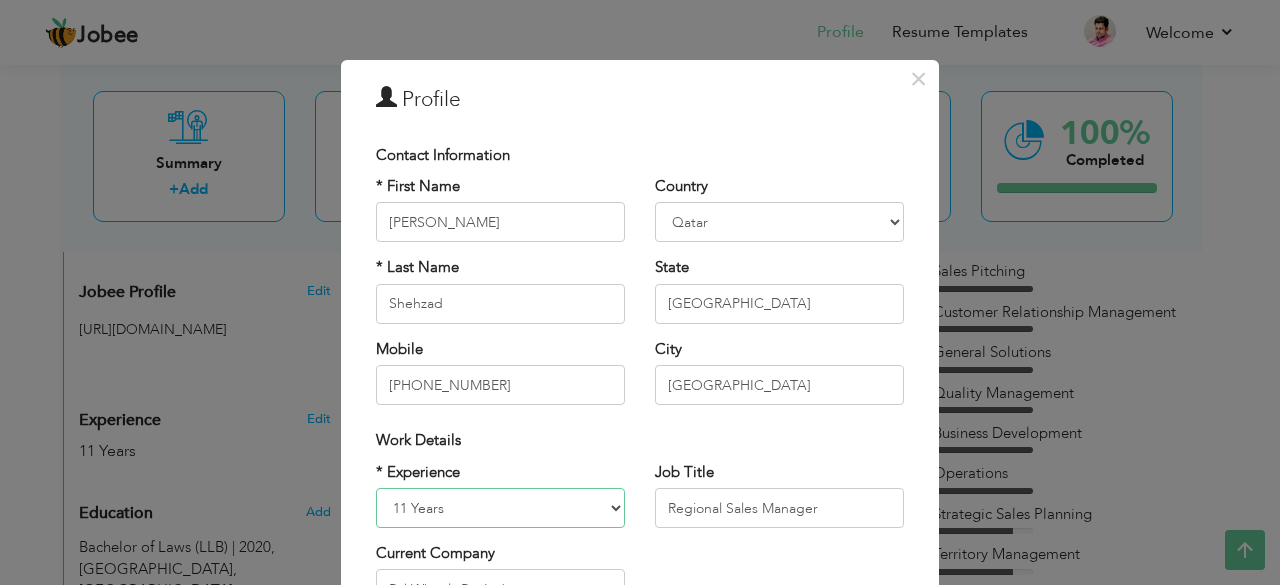 select on "number:17" 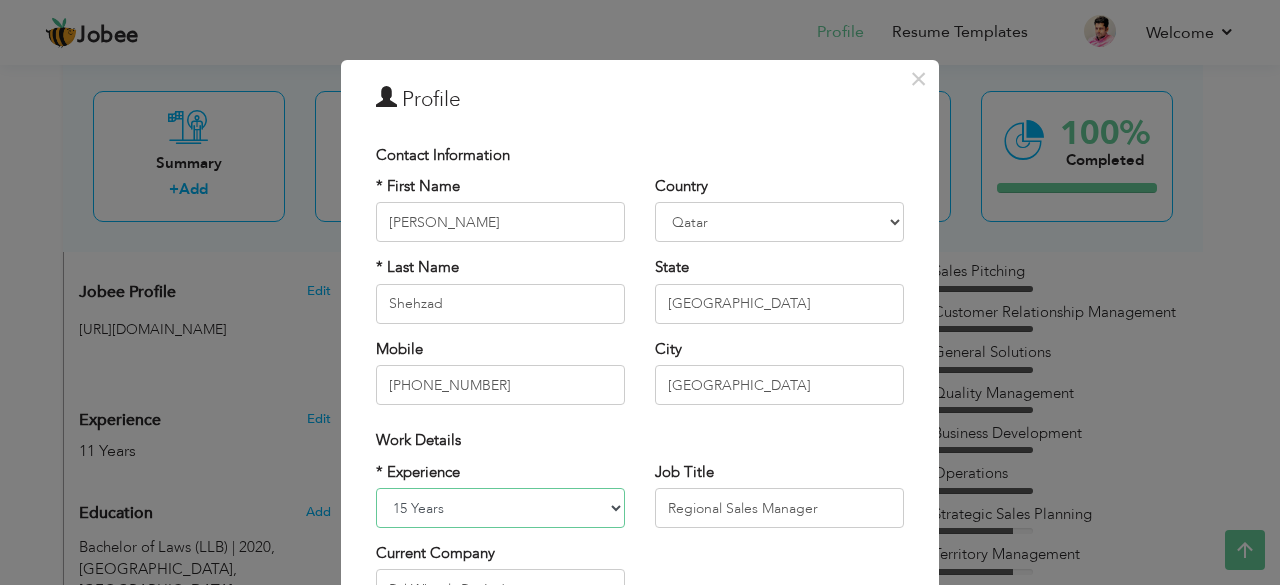 click on "Entry Level Less than 1 Year 1 Year 2 Years 3 Years 4 Years 5 Years 6 Years 7 Years 8 Years 9 Years 10 Years 11 Years 12 Years 13 Years 14 Years 15 Years 16 Years 17 Years 18 Years 19 Years 20 Years 21 Years 22 Years 23 Years 24 Years 25 Years 26 Years 27 Years 28 Years 29 Years 30 Years 31 Years 32 Years 33 Years 34 Years 35 Years More than 35 Years" at bounding box center [500, 508] 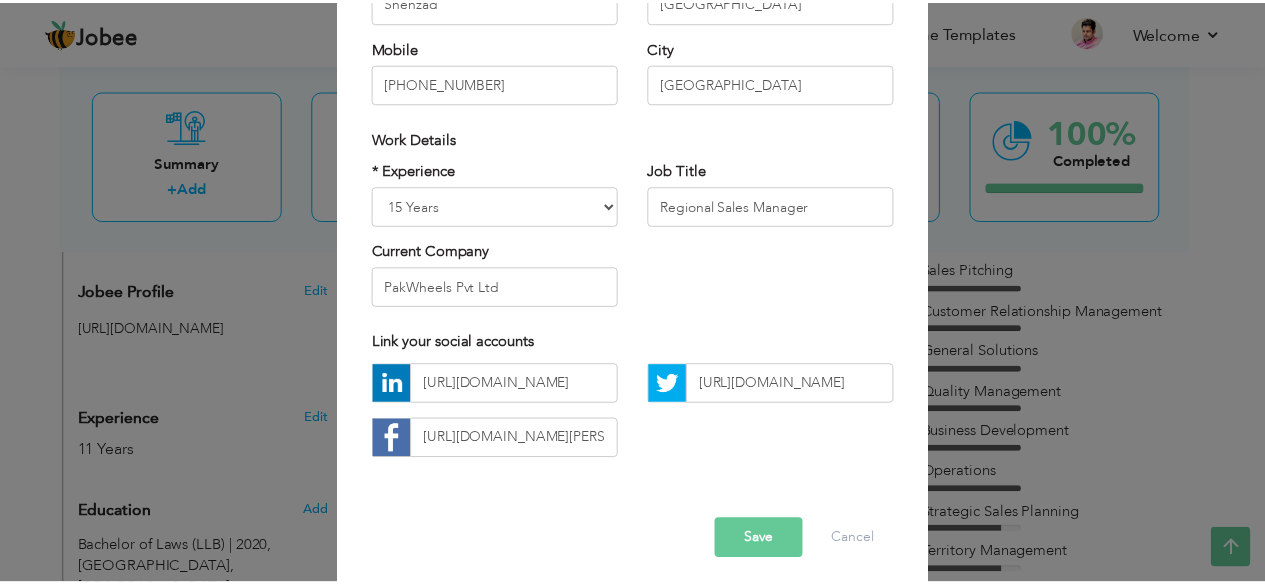 scroll, scrollTop: 311, scrollLeft: 0, axis: vertical 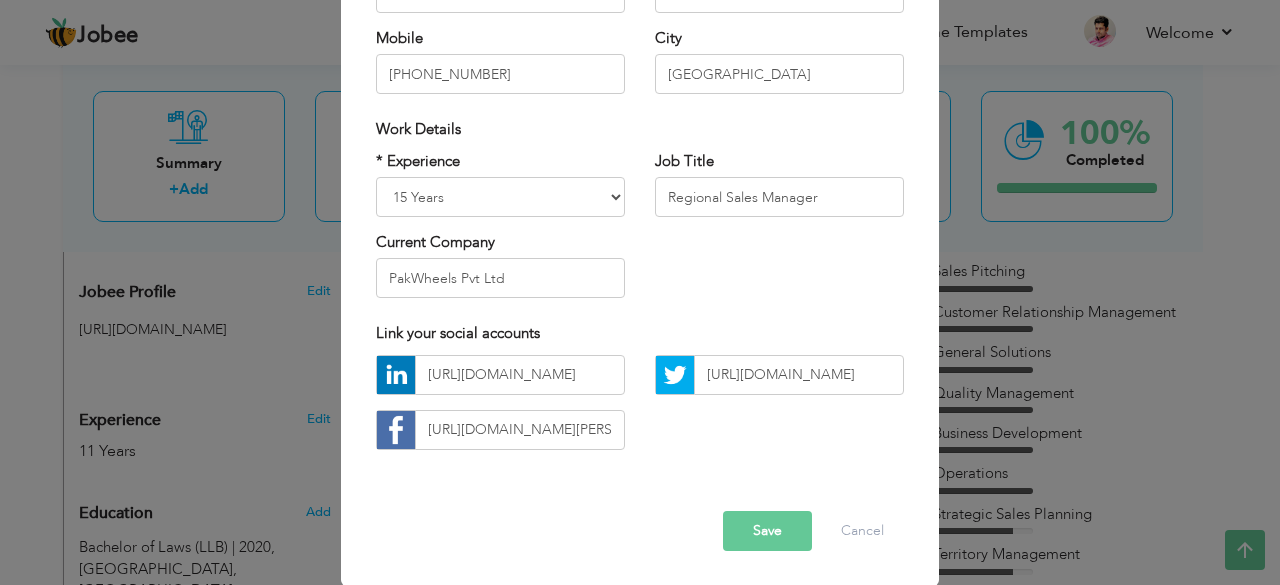 click on "Save" at bounding box center (767, 531) 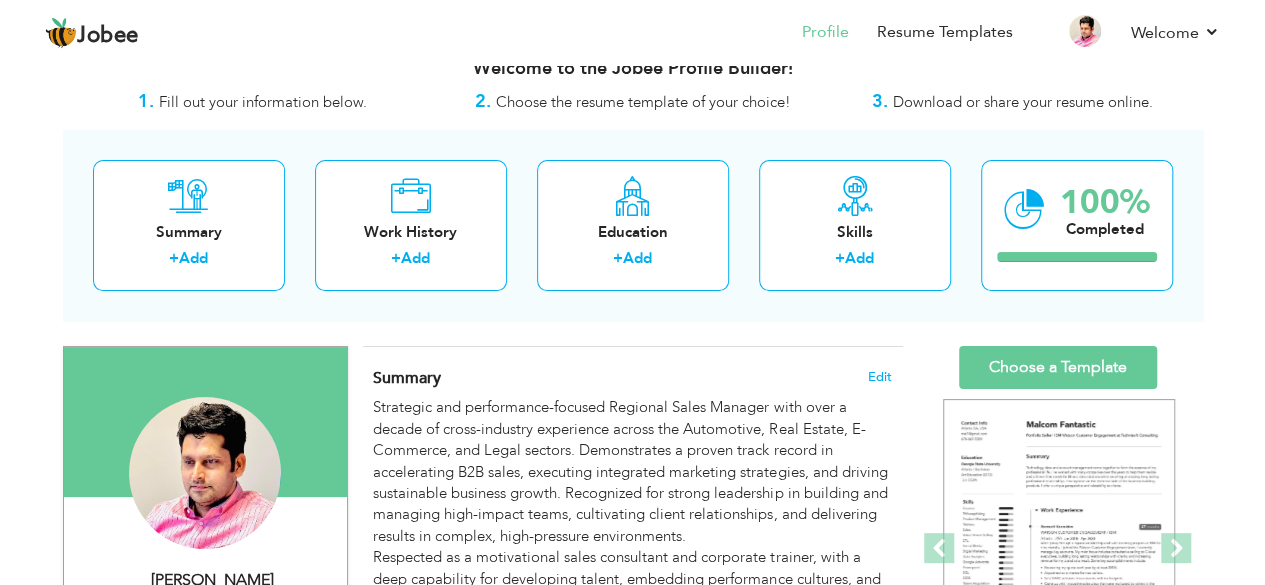 scroll, scrollTop: 46, scrollLeft: 0, axis: vertical 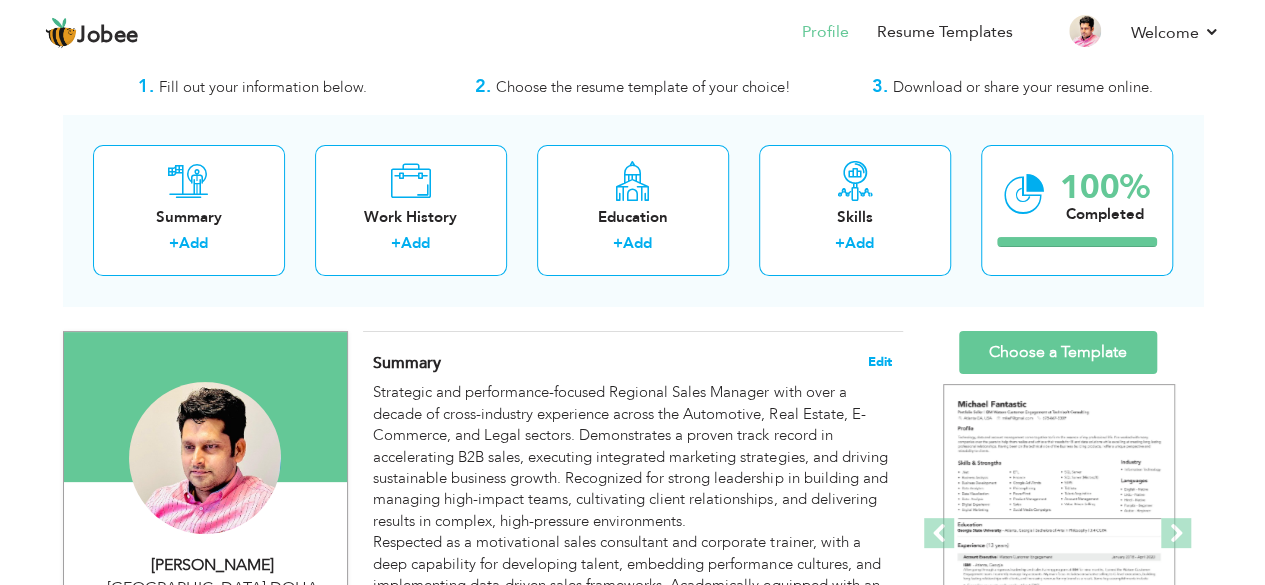 click on "Edit" at bounding box center (880, 362) 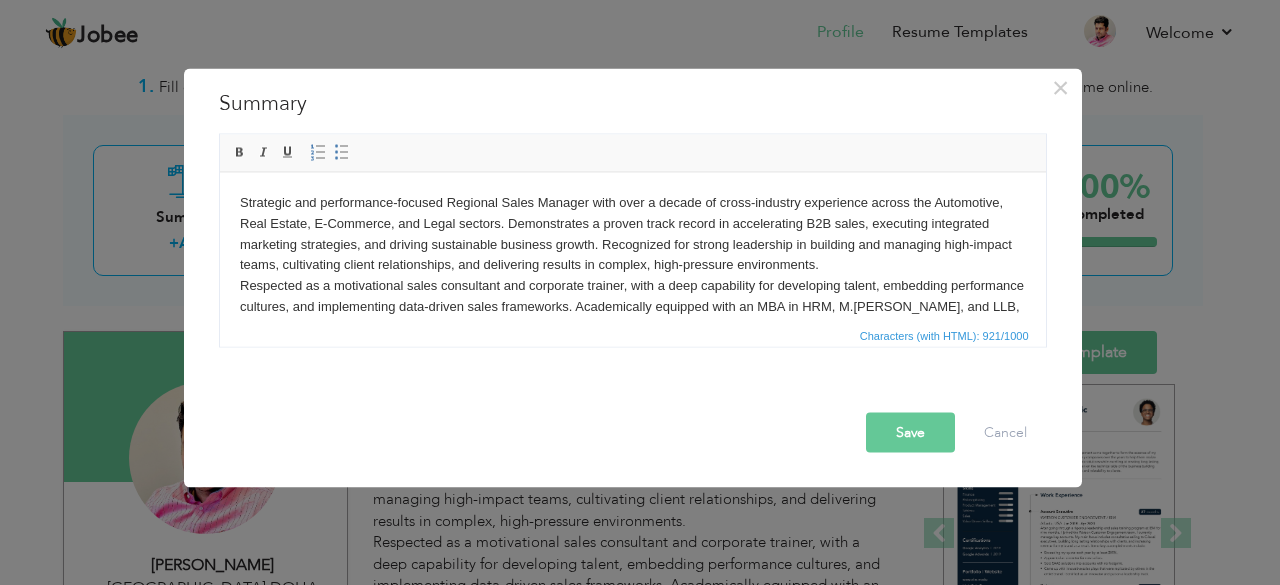 click on "Save" at bounding box center (910, 432) 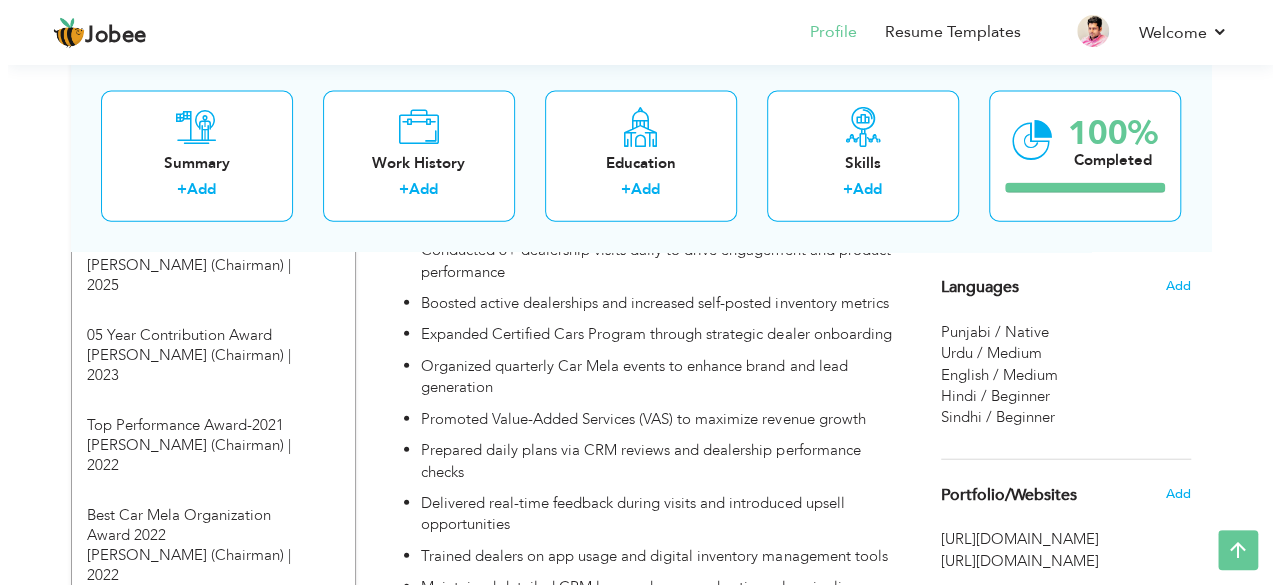 scroll, scrollTop: 2208, scrollLeft: 0, axis: vertical 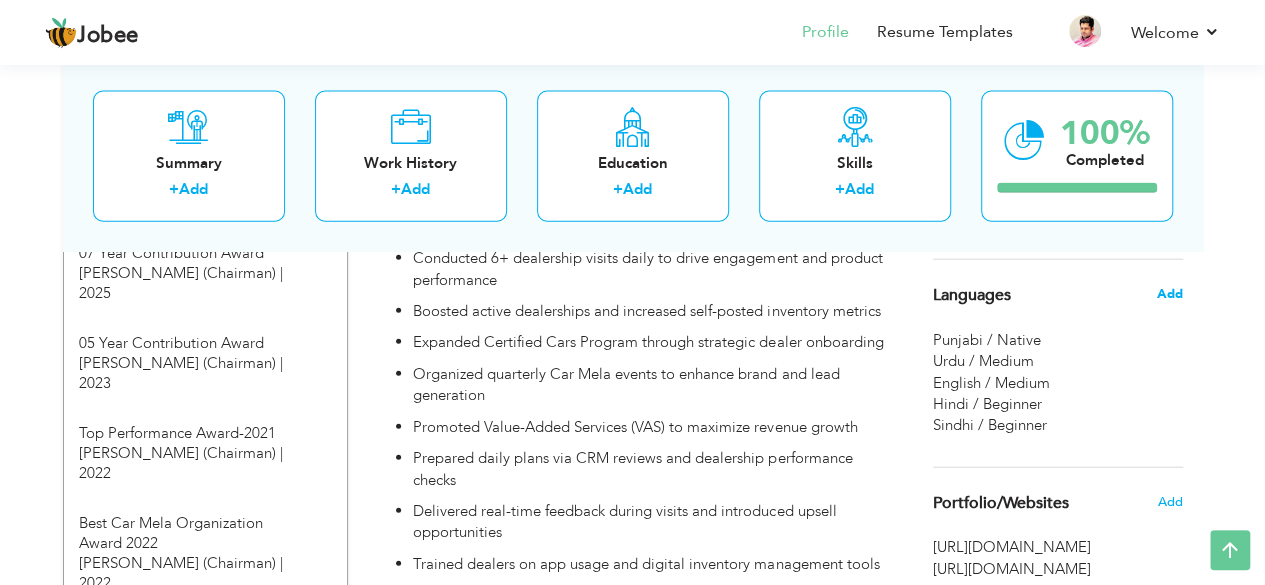 click on "Add" at bounding box center [1169, 294] 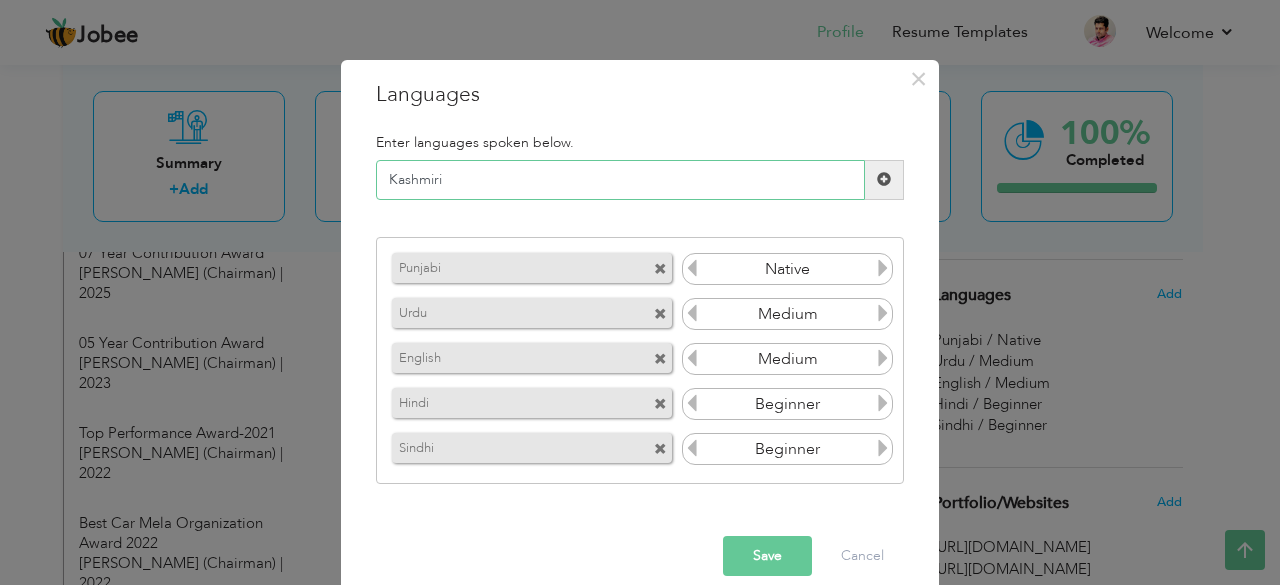 type on "Kashmiri" 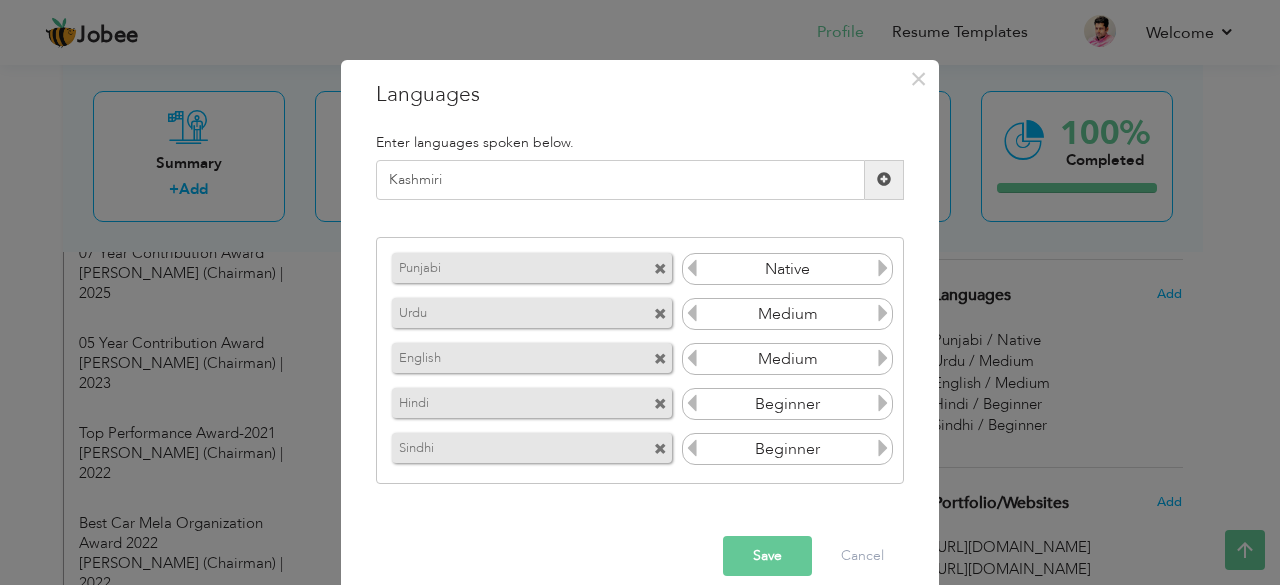 click at bounding box center [884, 180] 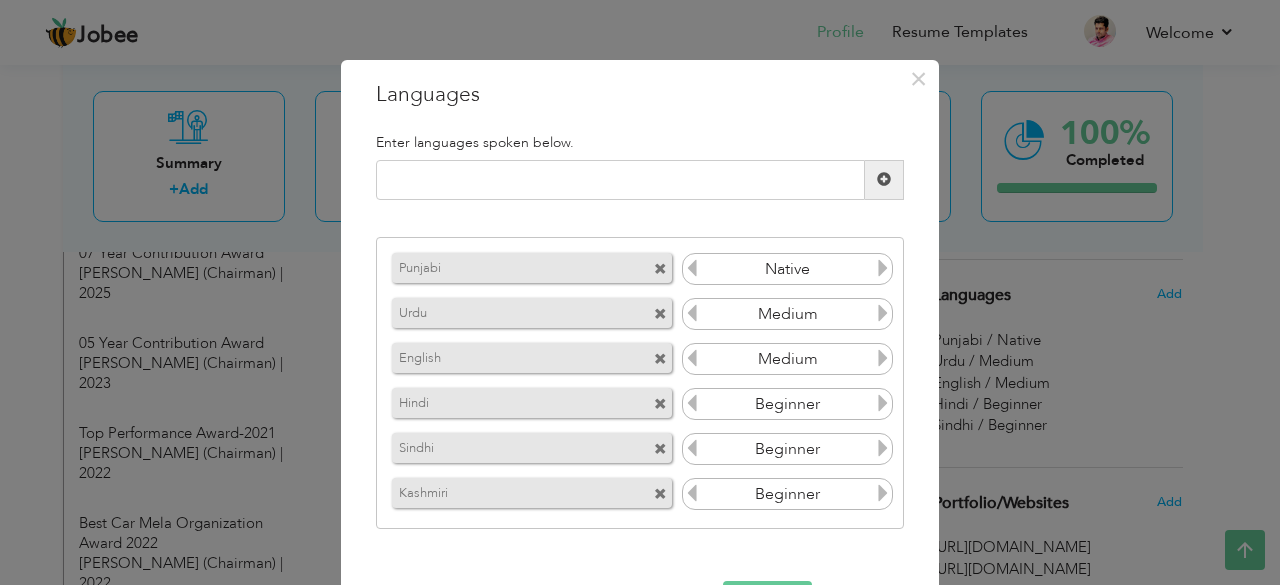 click at bounding box center [883, 493] 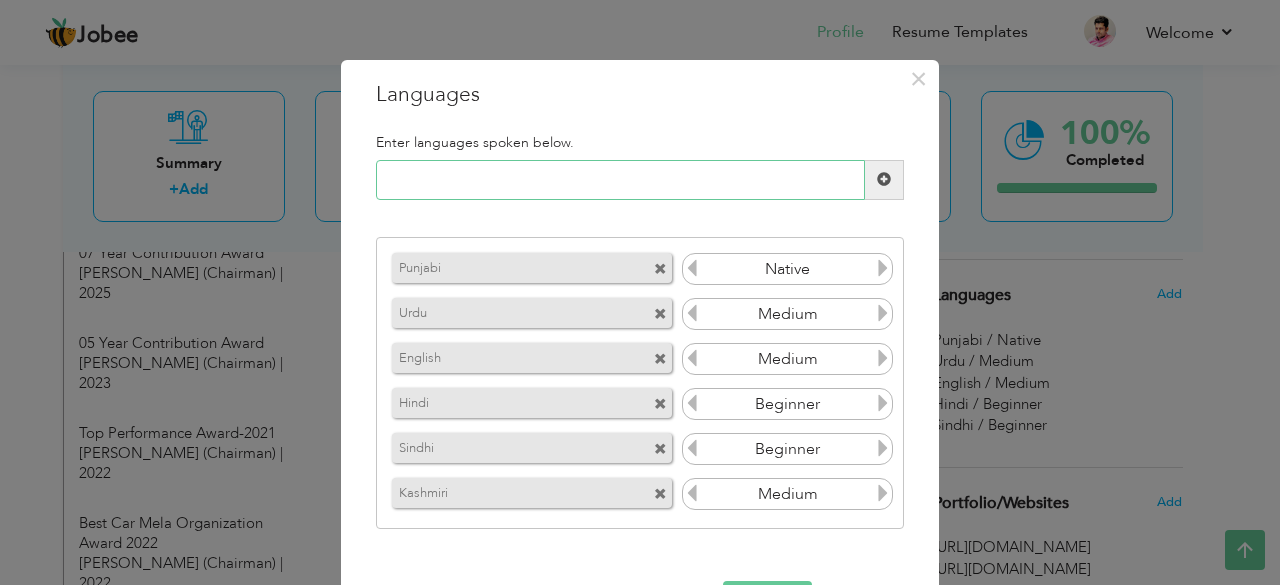 click at bounding box center (620, 180) 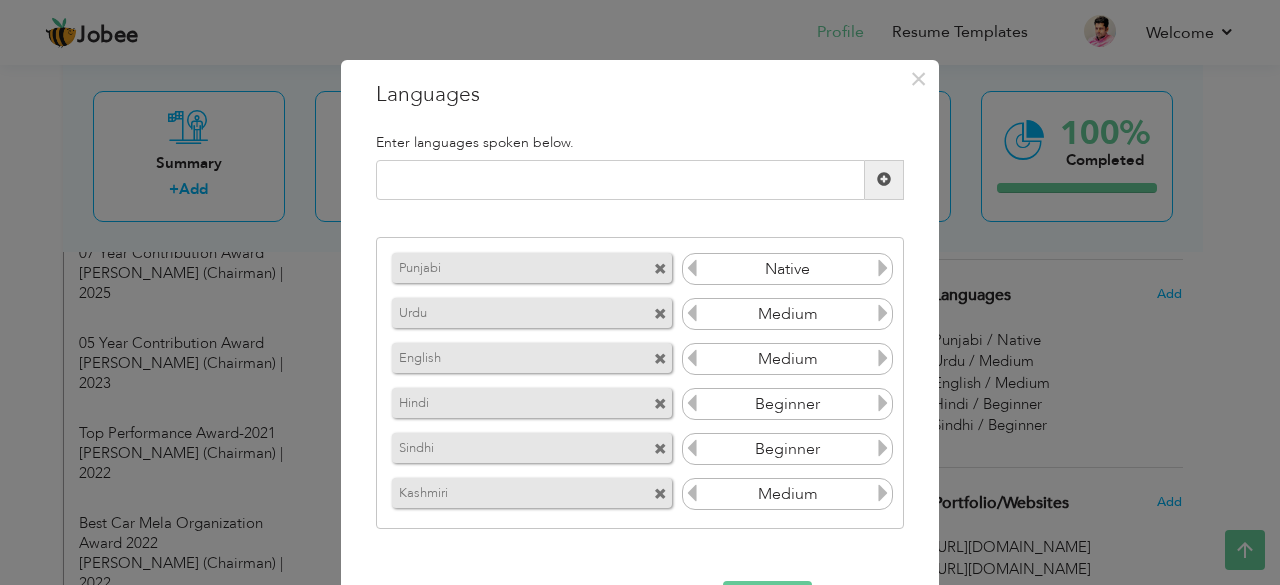 click at bounding box center [883, 313] 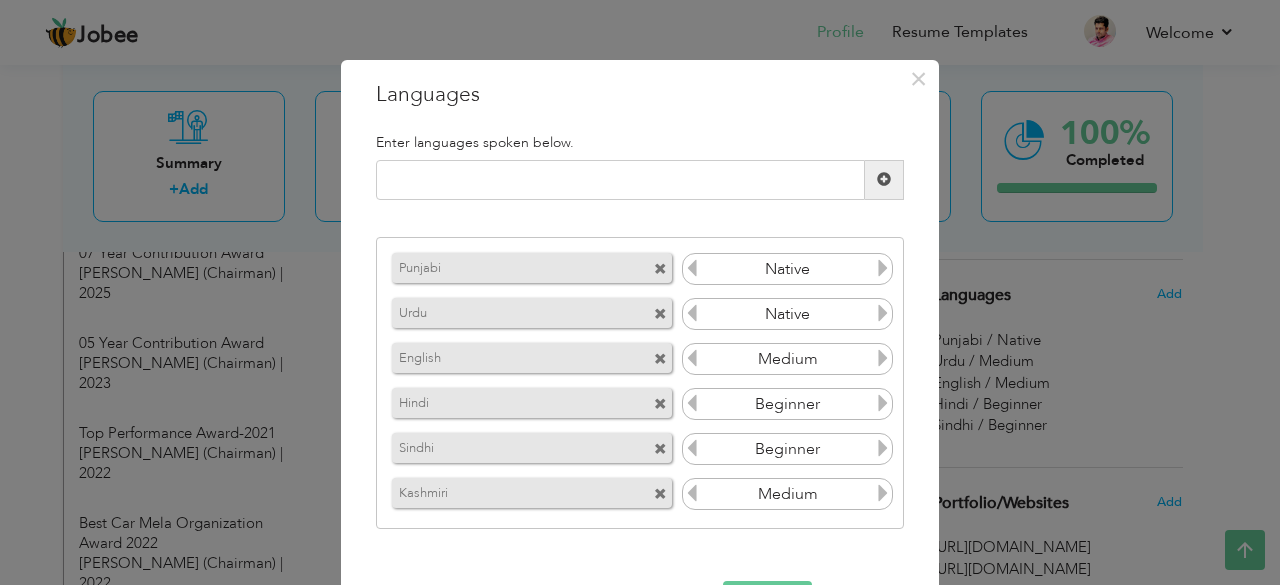 click at bounding box center (883, 313) 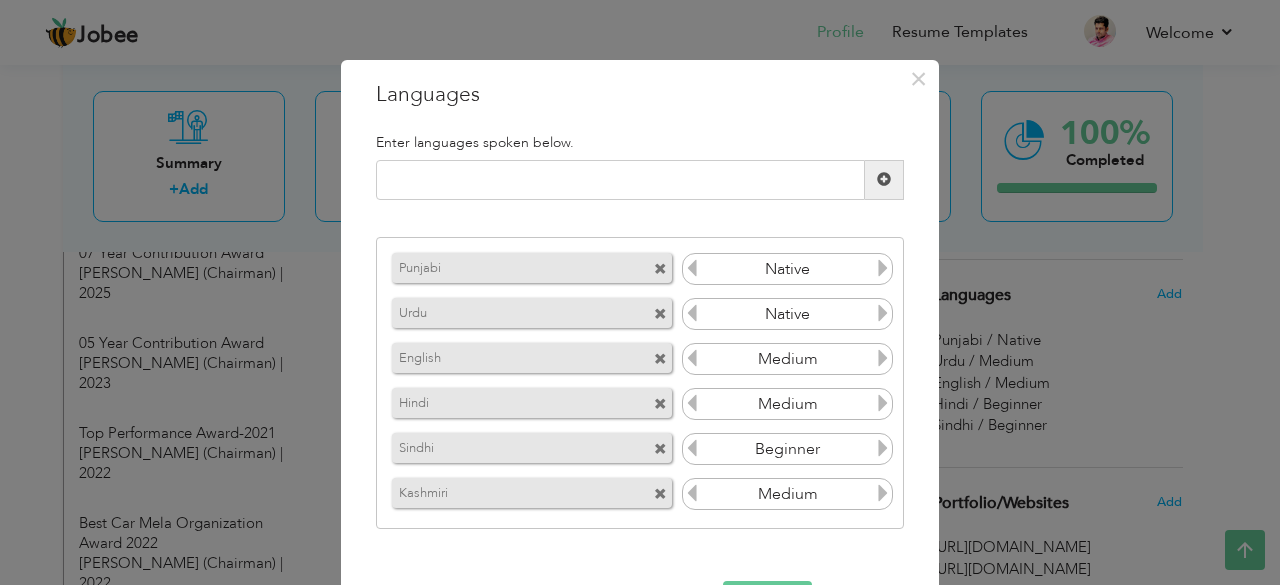 click at bounding box center [883, 403] 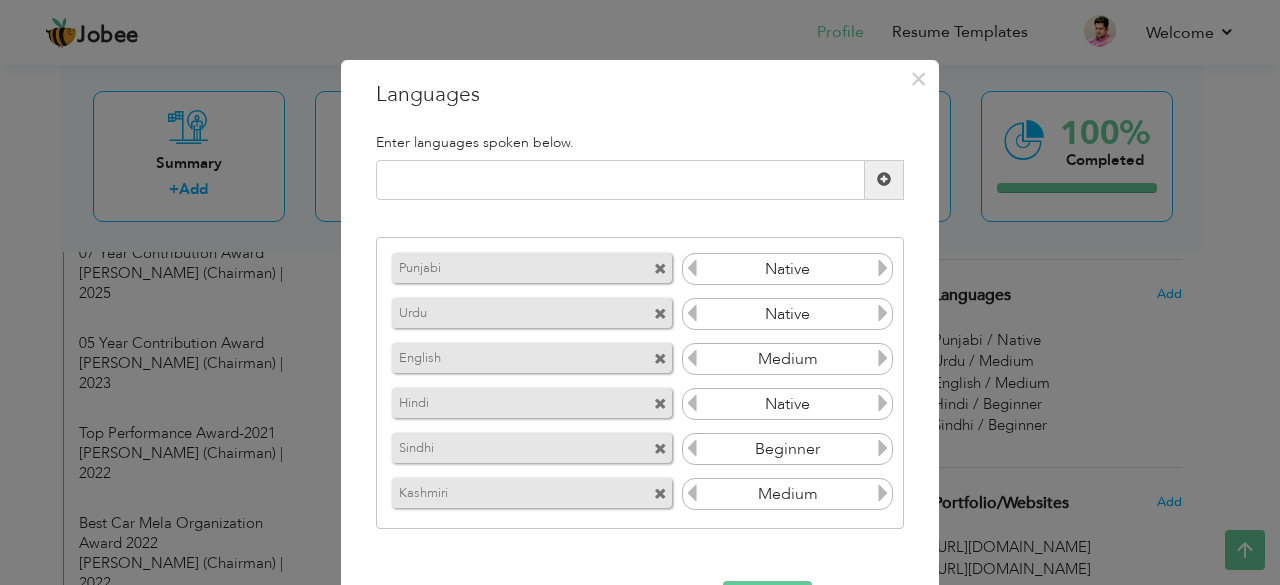click at bounding box center (692, 403) 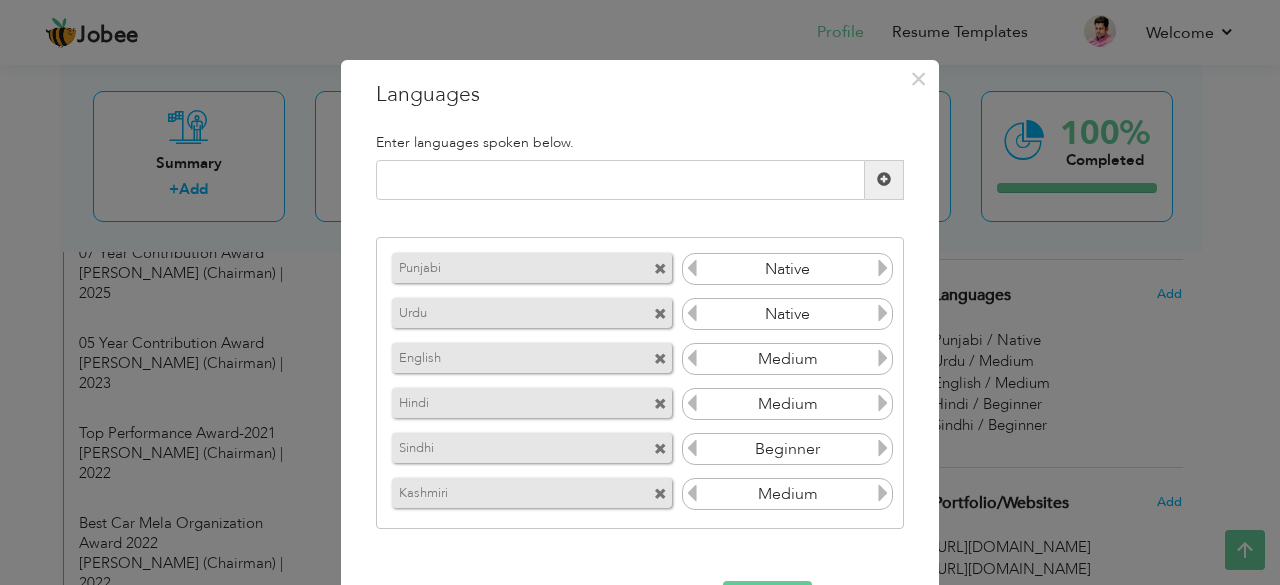 click at bounding box center (883, 448) 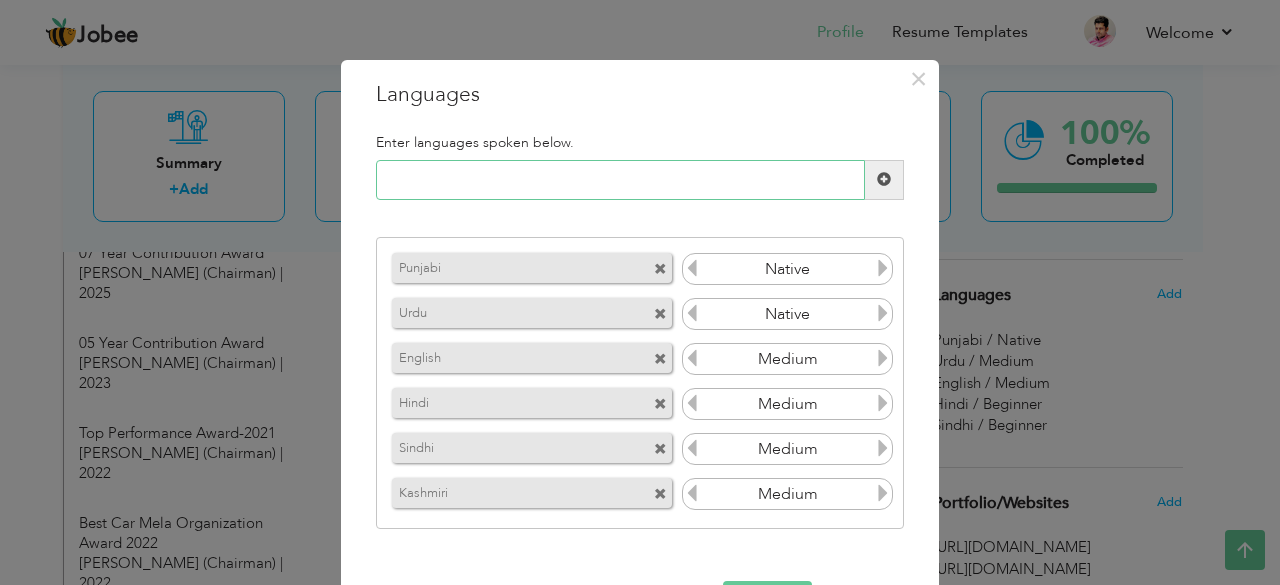 click at bounding box center (620, 180) 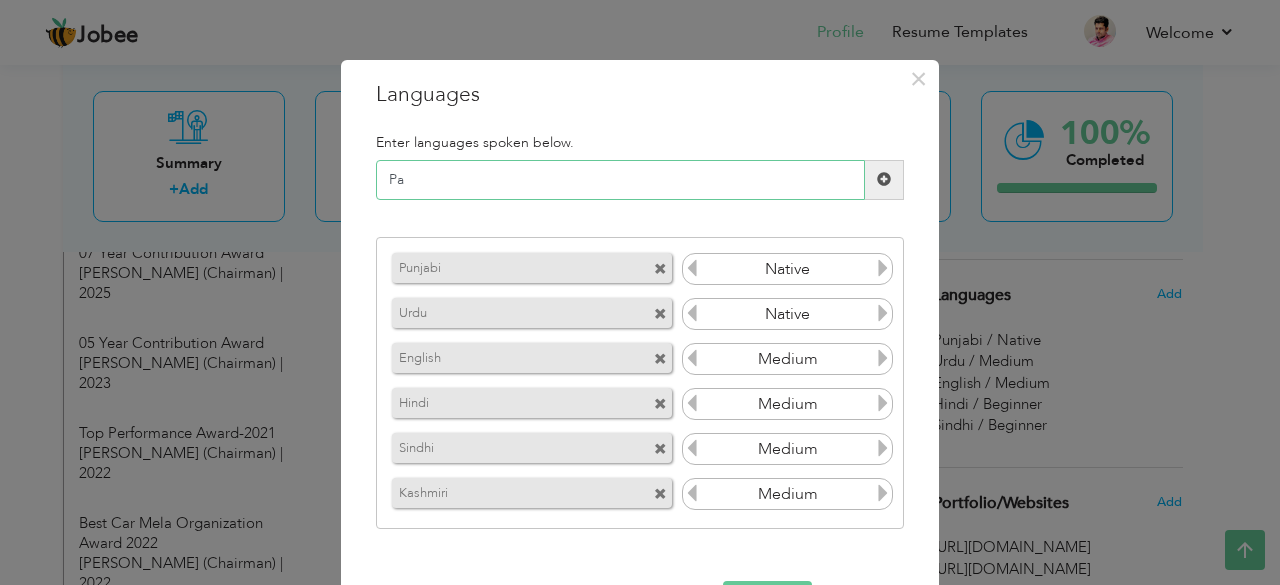 type on "P" 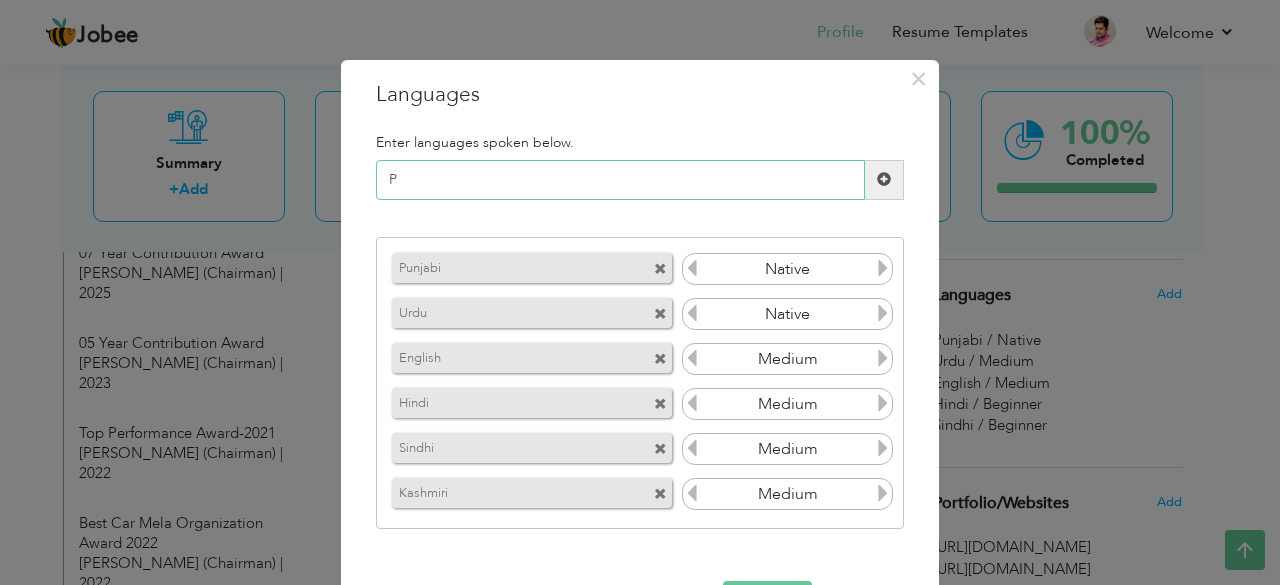 type 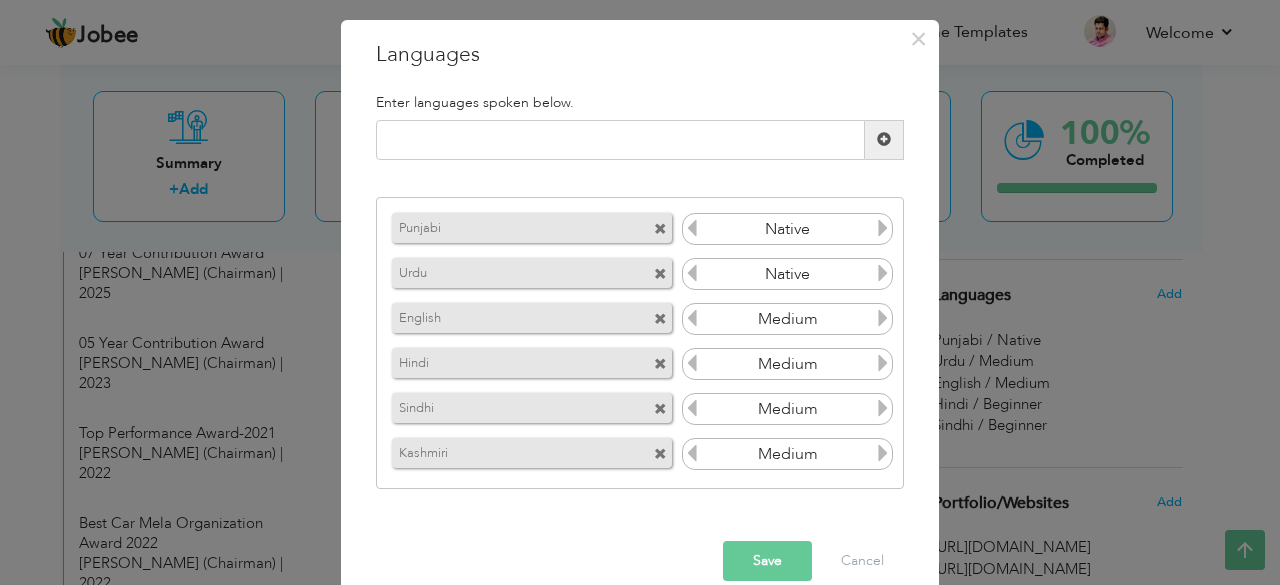scroll, scrollTop: 69, scrollLeft: 0, axis: vertical 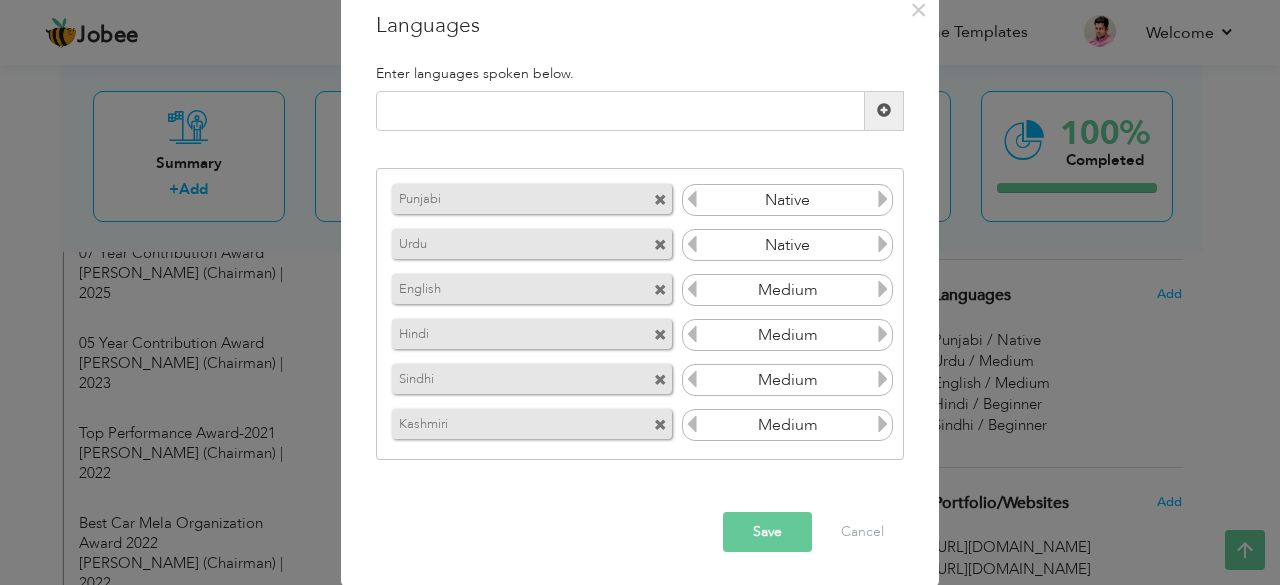 click at bounding box center [883, 289] 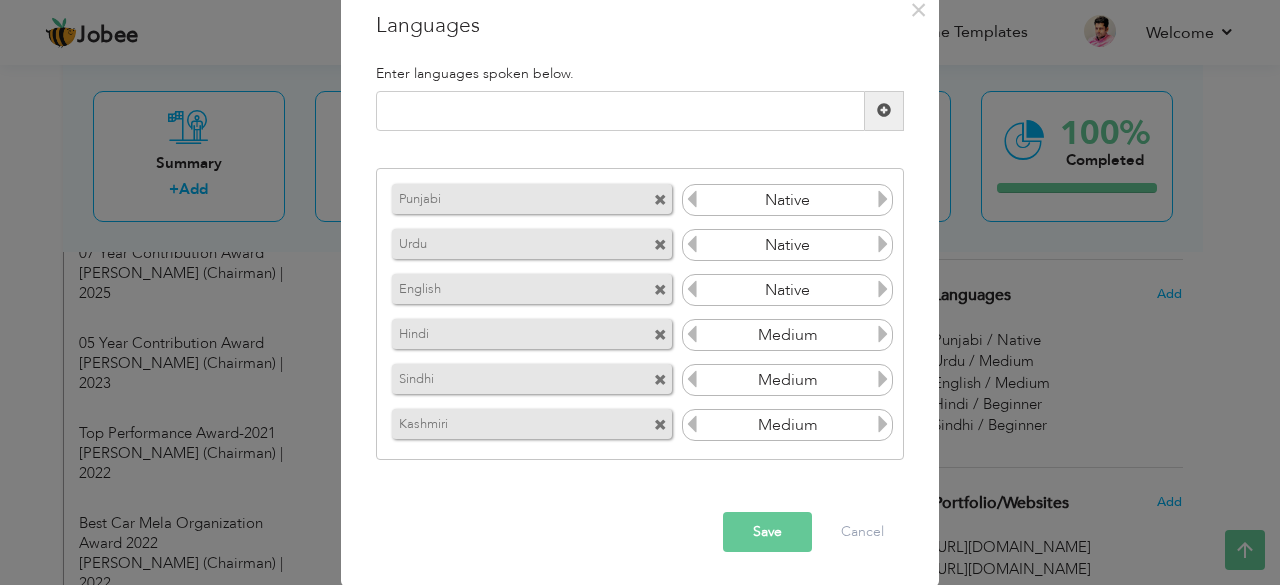click at bounding box center (883, 289) 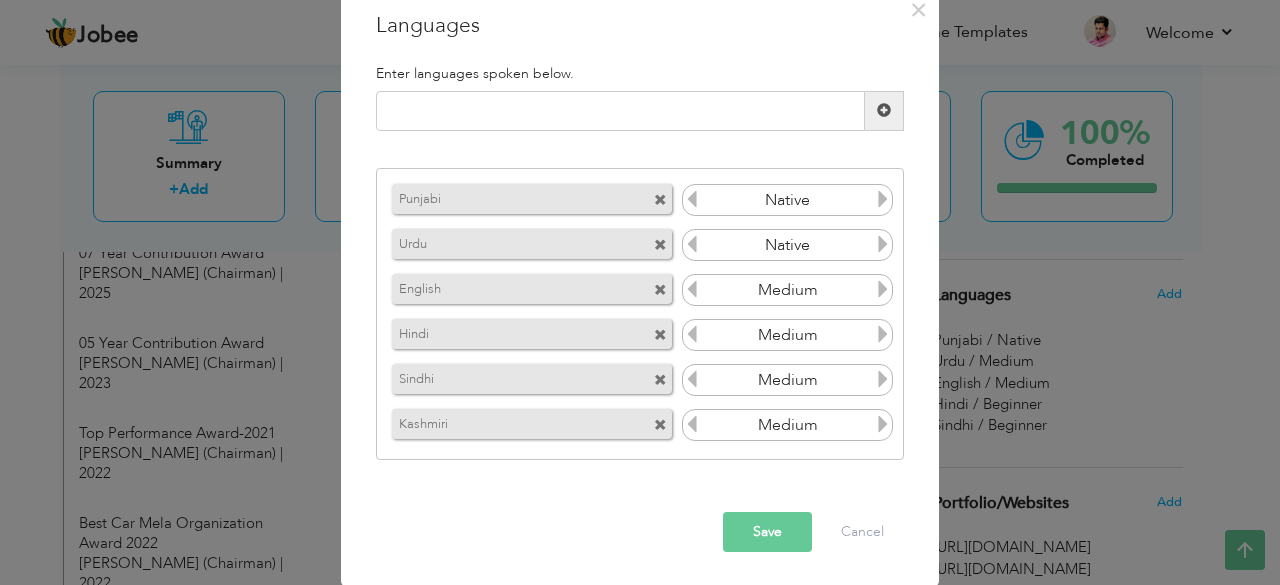 click on "Save" at bounding box center [767, 532] 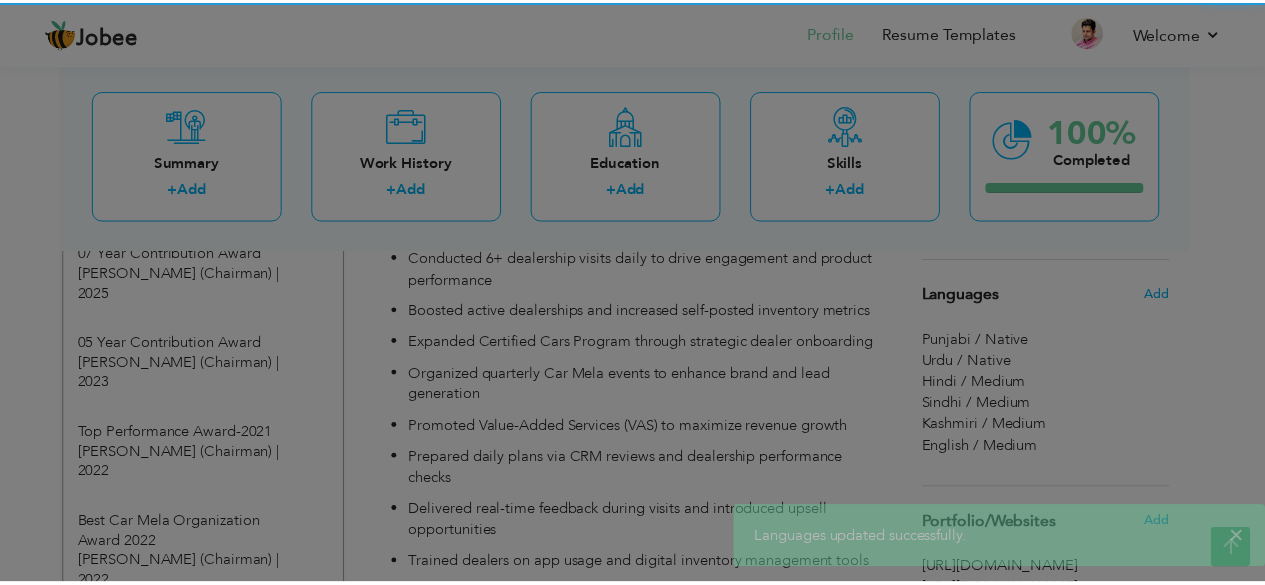 scroll, scrollTop: 0, scrollLeft: 0, axis: both 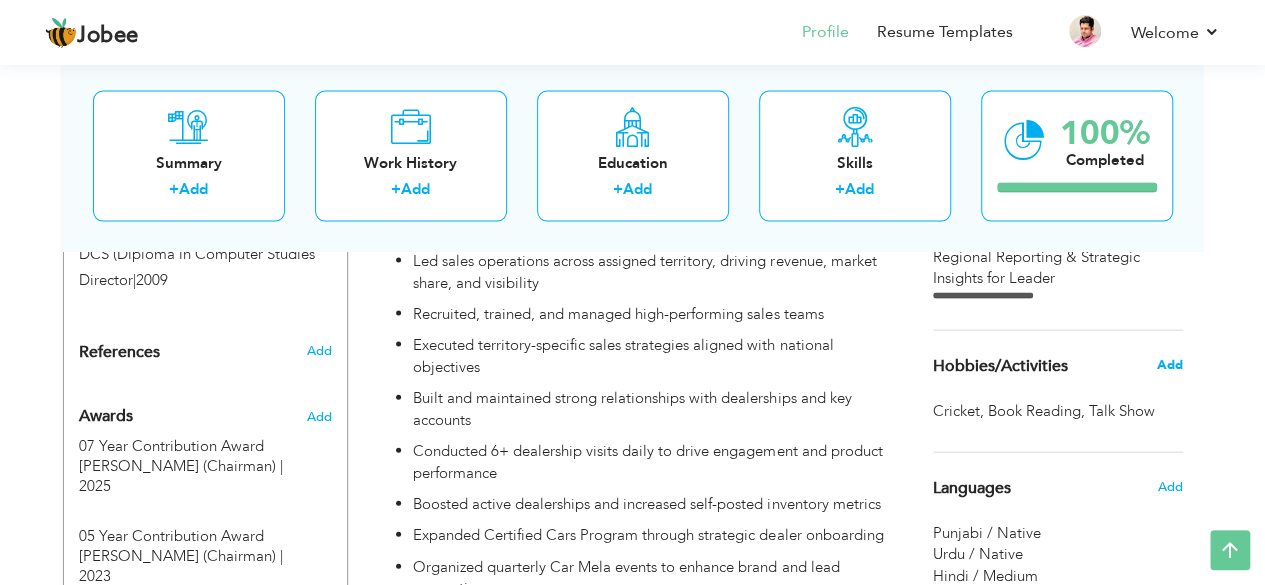 click on "Add" at bounding box center (1169, 365) 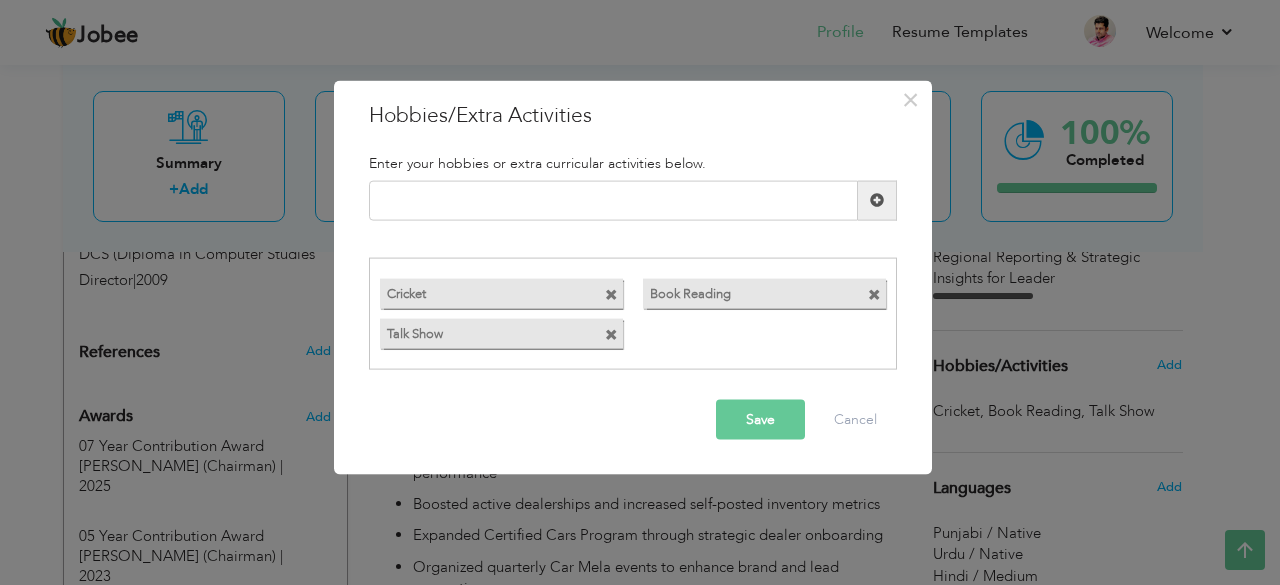 click at bounding box center (611, 295) 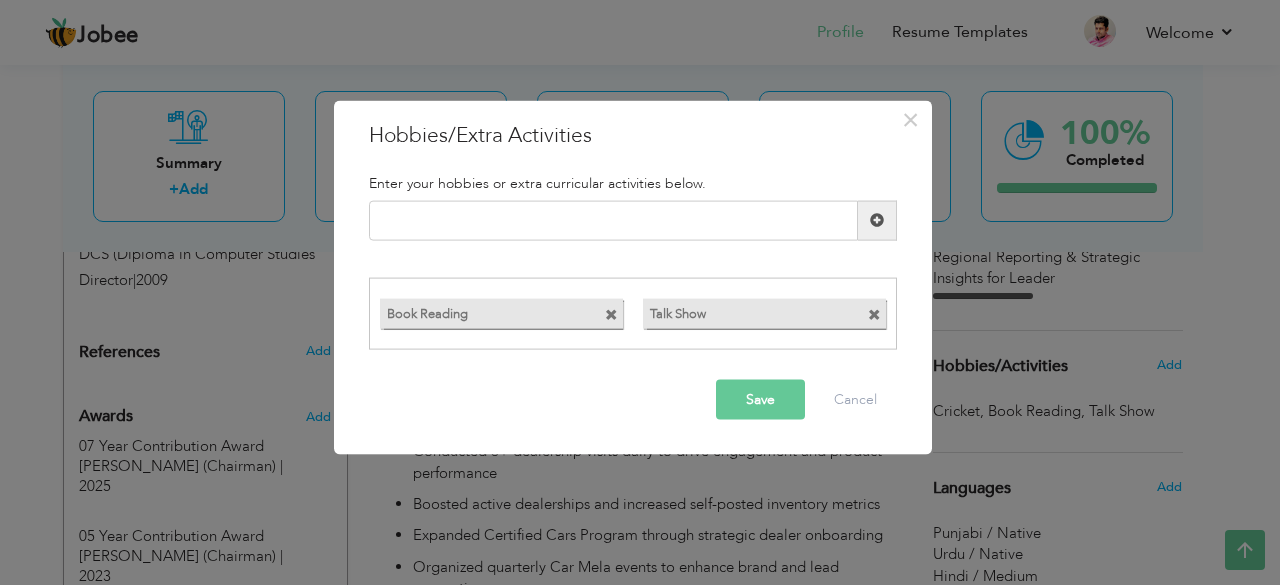 click at bounding box center (874, 315) 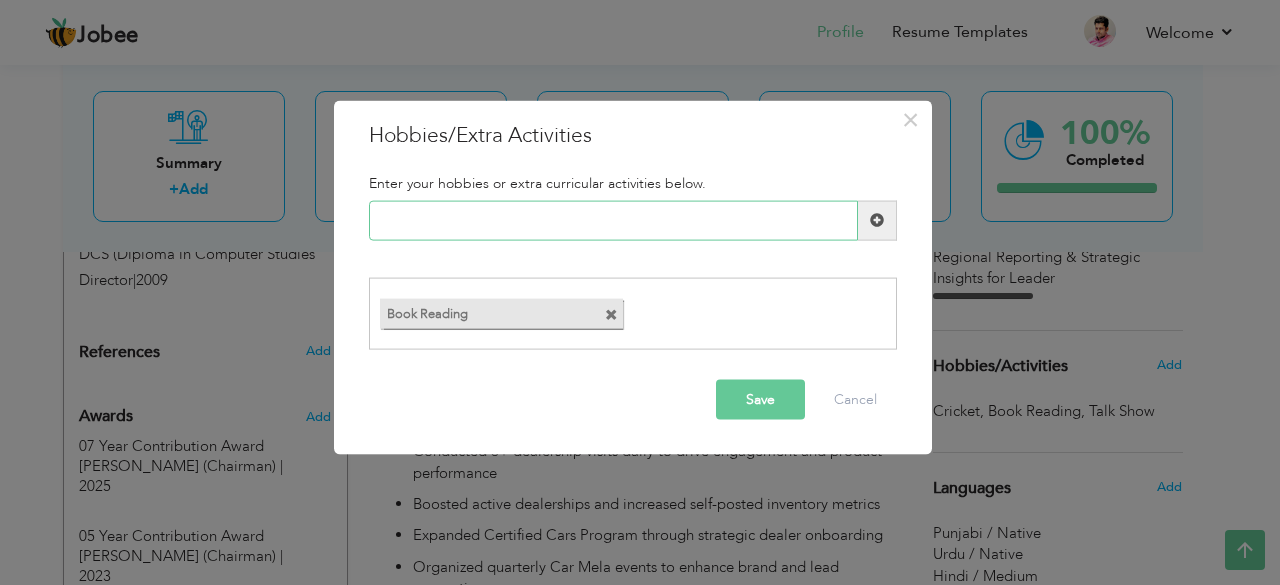 click at bounding box center [613, 220] 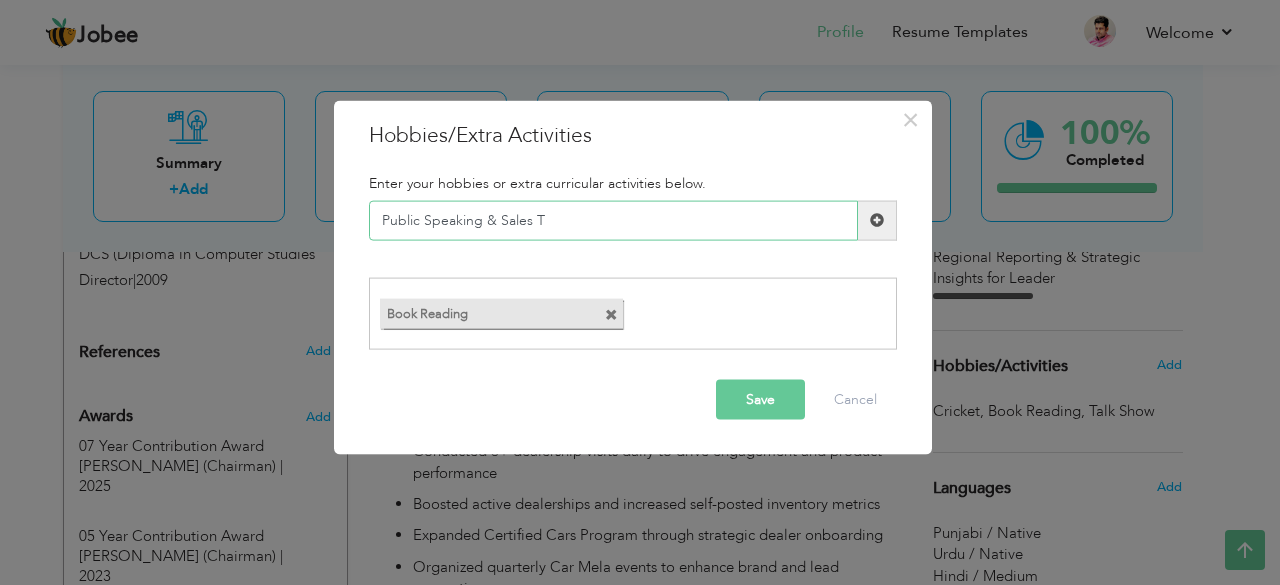 drag, startPoint x: 486, startPoint y: 220, endPoint x: 558, endPoint y: 221, distance: 72.00694 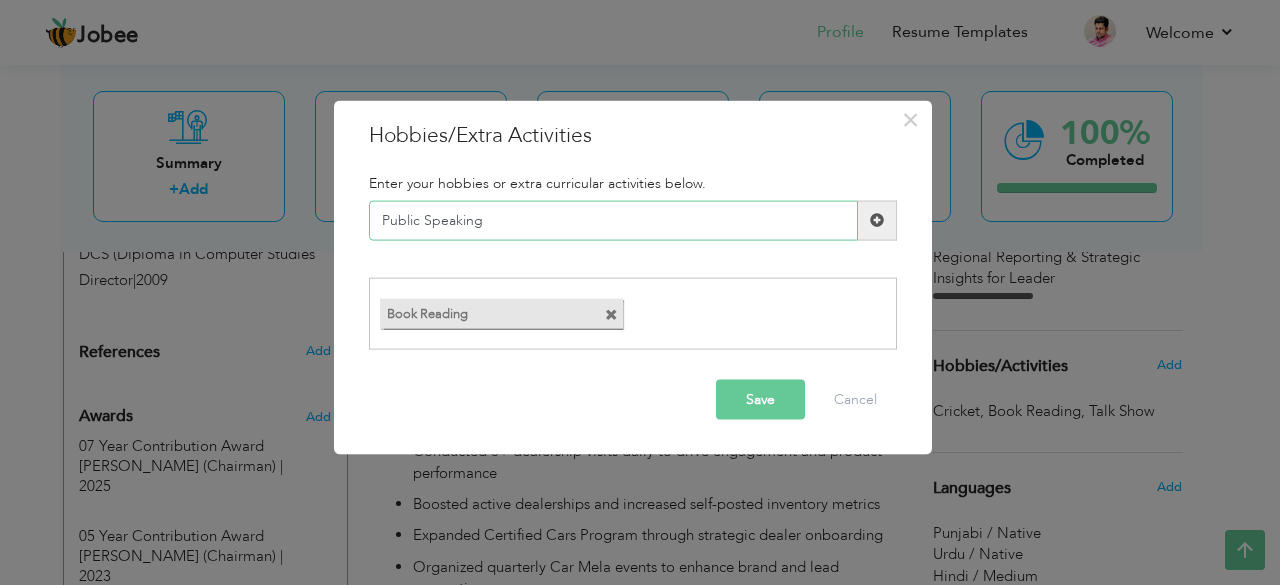 type on "Public Speaking" 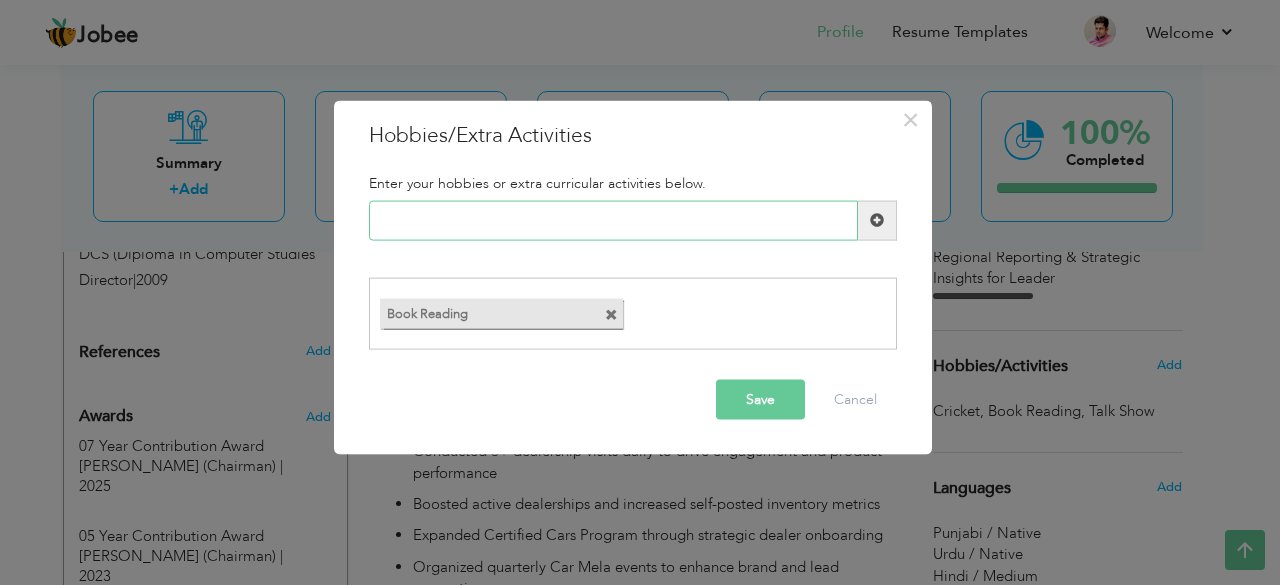 paste on "Business Networking" 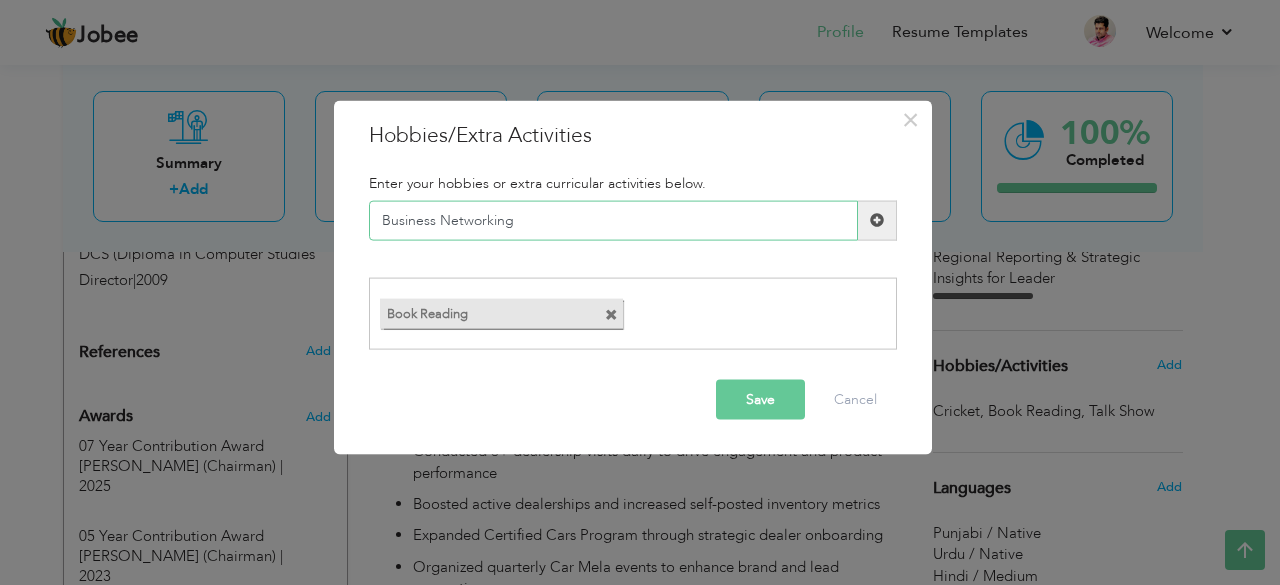 type on "Business Networking" 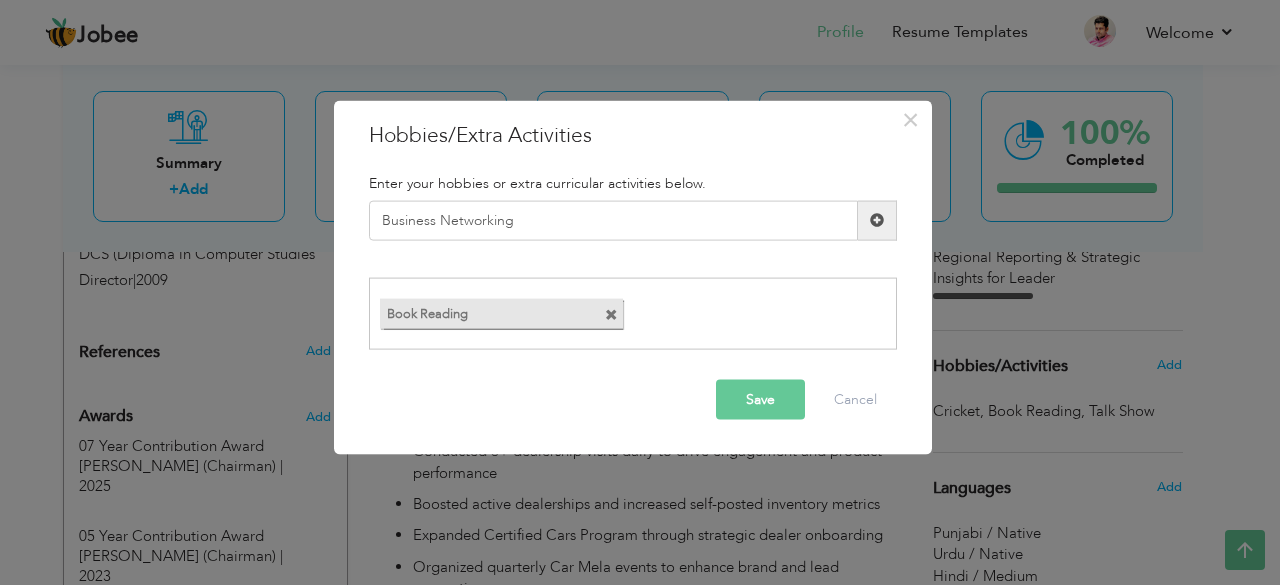 click at bounding box center (877, 220) 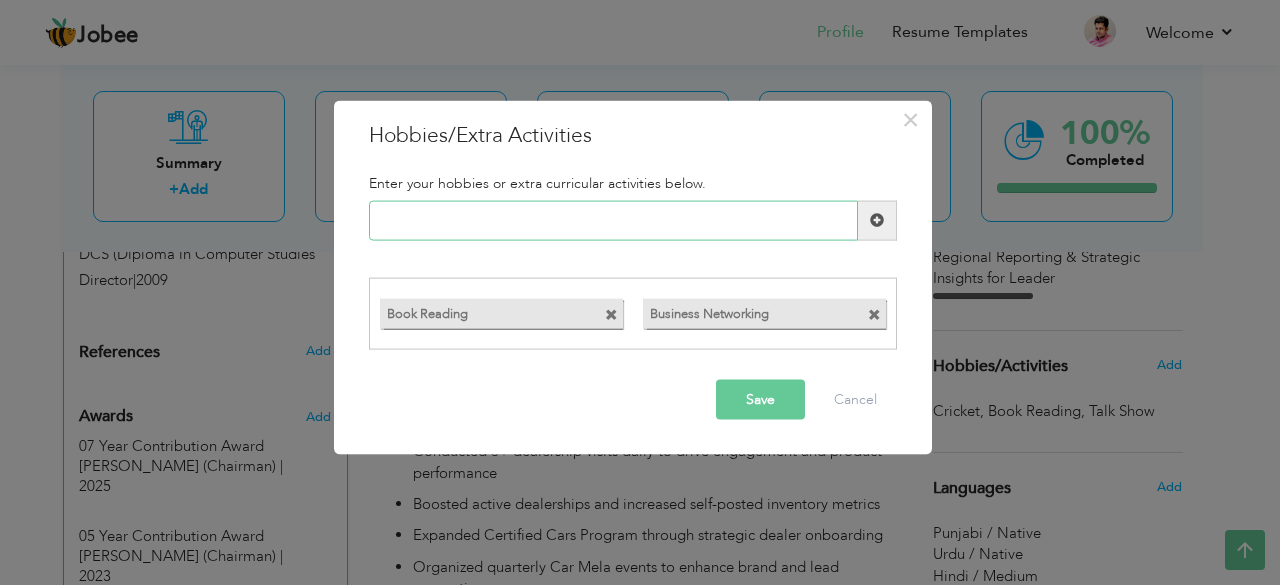 click at bounding box center (613, 220) 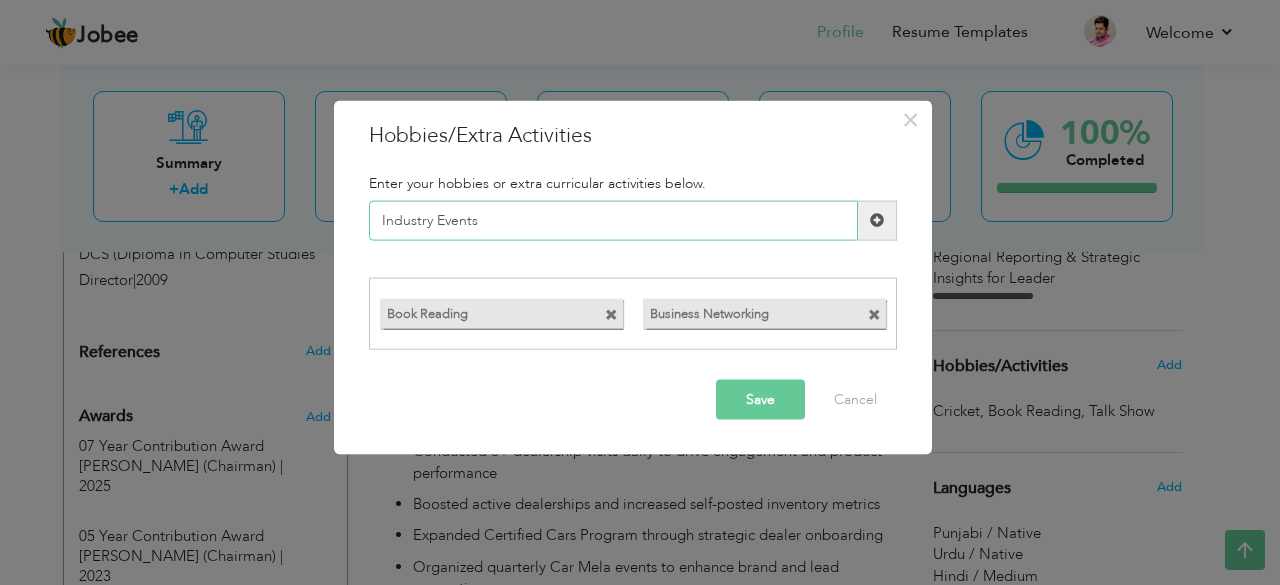 type on "Industry Events" 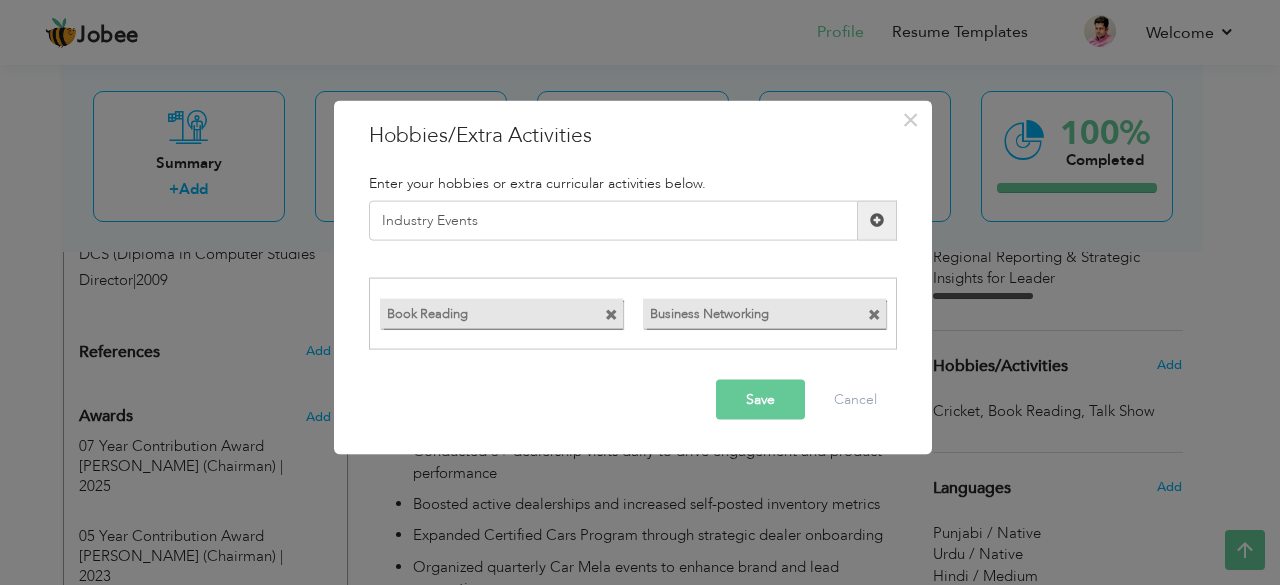 click at bounding box center (877, 220) 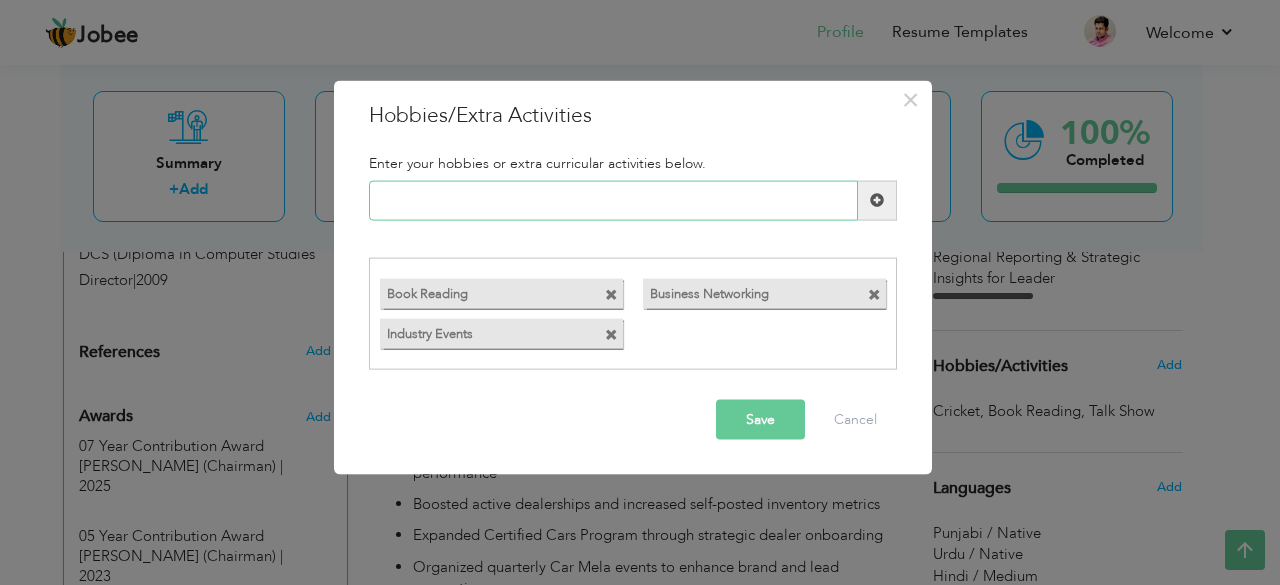 click at bounding box center (613, 200) 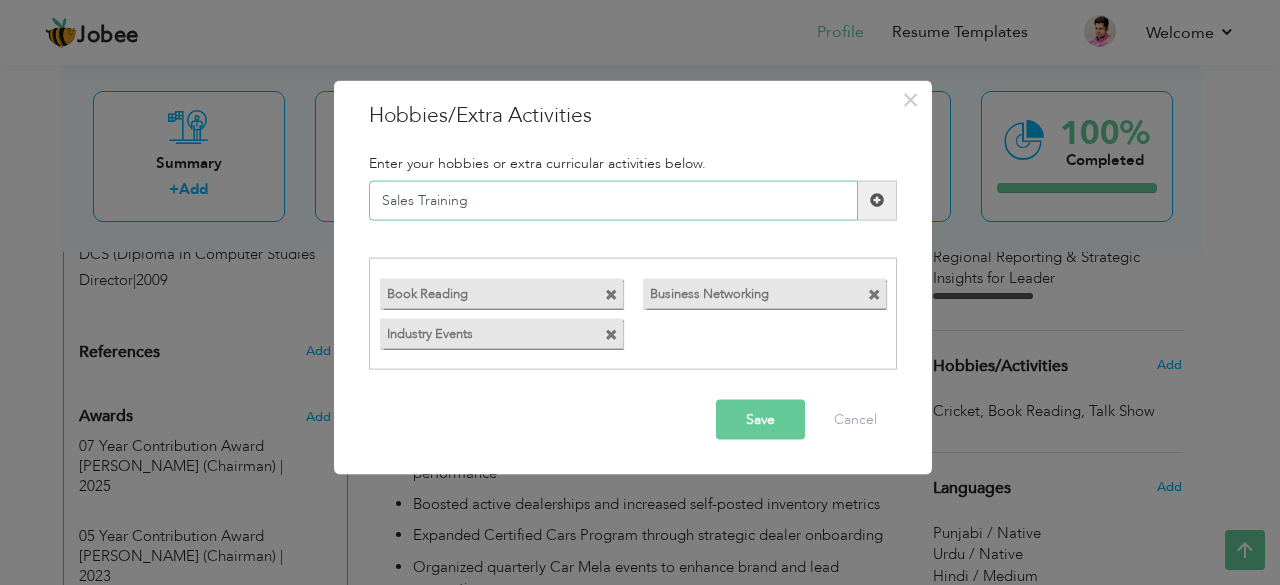 type on "Sales Training" 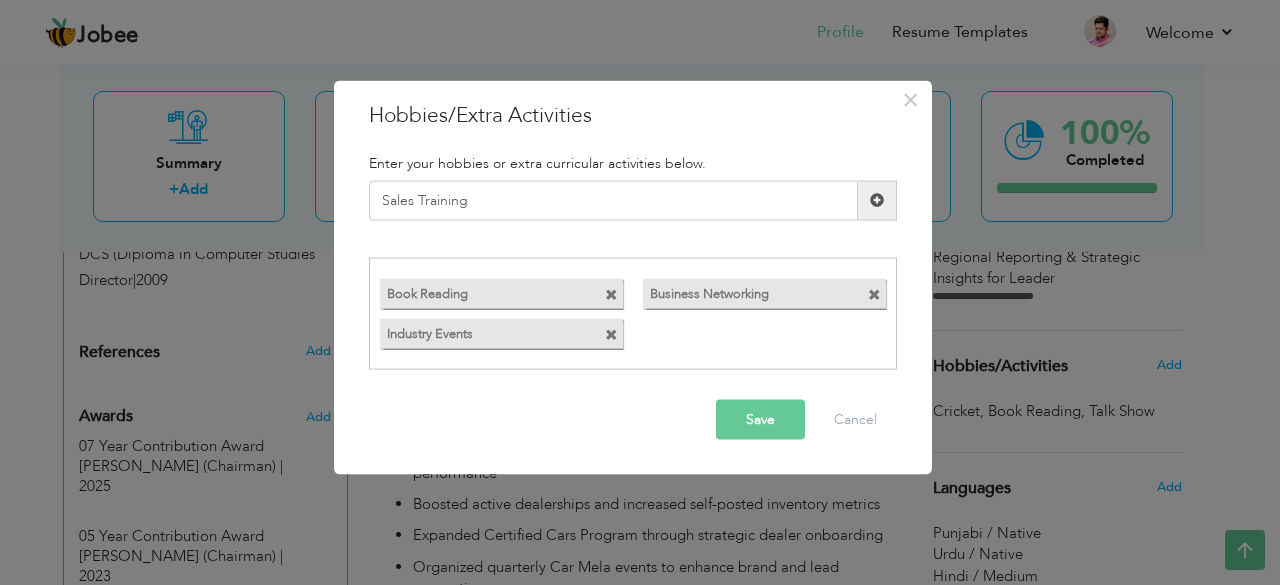 click at bounding box center [877, 200] 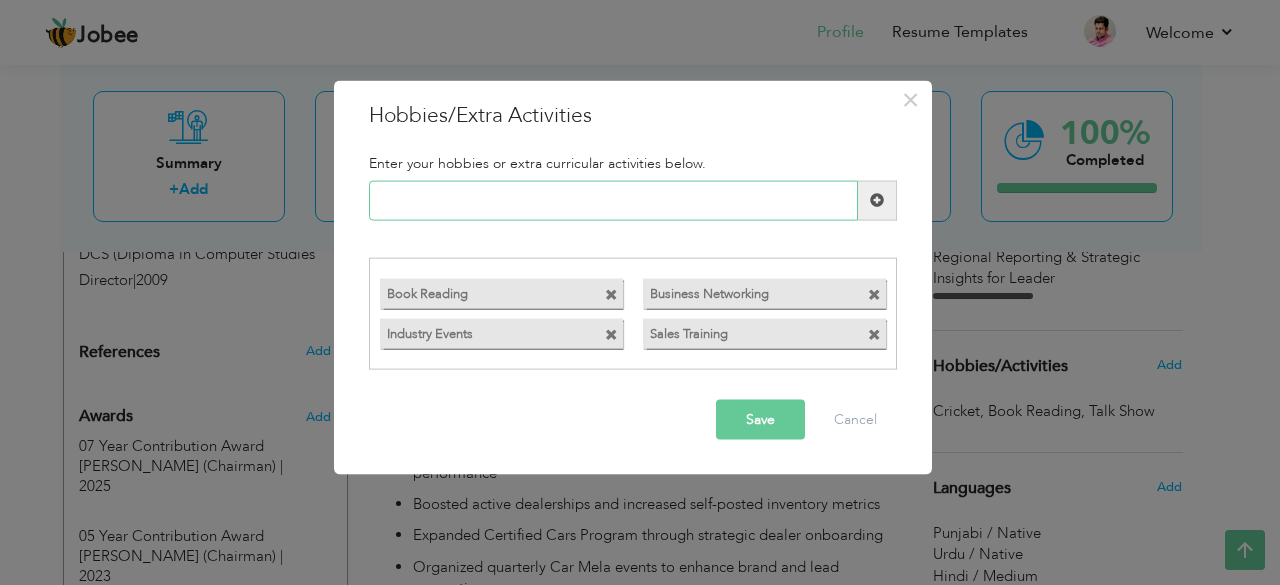 click at bounding box center [613, 200] 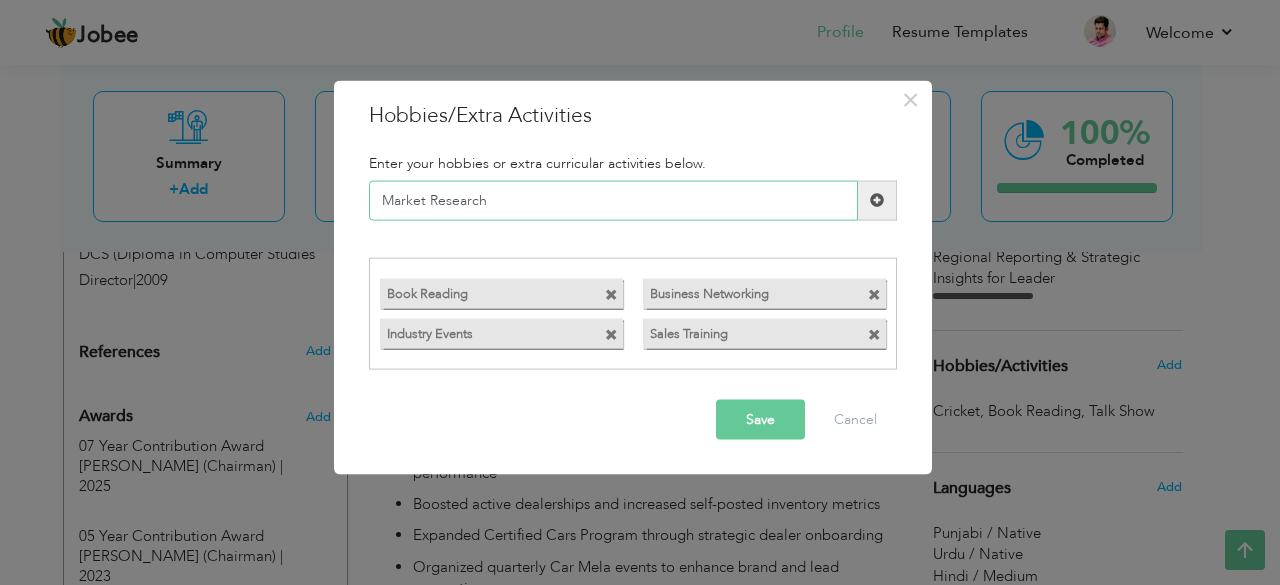 type on "Market Research" 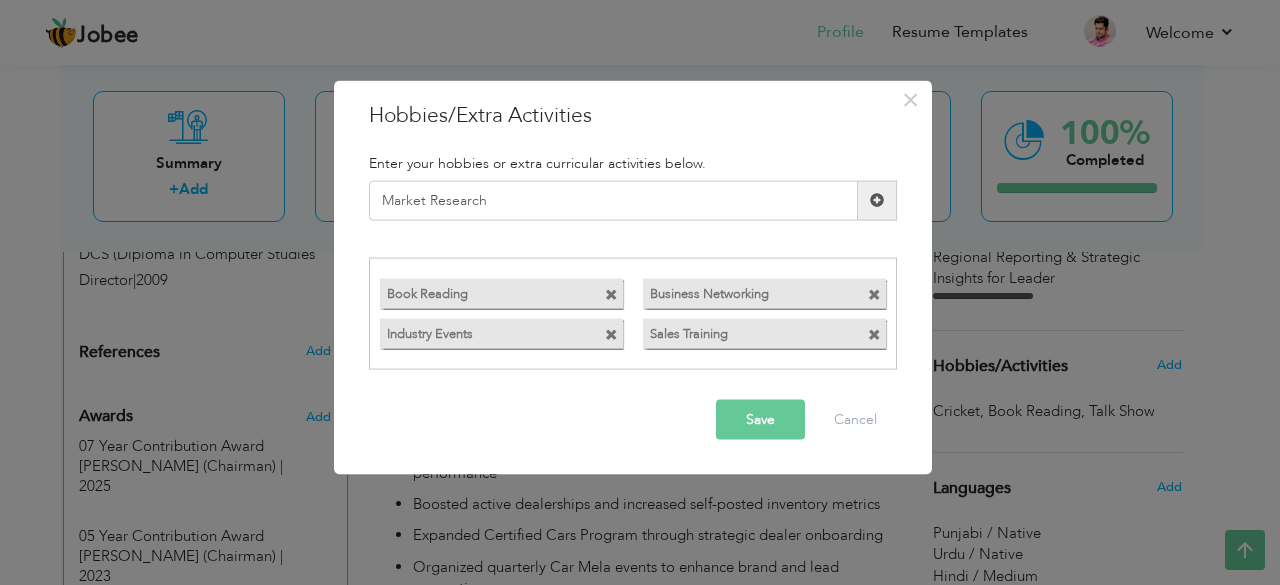 click at bounding box center (877, 200) 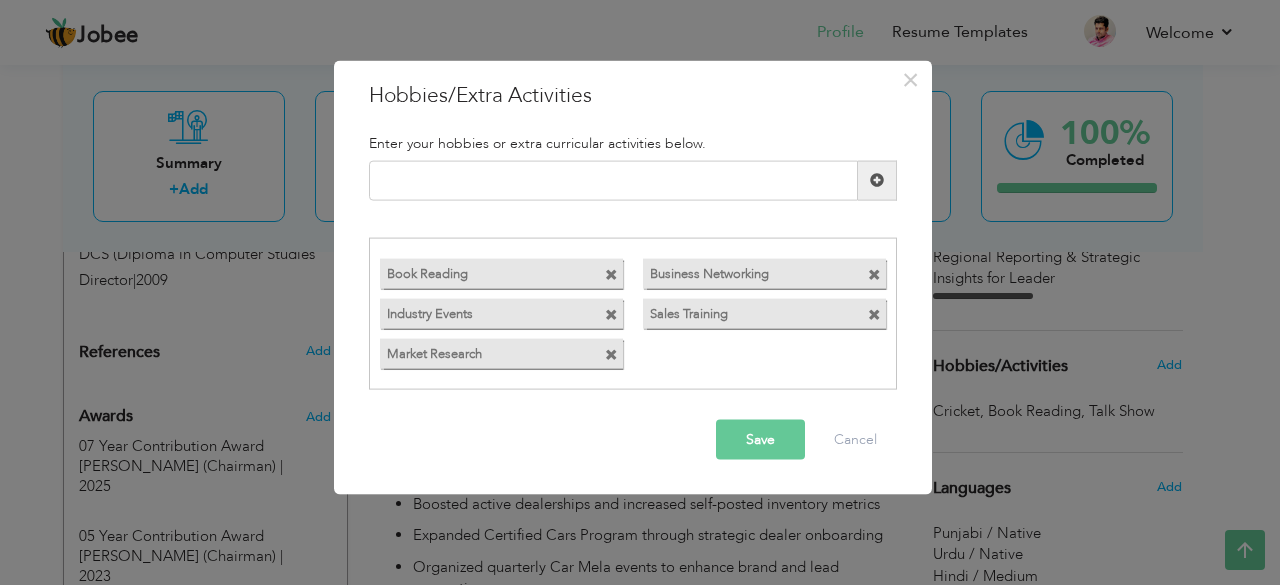 click at bounding box center [611, 275] 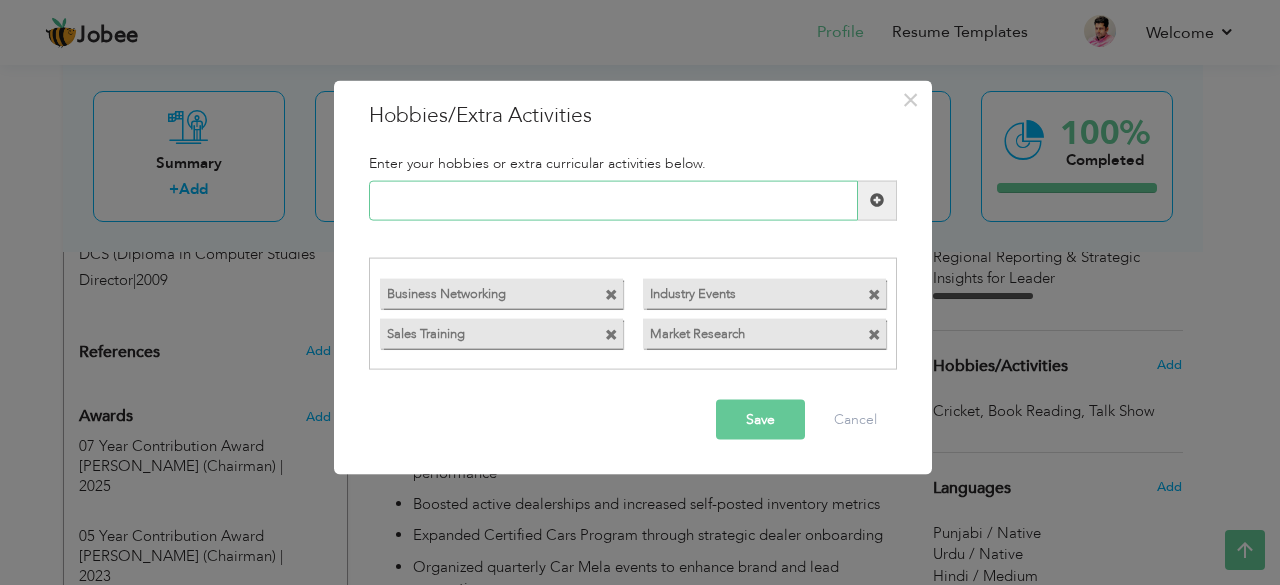 click at bounding box center (613, 200) 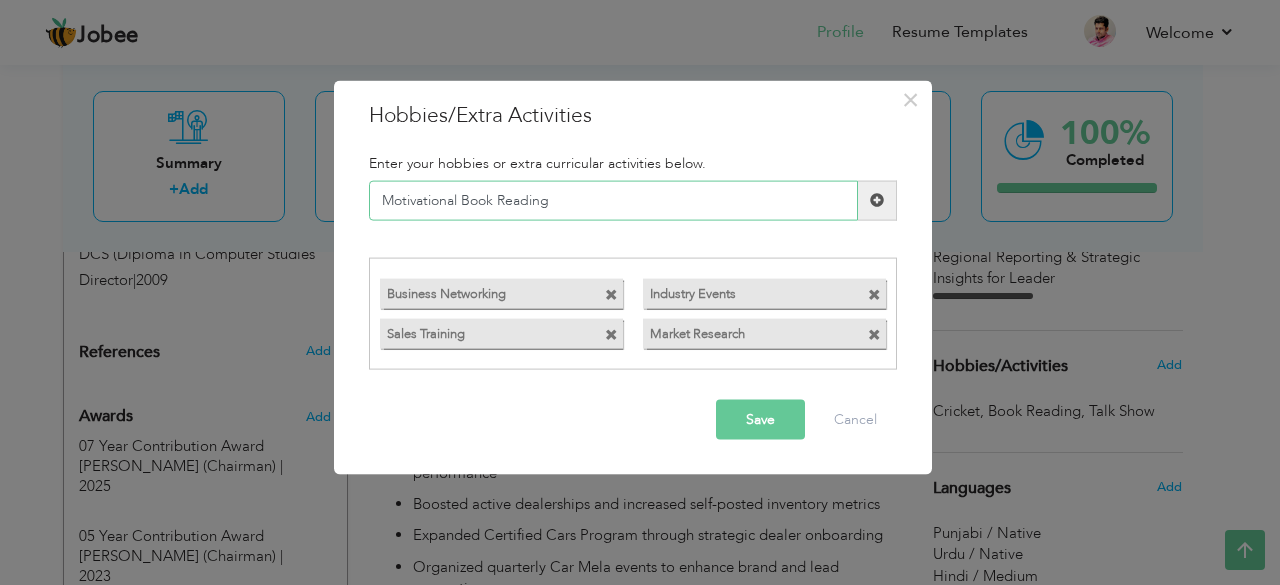 type on "Motivational Book Reading" 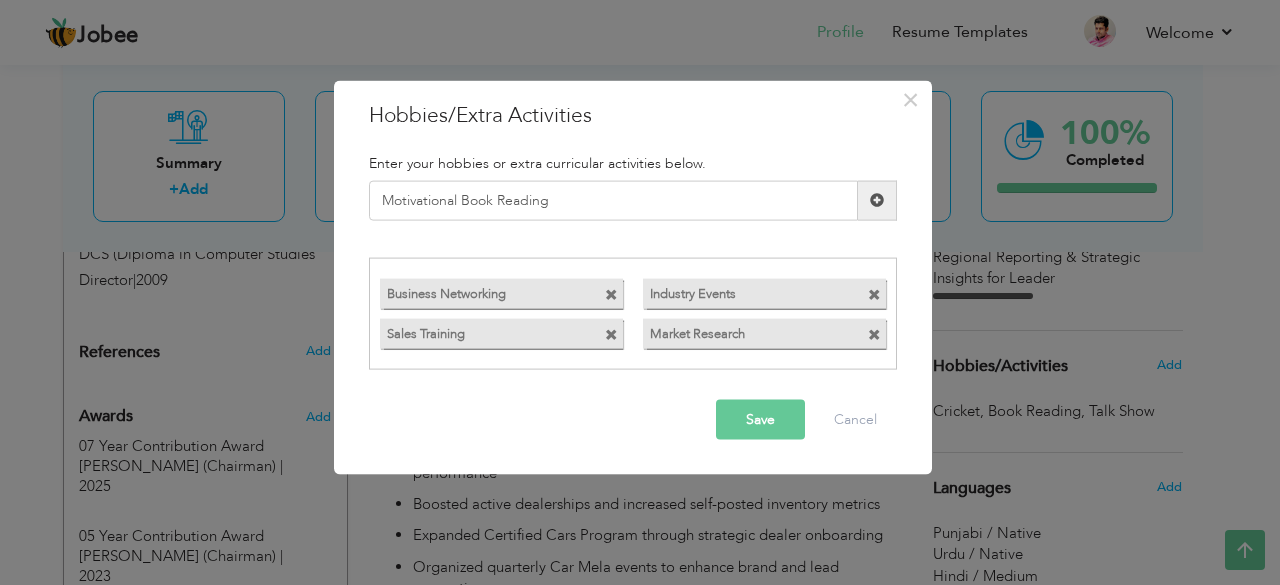 click at bounding box center (877, 200) 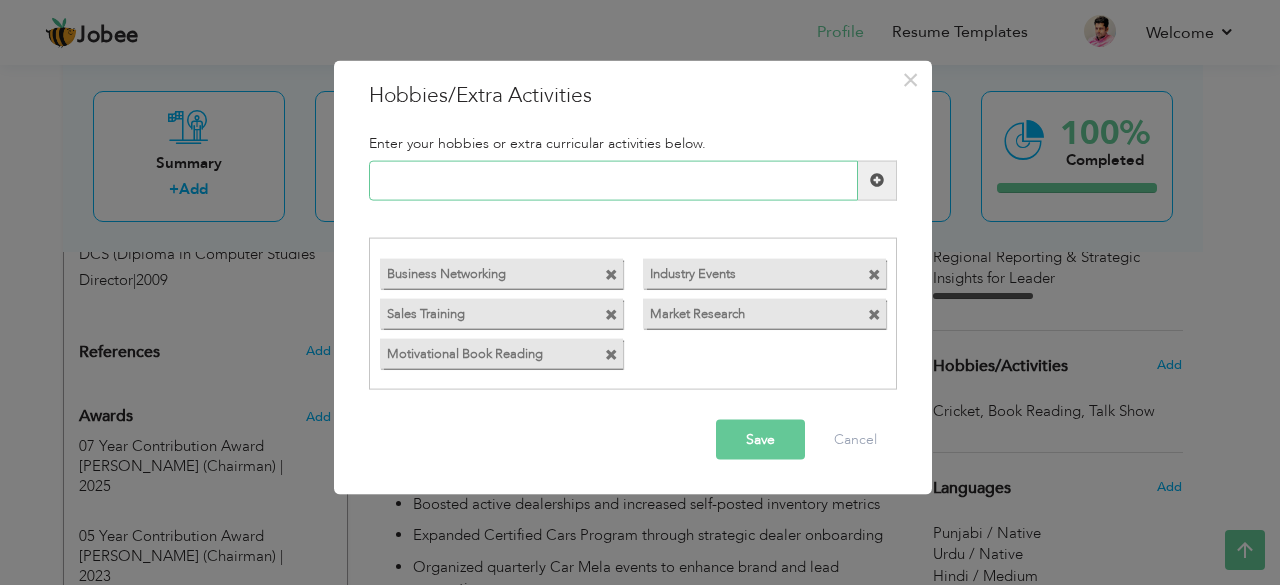 click at bounding box center (613, 180) 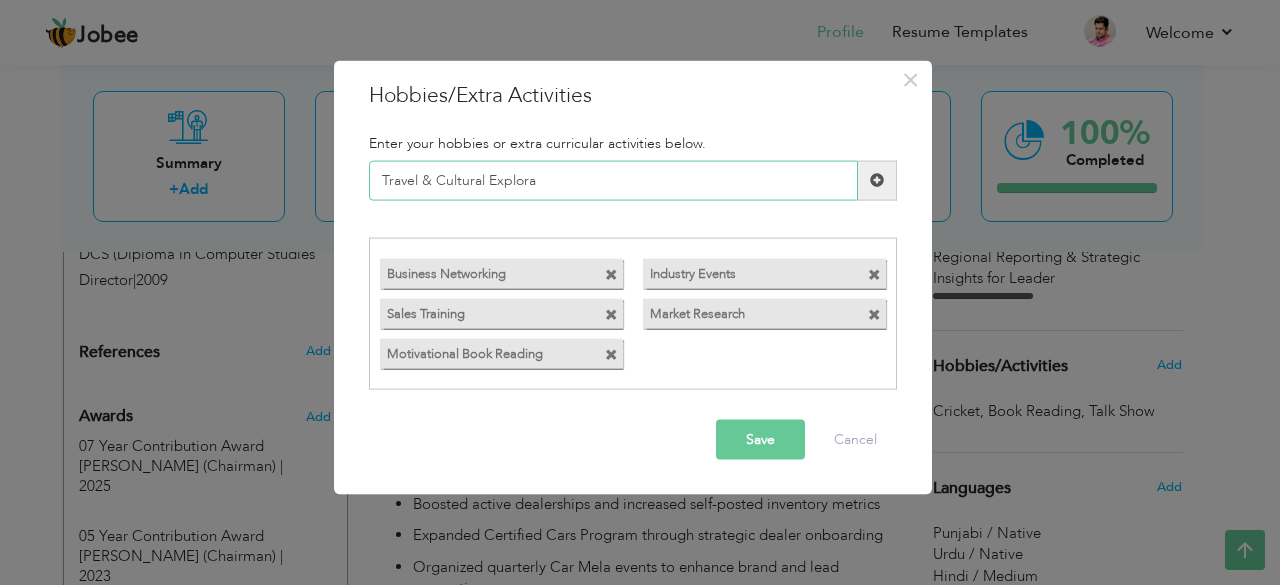 click on "Travel & Cultural Explora" at bounding box center (613, 180) 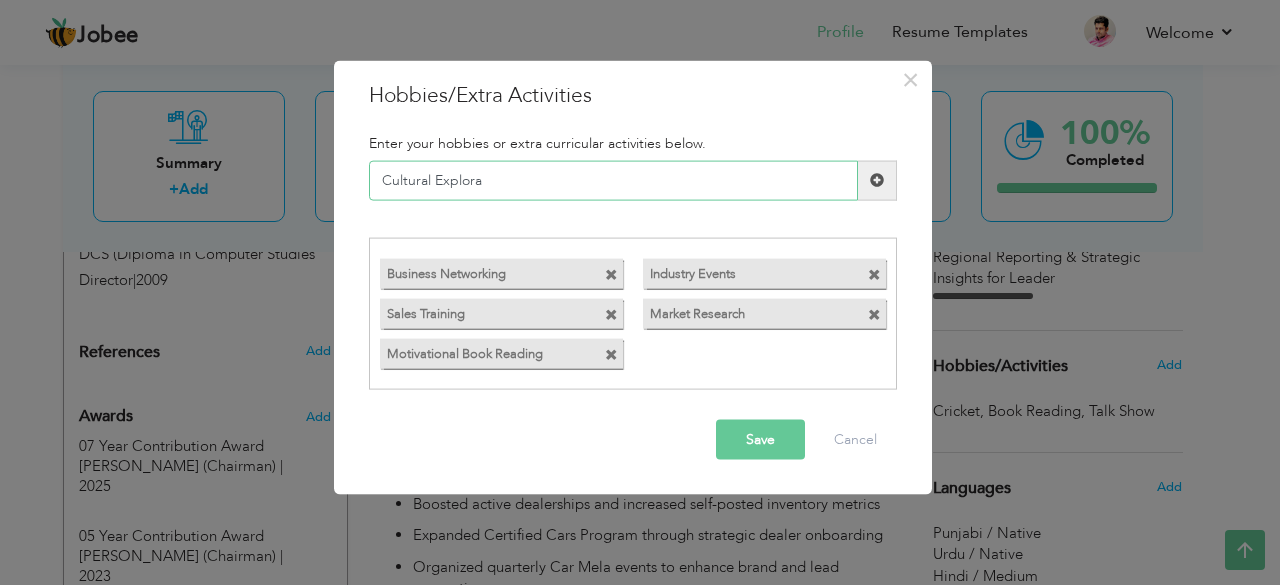 click on "Cultural Explora" at bounding box center (613, 180) 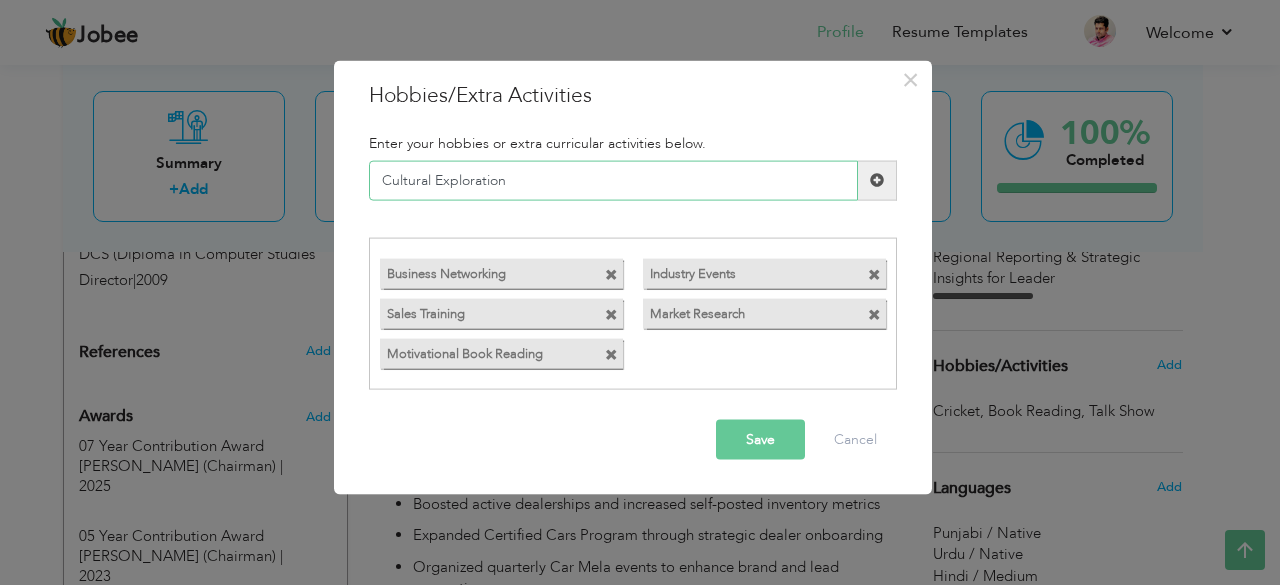type on "Cultural Exploration" 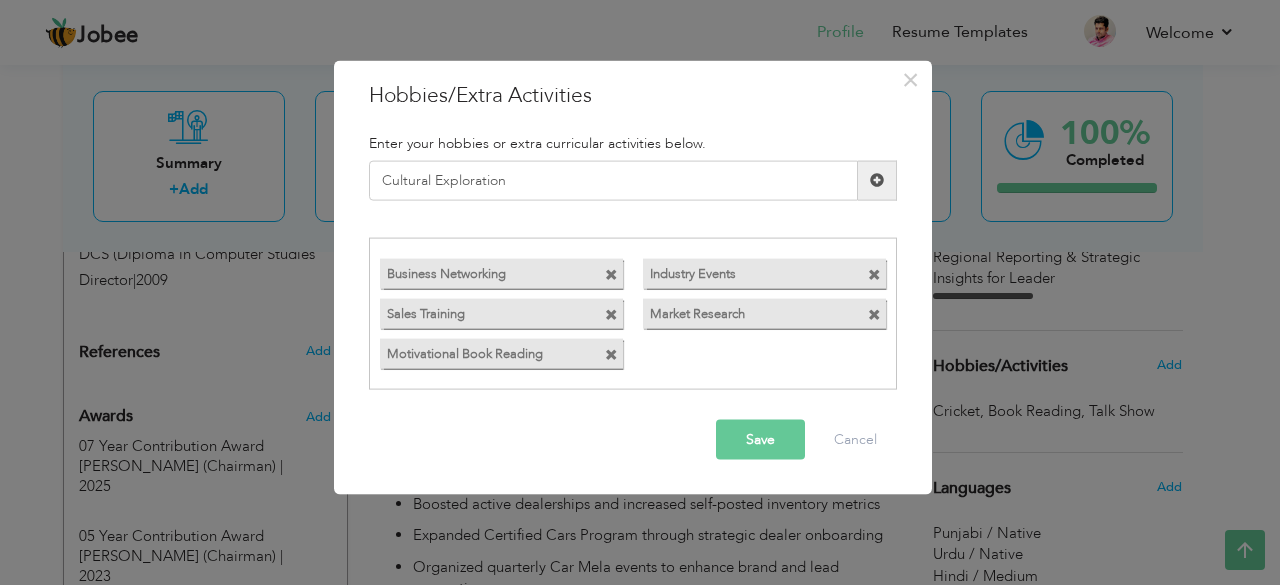 click at bounding box center (877, 180) 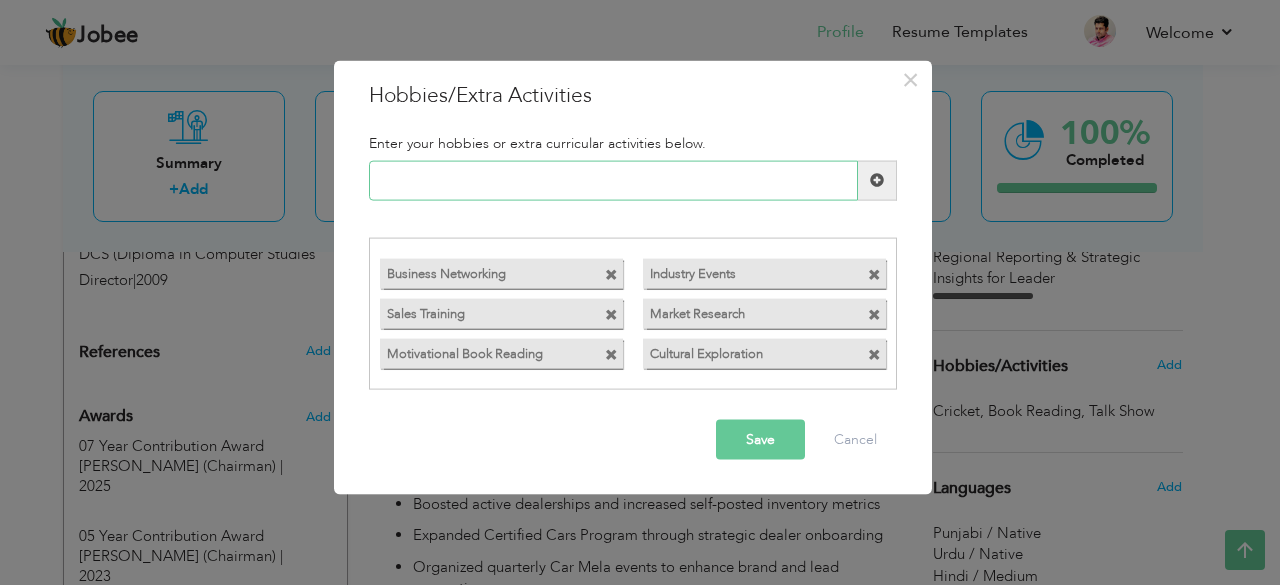 click at bounding box center (613, 180) 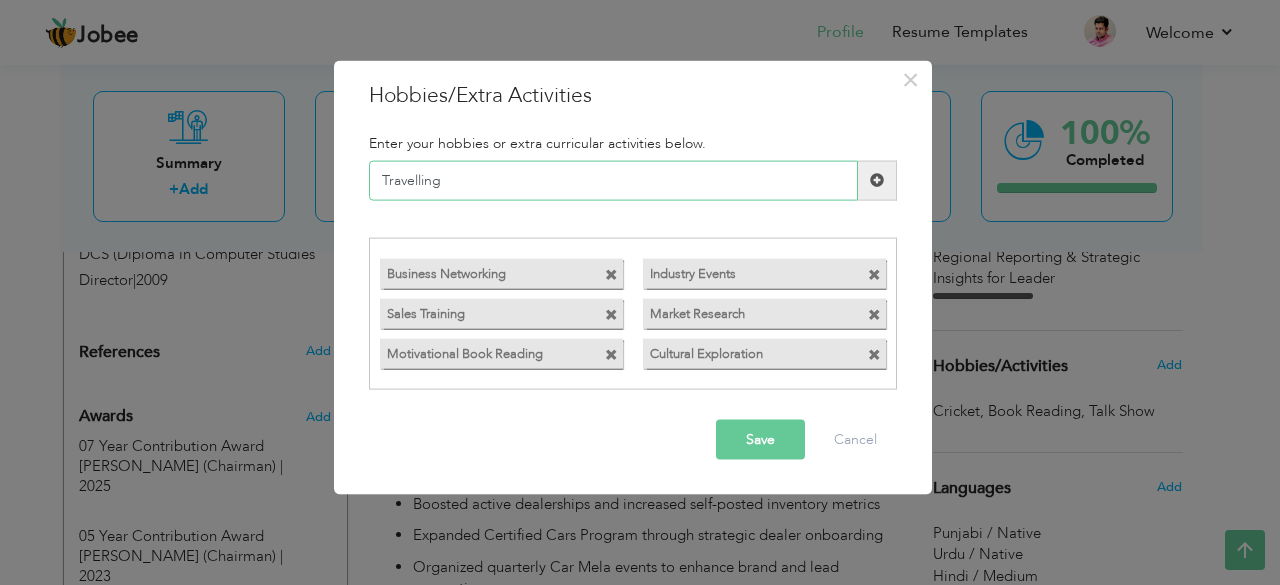type on "Travelling" 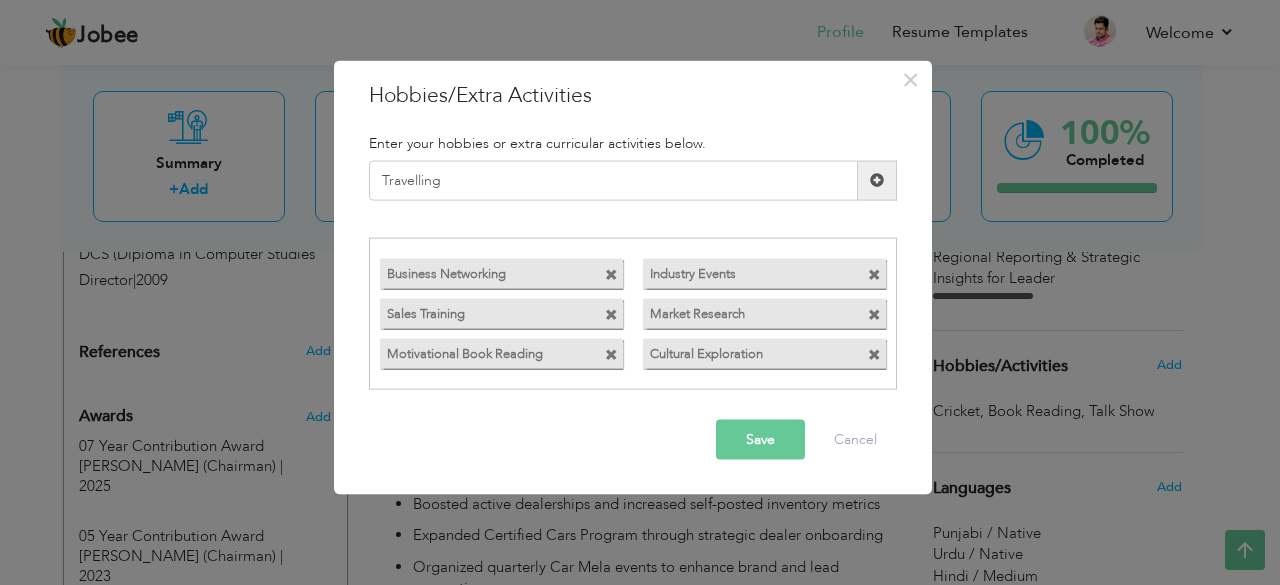 click at bounding box center (877, 180) 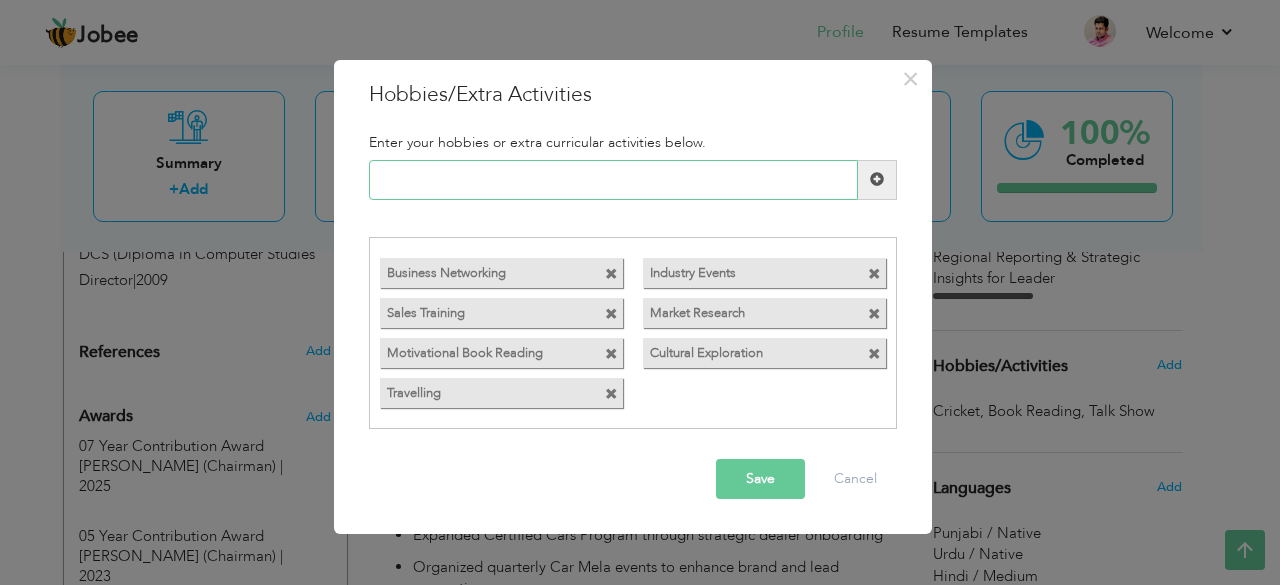 click at bounding box center [613, 180] 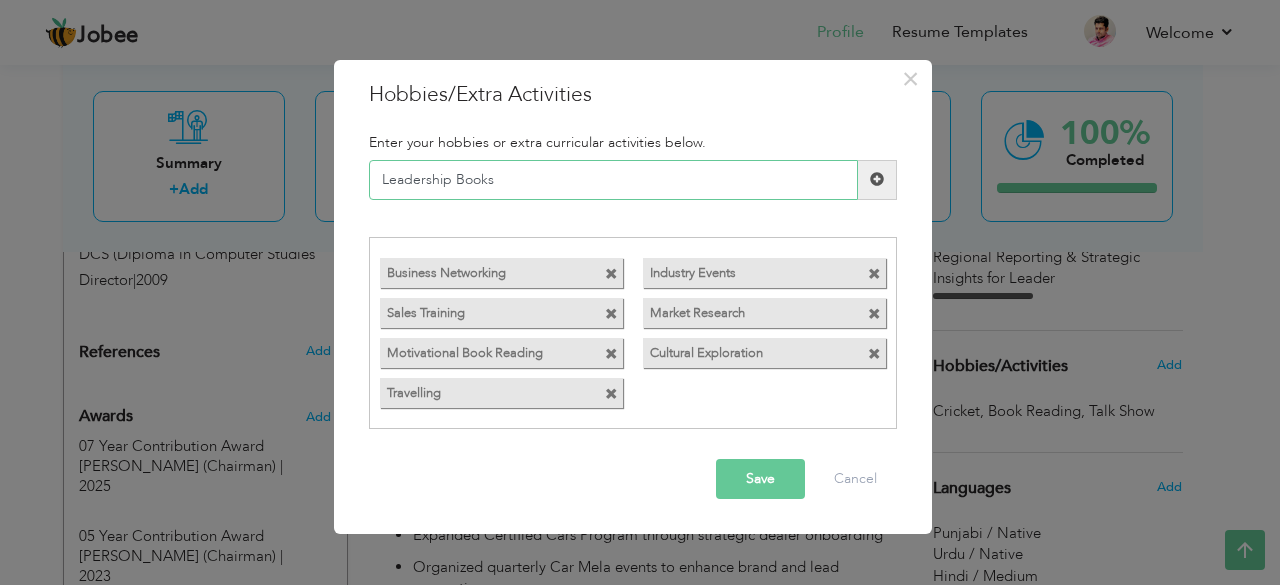 type on "Leadership Books" 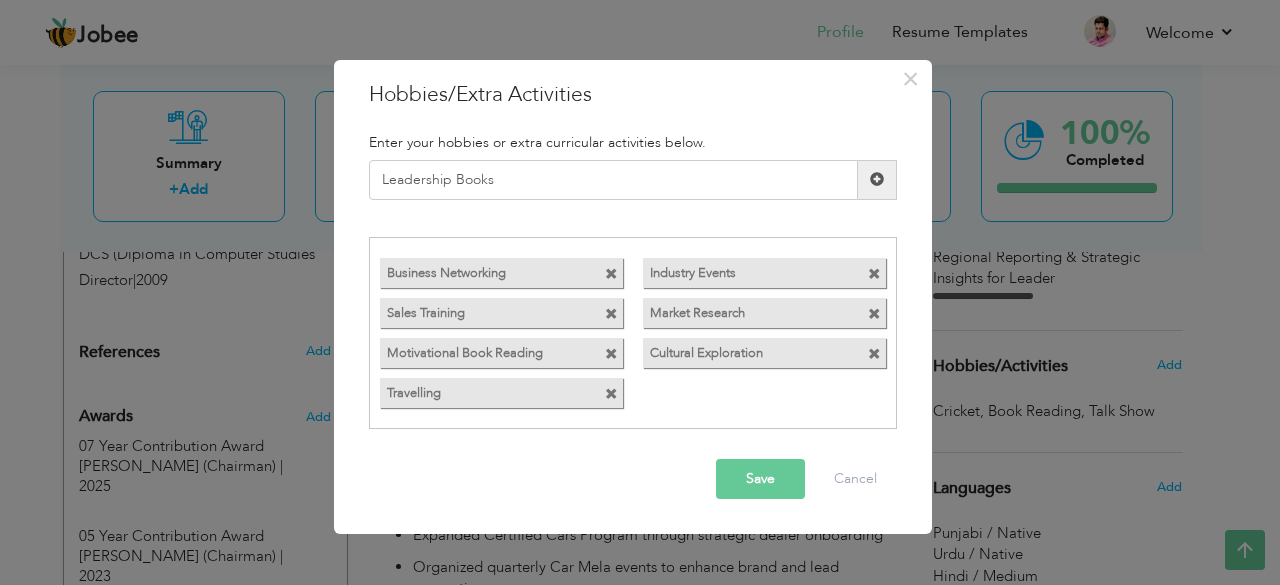click at bounding box center [877, 179] 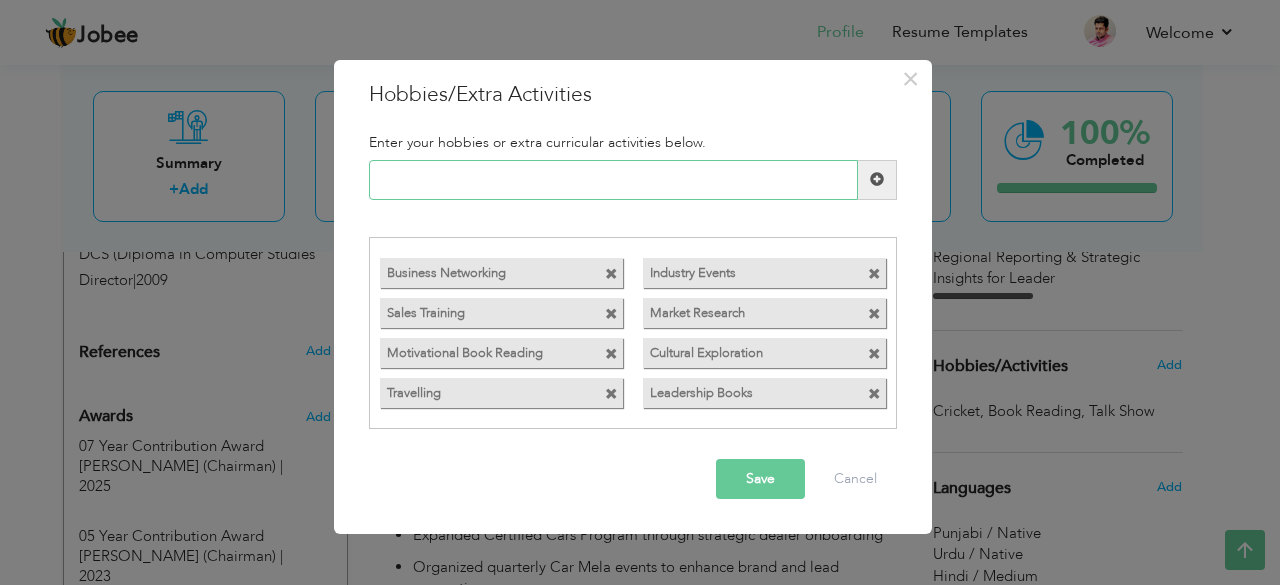 click at bounding box center (613, 180) 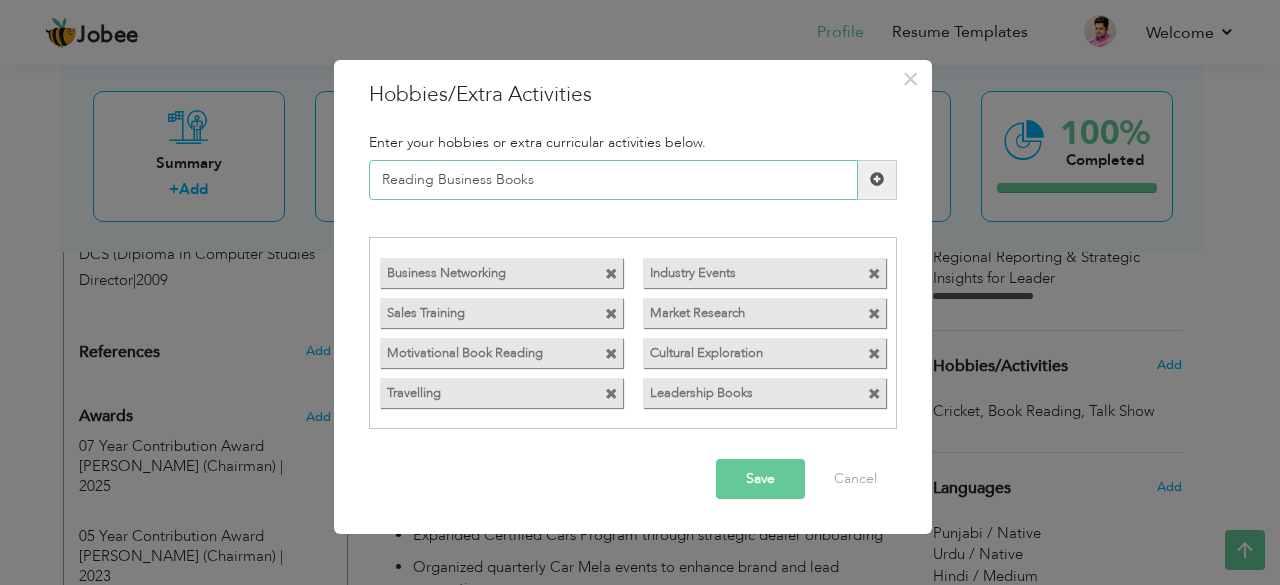 type on "Reading Business Books" 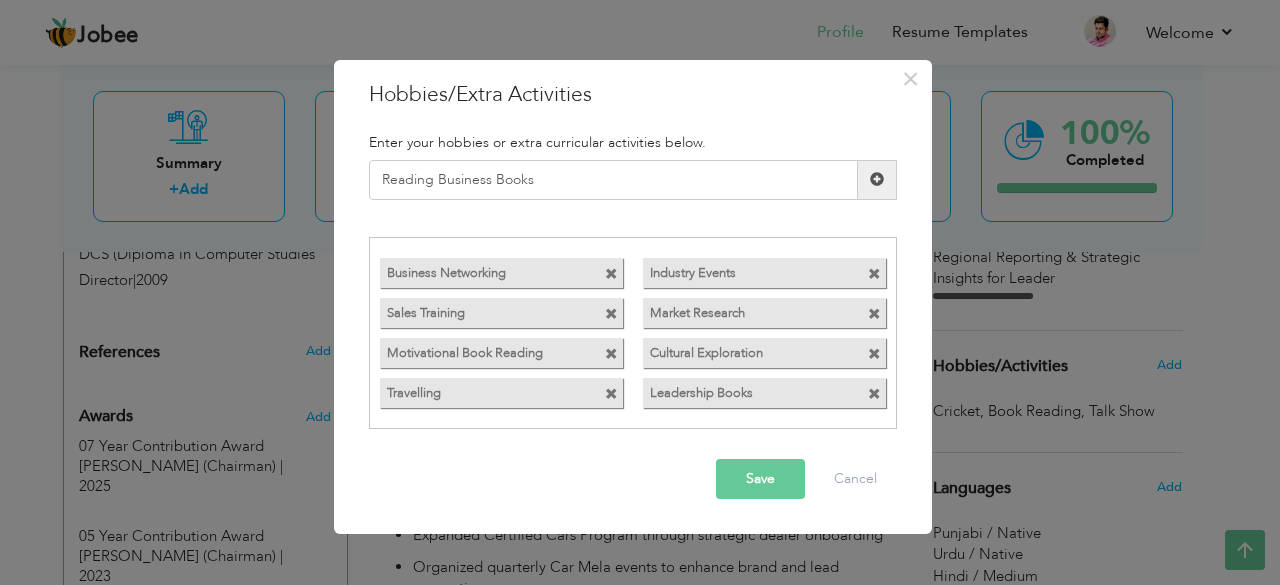 click at bounding box center (877, 180) 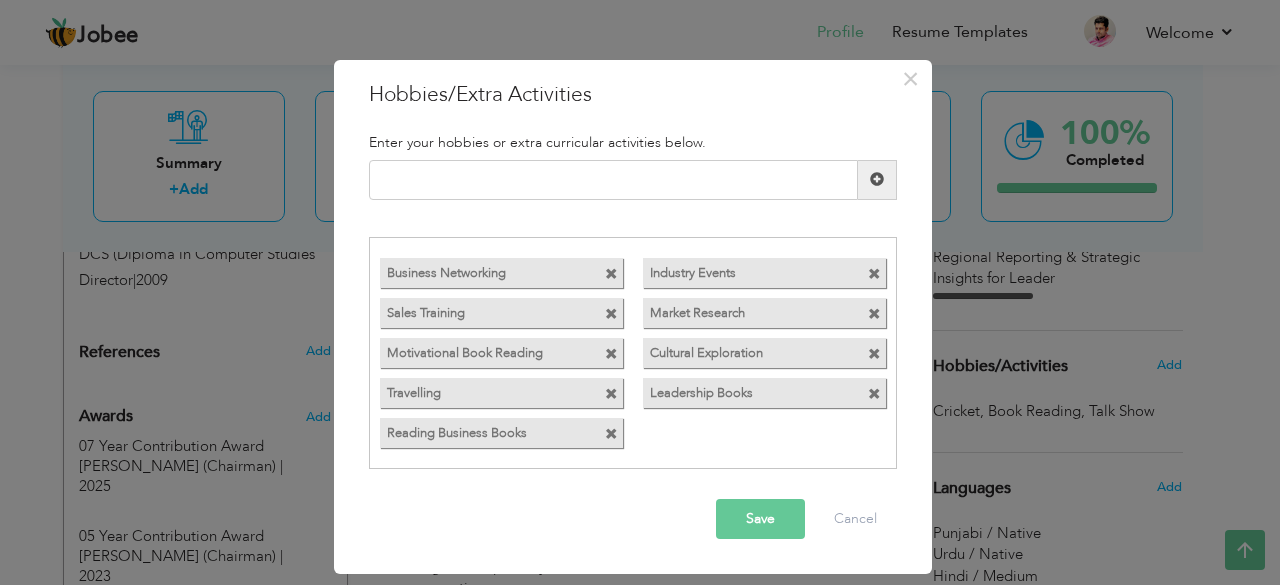 click on "Leadership Books" at bounding box center [746, 390] 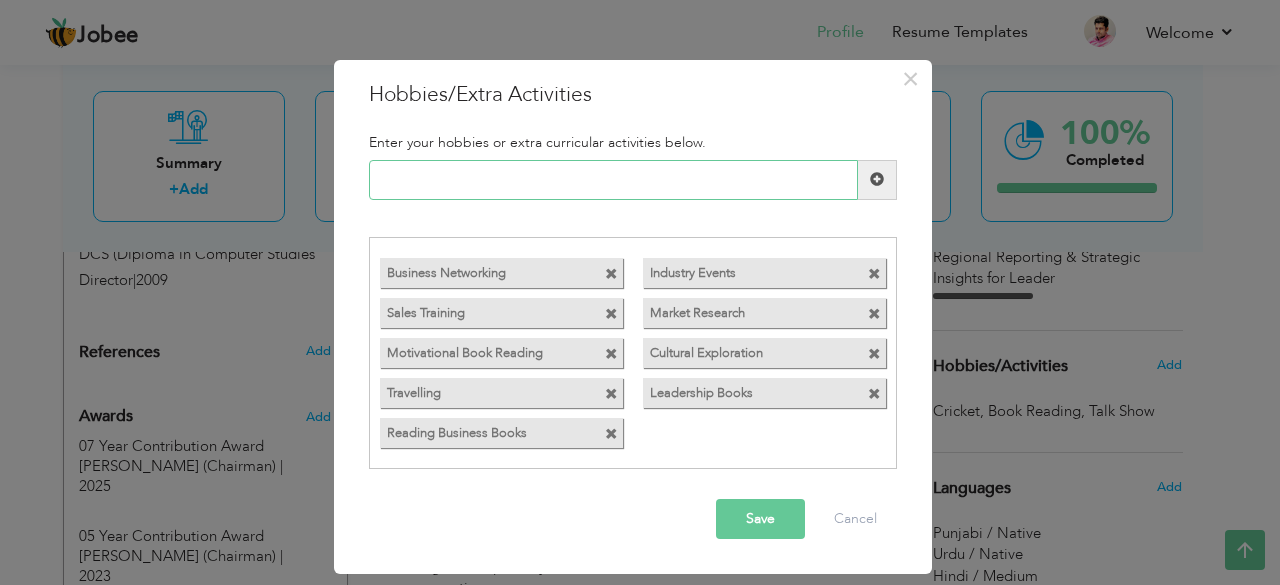 click at bounding box center (613, 180) 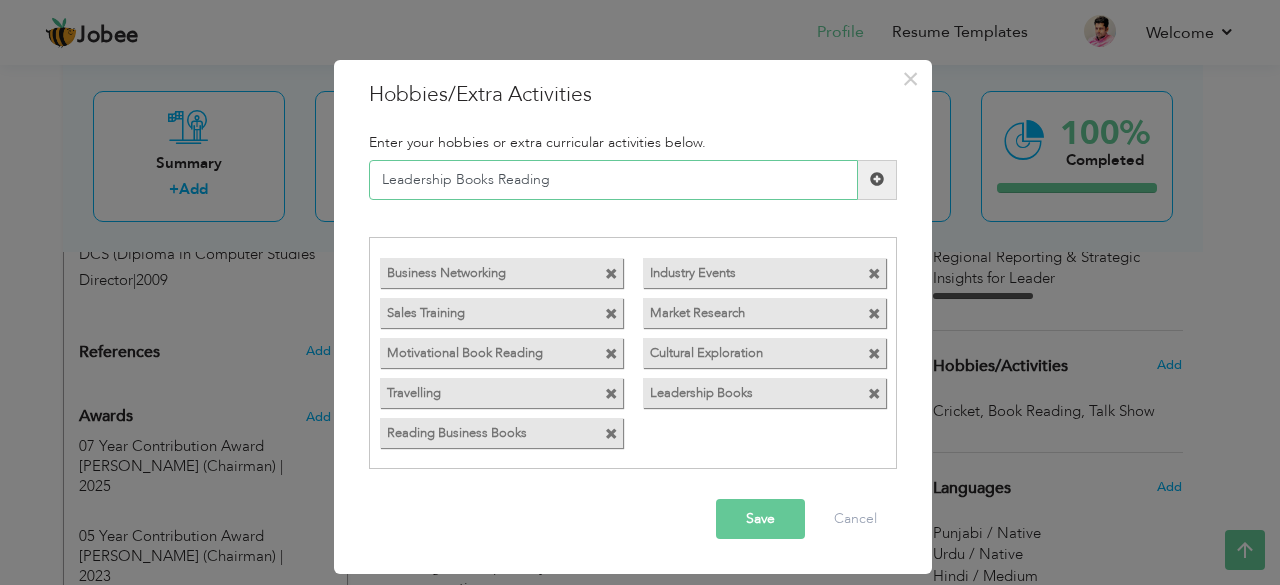 type on "Leadership Books Reading" 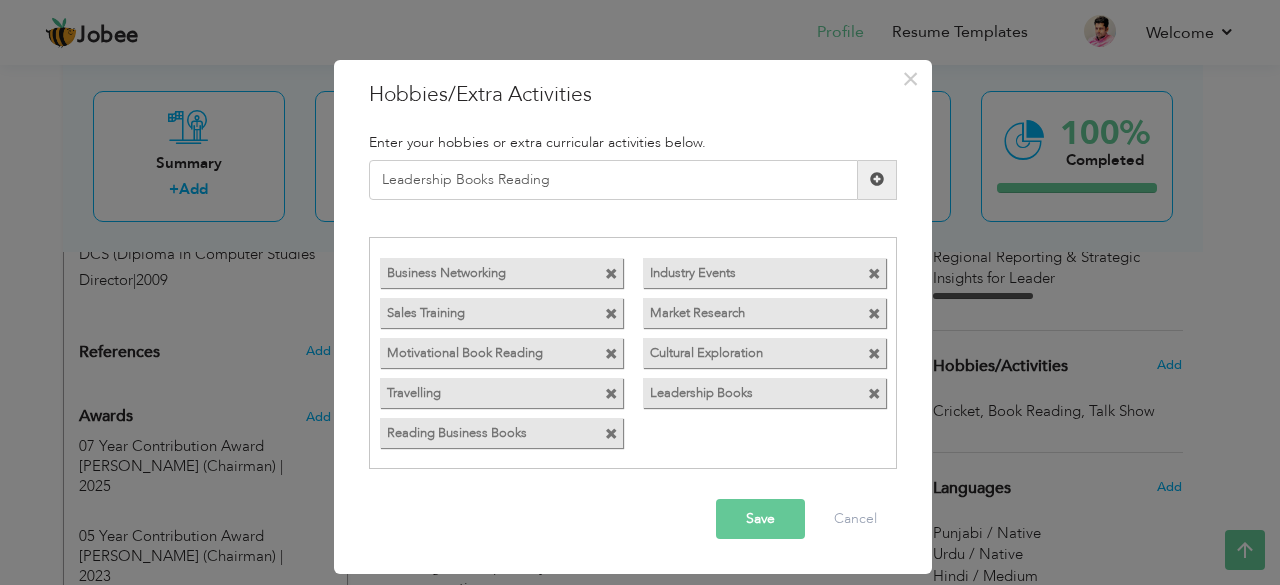 click at bounding box center [877, 180] 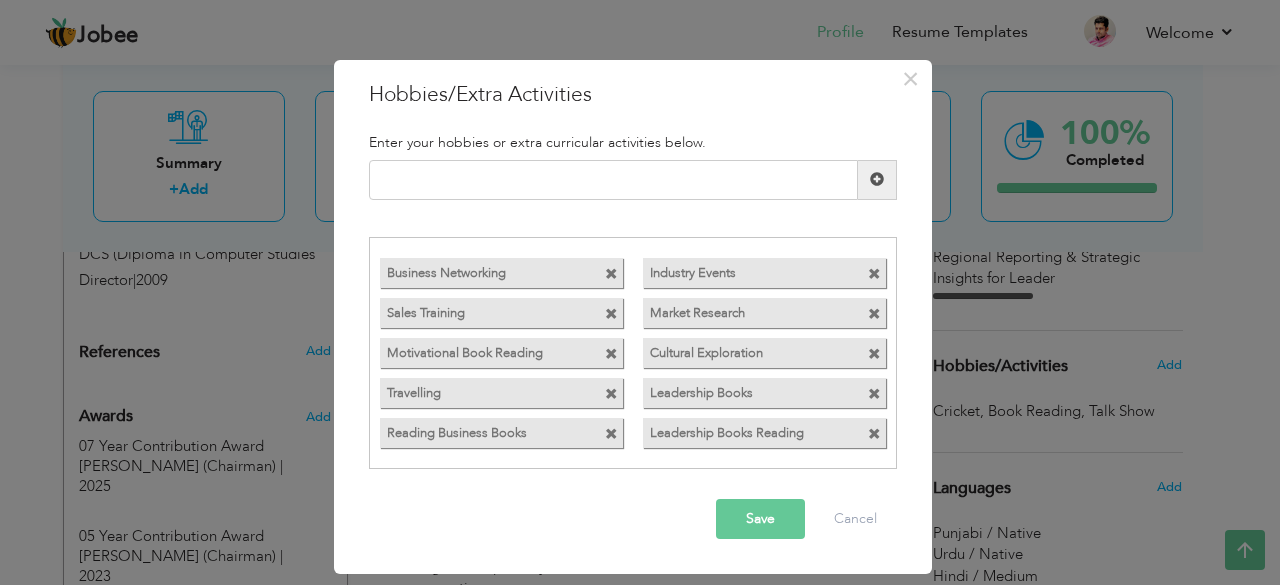 click at bounding box center [874, 394] 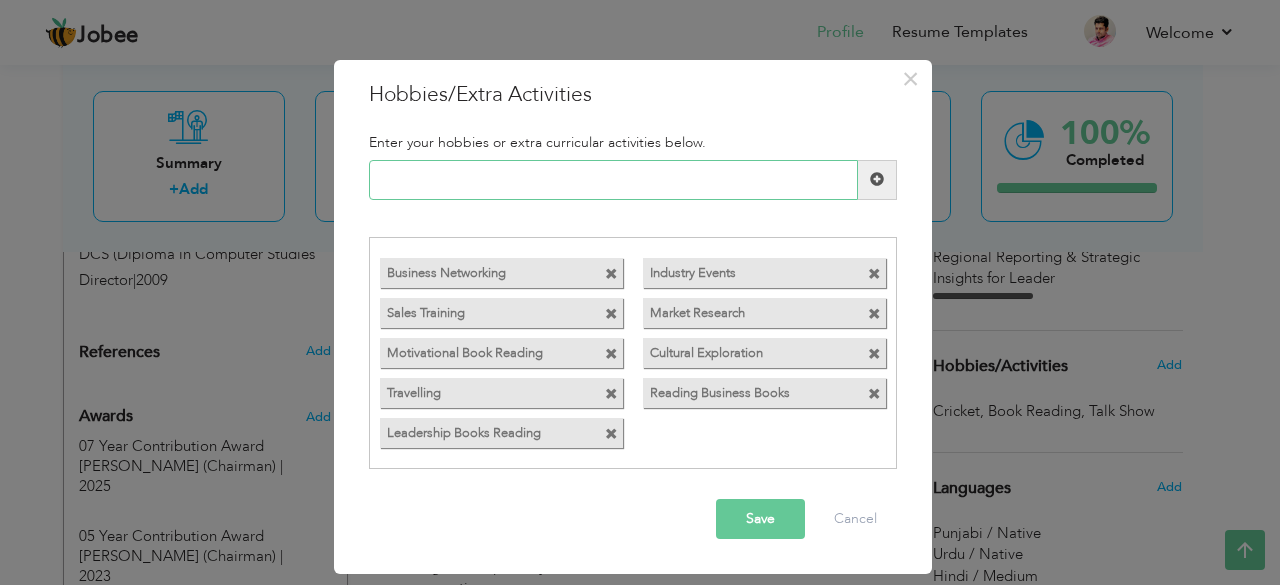 click at bounding box center (613, 180) 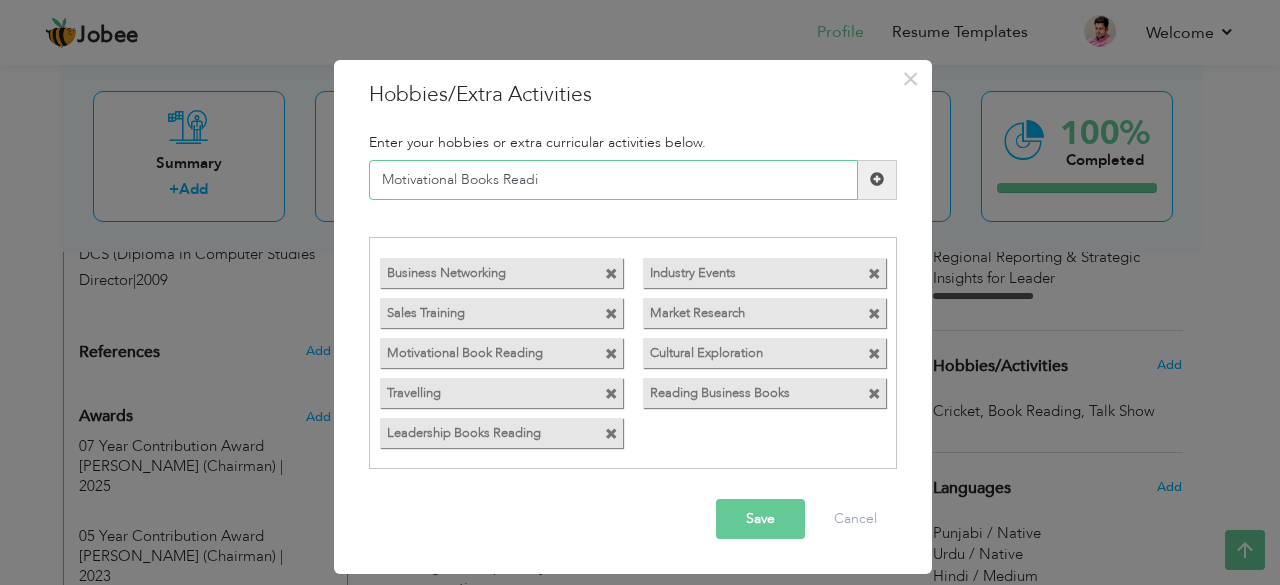 type on "Motivational Books Readin" 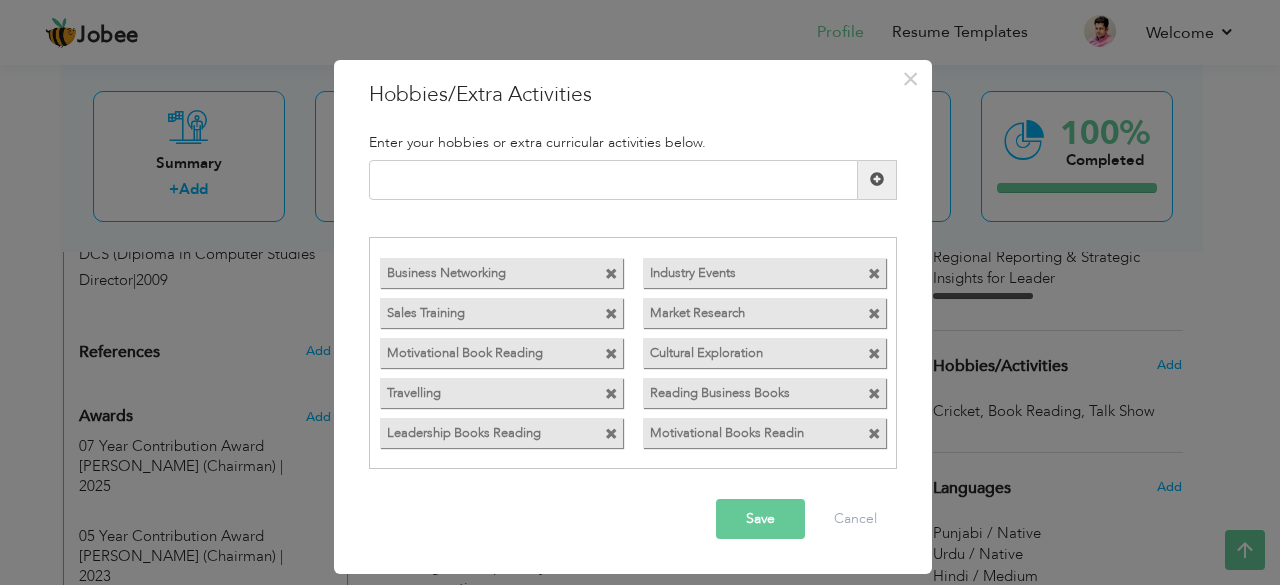click at bounding box center [611, 354] 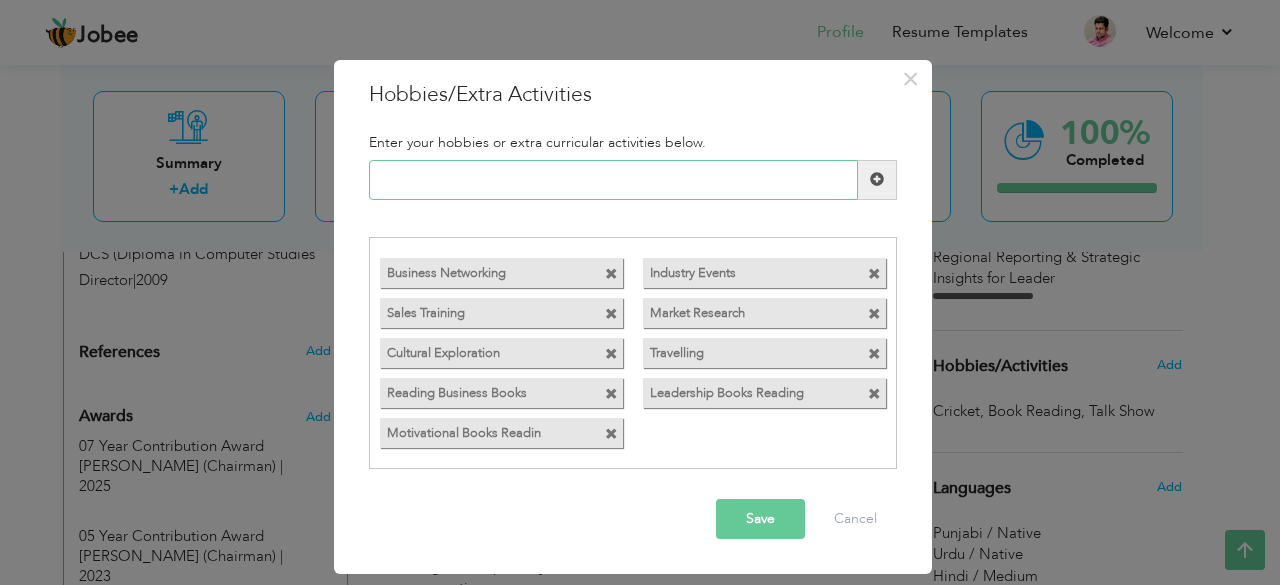 click at bounding box center (613, 180) 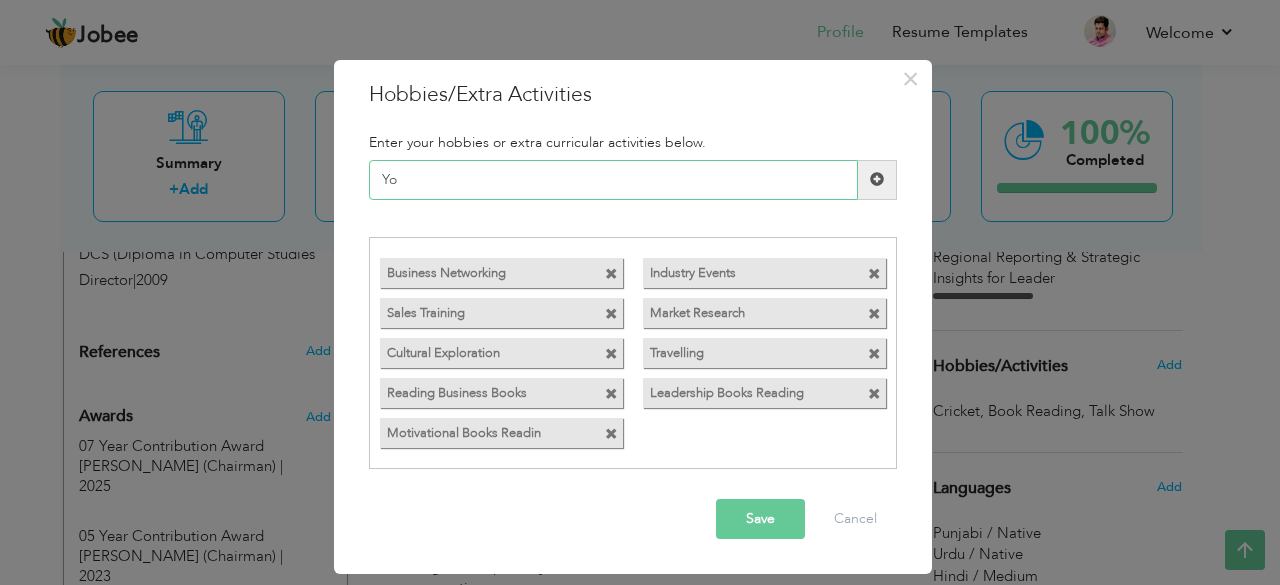 type on "Y" 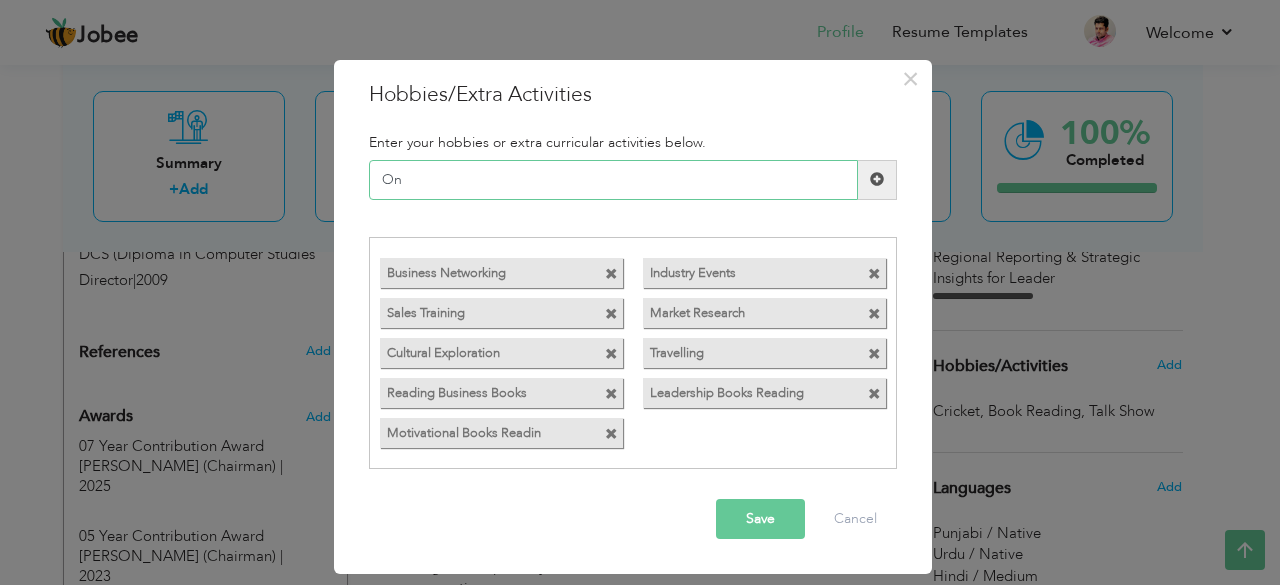 type on "O" 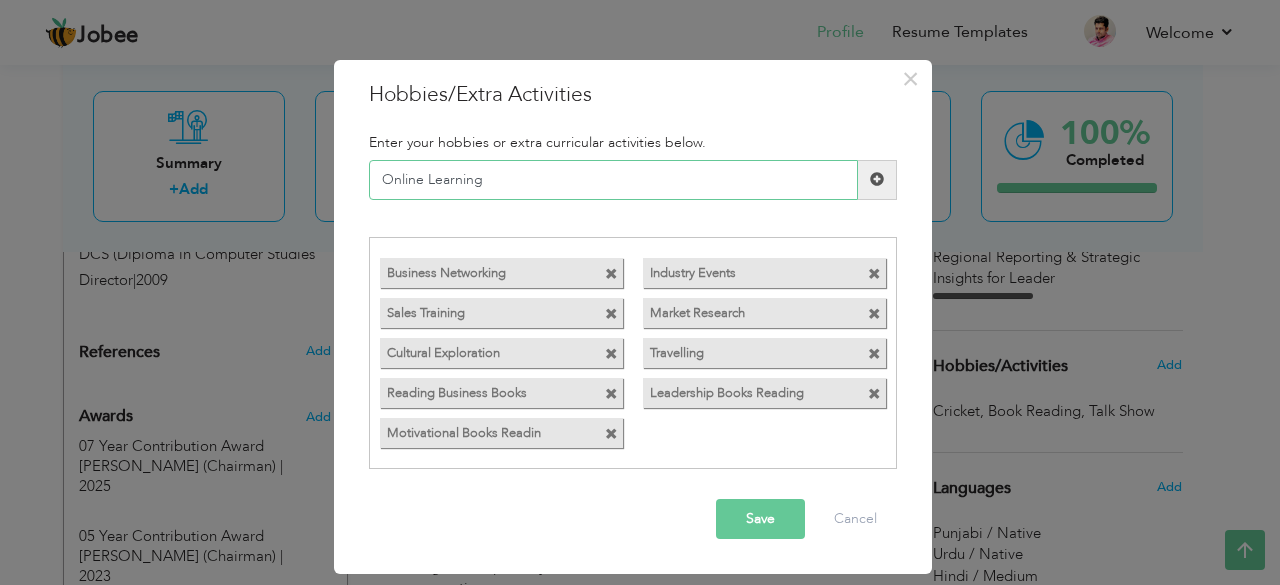 type on "Online Learning" 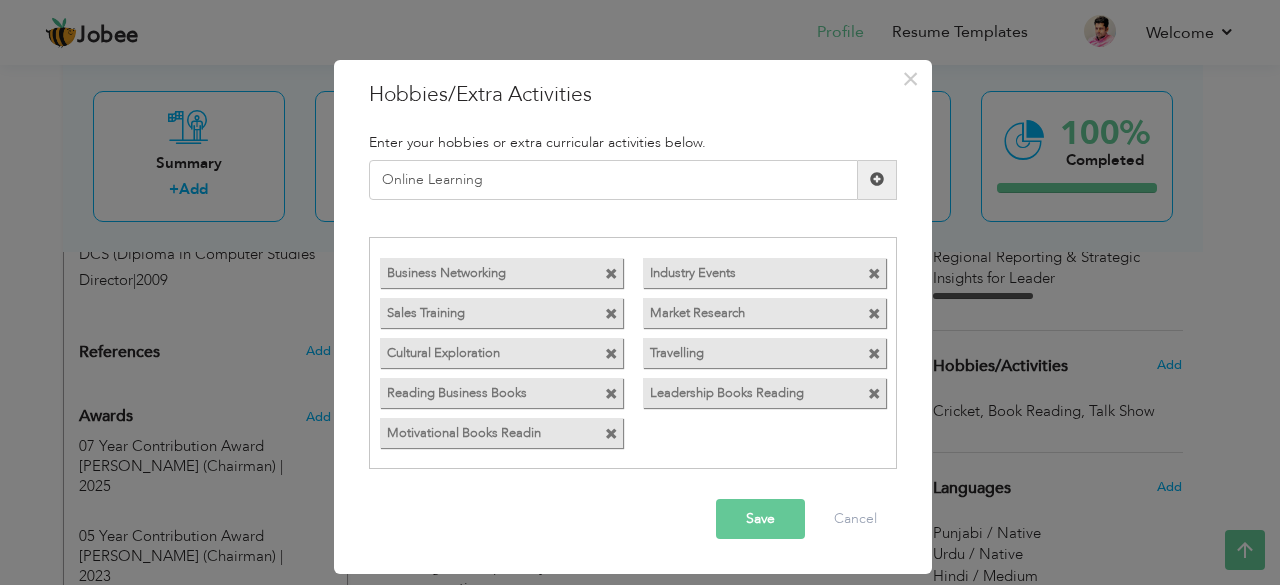 click at bounding box center (877, 179) 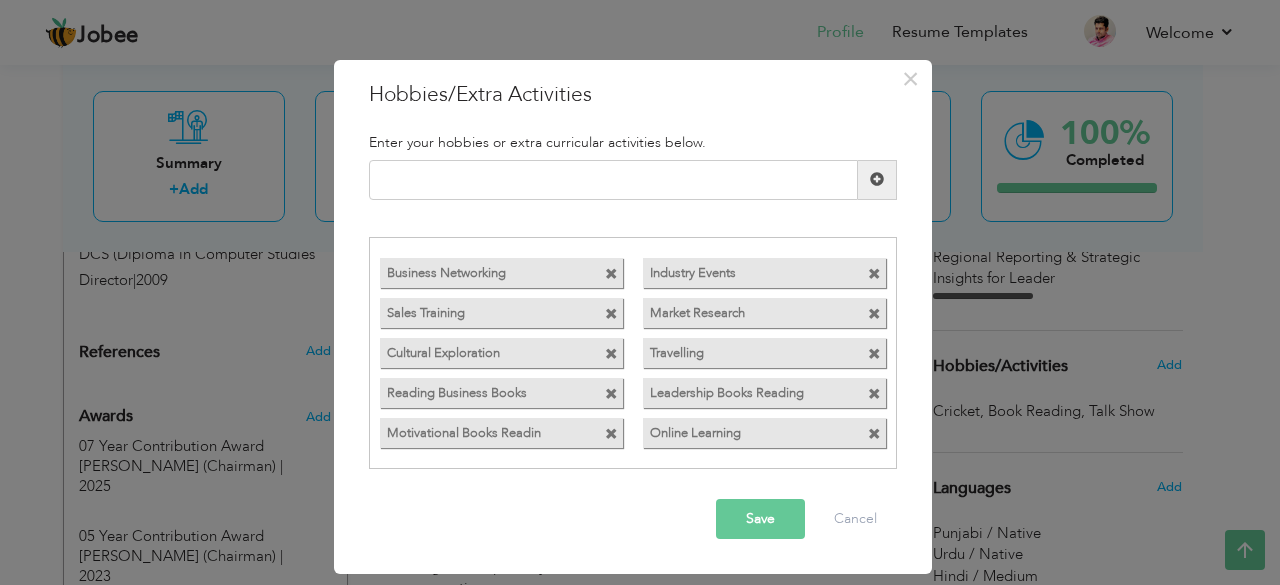click on "Save" at bounding box center [760, 519] 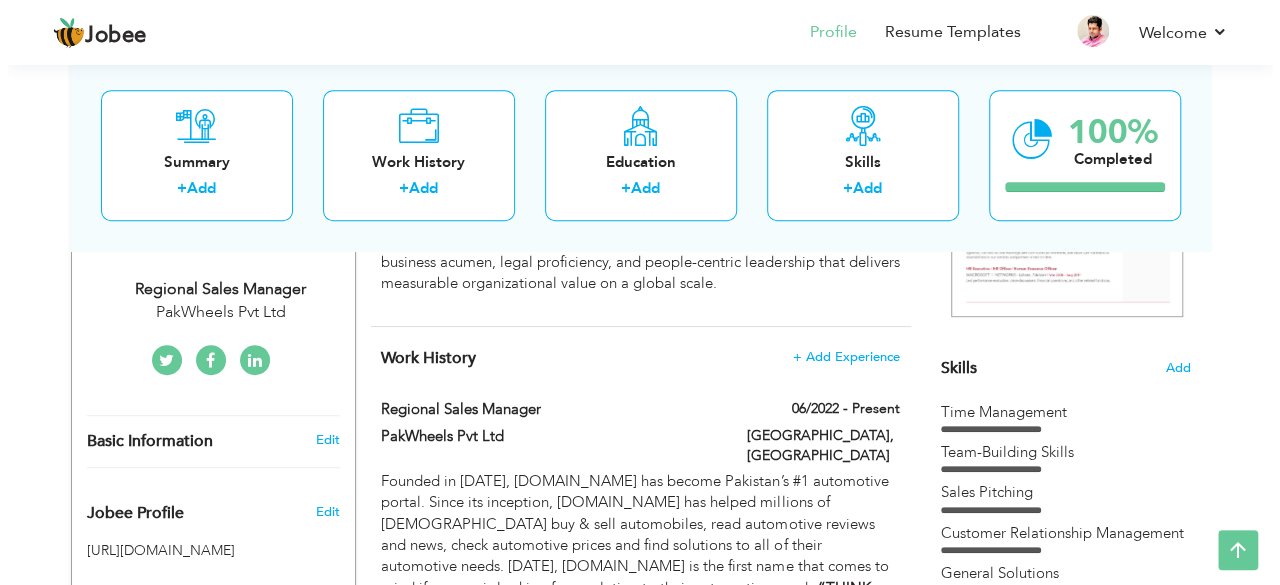 scroll, scrollTop: 373, scrollLeft: 0, axis: vertical 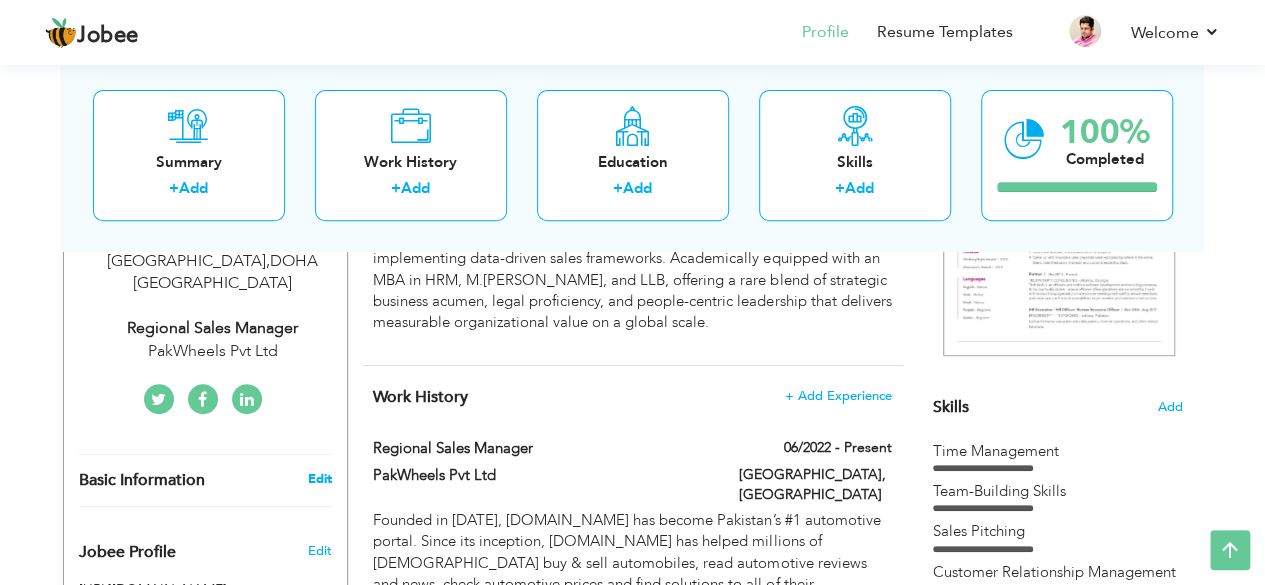 click on "Edit" at bounding box center [319, 479] 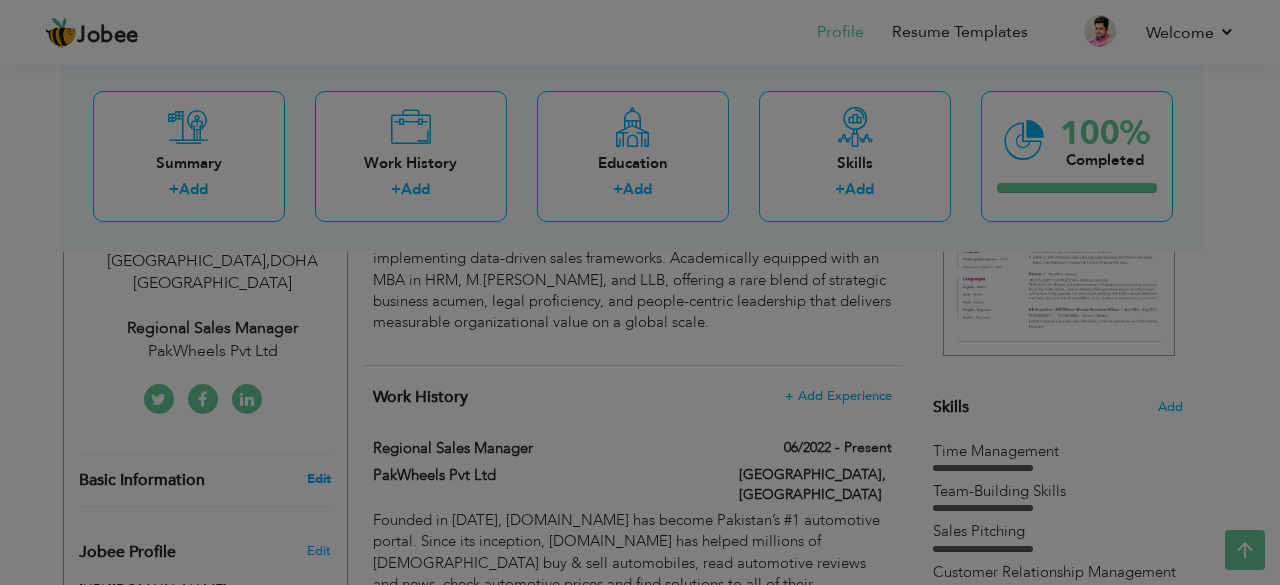 scroll, scrollTop: 0, scrollLeft: 0, axis: both 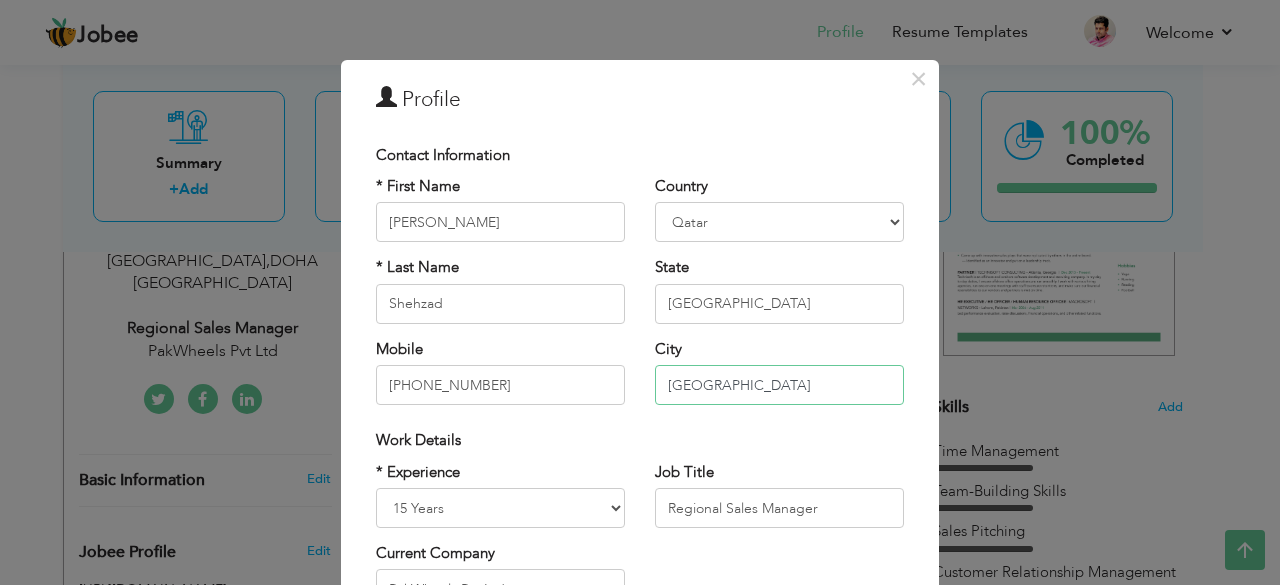 click on "Islamabad" at bounding box center (779, 385) 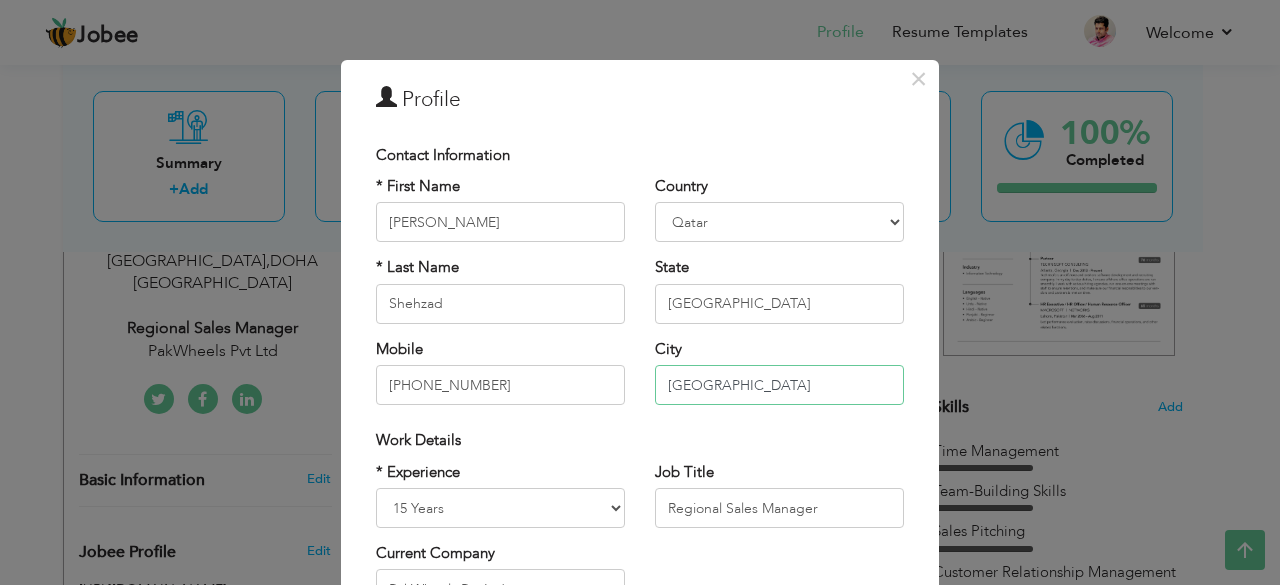 click on "Doha" at bounding box center (779, 385) 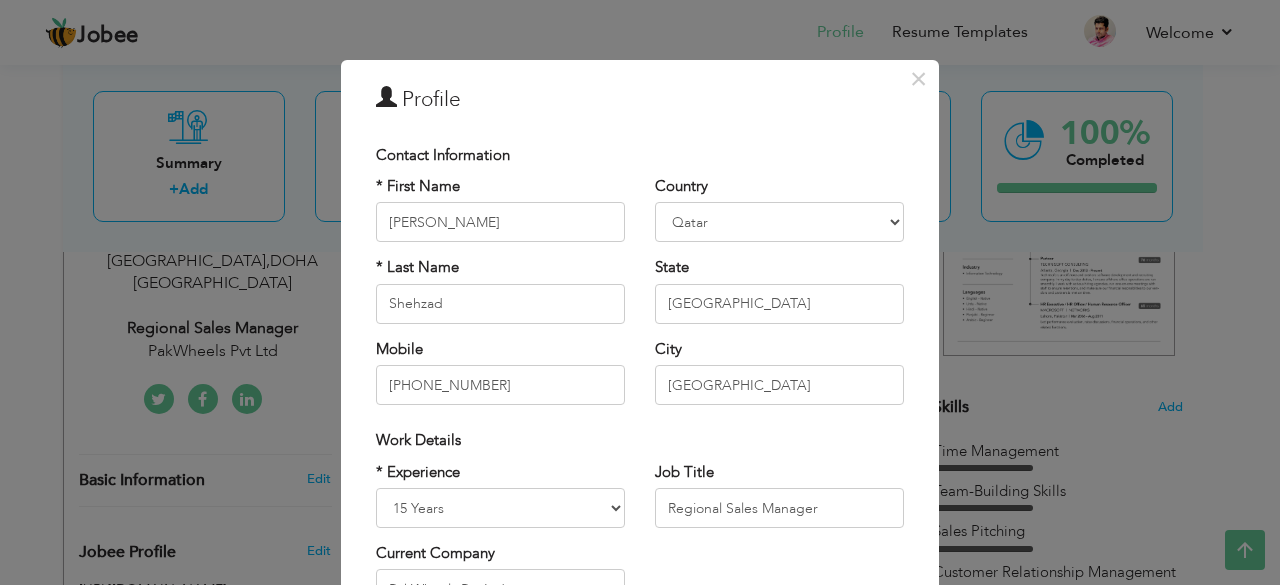 click on "Work Details" at bounding box center (640, 440) 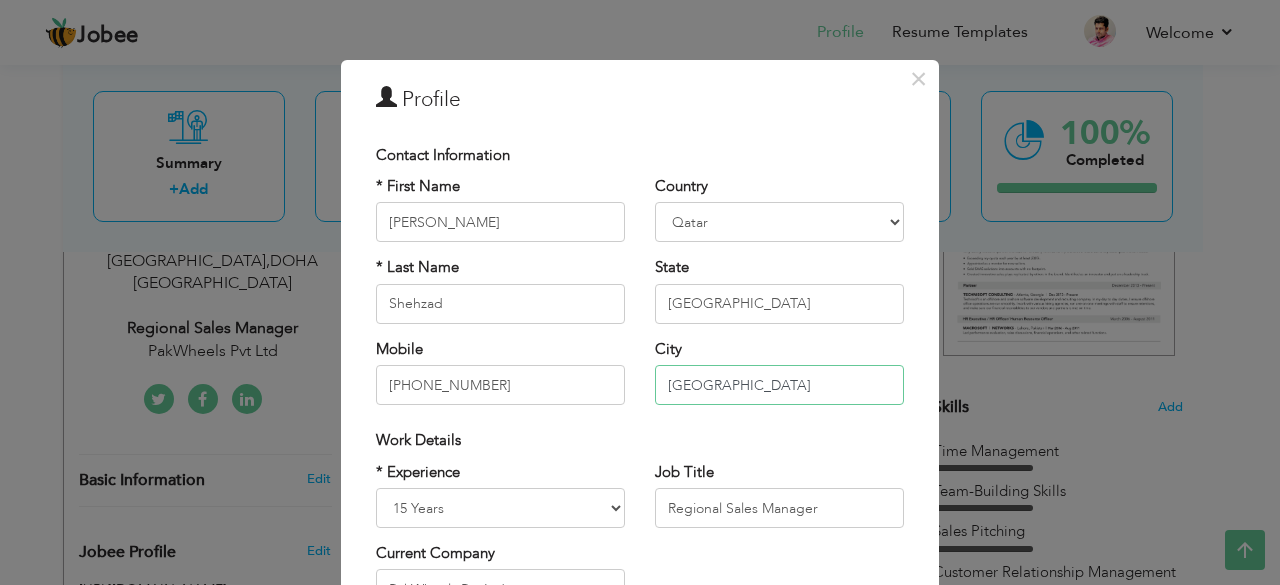 click on "Doha" at bounding box center [779, 385] 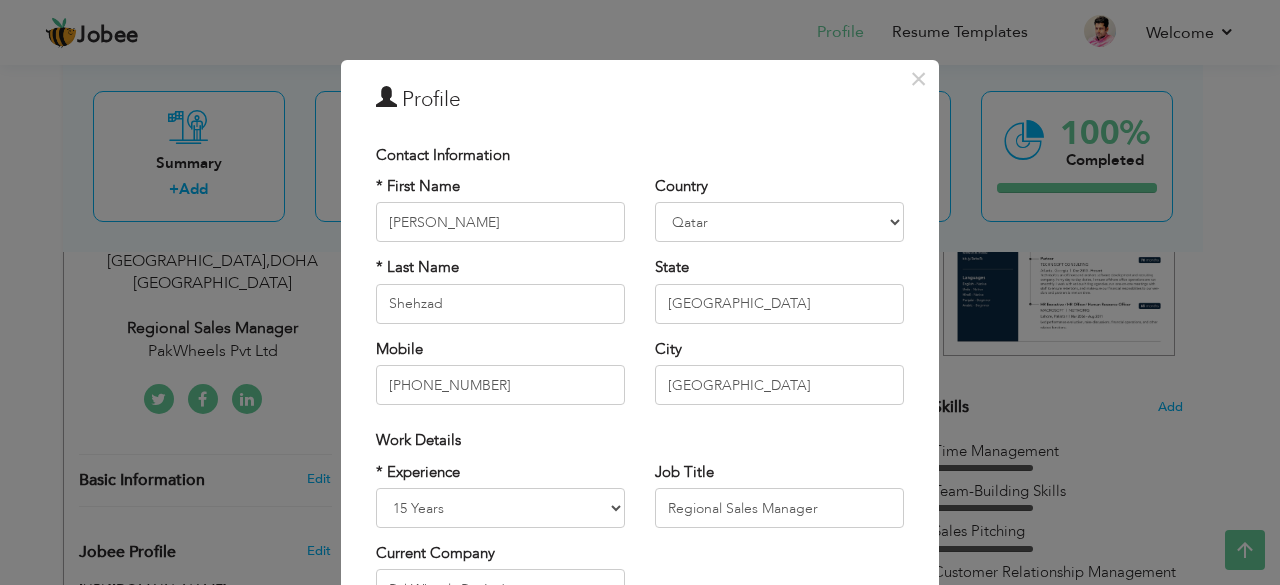 click on "Work Details" at bounding box center (640, 440) 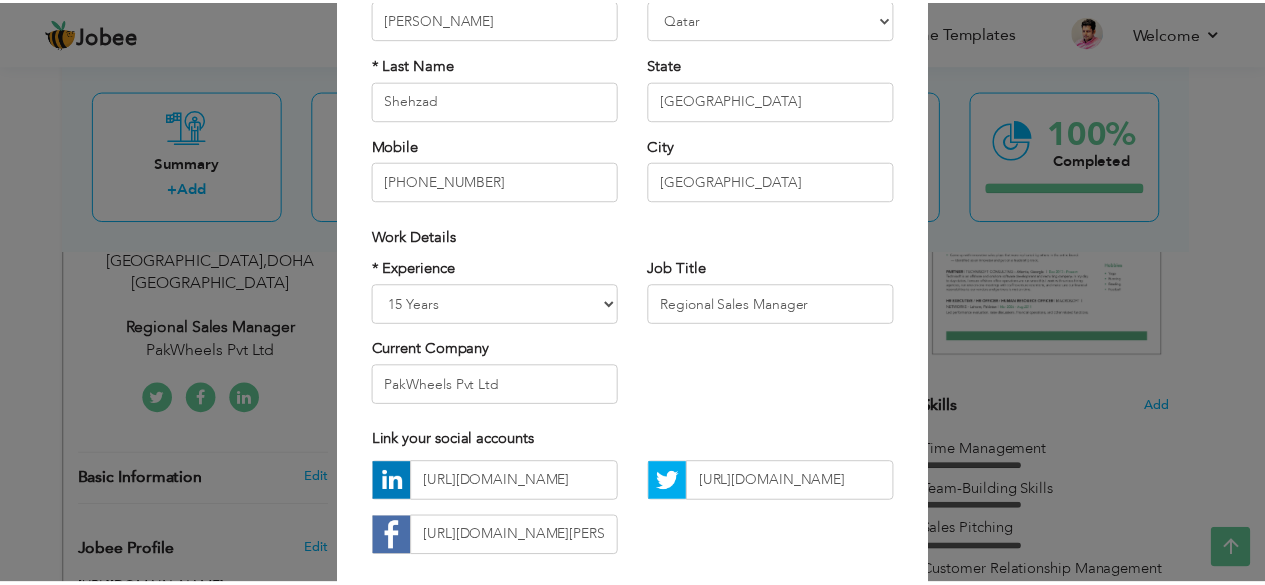 scroll, scrollTop: 311, scrollLeft: 0, axis: vertical 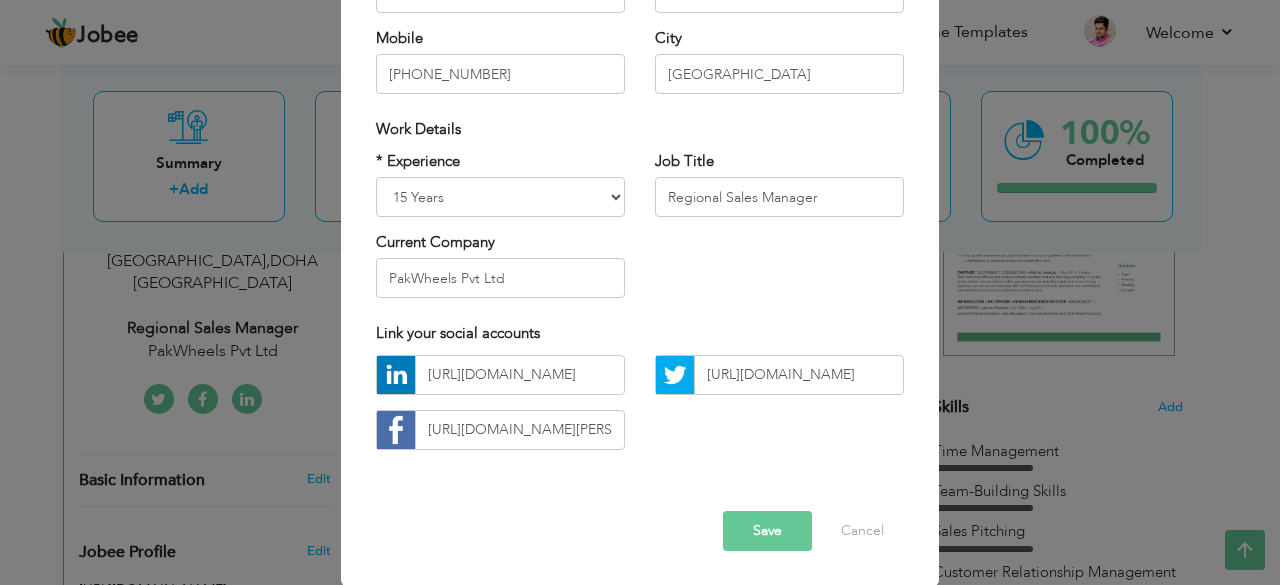 drag, startPoint x: 1224, startPoint y: 473, endPoint x: 1259, endPoint y: 205, distance: 270.2758 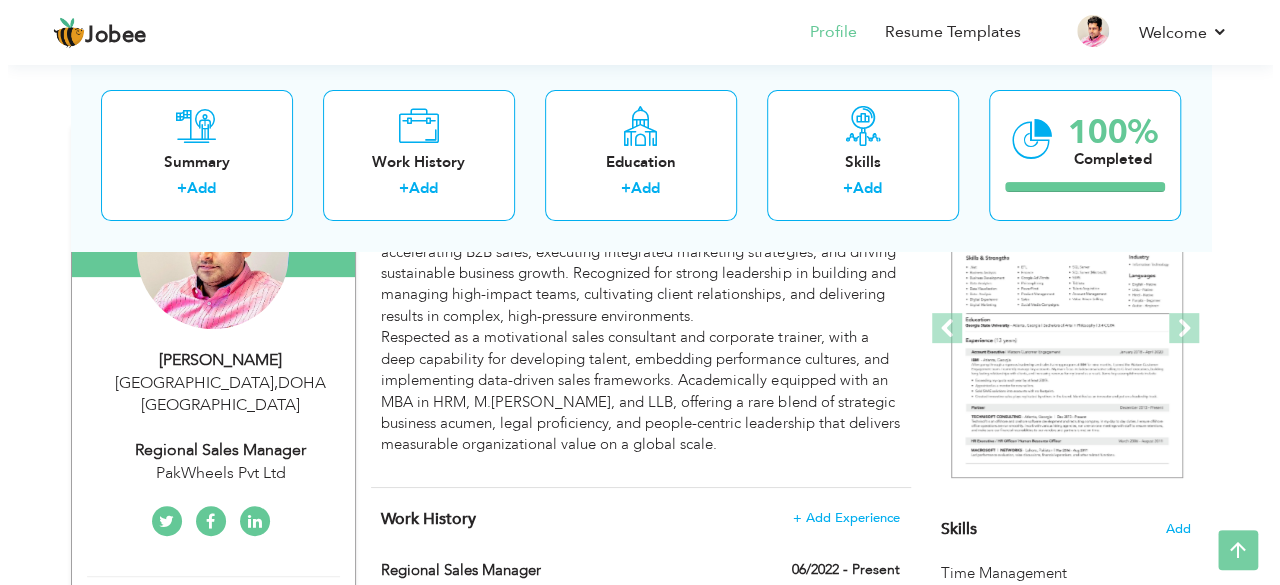scroll, scrollTop: 259, scrollLeft: 0, axis: vertical 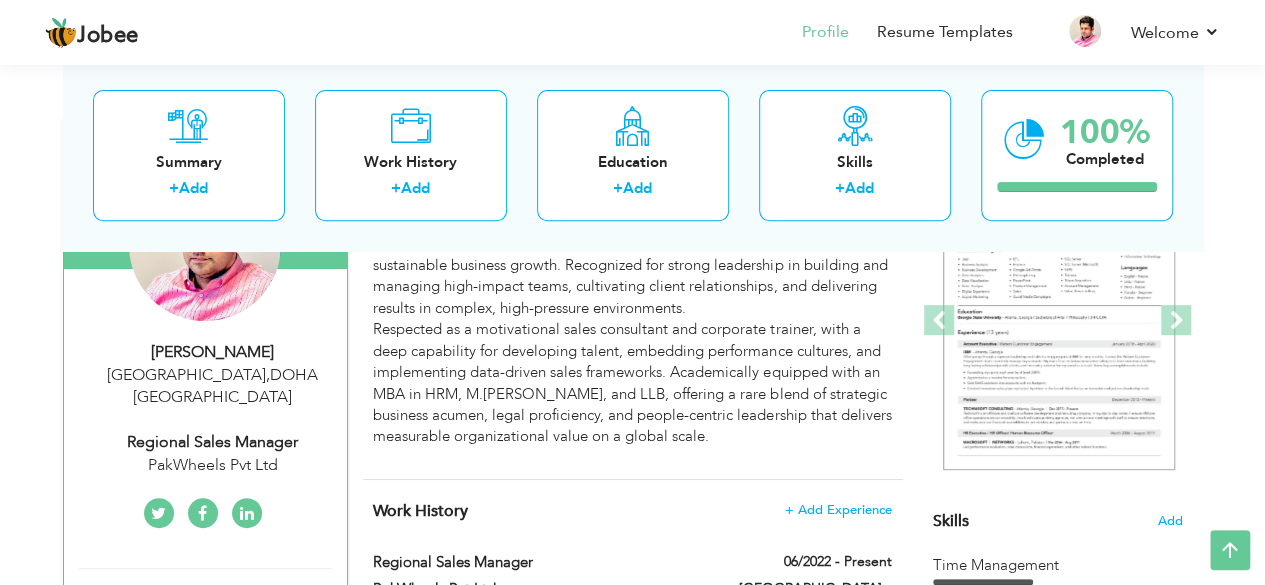 click on "[PERSON_NAME]" at bounding box center [213, 352] 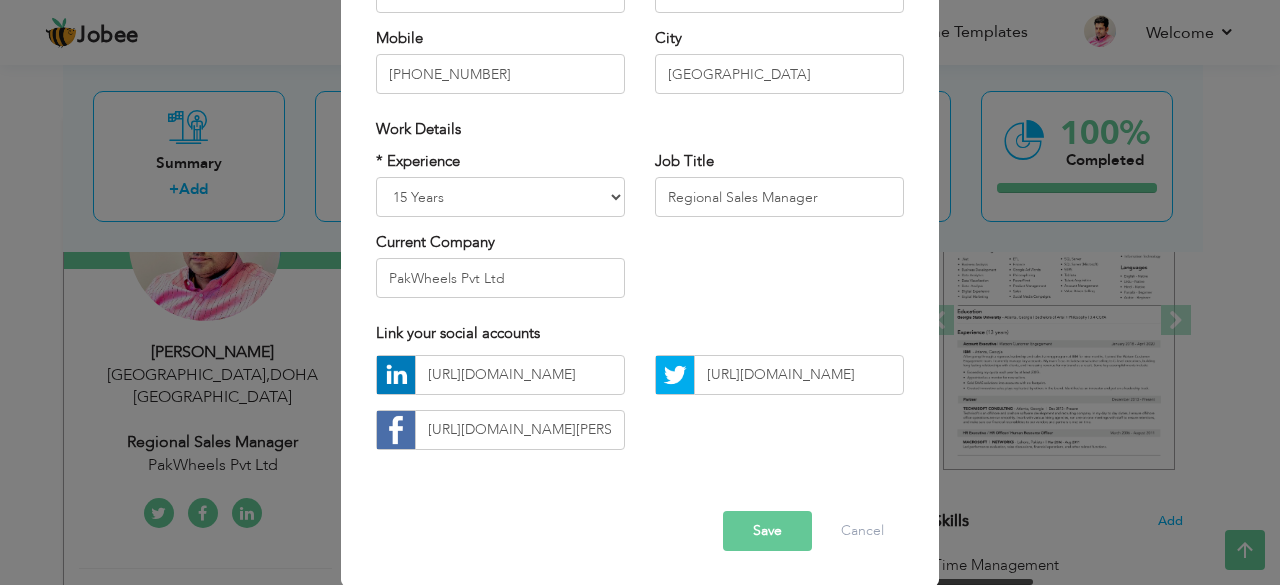 scroll, scrollTop: 0, scrollLeft: 0, axis: both 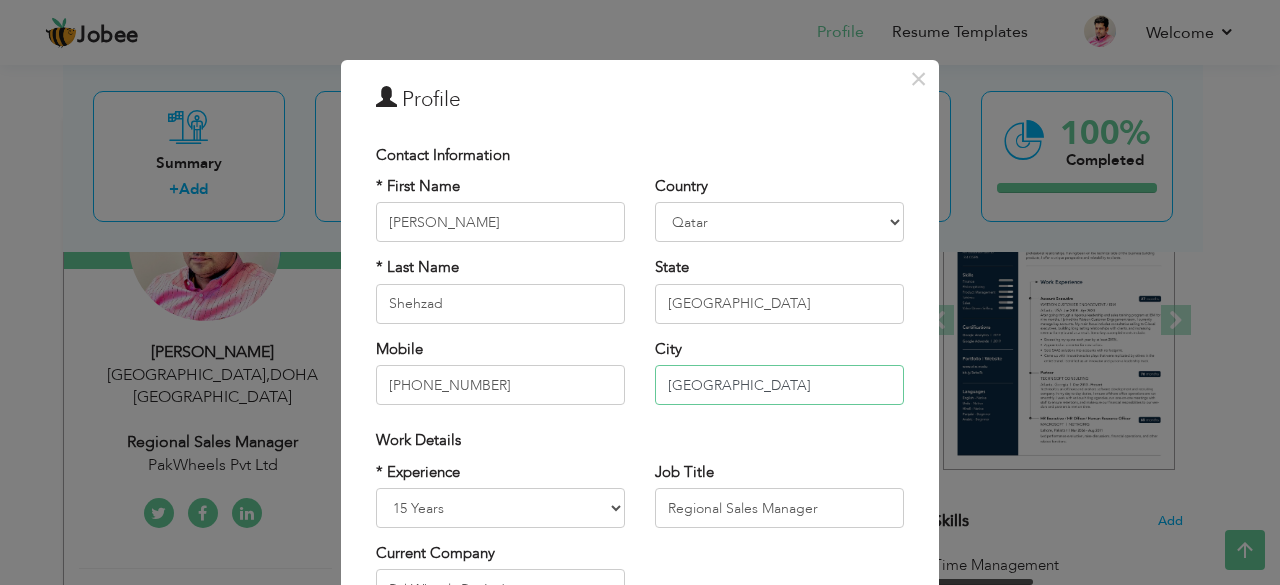 click on "Islamabad" at bounding box center (779, 385) 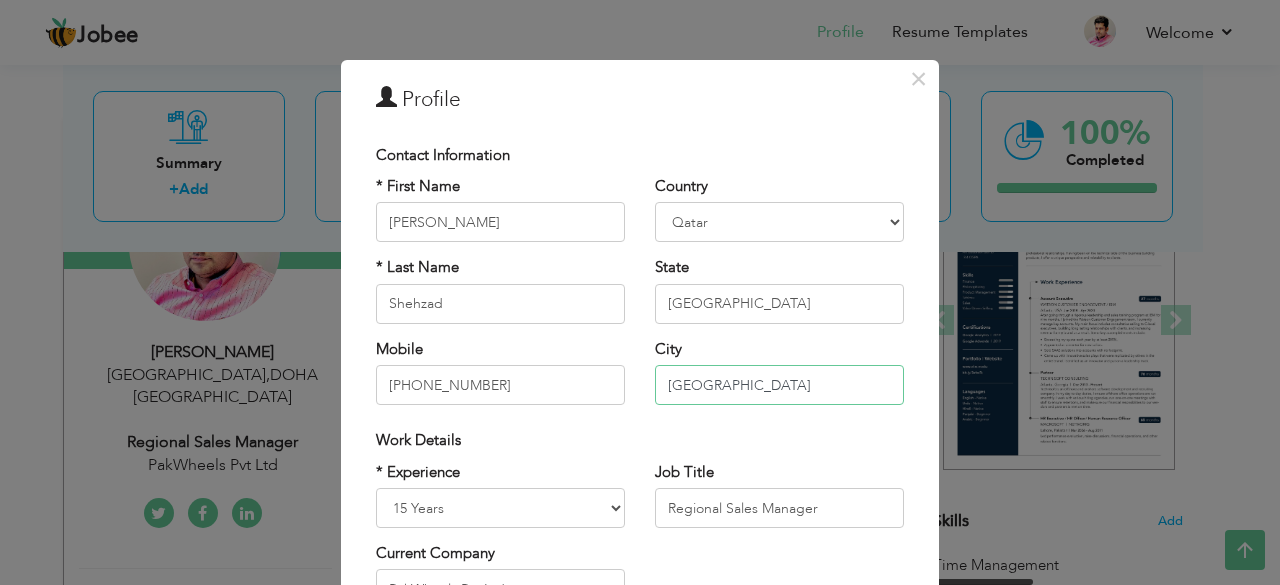 type on "[GEOGRAPHIC_DATA]" 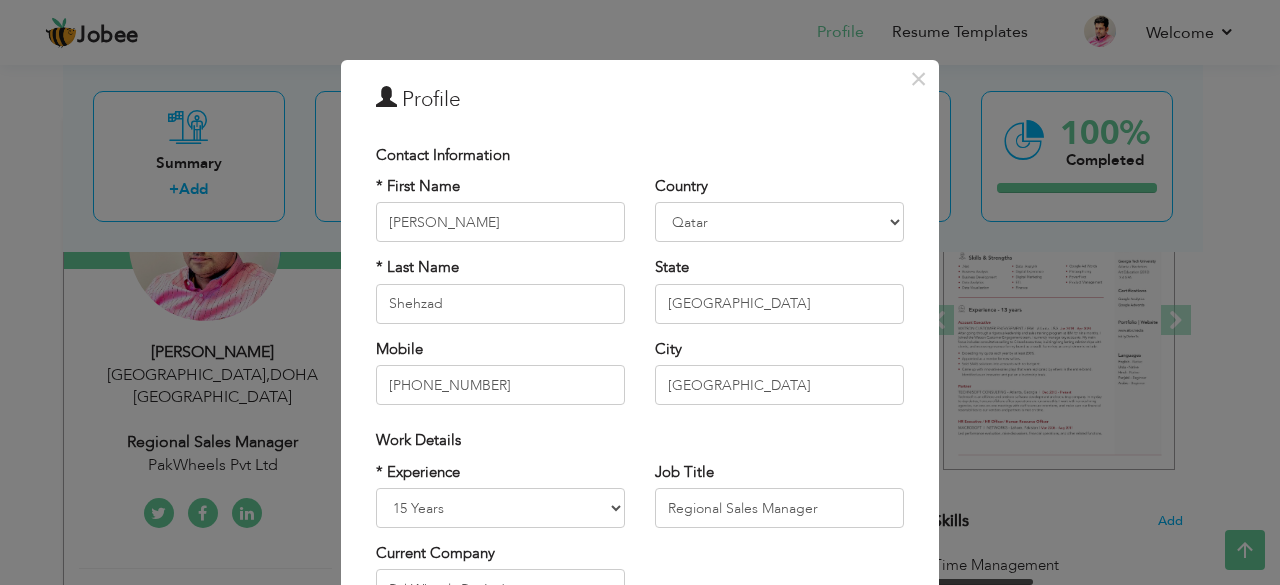 click on "Work Details" at bounding box center (640, 440) 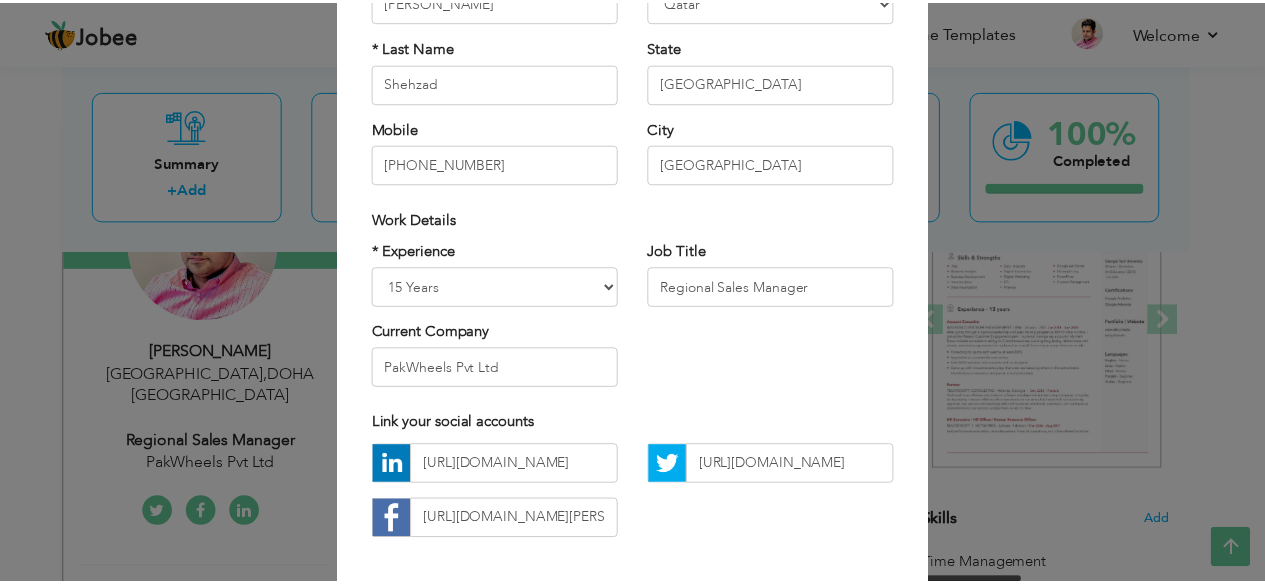 scroll, scrollTop: 311, scrollLeft: 0, axis: vertical 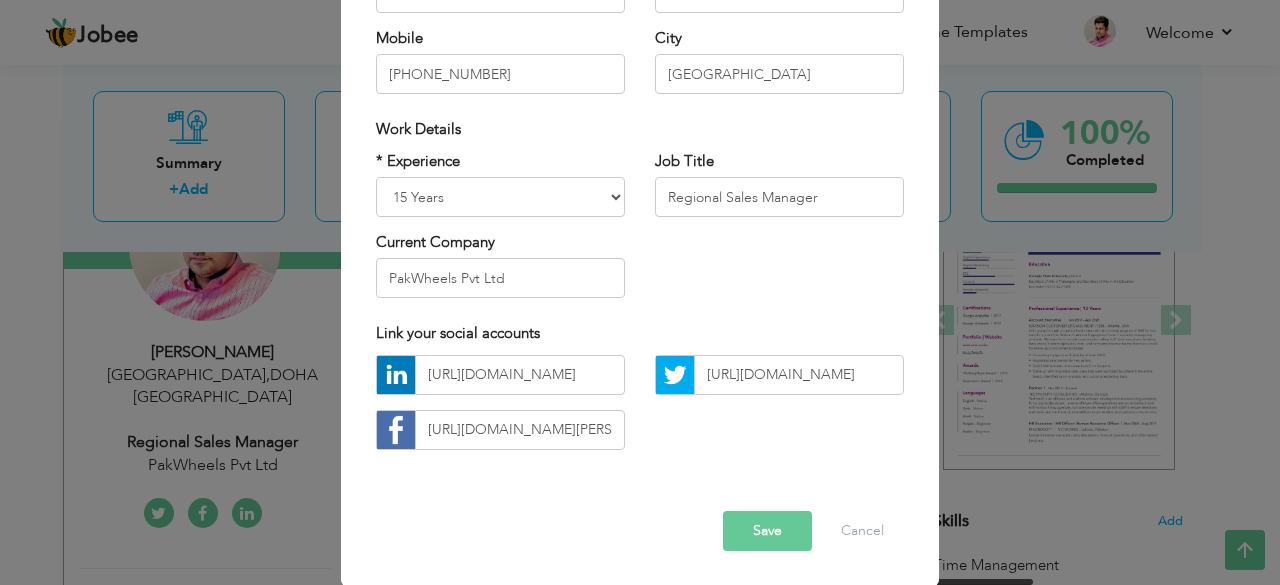 click on "Save" at bounding box center (767, 531) 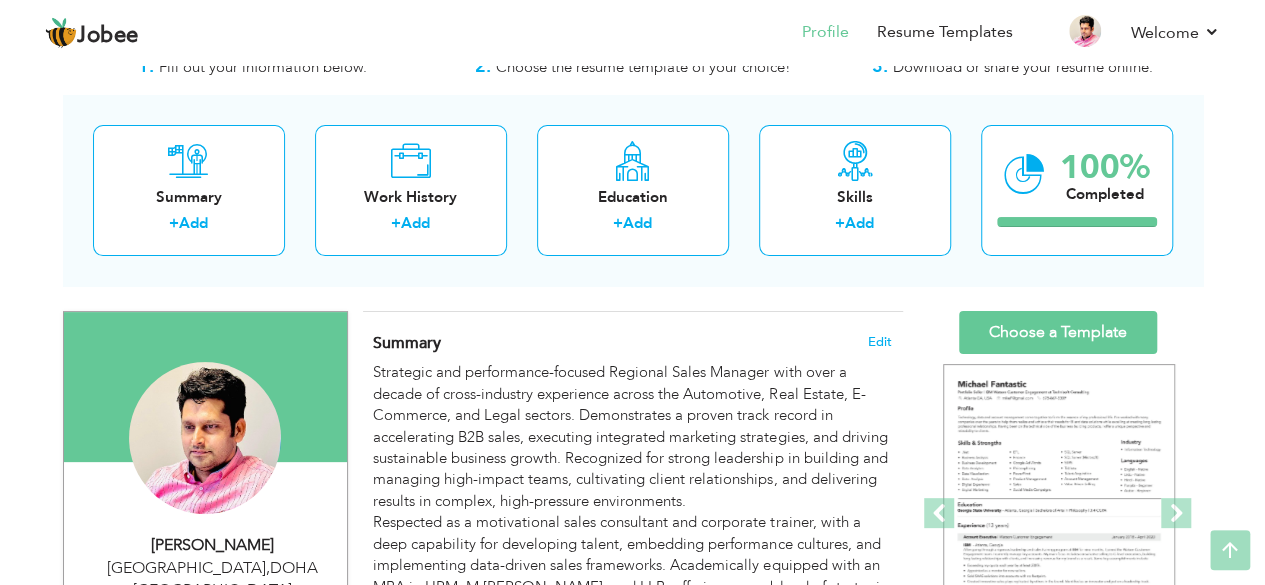 scroll, scrollTop: 0, scrollLeft: 0, axis: both 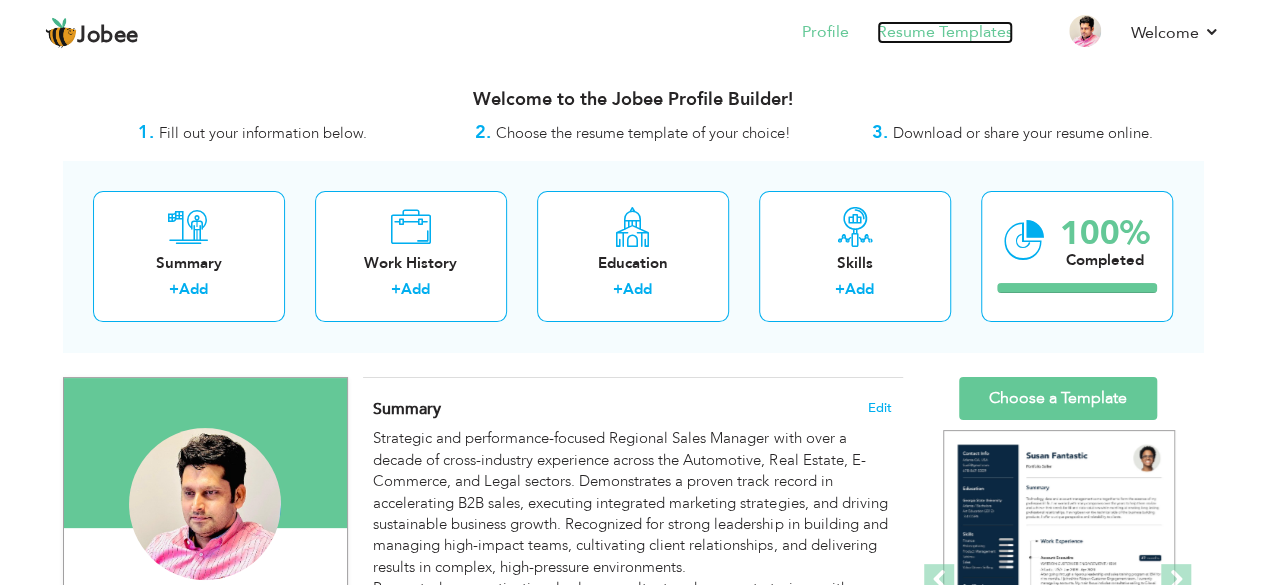 click on "Resume Templates" at bounding box center [945, 32] 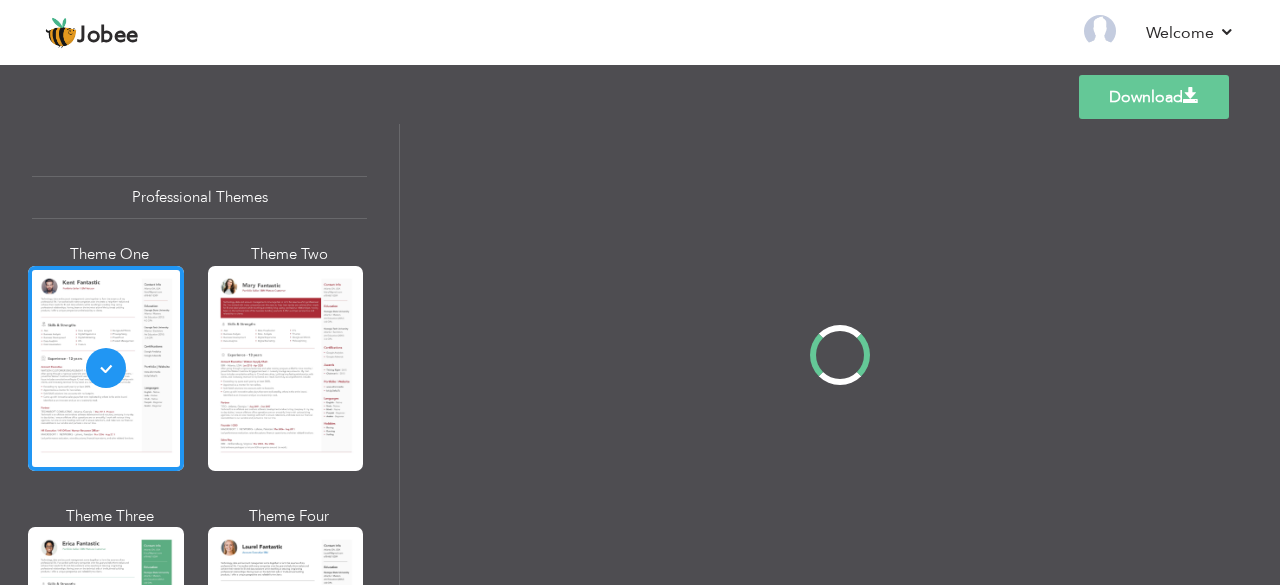 scroll, scrollTop: 0, scrollLeft: 0, axis: both 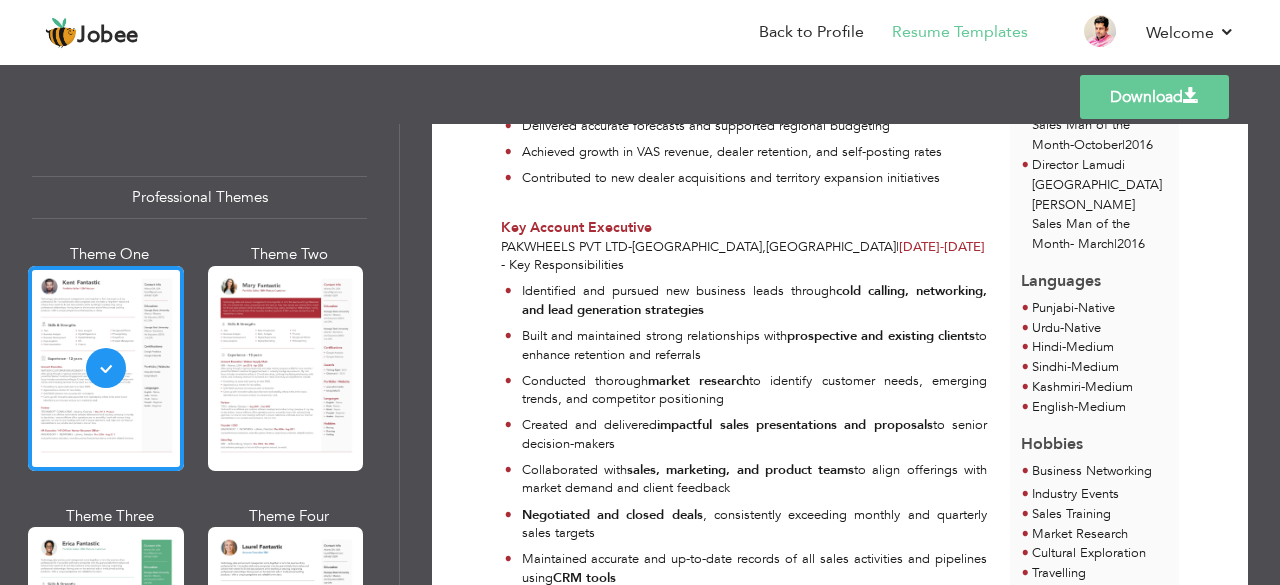 click on "Download" at bounding box center [1154, 97] 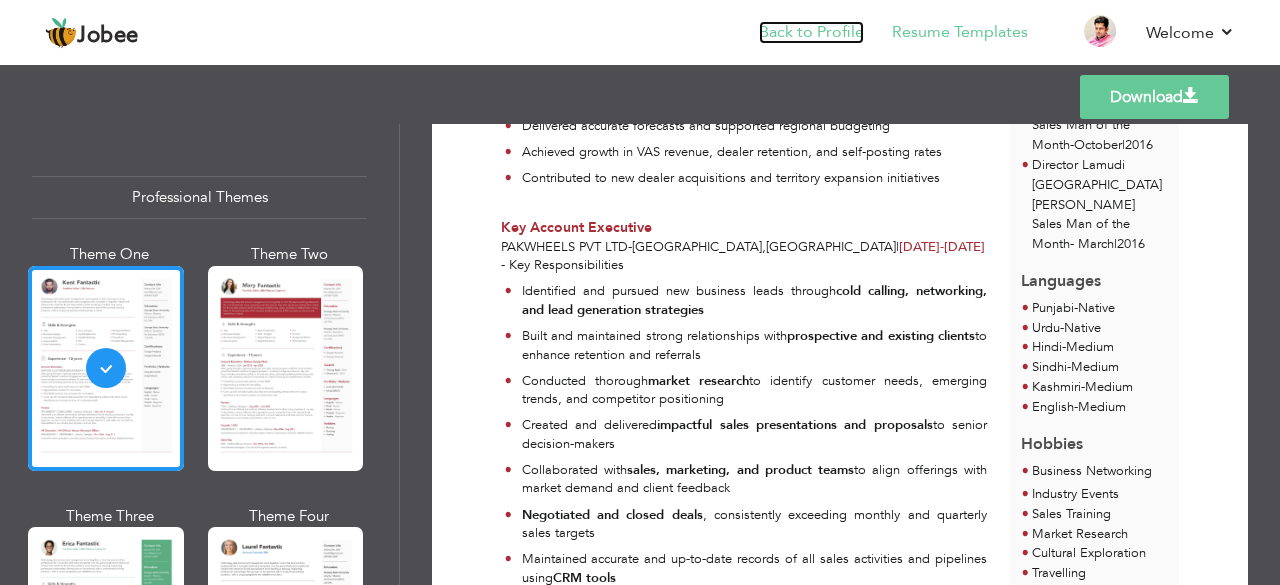 click on "Back to Profile" at bounding box center (811, 32) 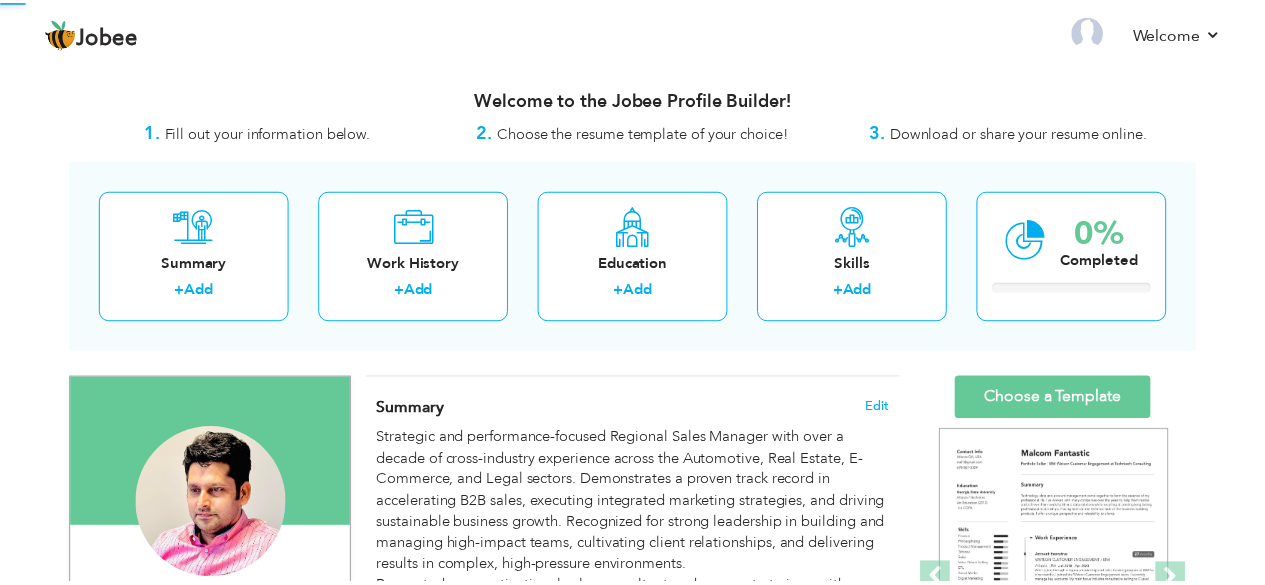 scroll, scrollTop: 0, scrollLeft: 0, axis: both 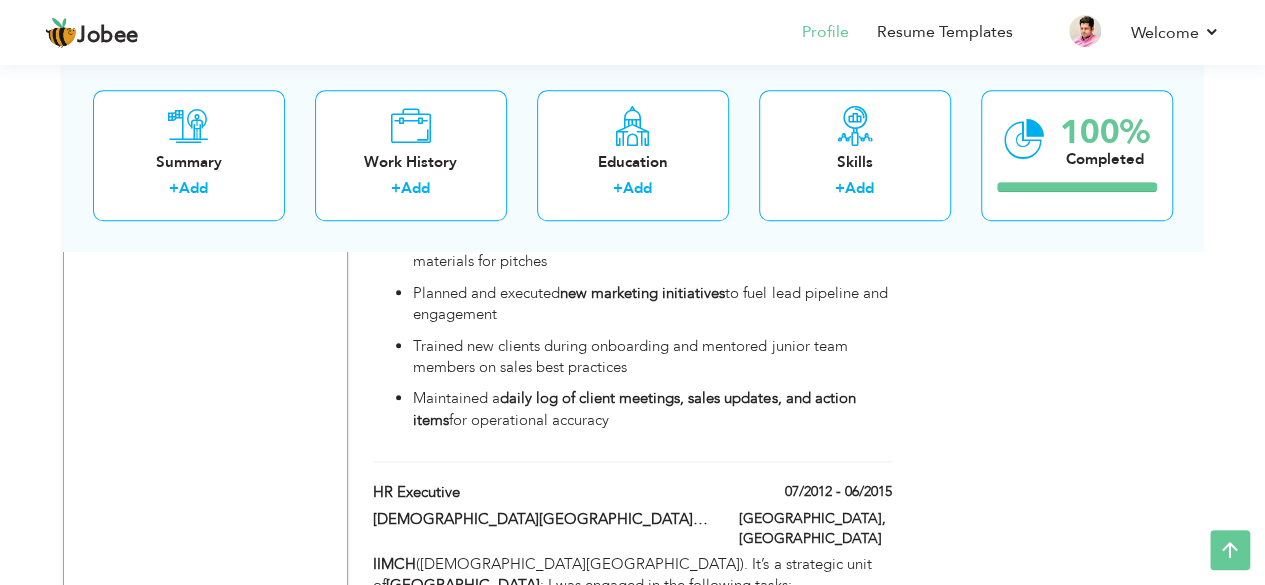 drag, startPoint x: 1270, startPoint y: 42, endPoint x: 1279, endPoint y: 441, distance: 399.1015 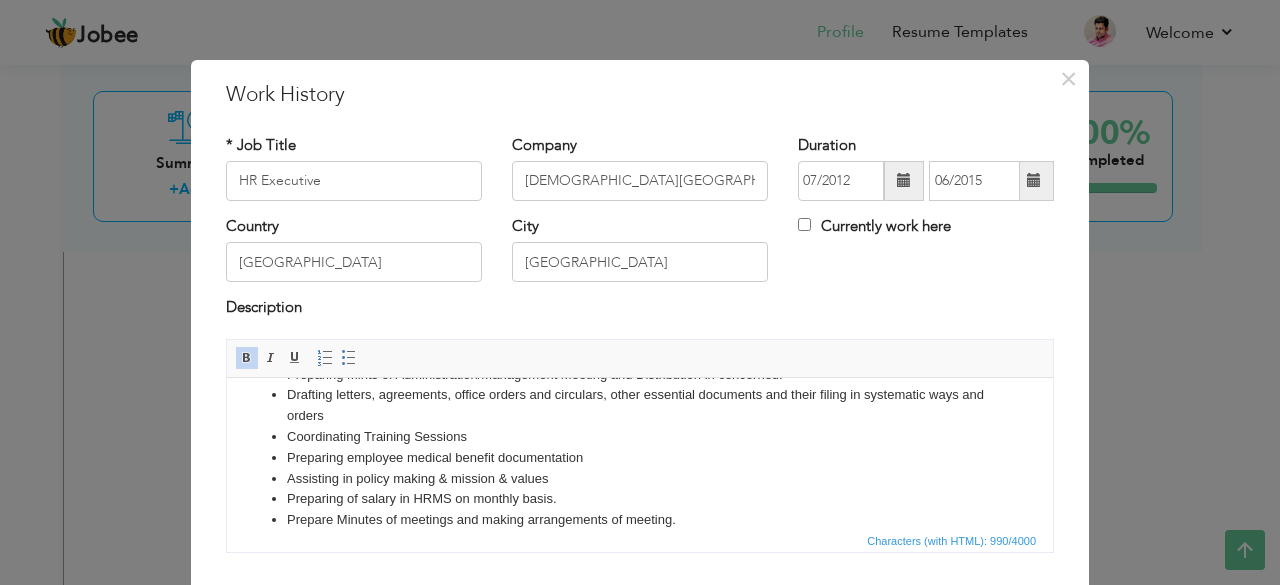 scroll, scrollTop: 214, scrollLeft: 0, axis: vertical 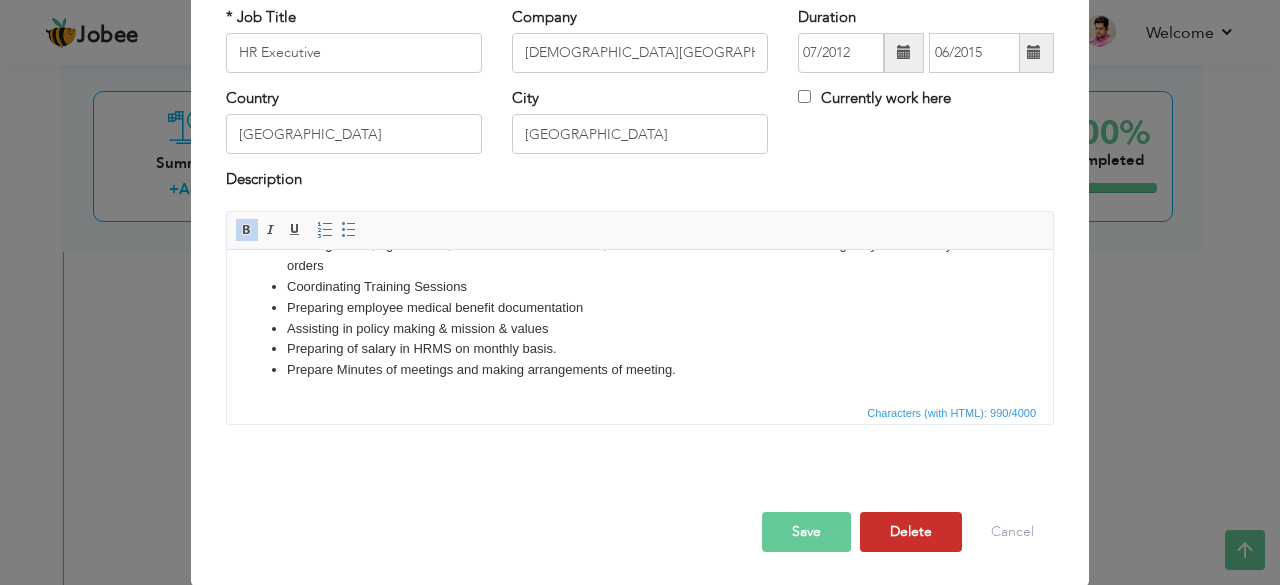 click on "Delete" at bounding box center [911, 532] 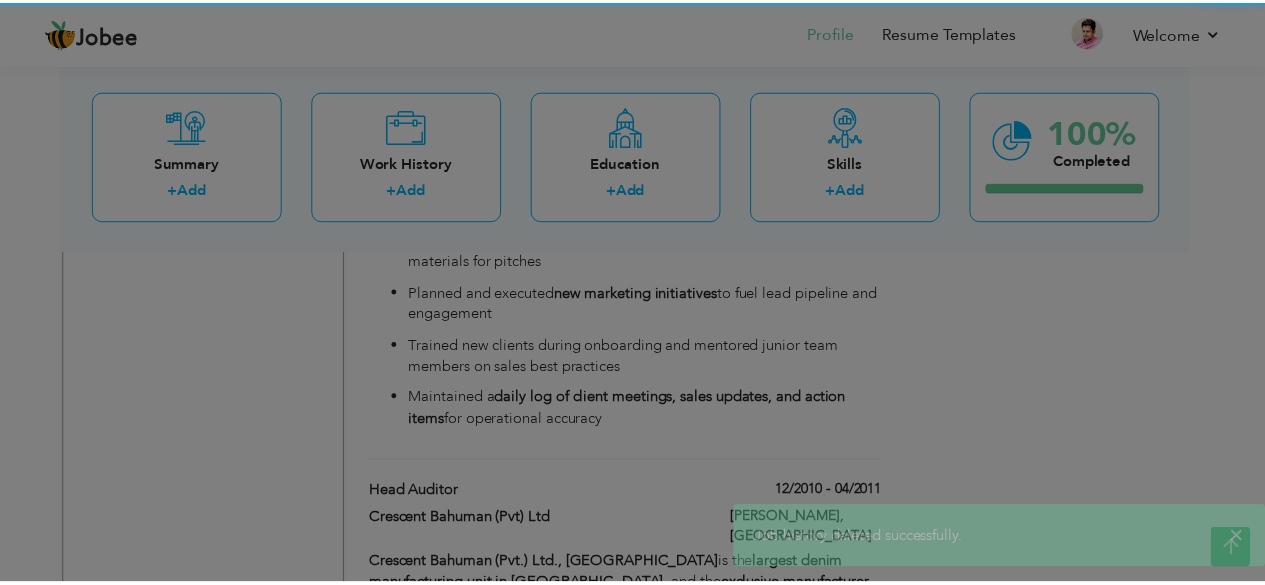scroll, scrollTop: 0, scrollLeft: 0, axis: both 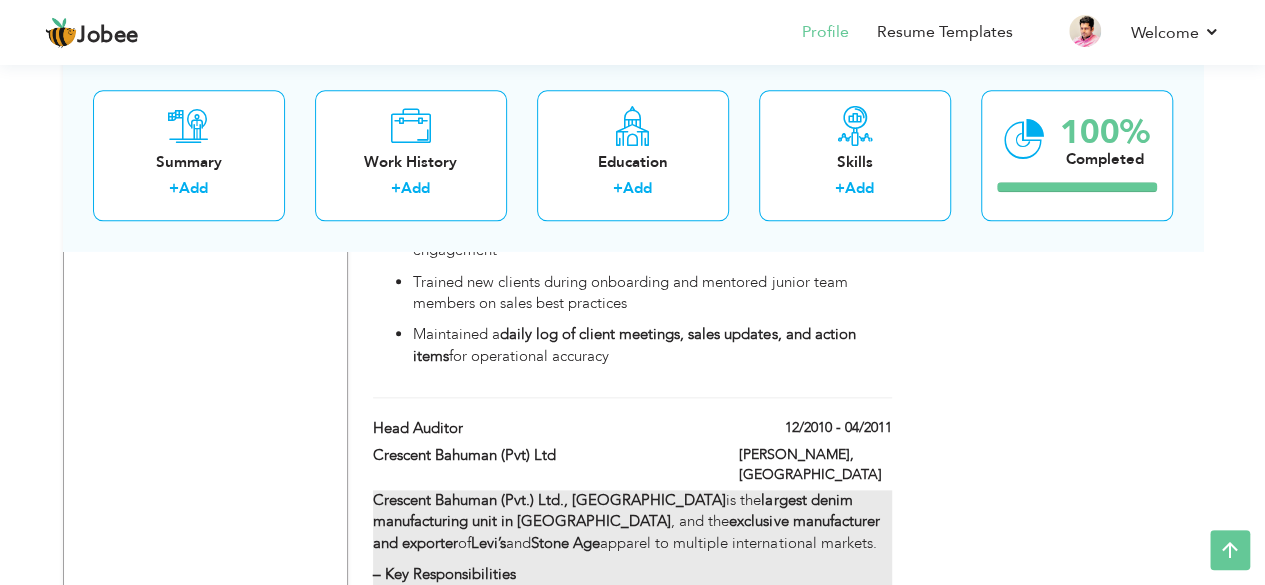 click on "Stone Age" at bounding box center (565, 543) 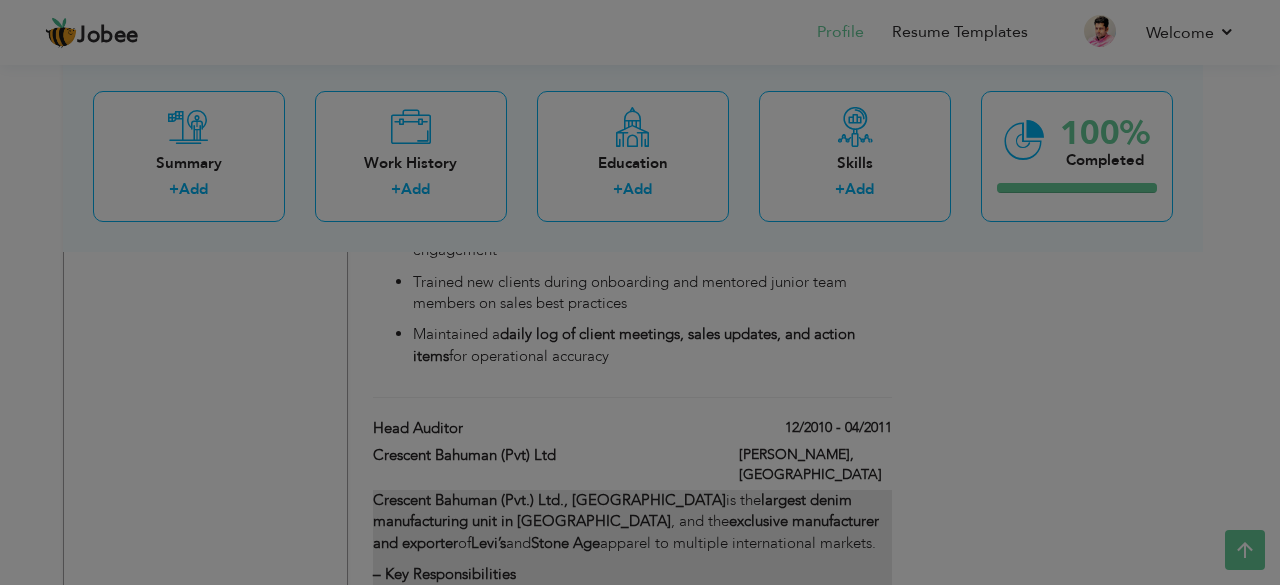 scroll, scrollTop: 0, scrollLeft: 0, axis: both 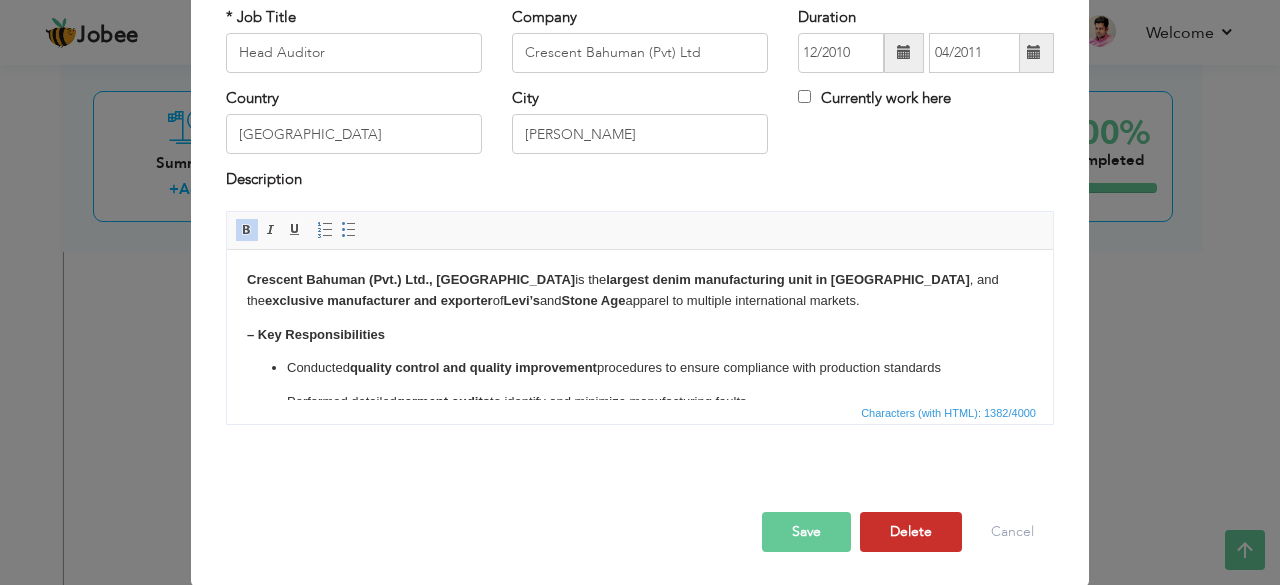 click on "Delete" at bounding box center (911, 532) 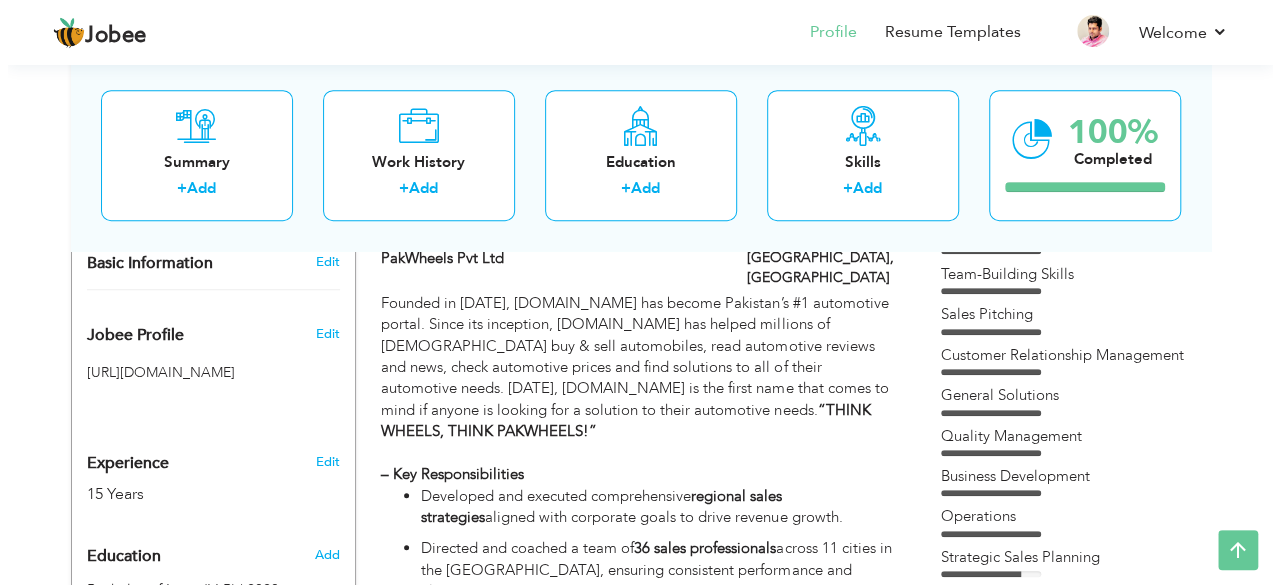 scroll, scrollTop: 527, scrollLeft: 0, axis: vertical 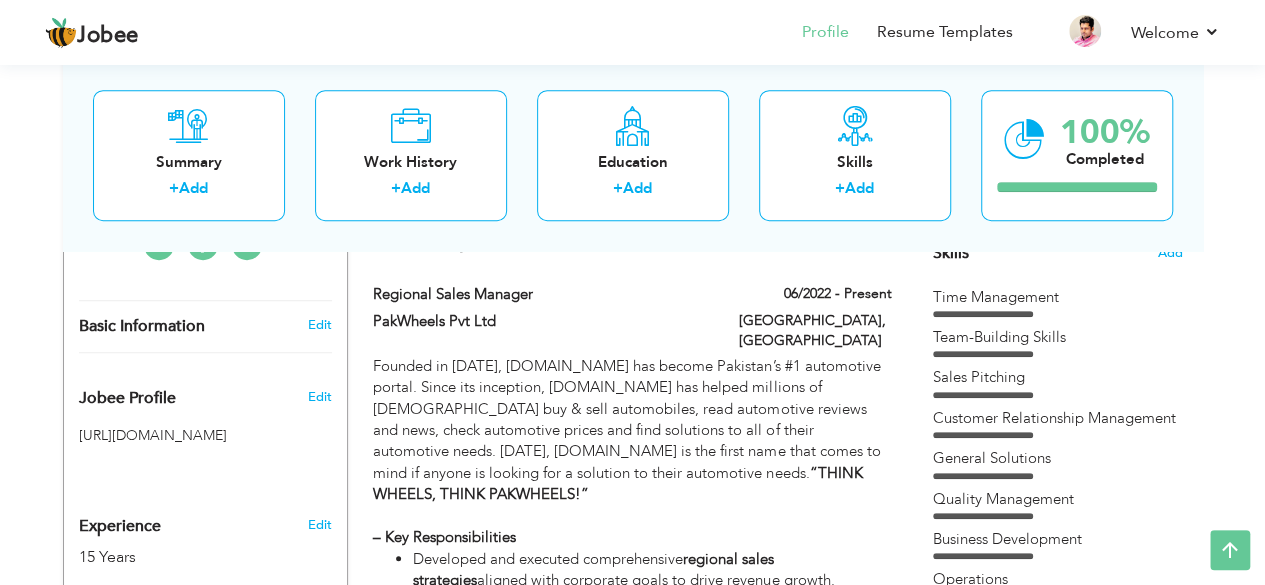 click on "Edit" at bounding box center (322, 520) 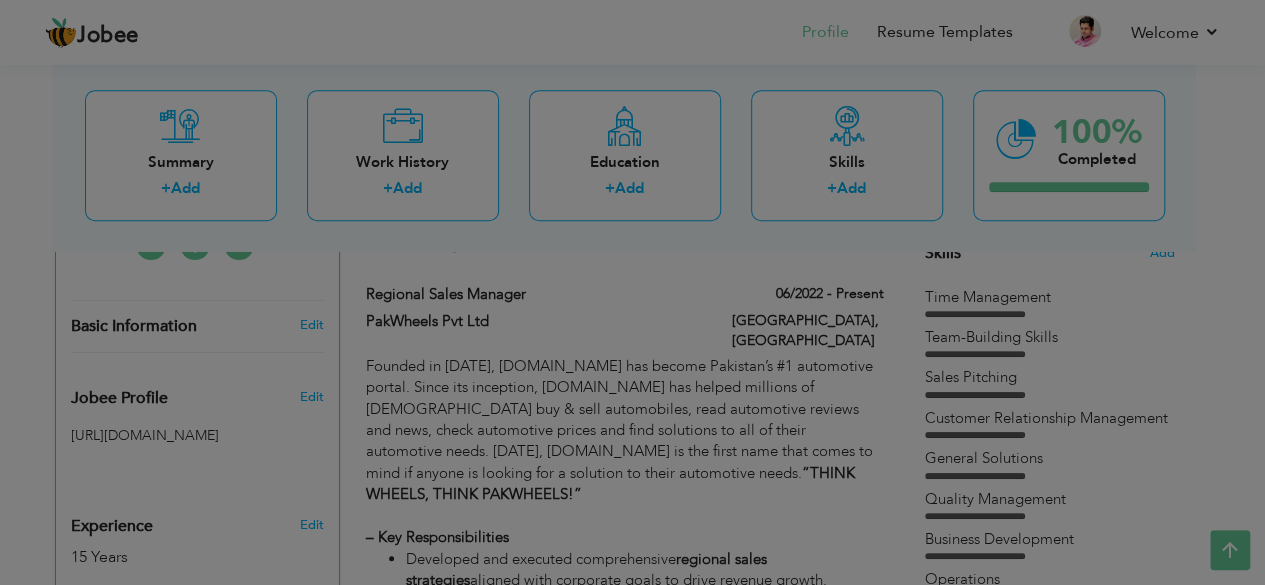 type on "[PERSON_NAME]" 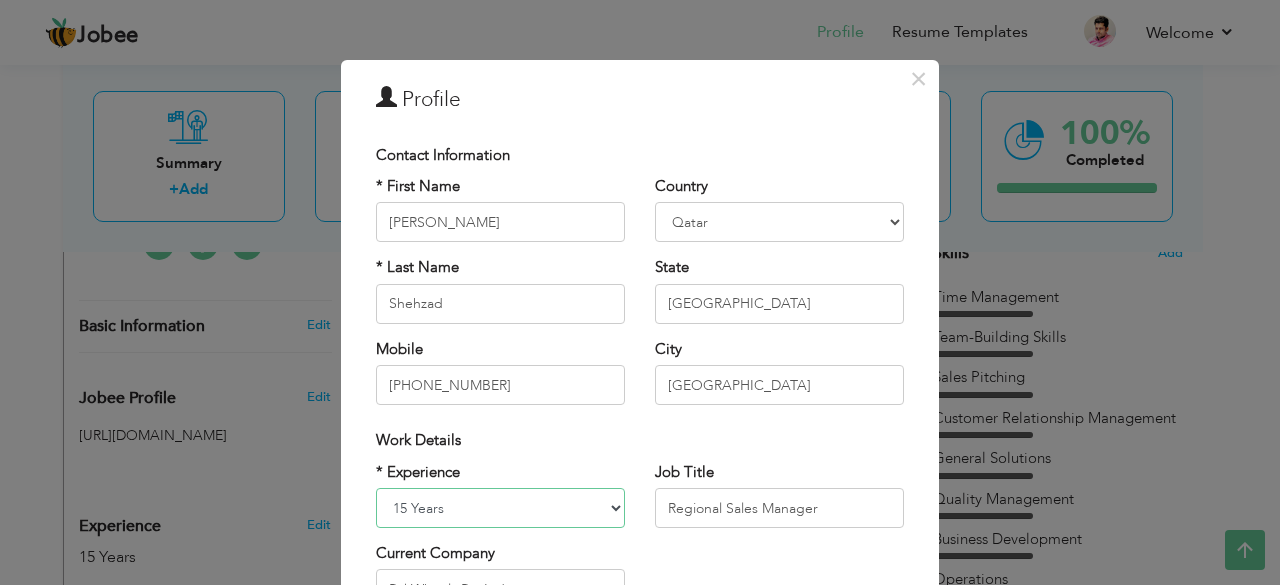 click on "Entry Level Less than 1 Year 1 Year 2 Years 3 Years 4 Years 5 Years 6 Years 7 Years 8 Years 9 Years 10 Years 11 Years 12 Years 13 Years 14 Years 15 Years 16 Years 17 Years 18 Years 19 Years 20 Years 21 Years 22 Years 23 Years 24 Years 25 Years 26 Years 27 Years 28 Years 29 Years 30 Years 31 Years 32 Years 33 Years 34 Years 35 Years More than 35 Years" at bounding box center [500, 508] 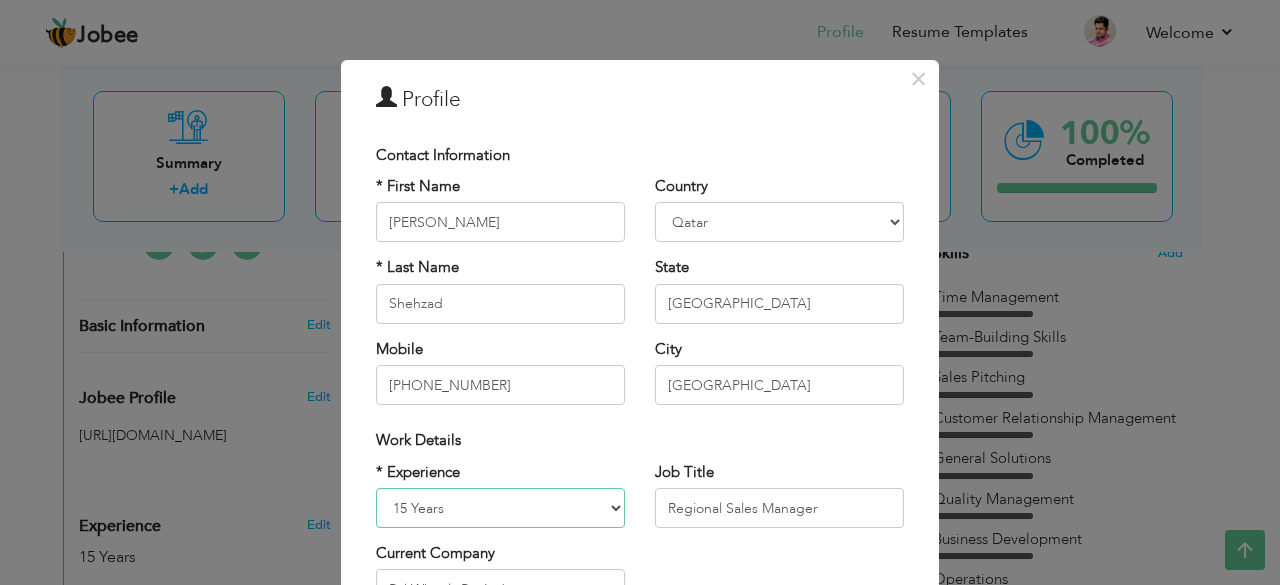 select on "number:12" 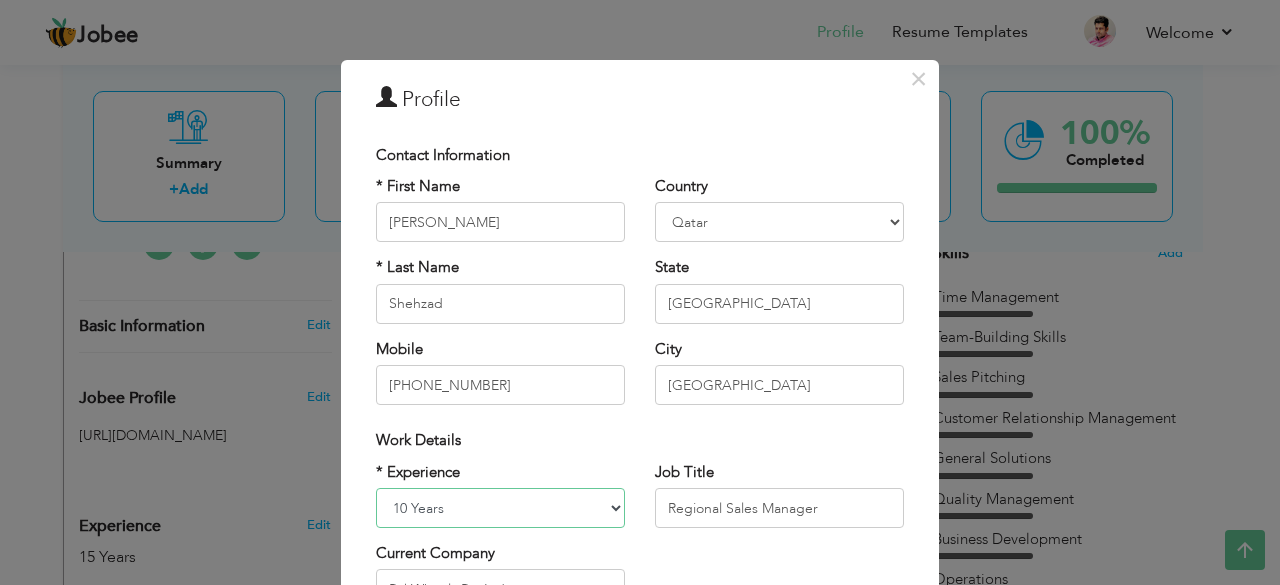 click on "Entry Level Less than 1 Year 1 Year 2 Years 3 Years 4 Years 5 Years 6 Years 7 Years 8 Years 9 Years 10 Years 11 Years 12 Years 13 Years 14 Years 15 Years 16 Years 17 Years 18 Years 19 Years 20 Years 21 Years 22 Years 23 Years 24 Years 25 Years 26 Years 27 Years 28 Years 29 Years 30 Years 31 Years 32 Years 33 Years 34 Years 35 Years More than 35 Years" at bounding box center (500, 508) 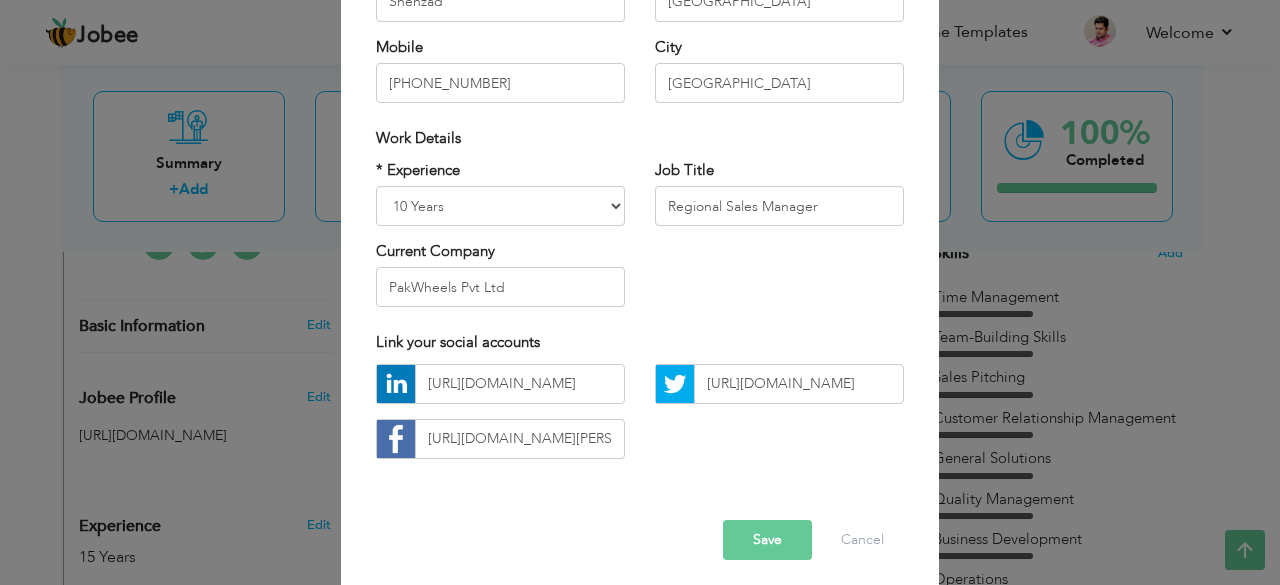 scroll, scrollTop: 311, scrollLeft: 0, axis: vertical 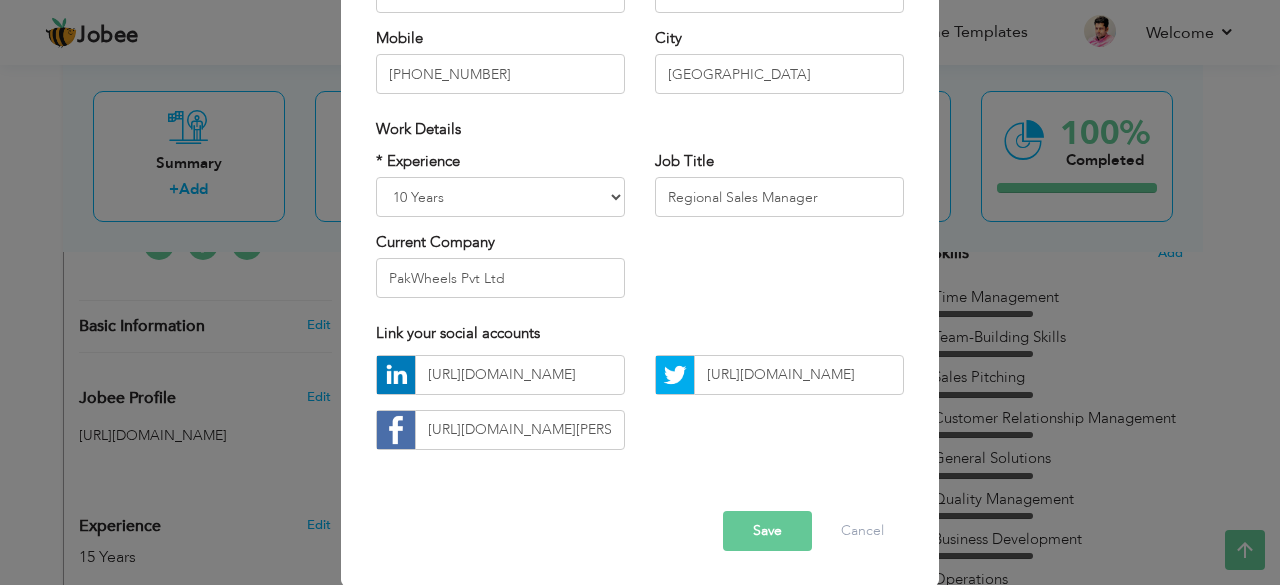 click on "Save" at bounding box center (767, 531) 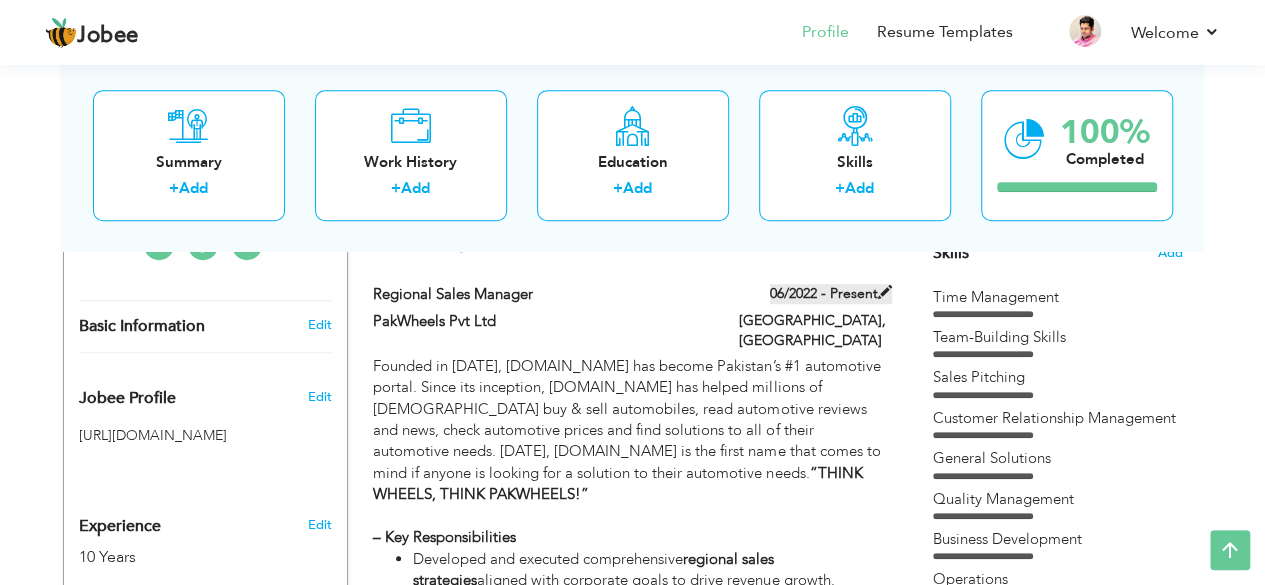 click on "06/2022 - Present" at bounding box center (831, 294) 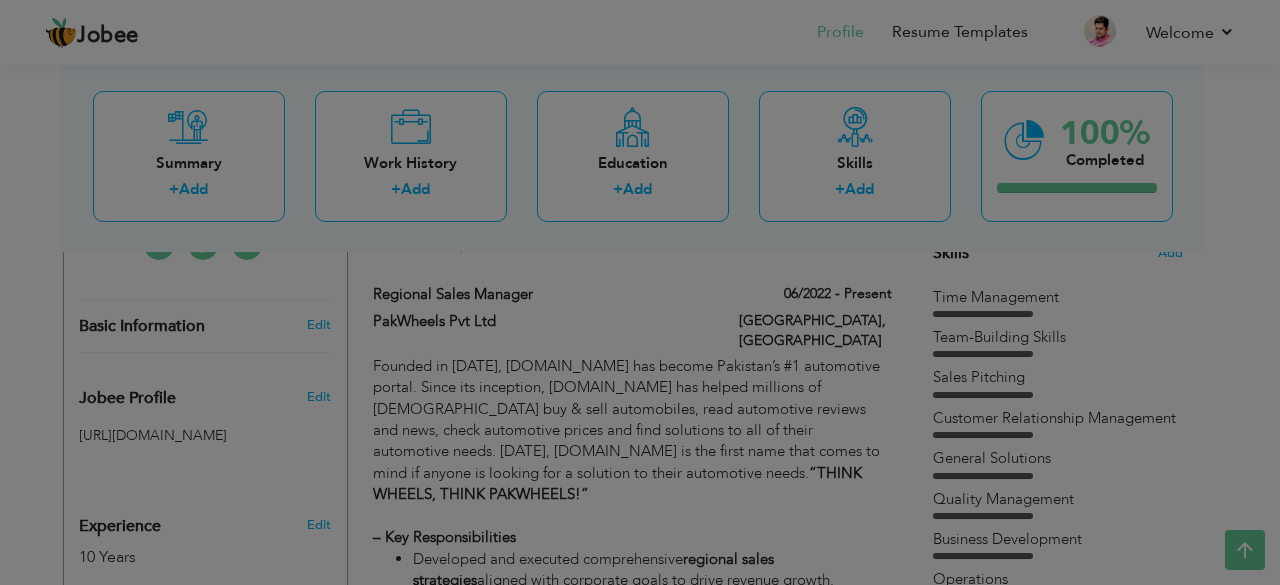 scroll, scrollTop: 0, scrollLeft: 0, axis: both 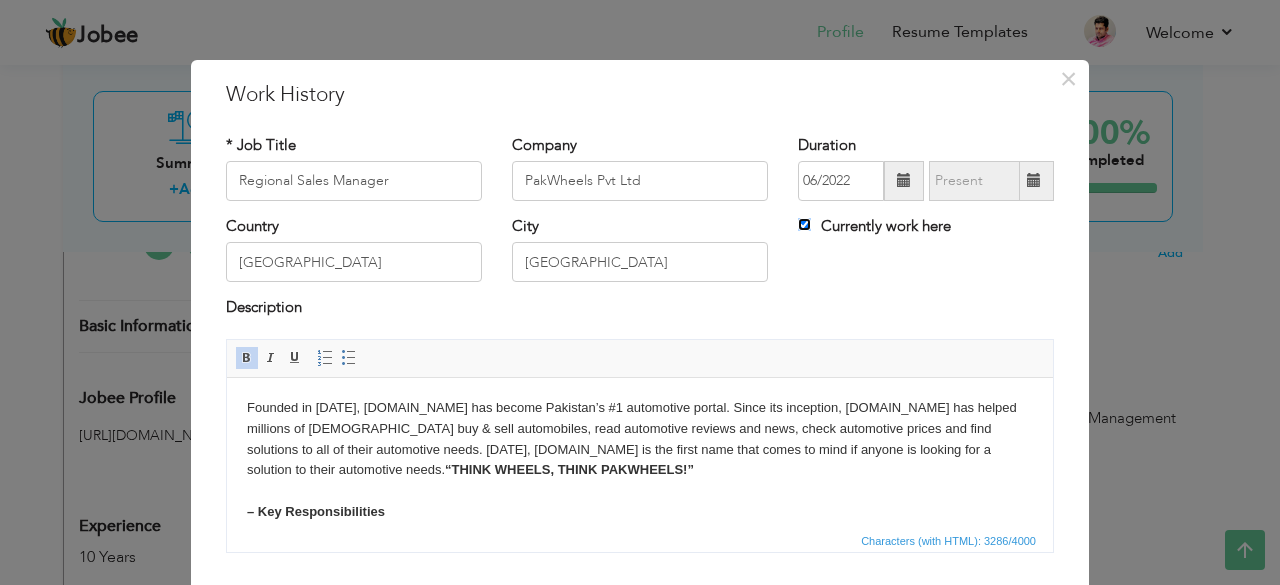 click on "Currently work here" at bounding box center [804, 224] 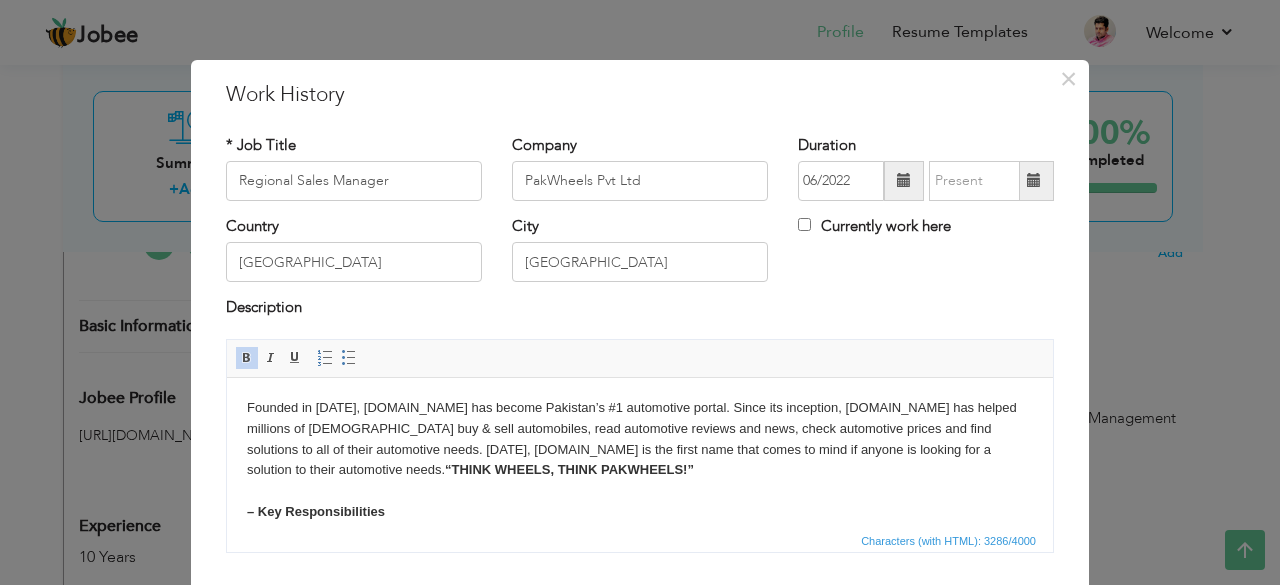 click at bounding box center [1034, 180] 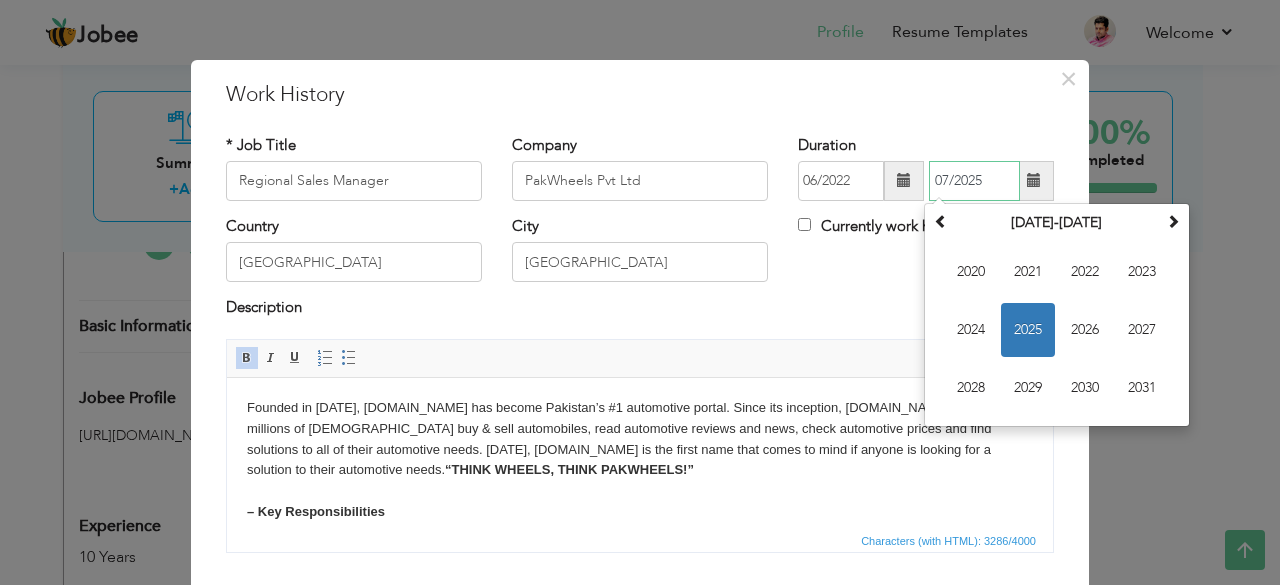 click on "2025" at bounding box center (1028, 330) 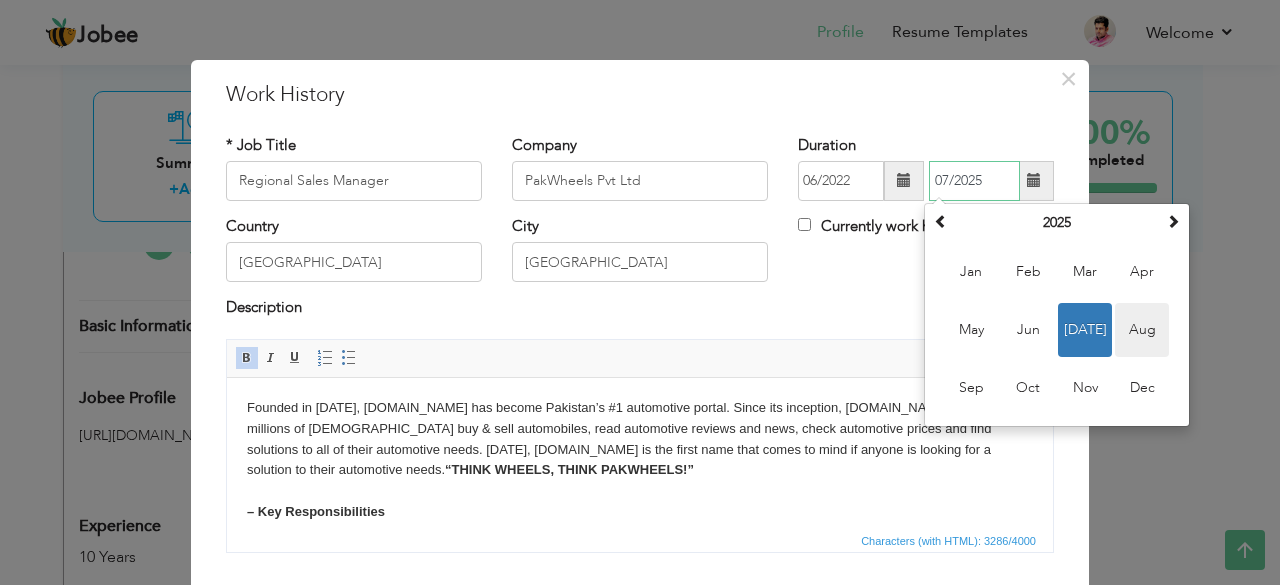 click on "Aug" at bounding box center (1142, 330) 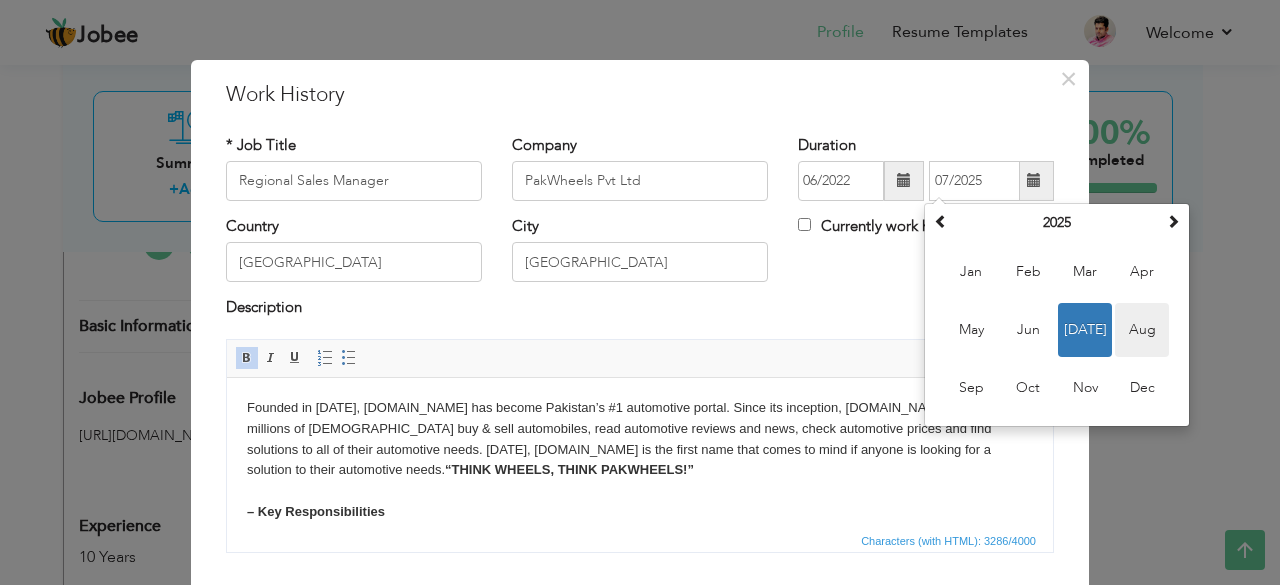 type on "08/2025" 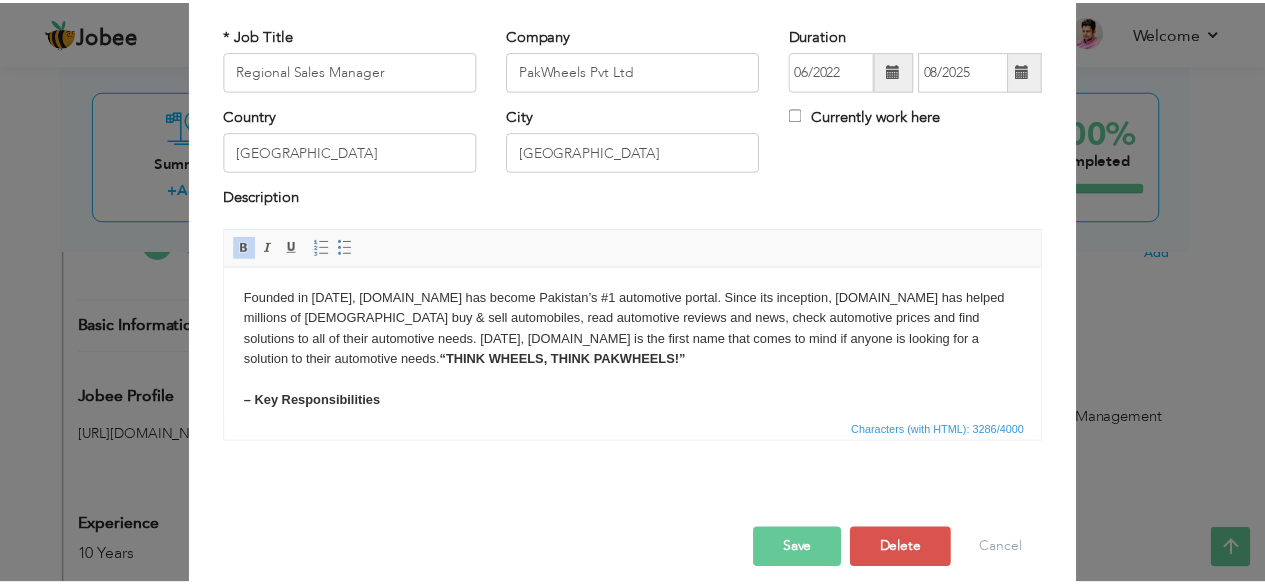 scroll, scrollTop: 128, scrollLeft: 0, axis: vertical 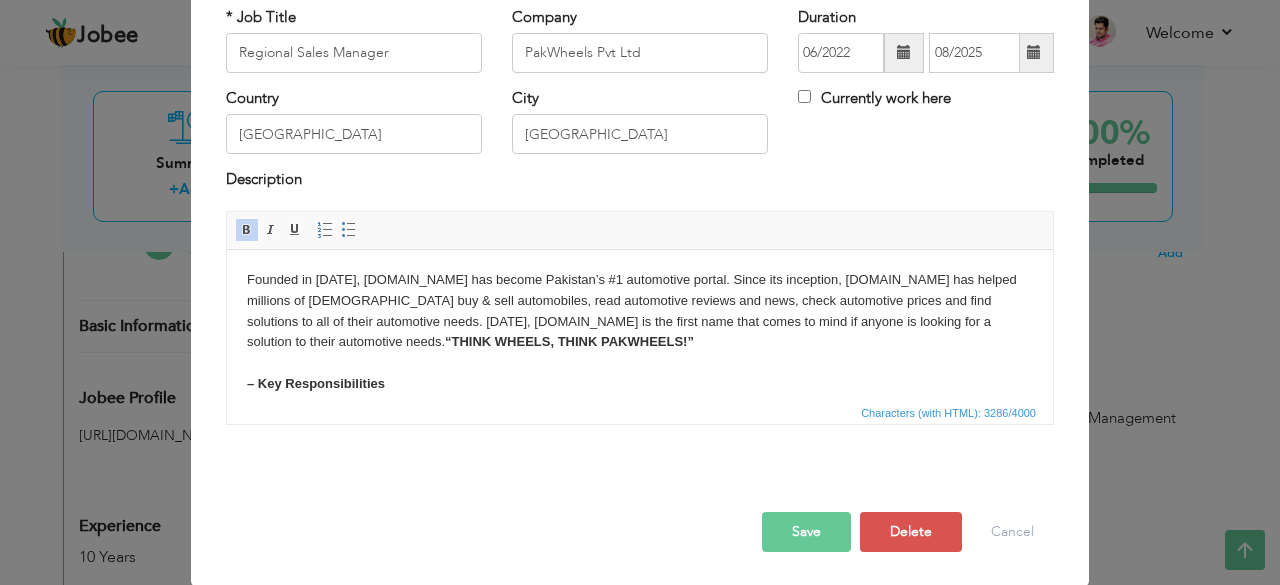 click on "Save" at bounding box center [806, 532] 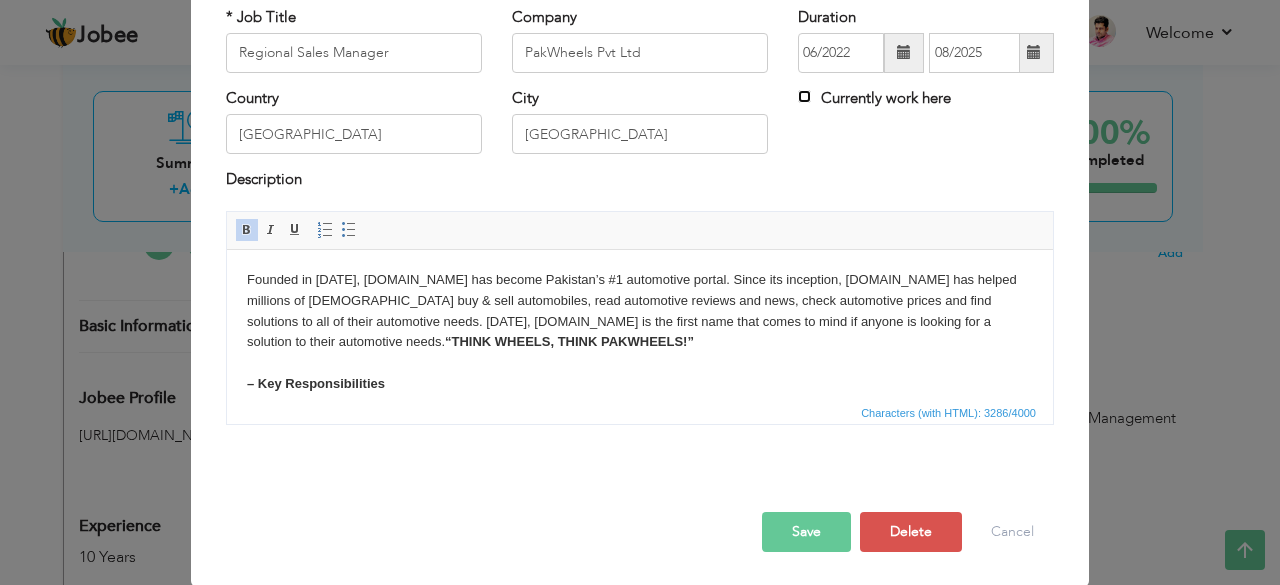 click on "Currently work here" at bounding box center (804, 96) 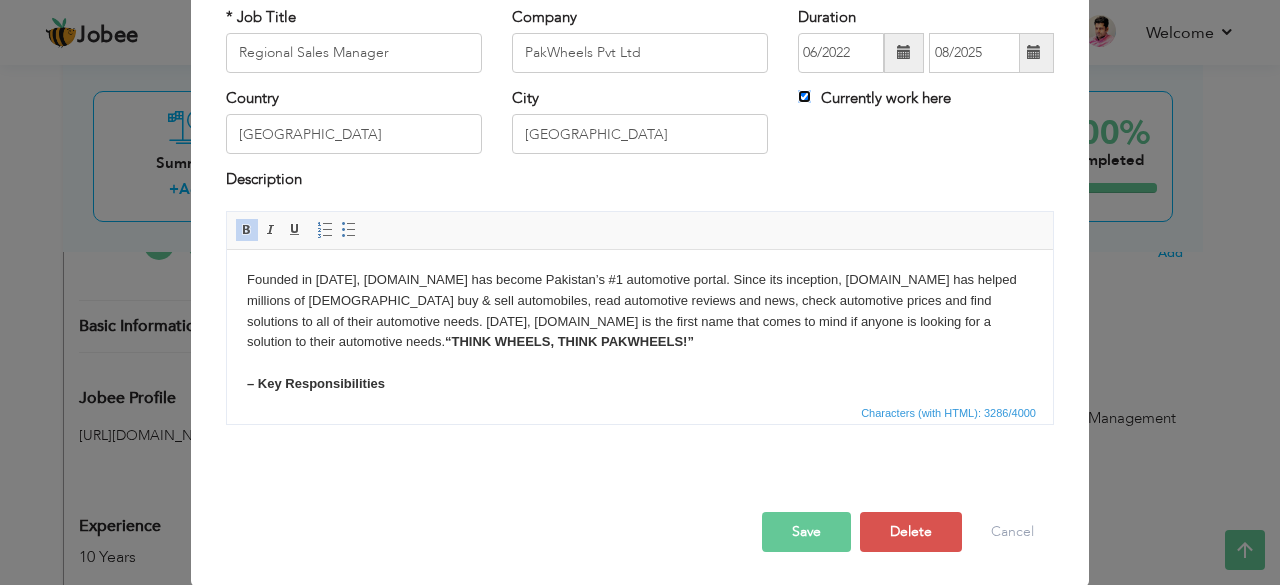 type 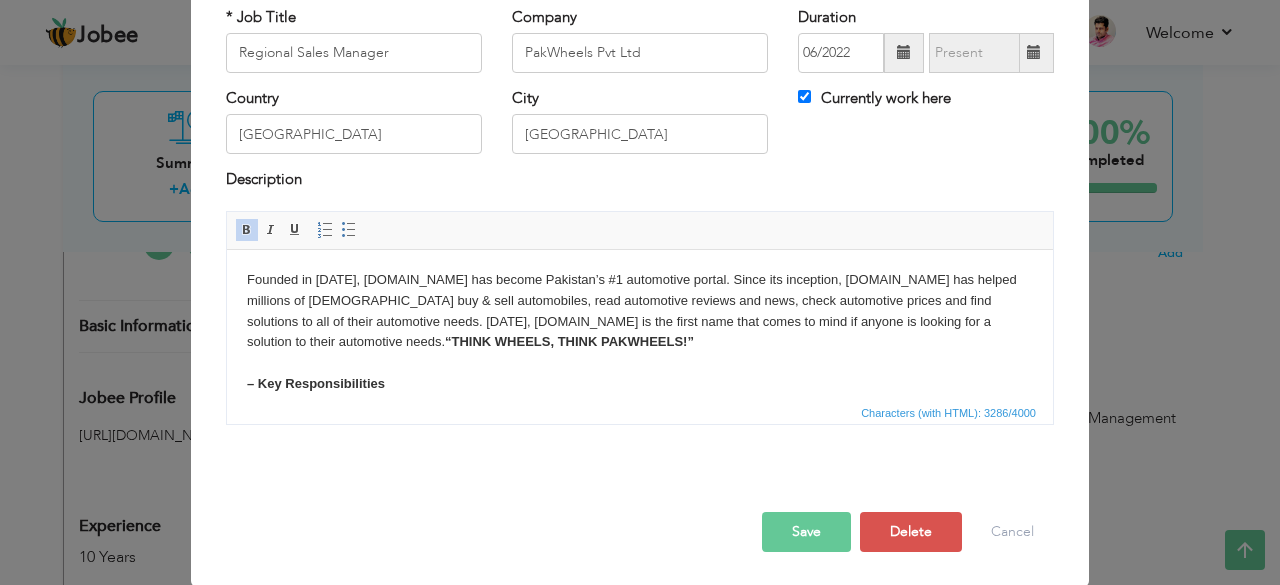 click on "Save" at bounding box center [806, 532] 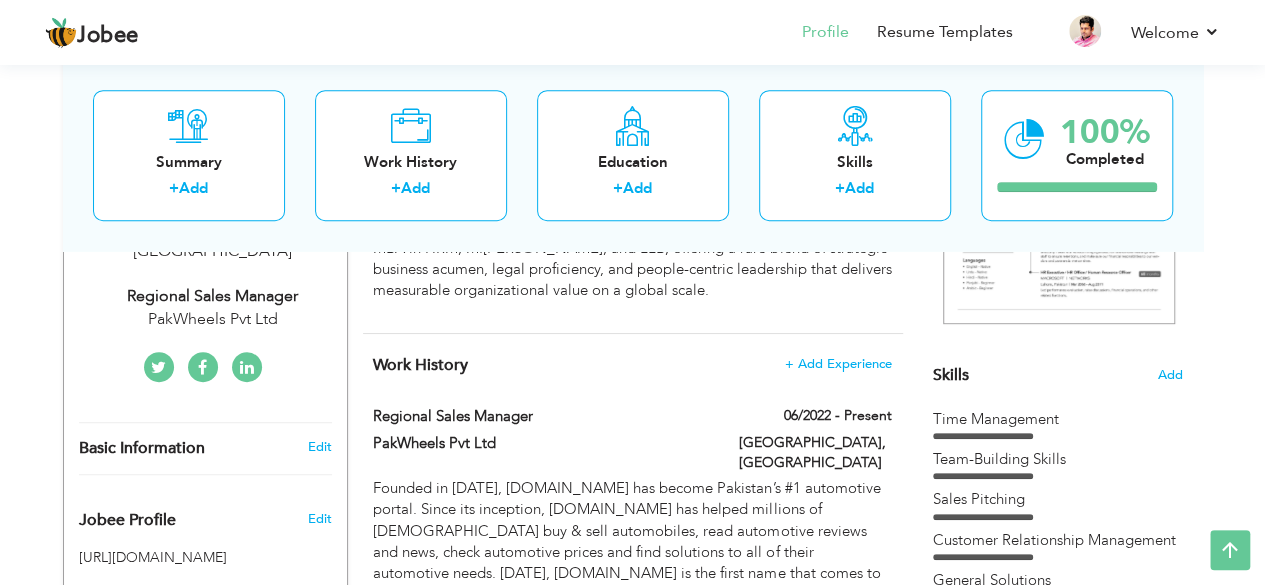 scroll, scrollTop: 398, scrollLeft: 0, axis: vertical 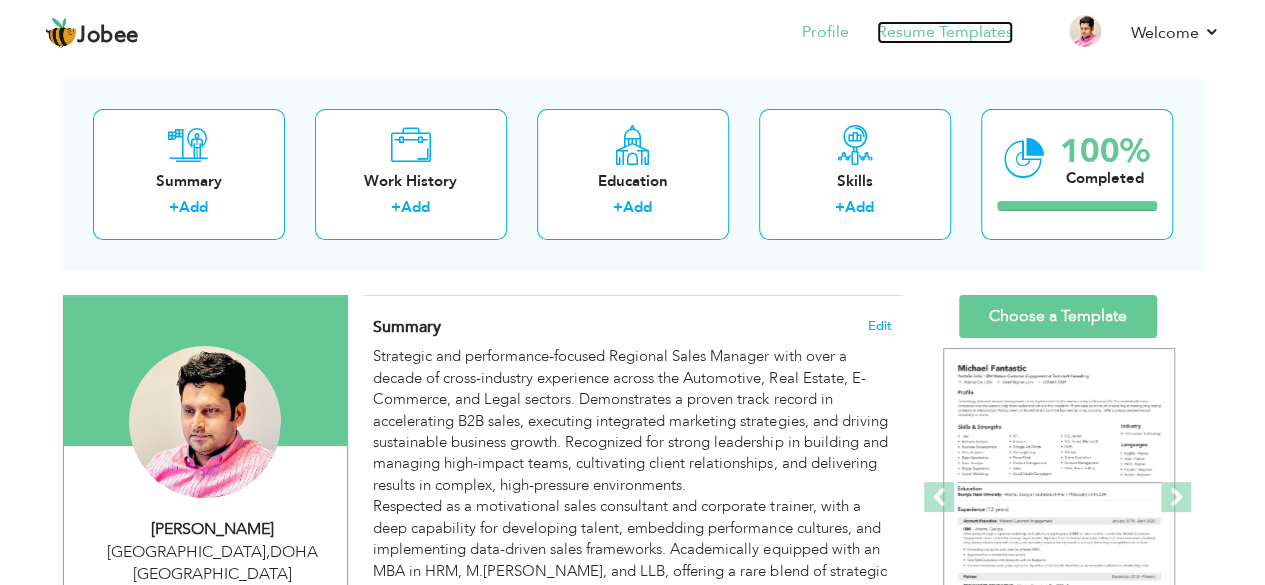 click on "Resume Templates" at bounding box center (945, 32) 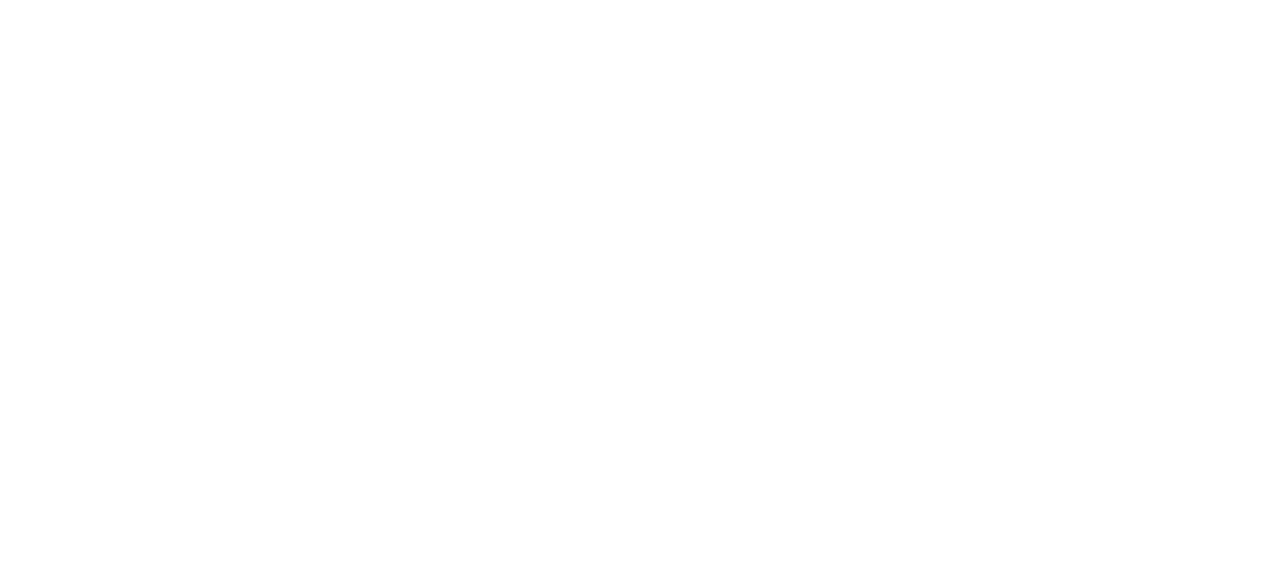 scroll, scrollTop: 0, scrollLeft: 0, axis: both 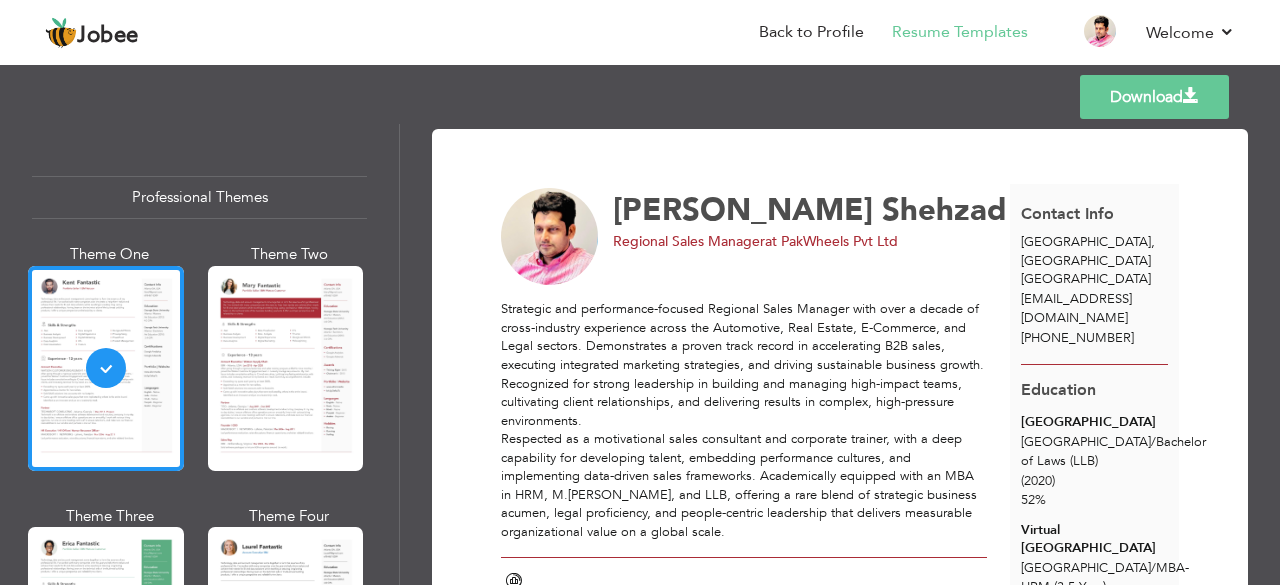 click on "Download
Irfan   Shehzad
Regional Sales Manager  at PakWheels Pvt Ltd
Skills & Strengths
Time Management" at bounding box center (840, 2478) 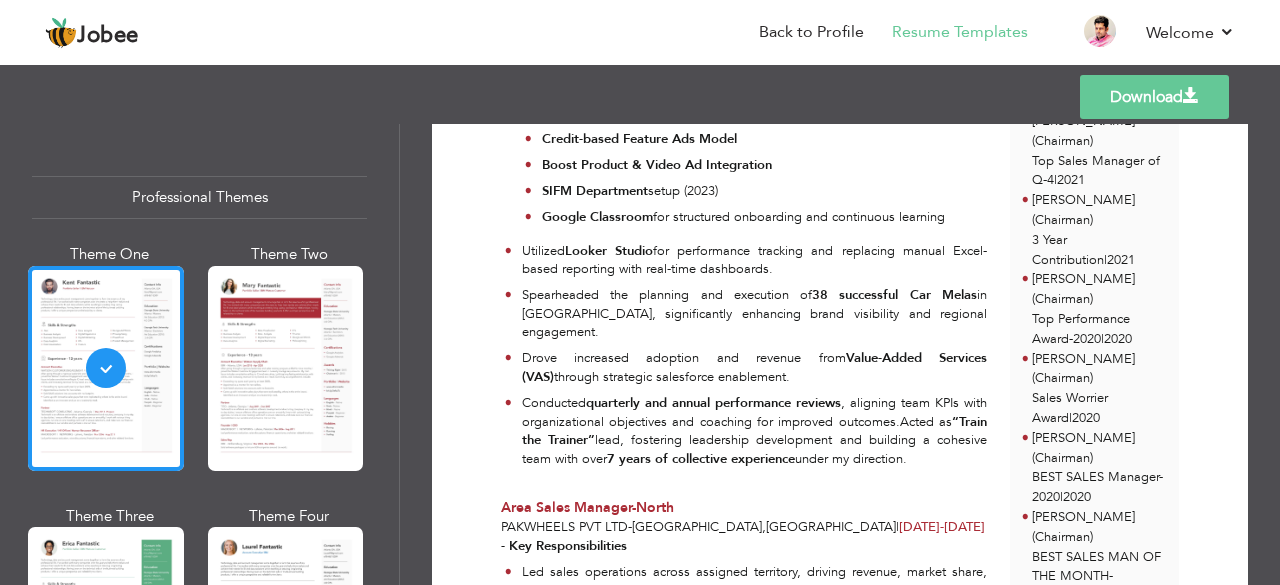 scroll, scrollTop: 1815, scrollLeft: 0, axis: vertical 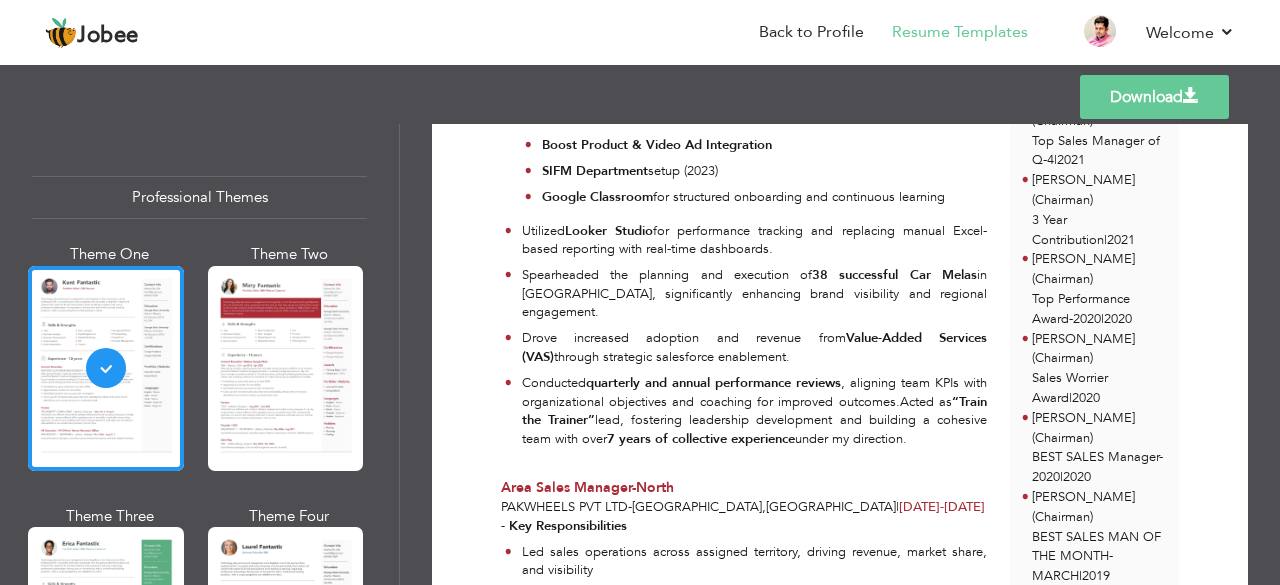 click on "Download" at bounding box center (1154, 97) 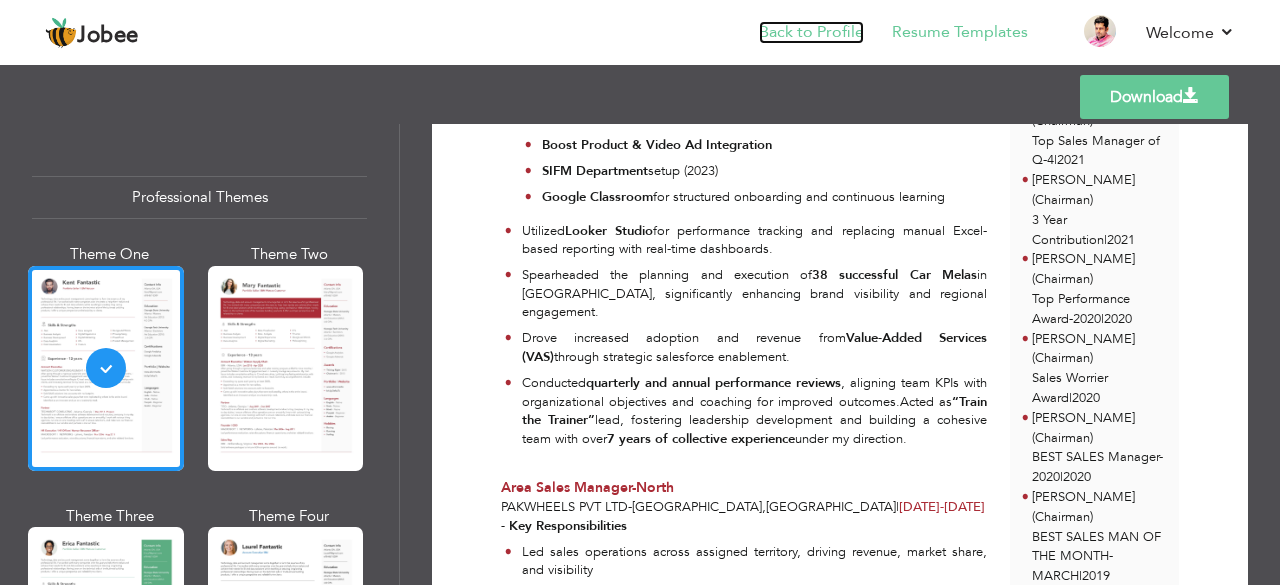 click on "Back to Profile" at bounding box center (811, 32) 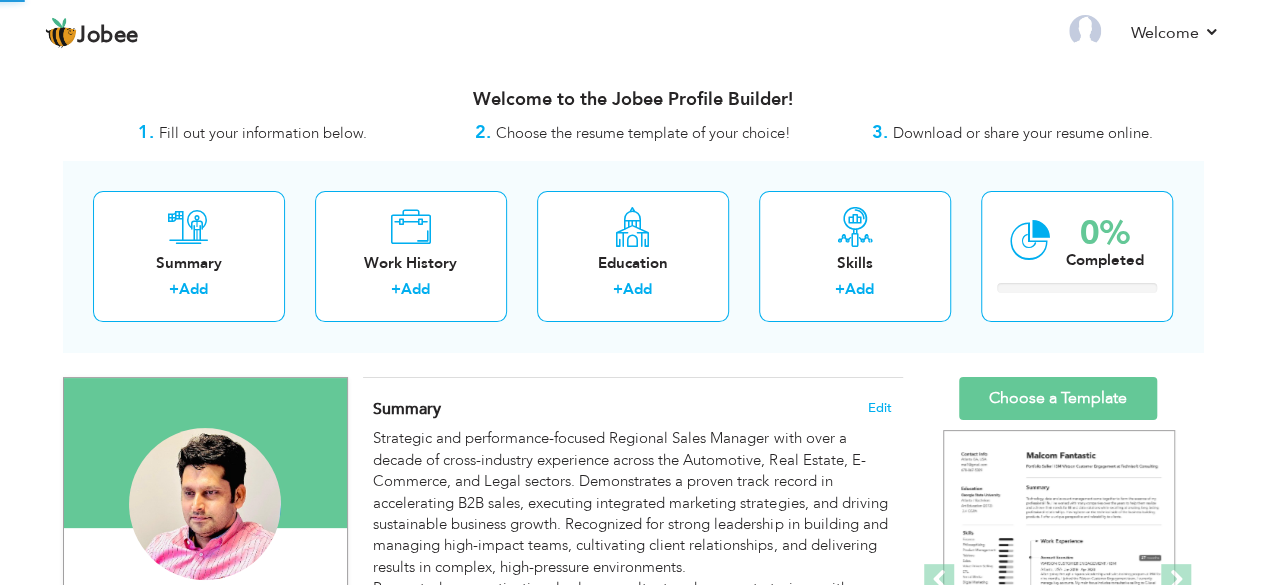 scroll, scrollTop: 0, scrollLeft: 0, axis: both 